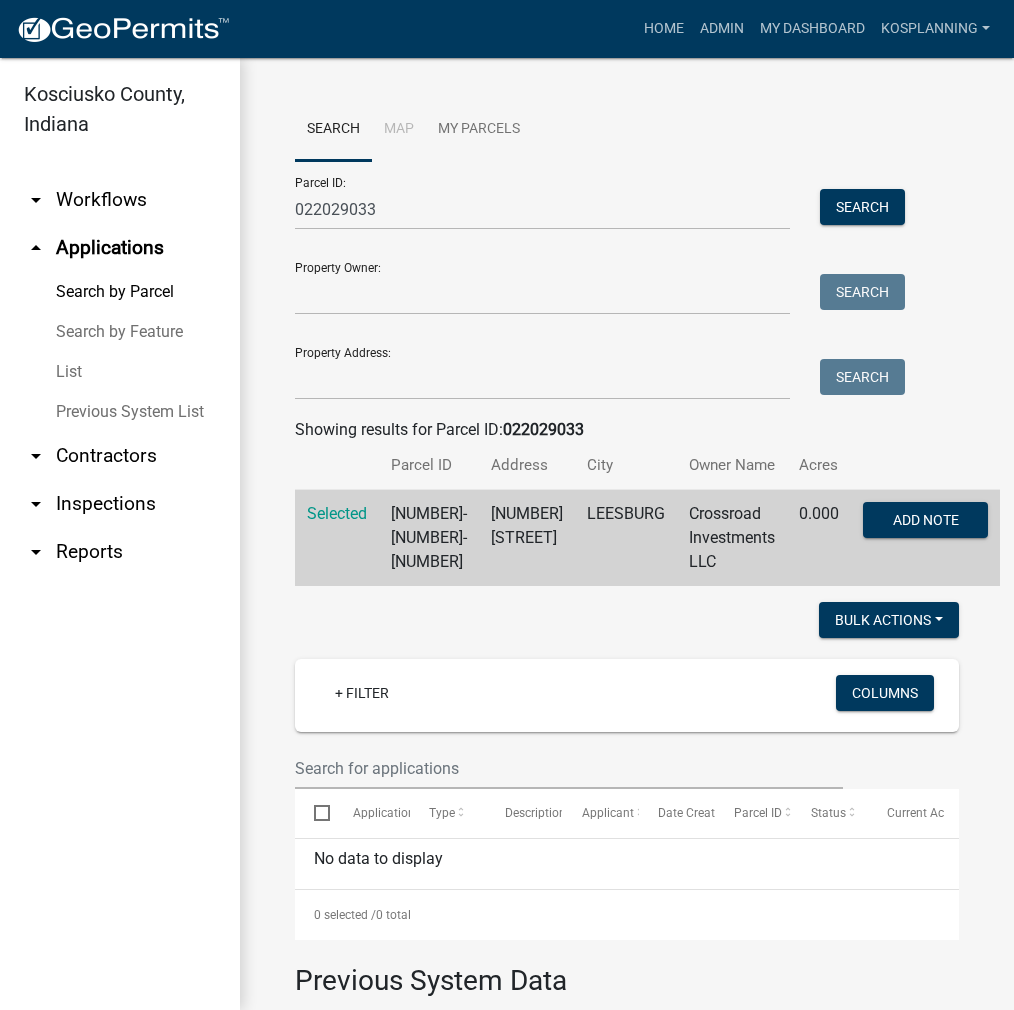 scroll, scrollTop: 0, scrollLeft: 0, axis: both 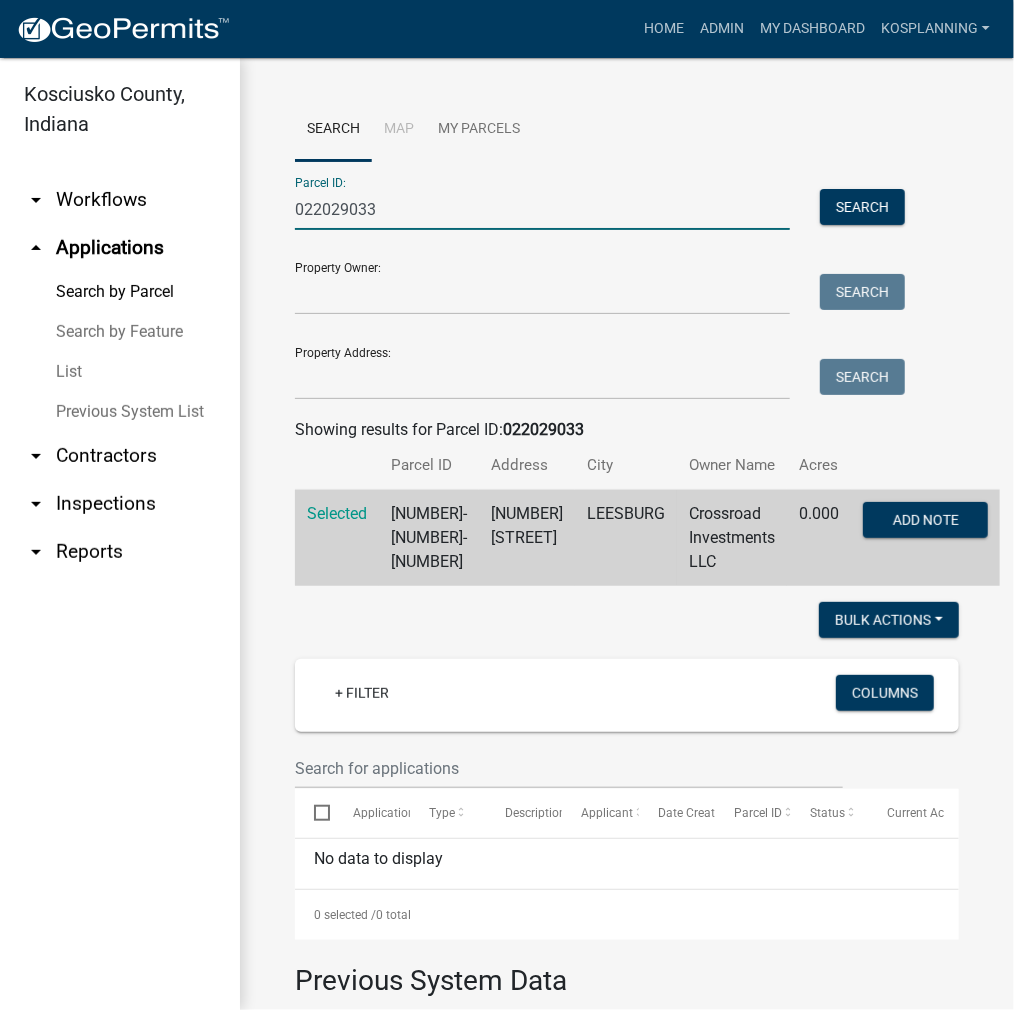 drag, startPoint x: 412, startPoint y: 205, endPoint x: 224, endPoint y: 227, distance: 189.28285 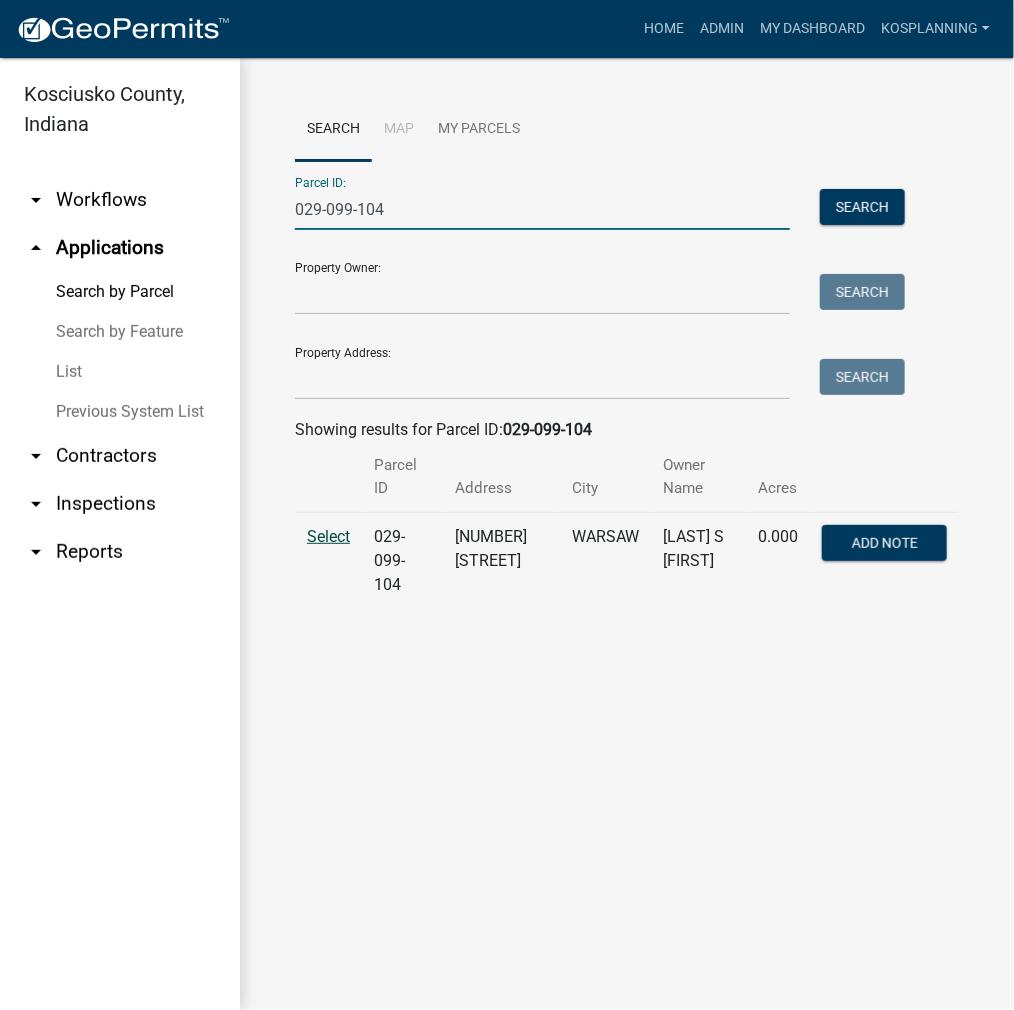 type on "029-099-104" 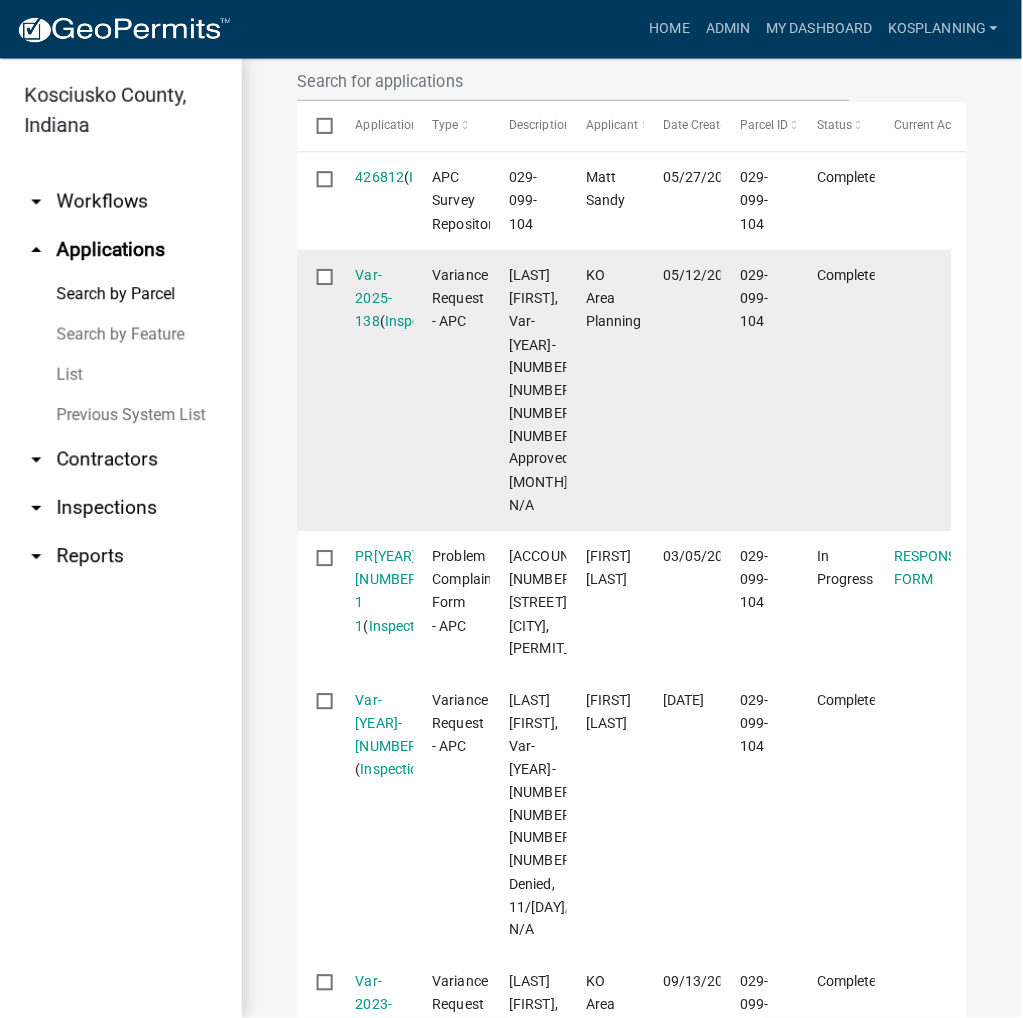 scroll, scrollTop: 758, scrollLeft: 0, axis: vertical 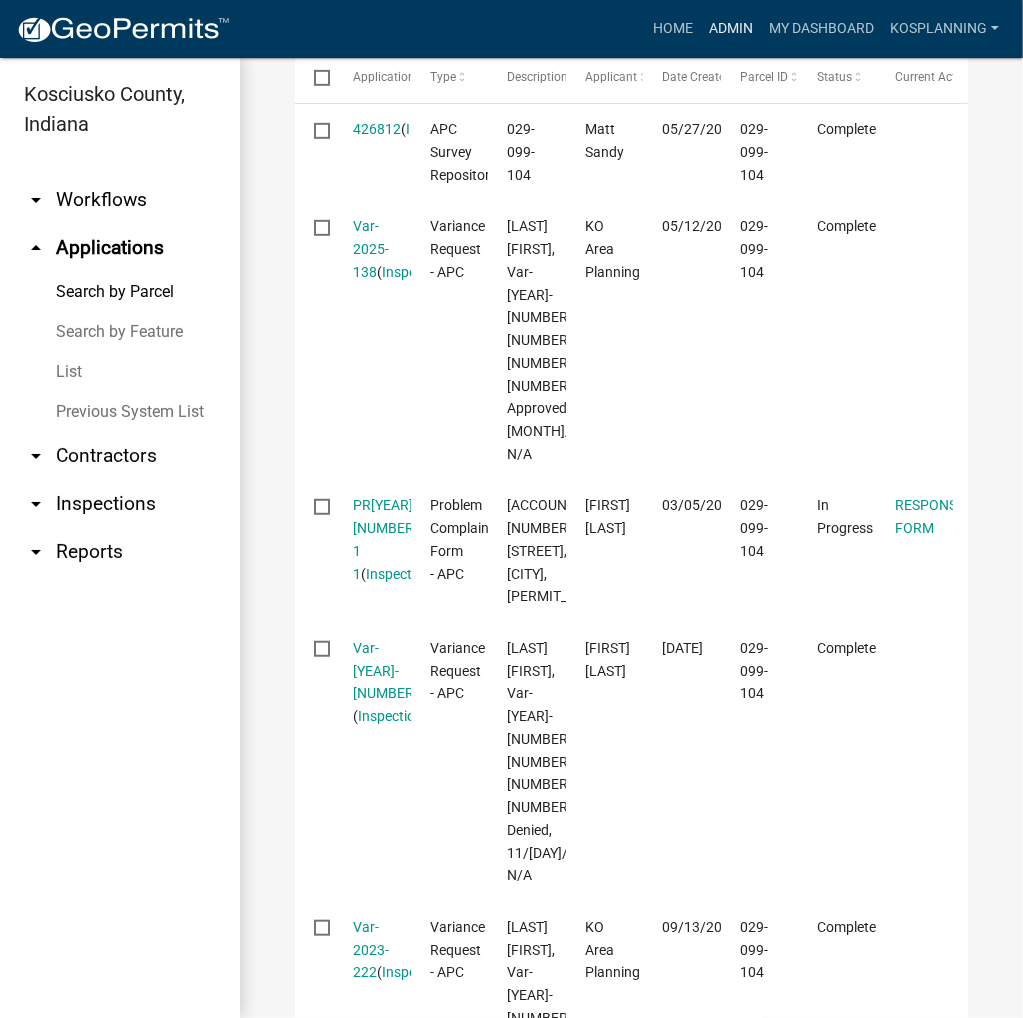 click on "Admin" at bounding box center [731, 29] 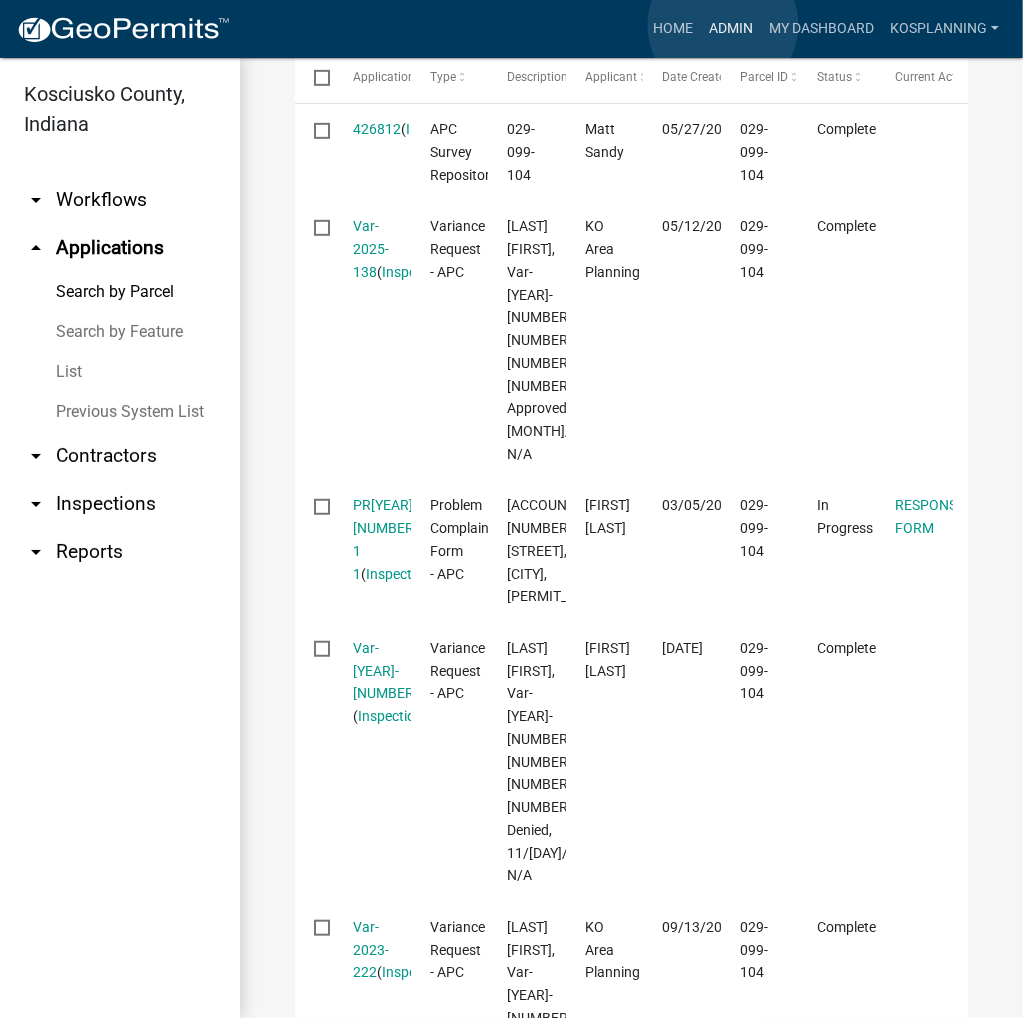 scroll, scrollTop: 0, scrollLeft: 0, axis: both 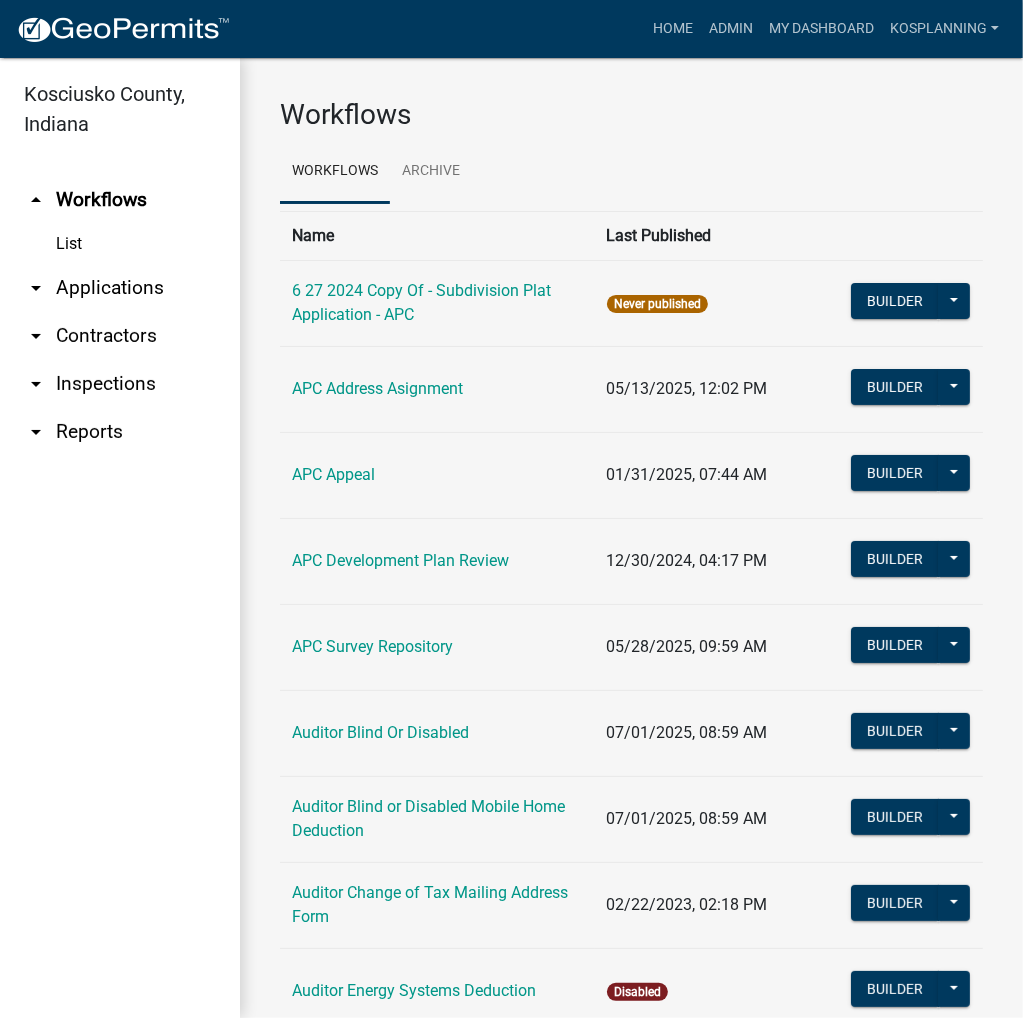 click on "arrow_drop_down   Applications" at bounding box center [120, 288] 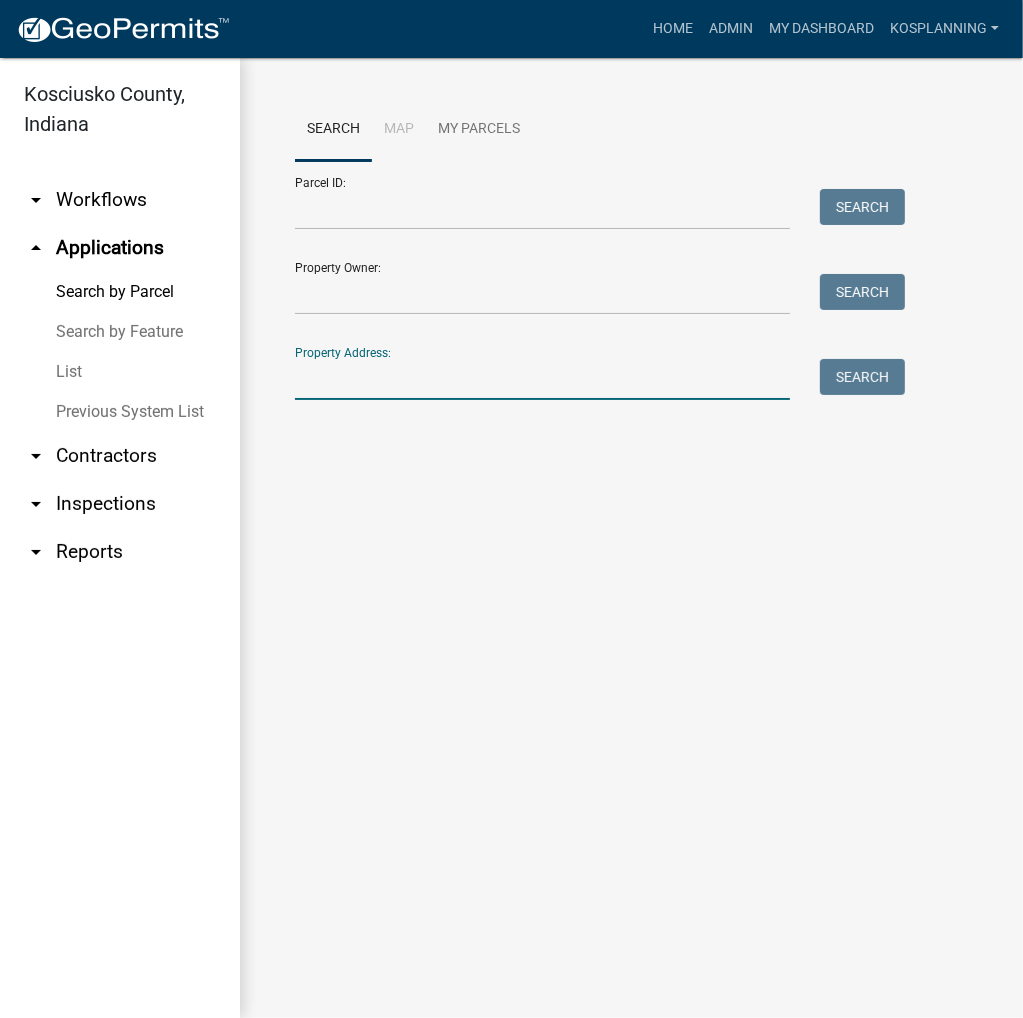 click on "Property Address:" at bounding box center [542, 379] 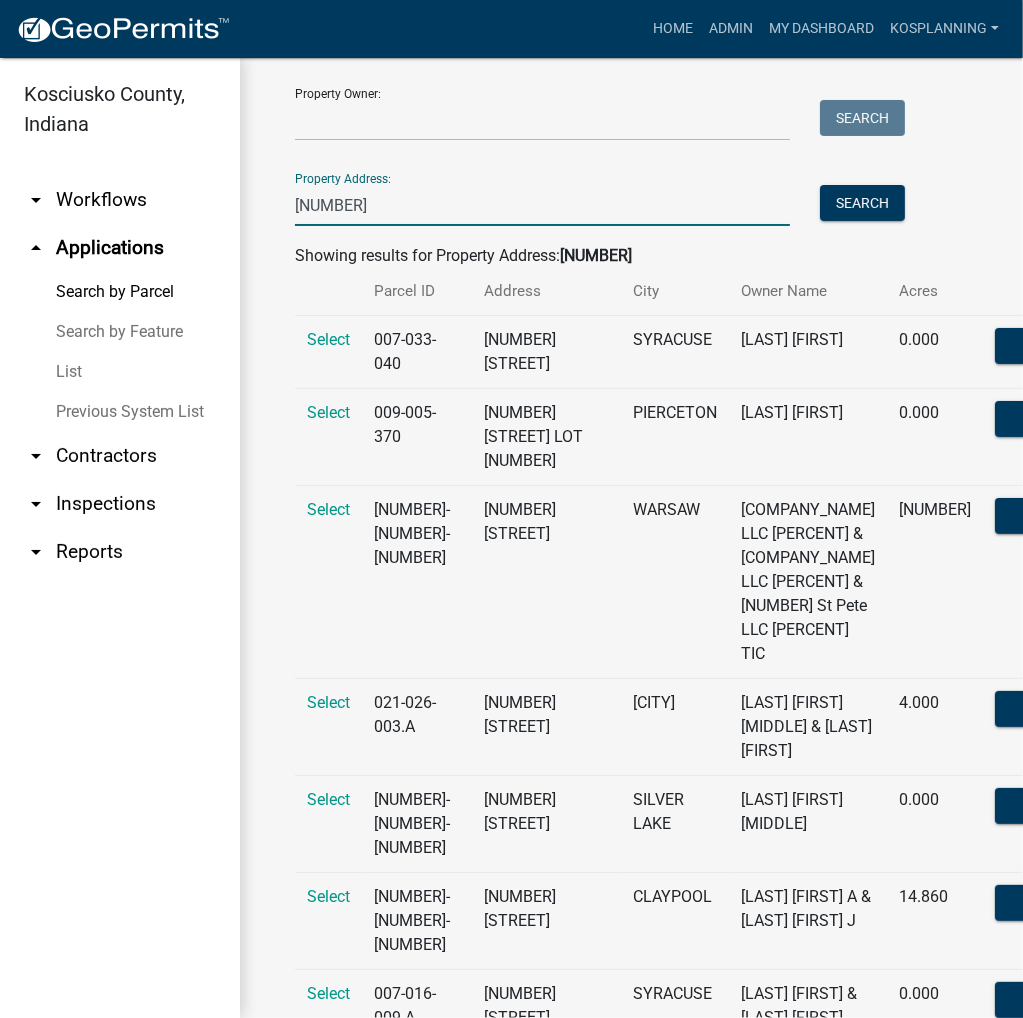 scroll, scrollTop: 0, scrollLeft: 0, axis: both 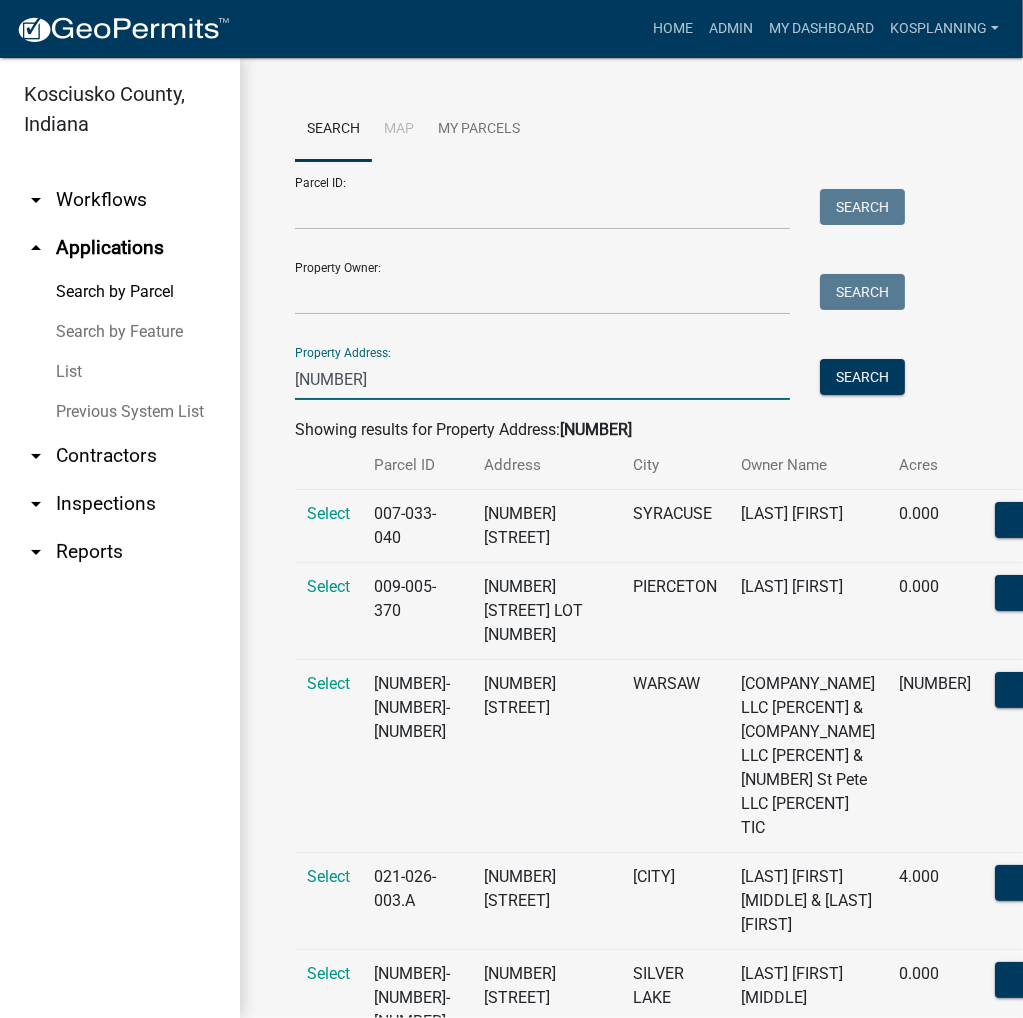 click on "[NUMBER]" at bounding box center (542, 379) 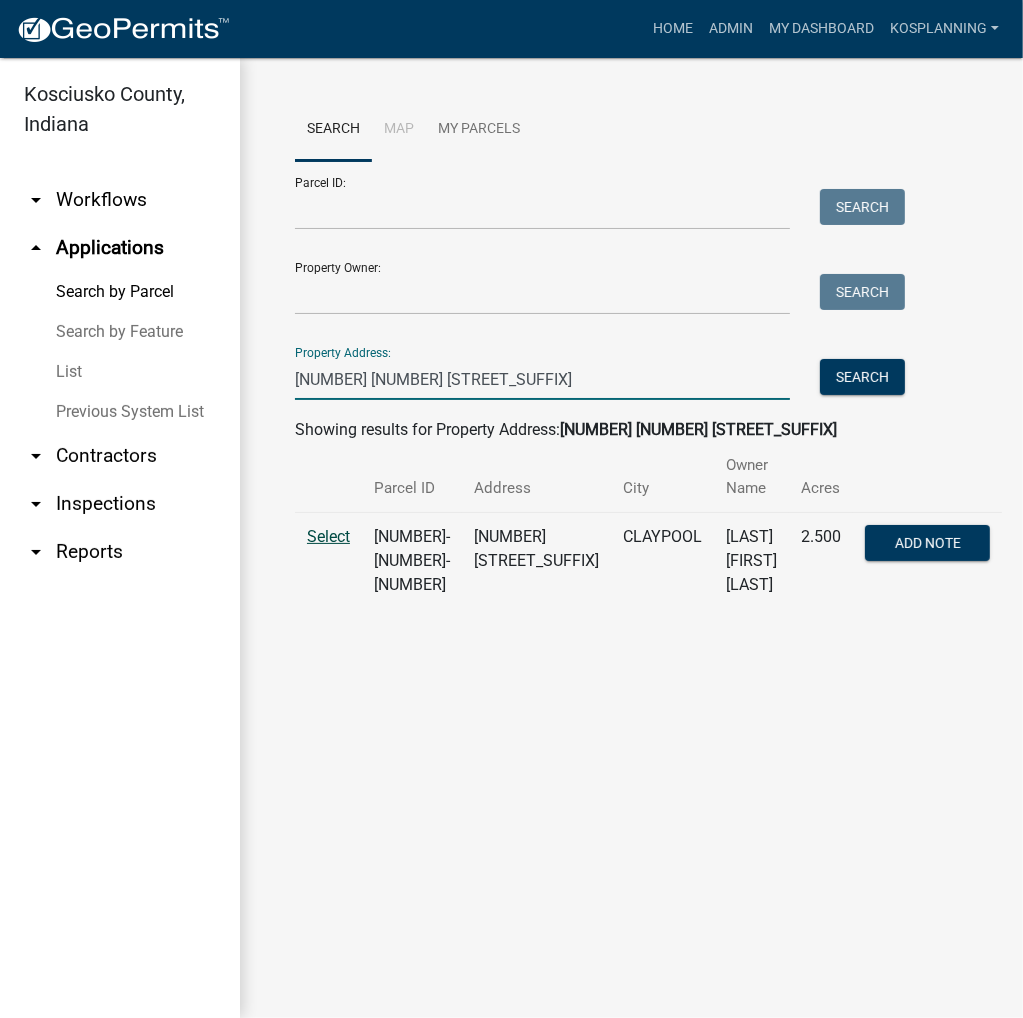 type on "[NUMBER] [NUMBER] [STREET_SUFFIX]" 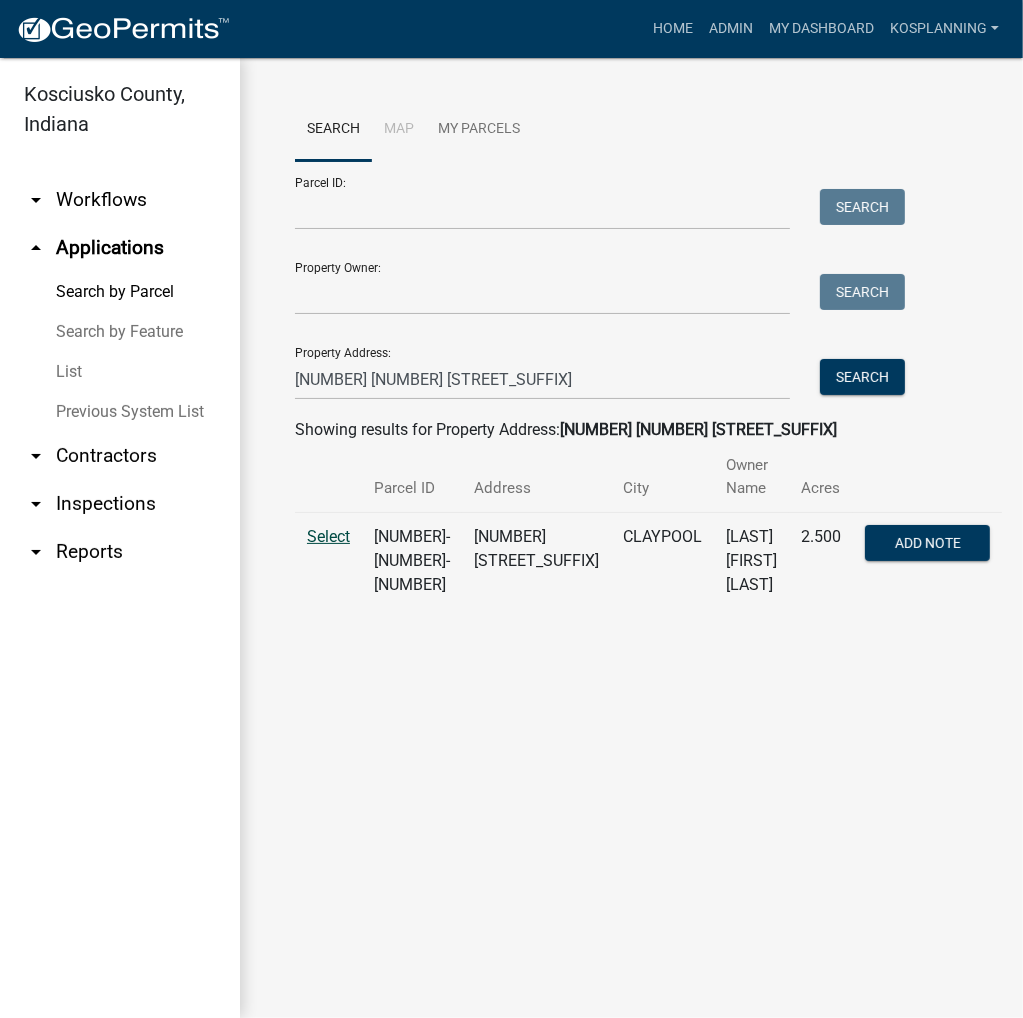 click on "Select" at bounding box center (328, 536) 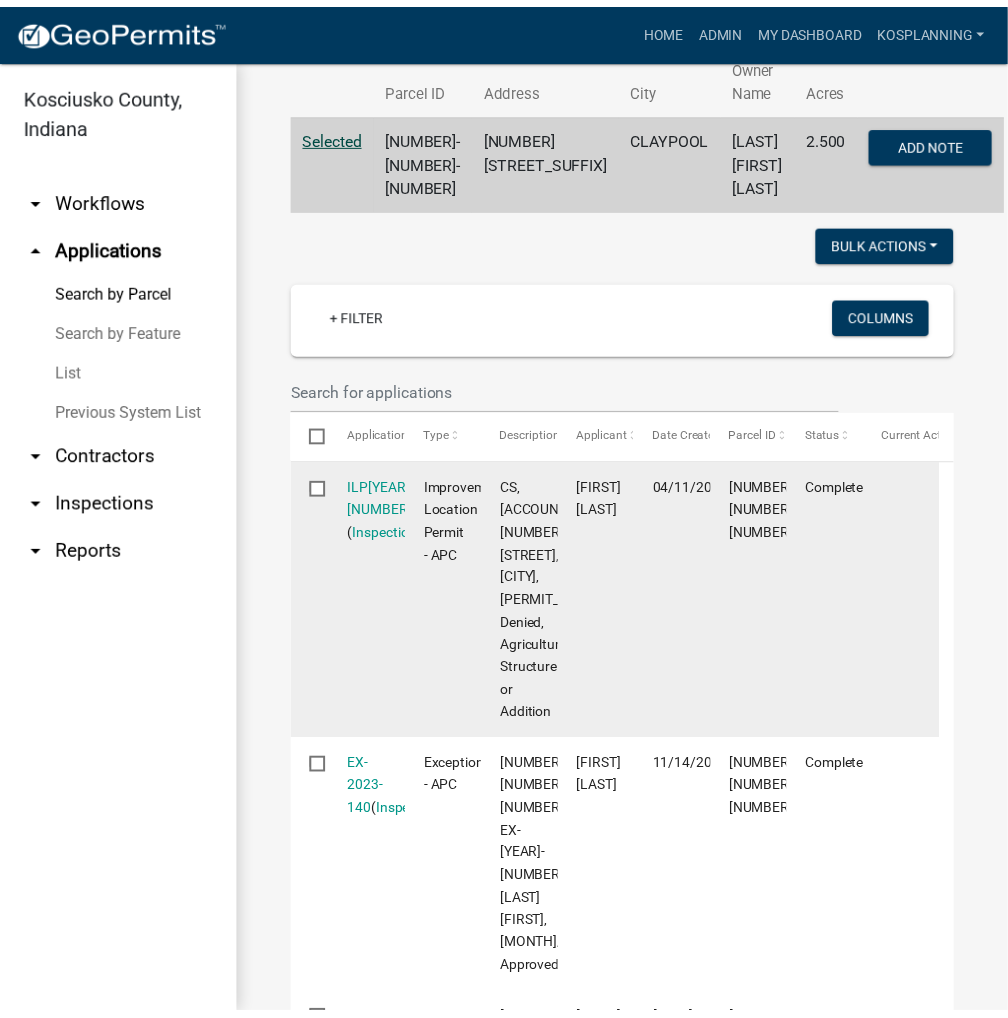 scroll, scrollTop: 700, scrollLeft: 0, axis: vertical 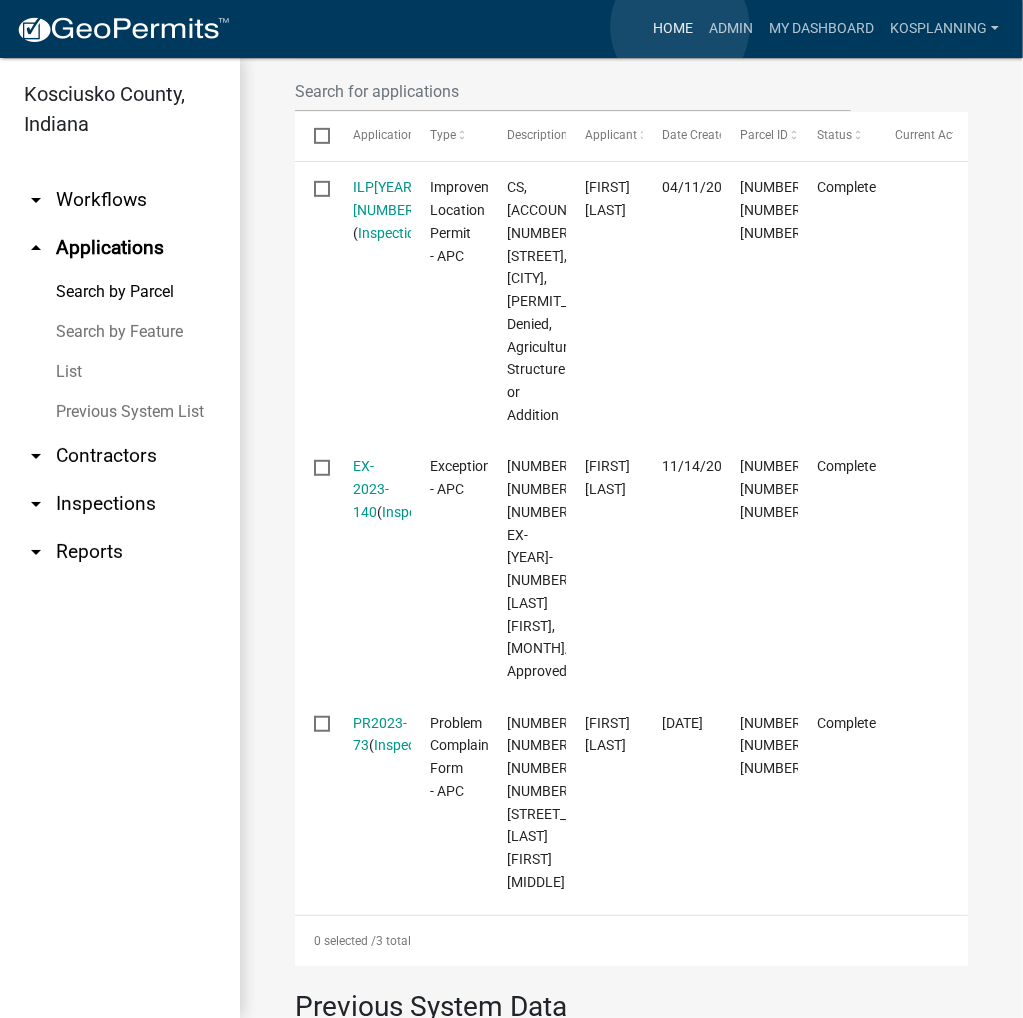 click on "Home" at bounding box center [673, 29] 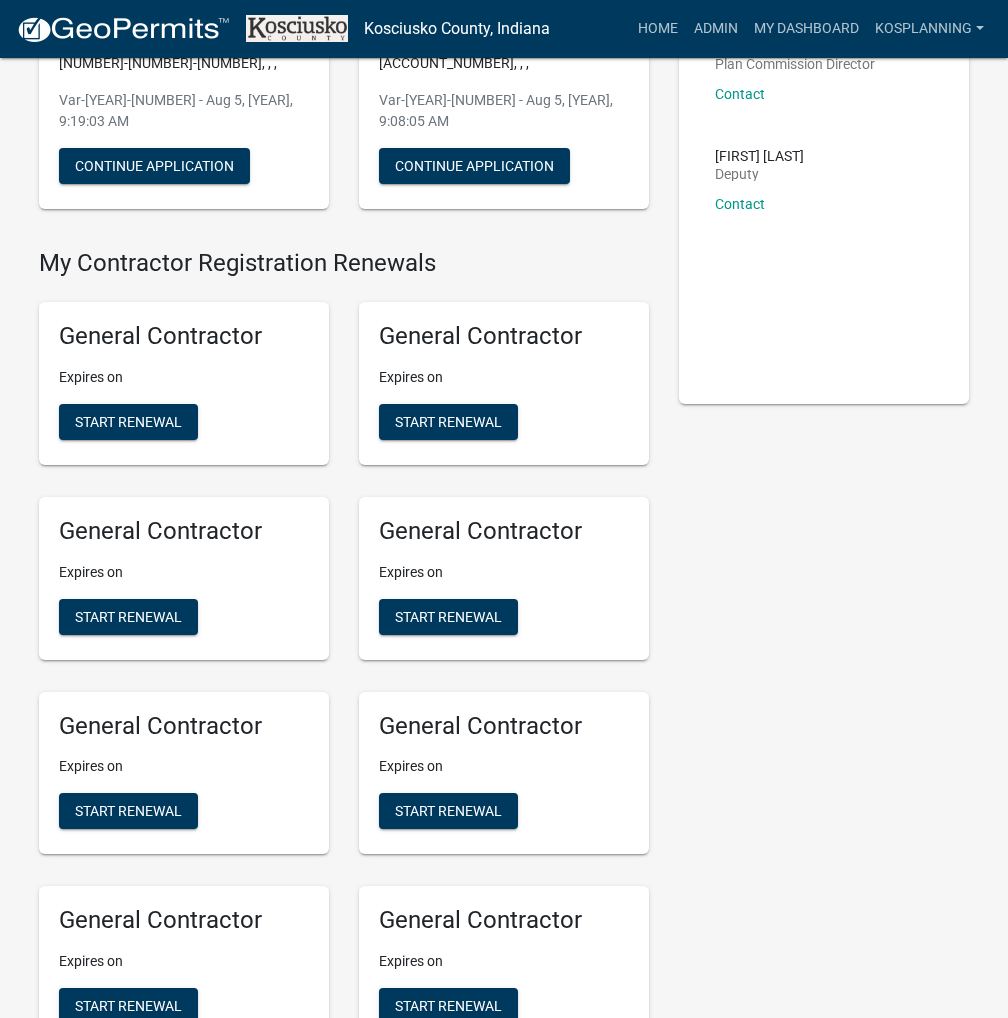scroll, scrollTop: 0, scrollLeft: 0, axis: both 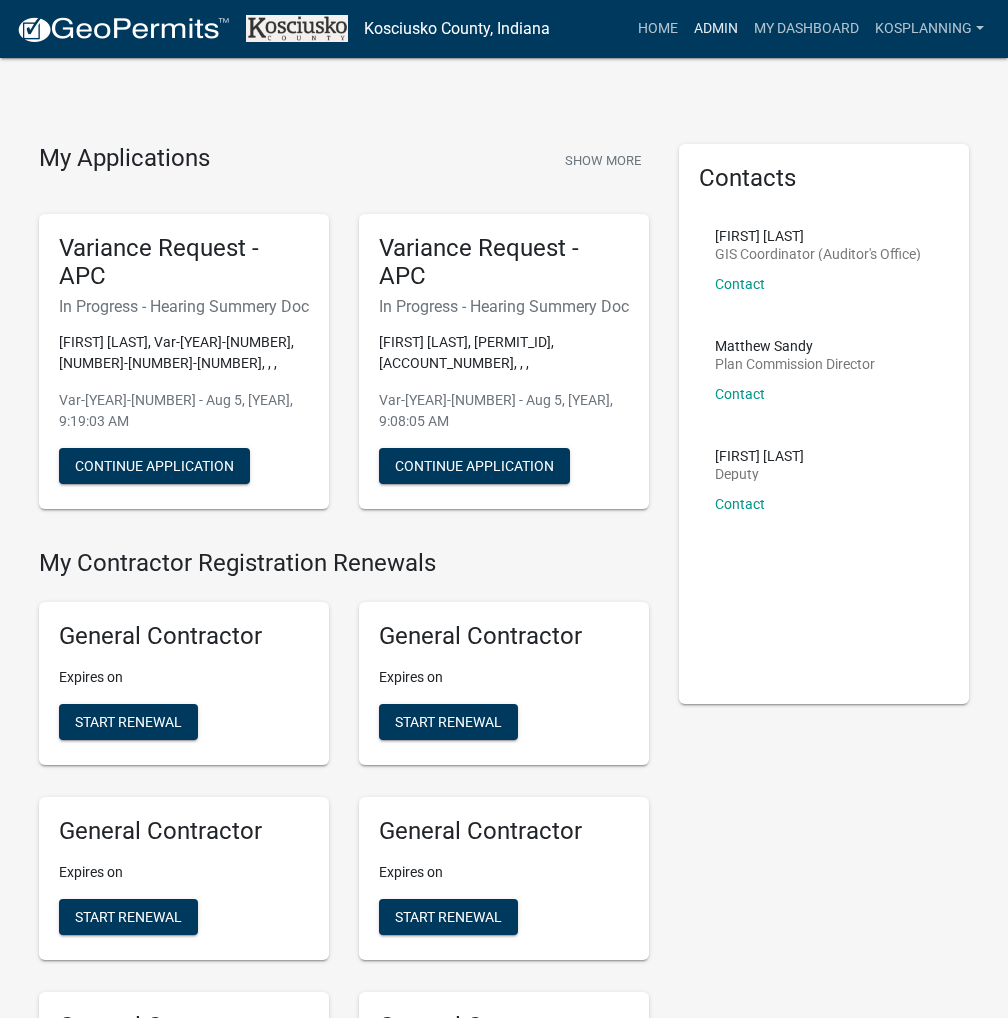 click on "Admin" at bounding box center [716, 29] 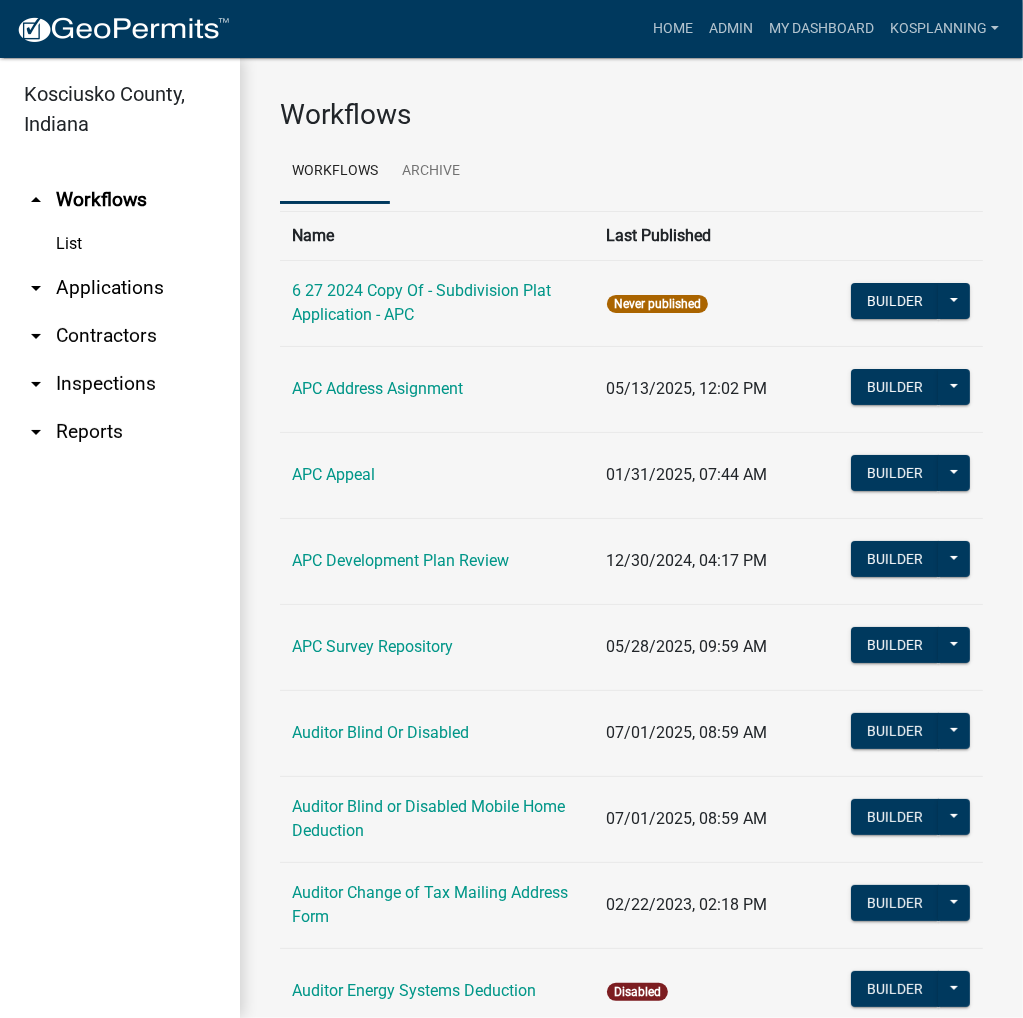 click on "arrow_drop_down   Applications" at bounding box center (120, 288) 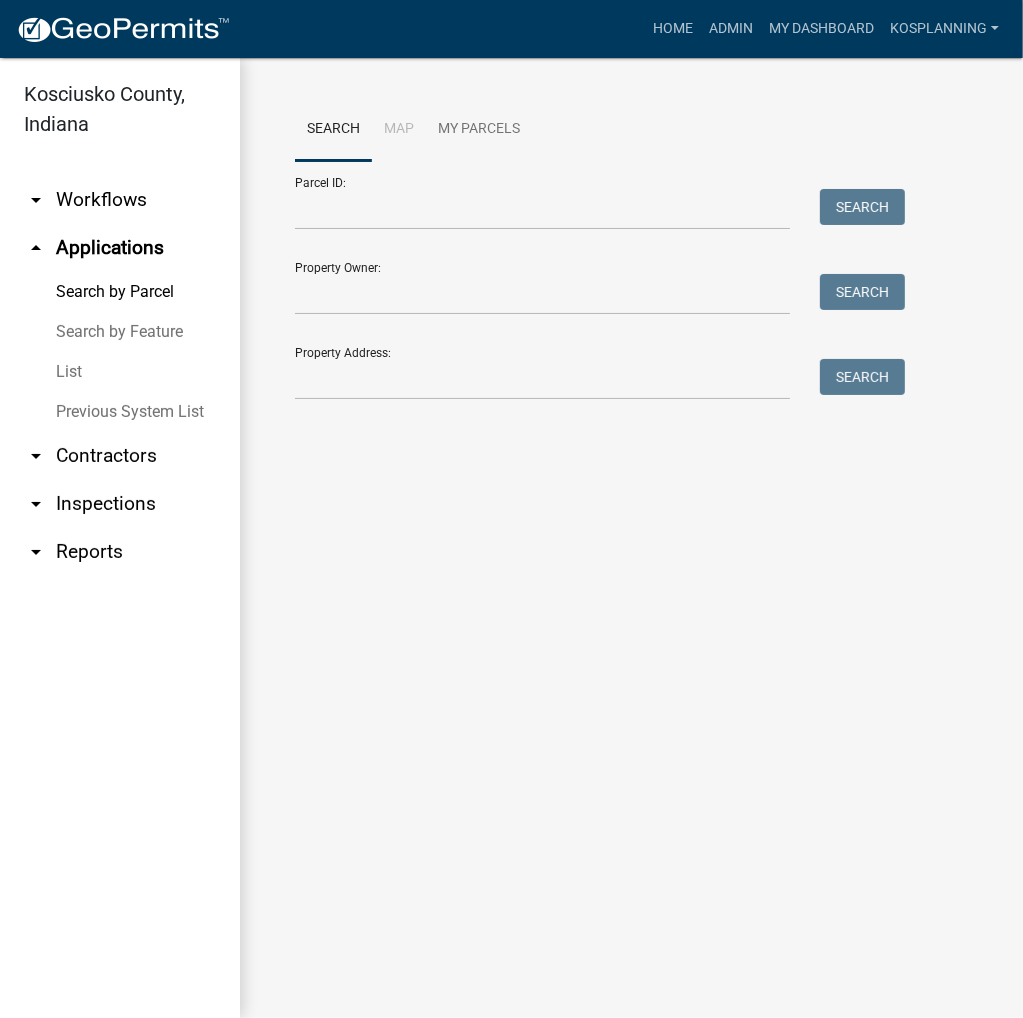 click on "arrow_drop_down   Contractors" at bounding box center (120, 456) 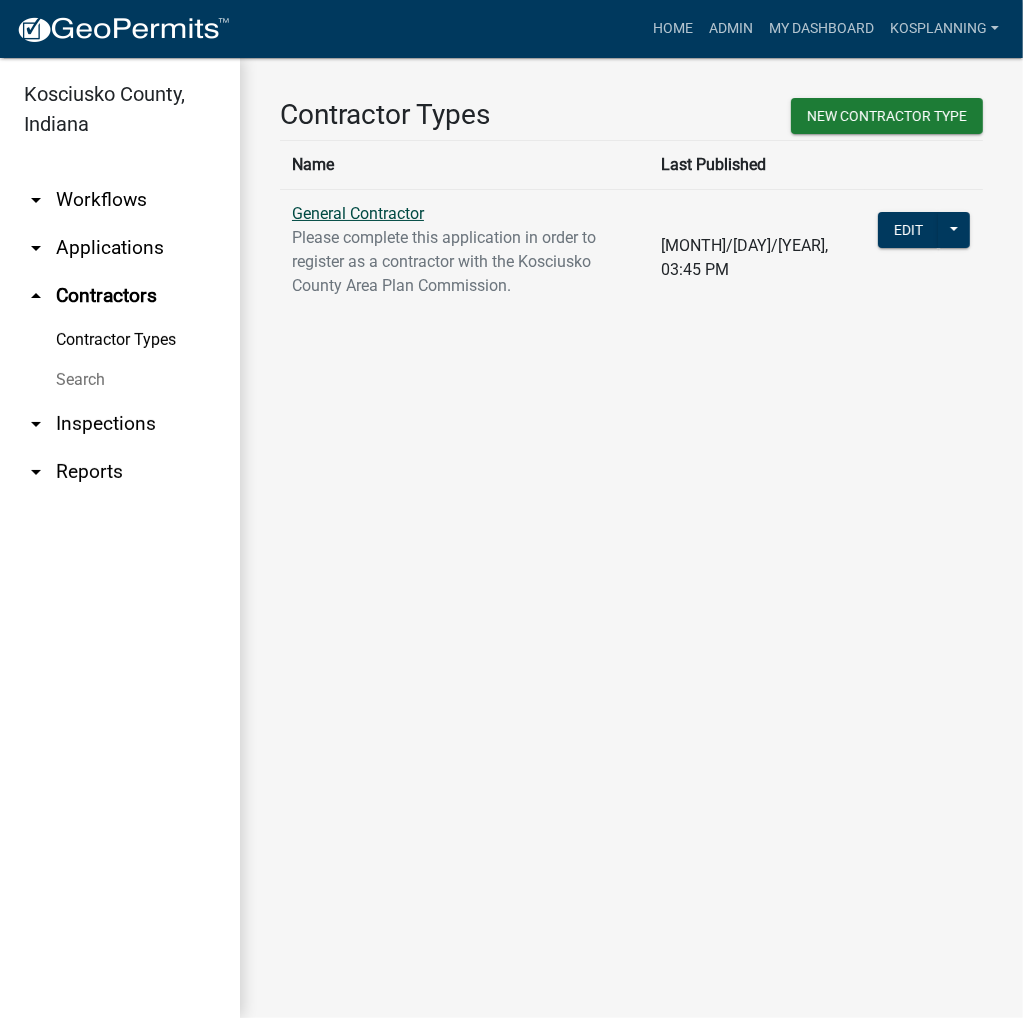 click on "General Contractor" 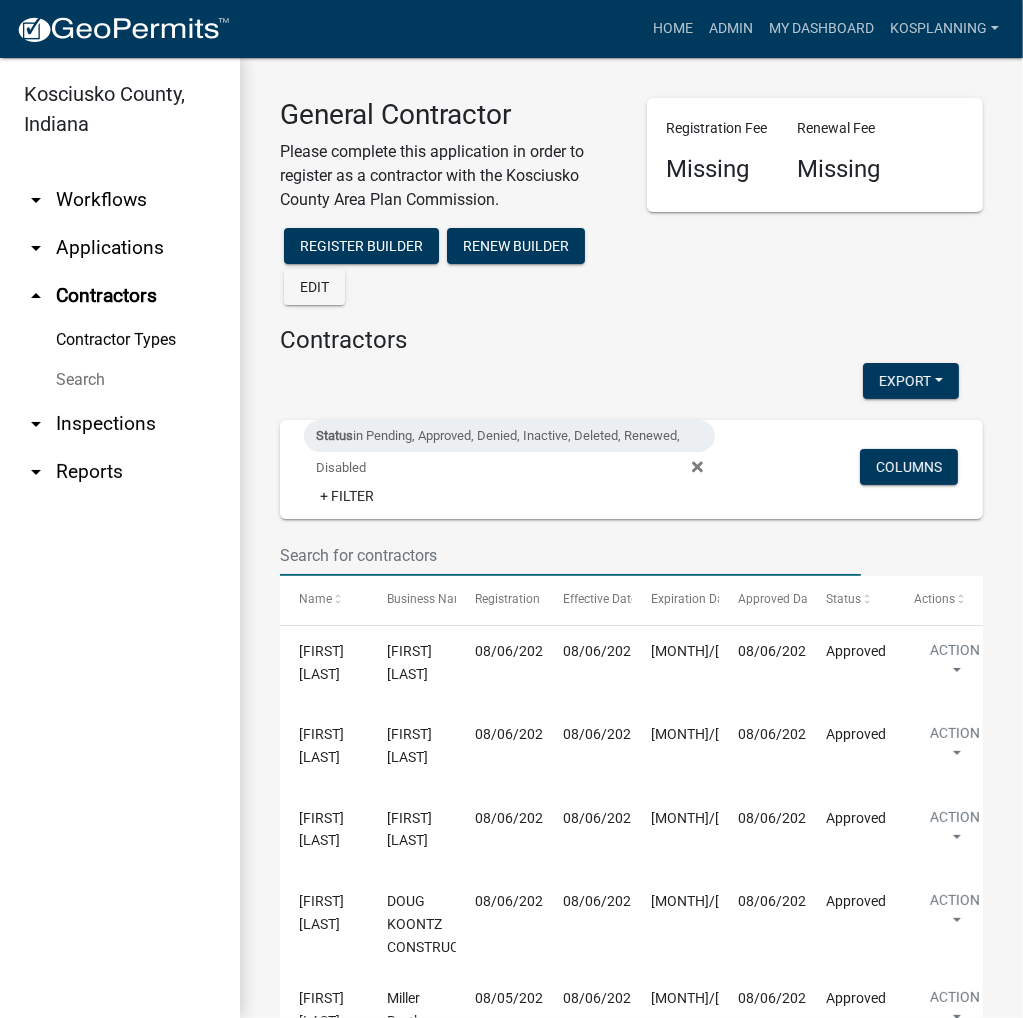 click at bounding box center [570, 555] 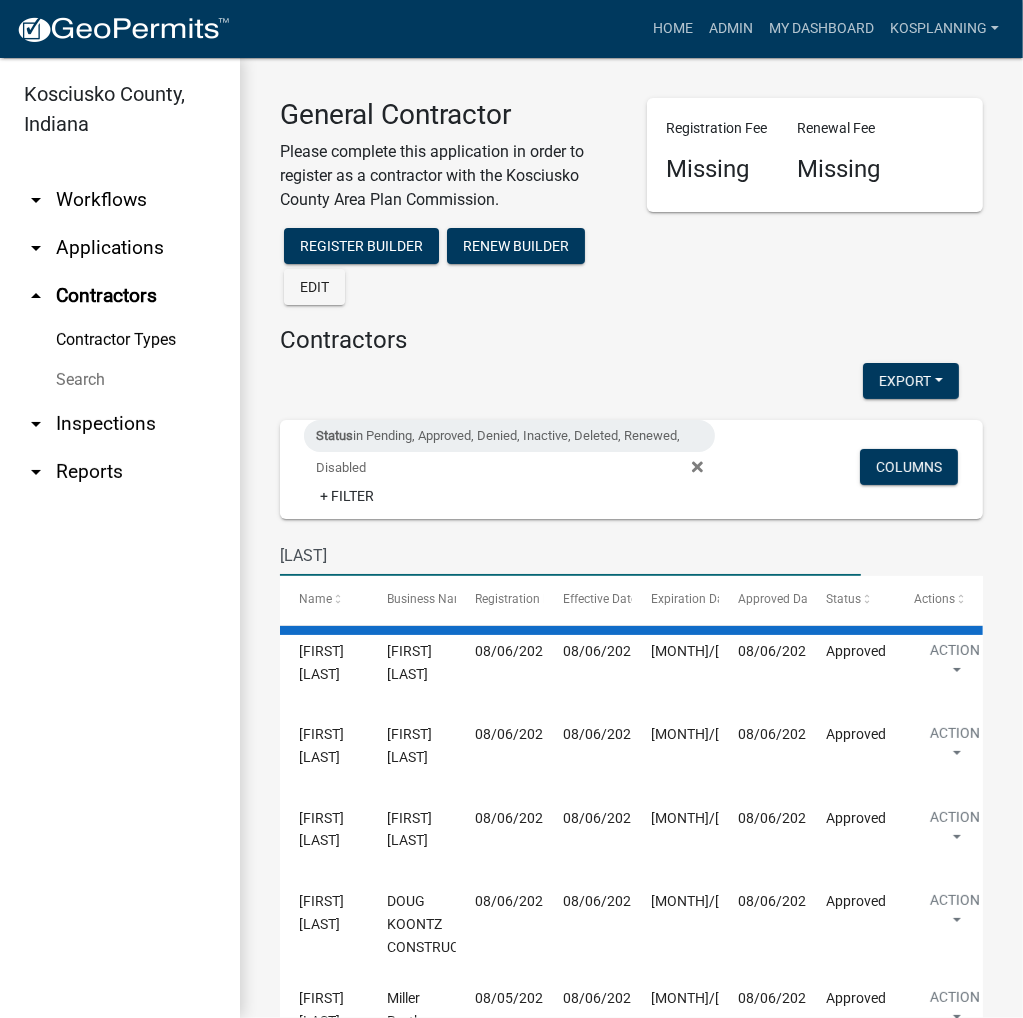 type on "[LAST]" 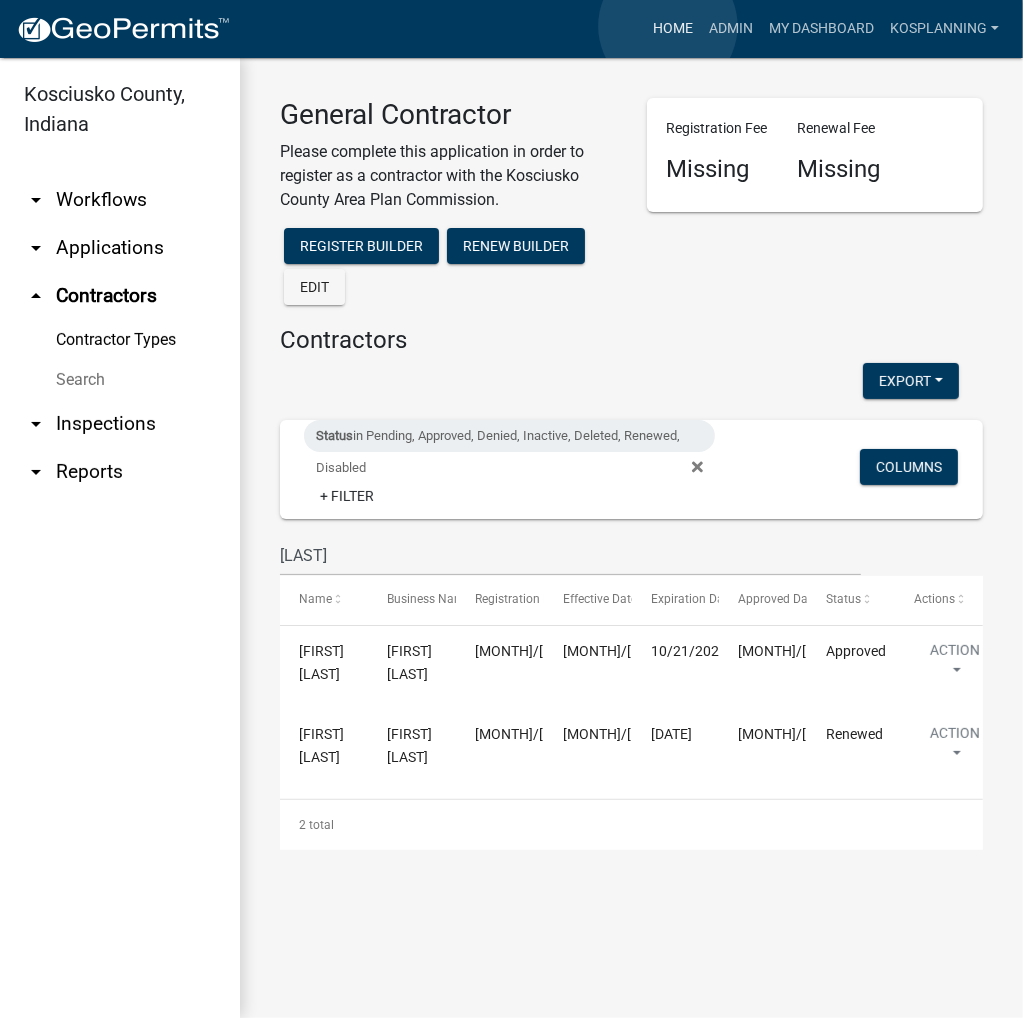 click on "Home" at bounding box center (673, 29) 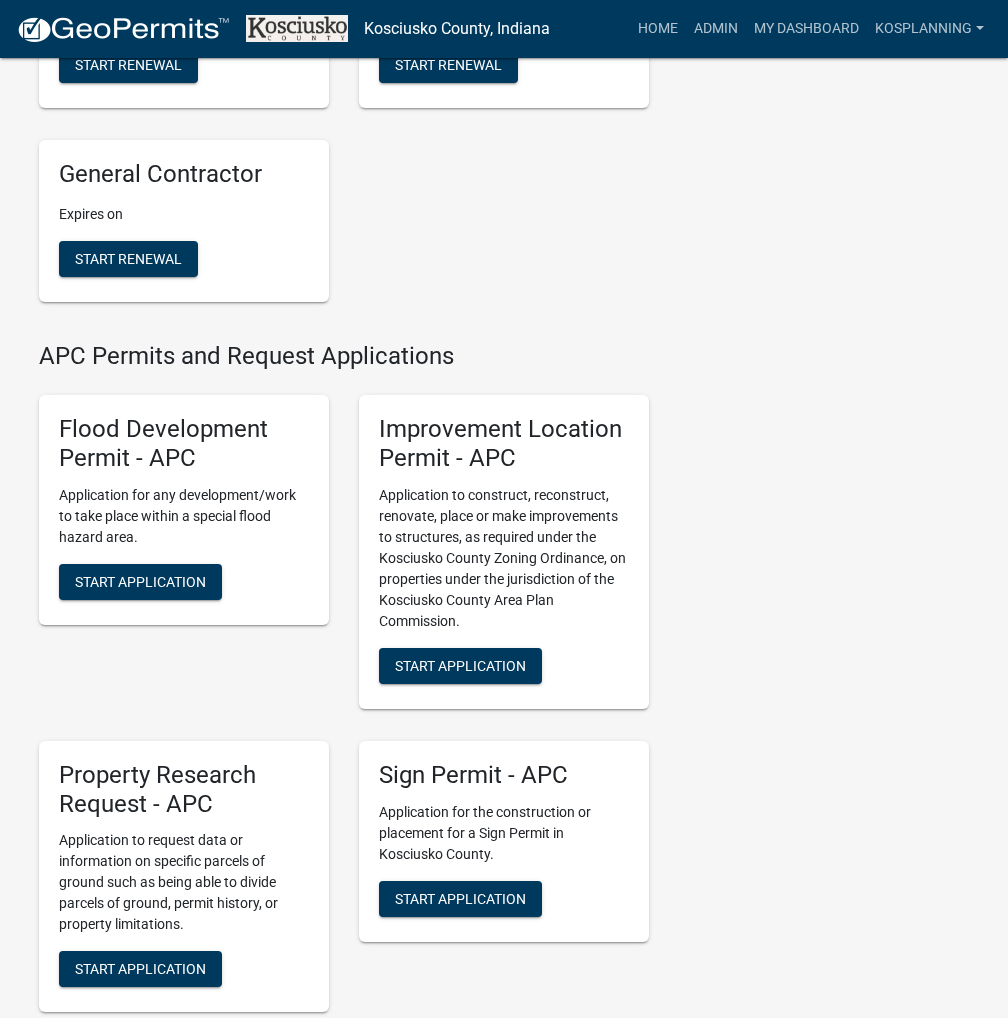 scroll, scrollTop: 2100, scrollLeft: 0, axis: vertical 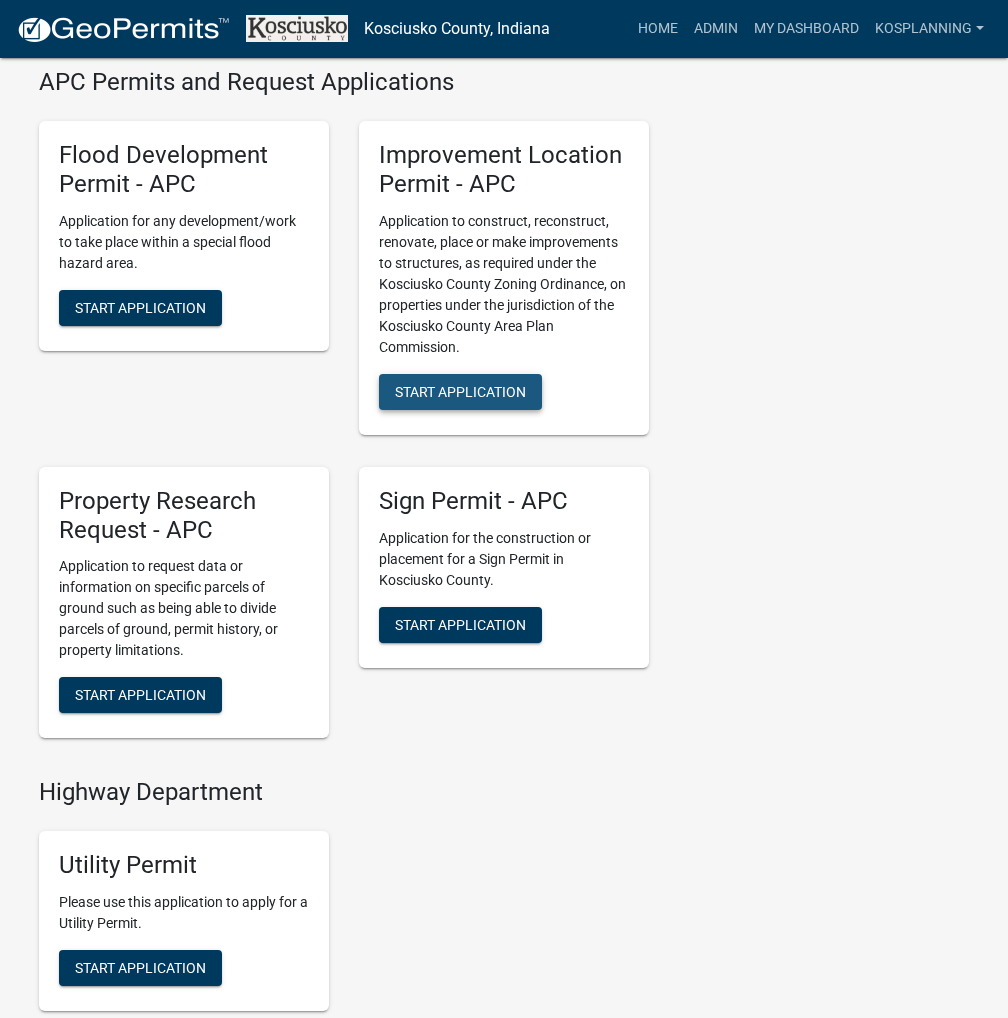 click on "Start Application" at bounding box center [460, 391] 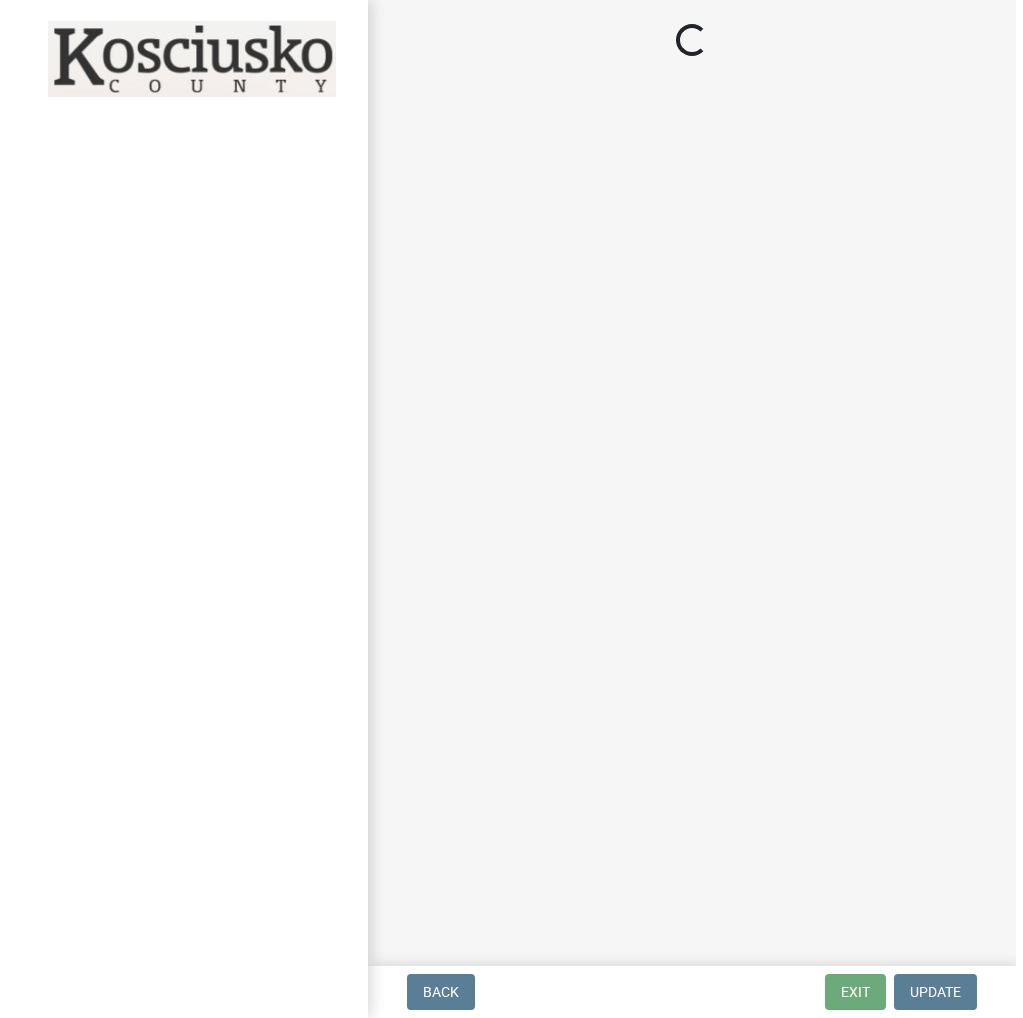 scroll, scrollTop: 0, scrollLeft: 0, axis: both 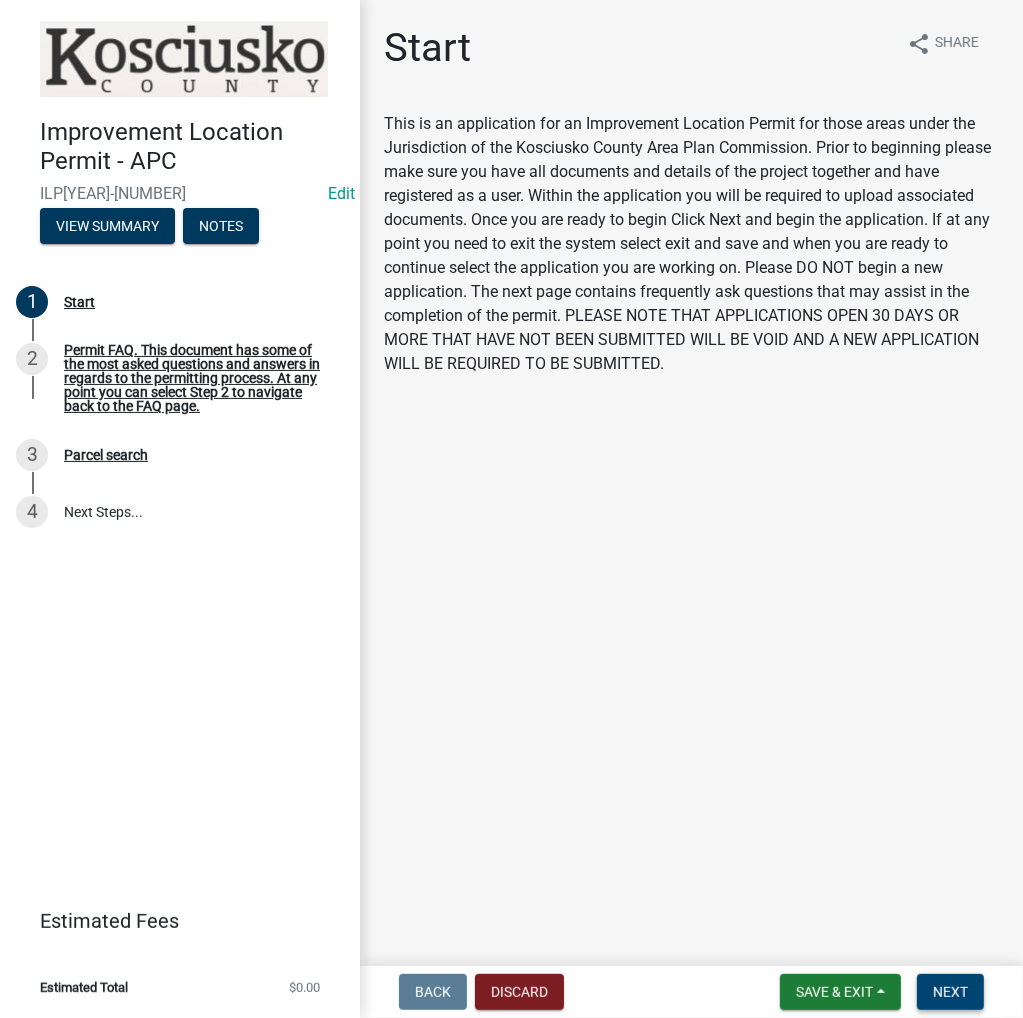 click on "Next" at bounding box center (950, 992) 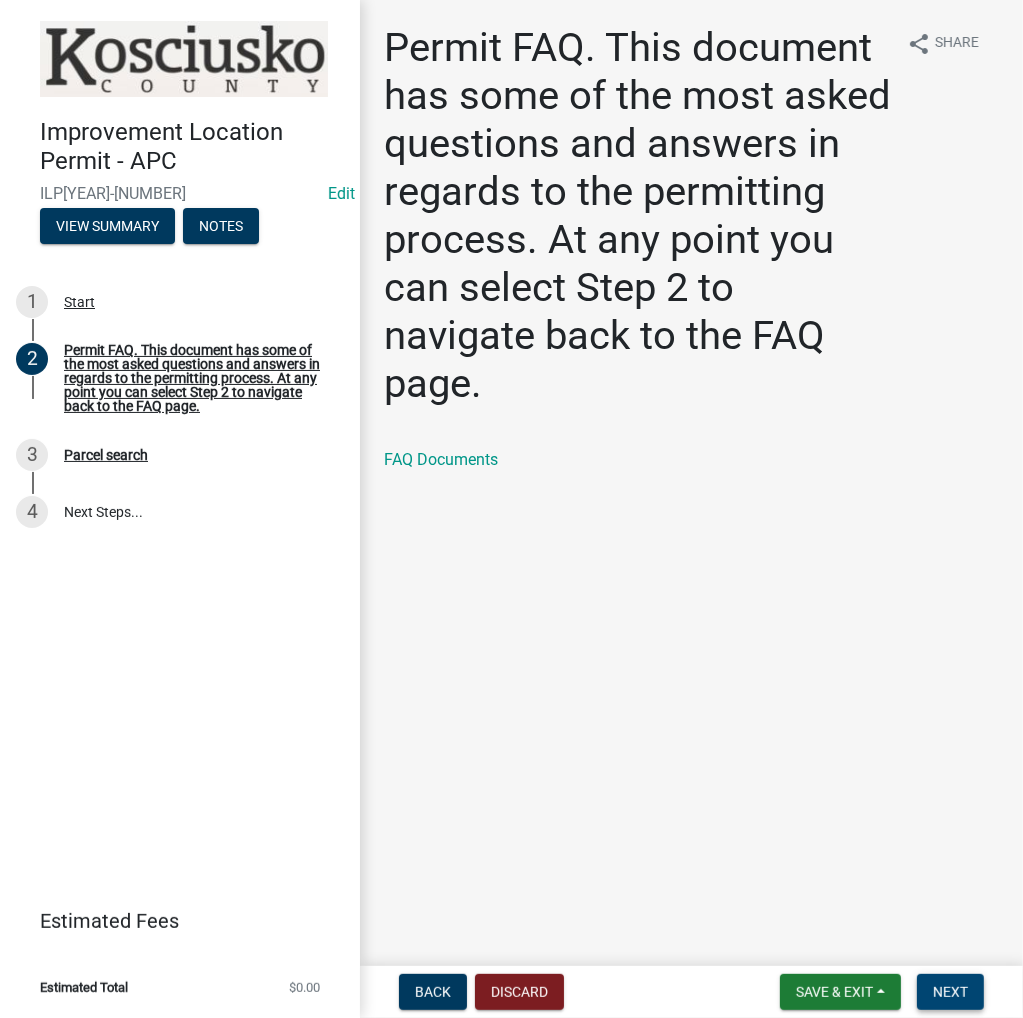 click on "Next" at bounding box center [950, 992] 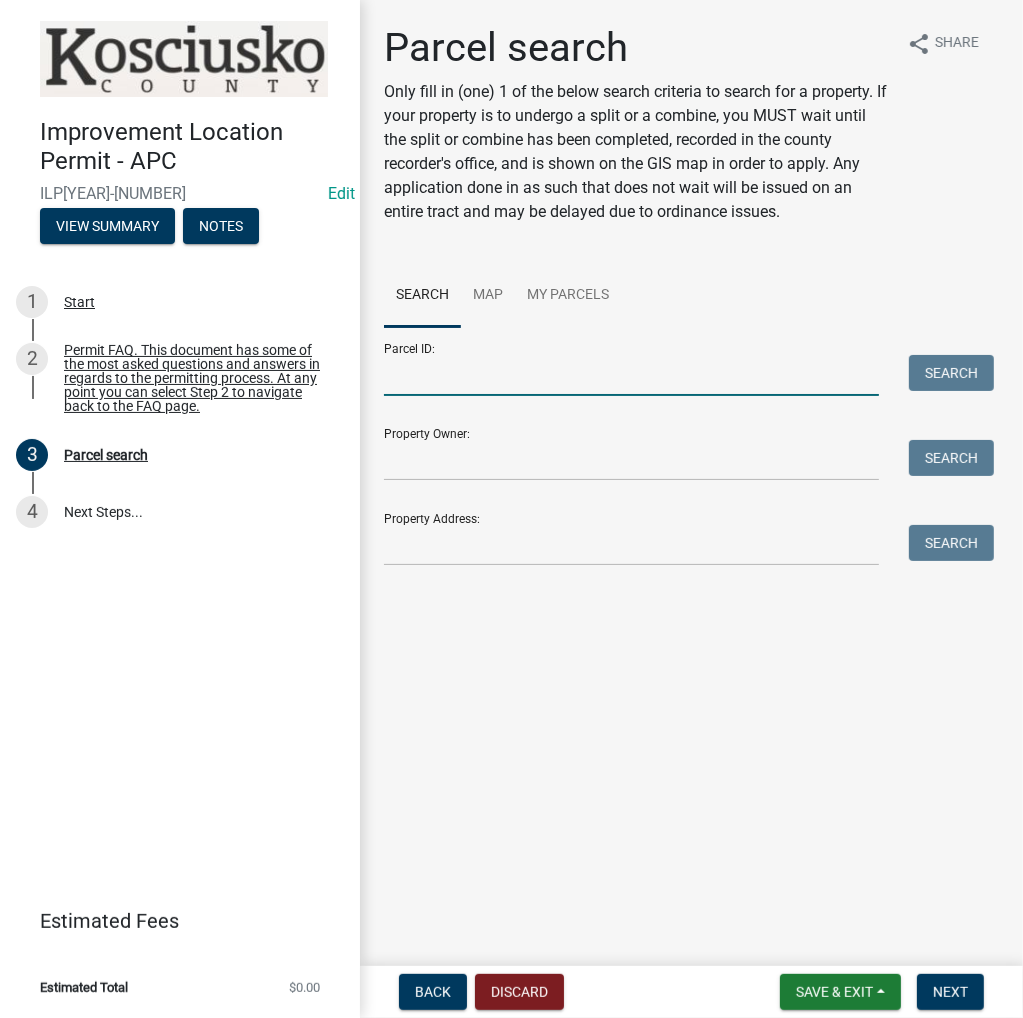 click on "Parcel ID:" at bounding box center [631, 375] 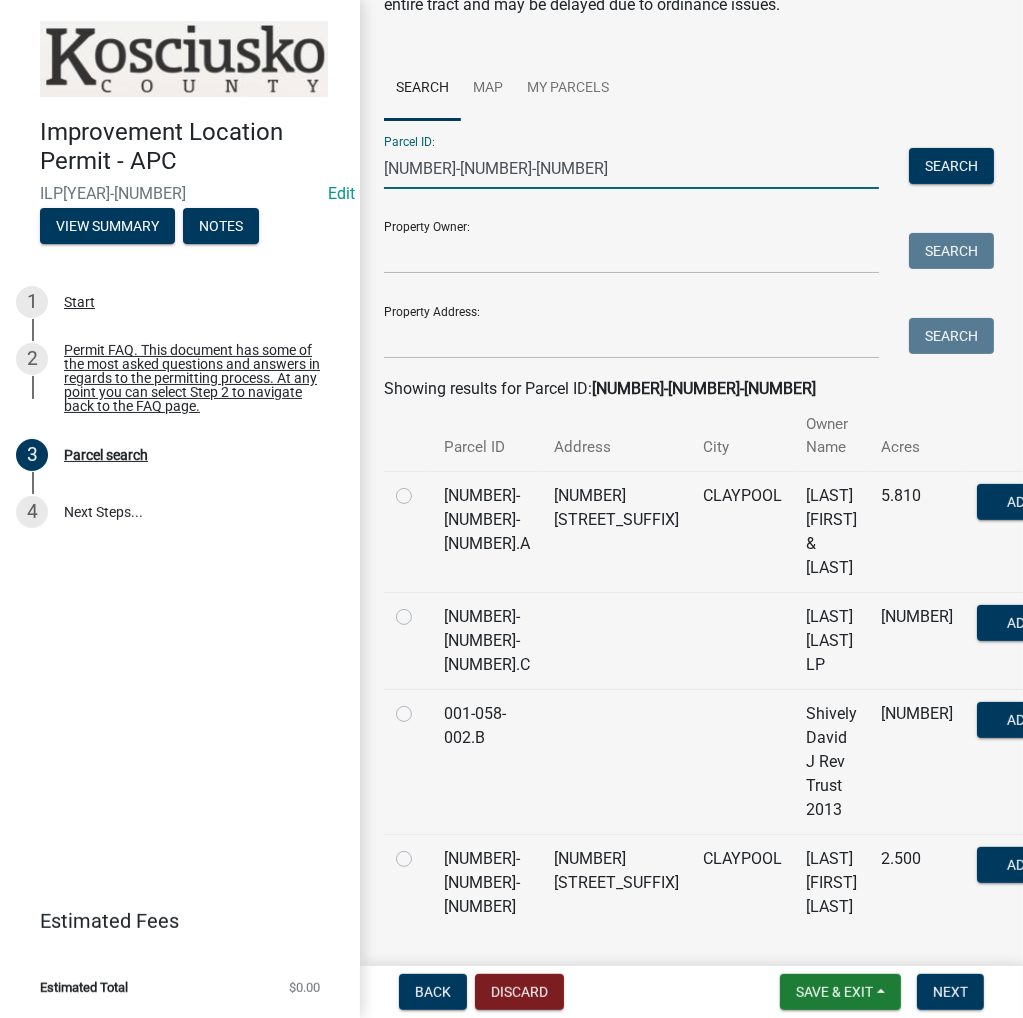 scroll, scrollTop: 209, scrollLeft: 0, axis: vertical 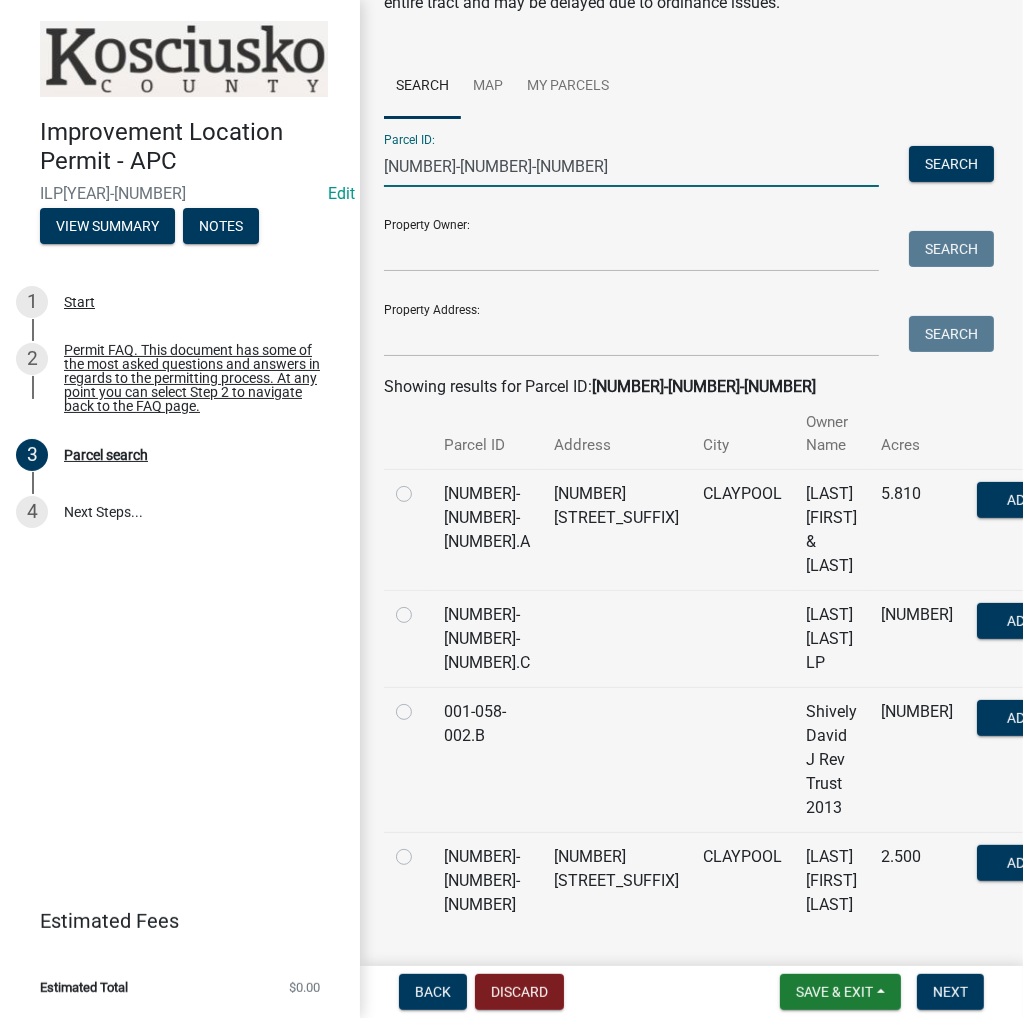 type on "[NUMBER]-[NUMBER]-[NUMBER]" 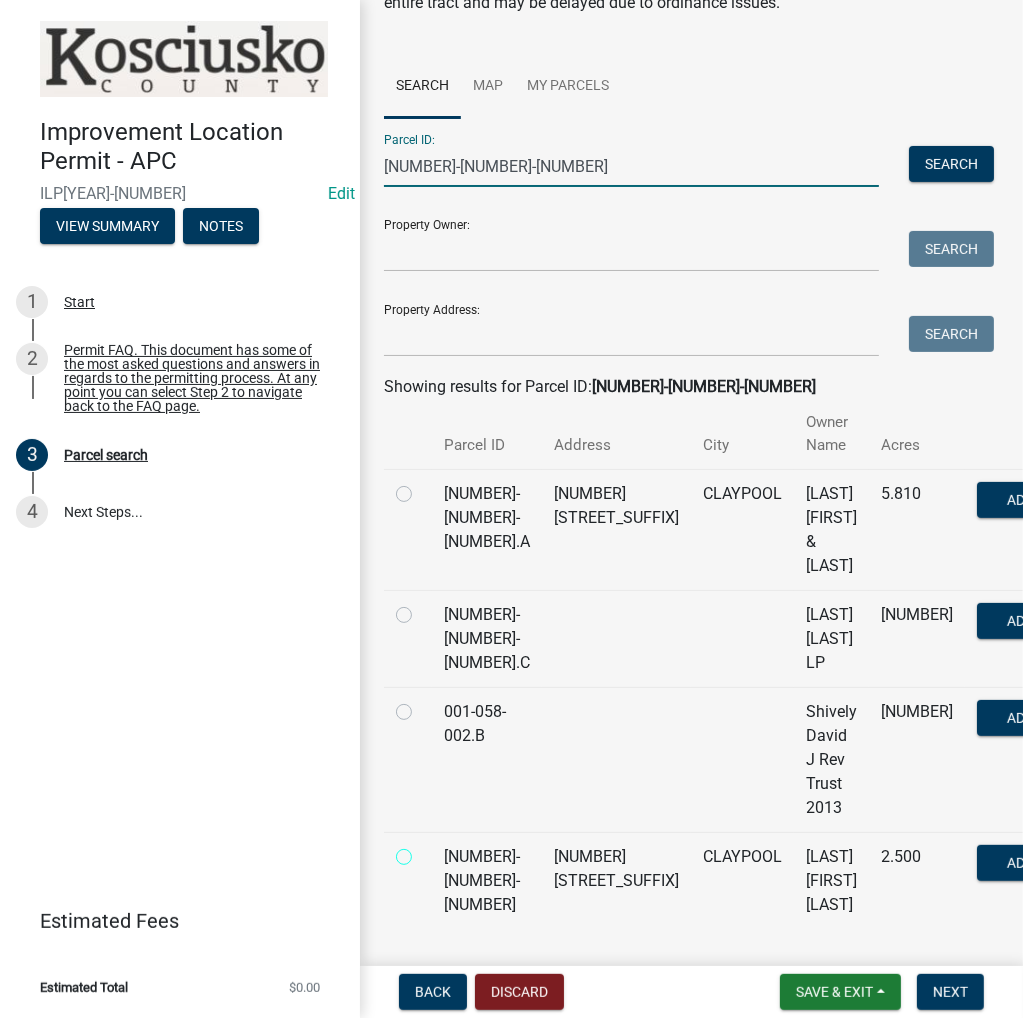 click at bounding box center (426, 851) 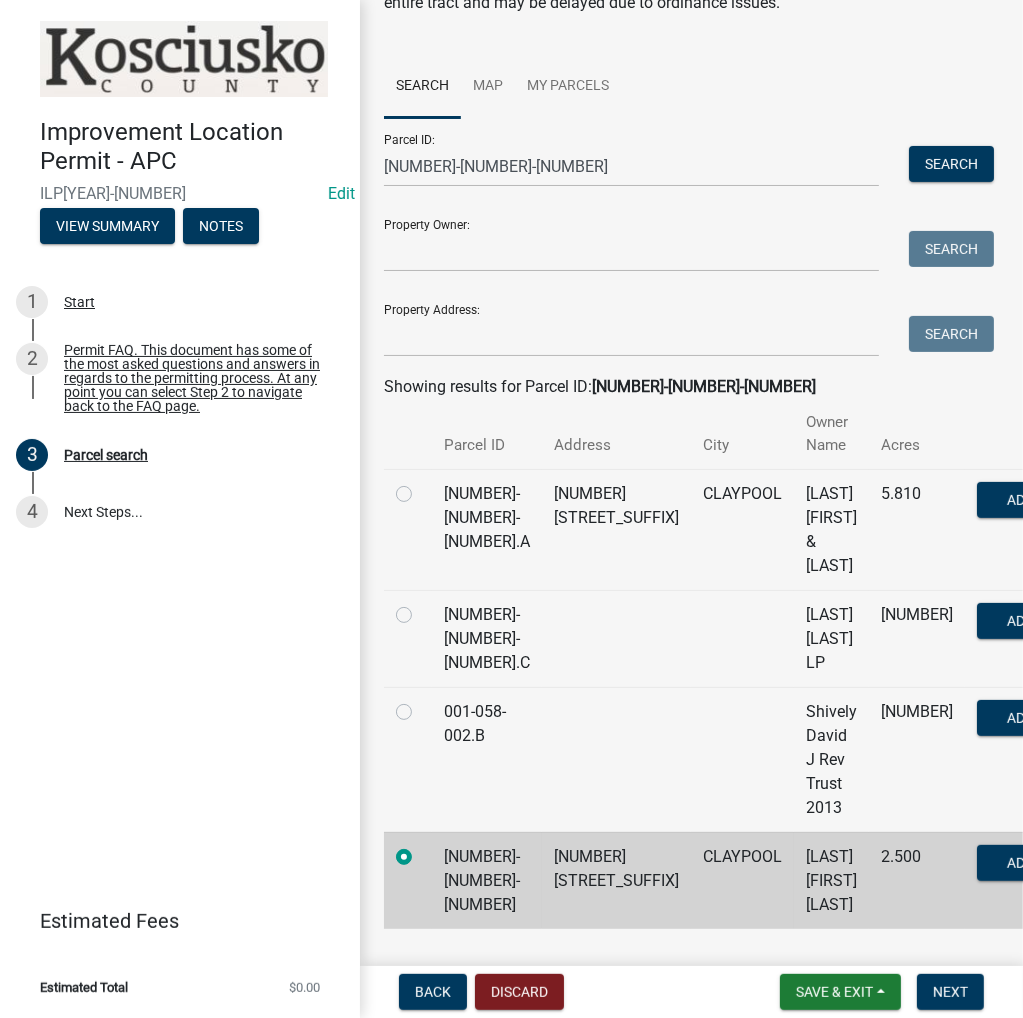 click on "Save & Exit  Save  Save & Exit   Next" at bounding box center [882, 992] 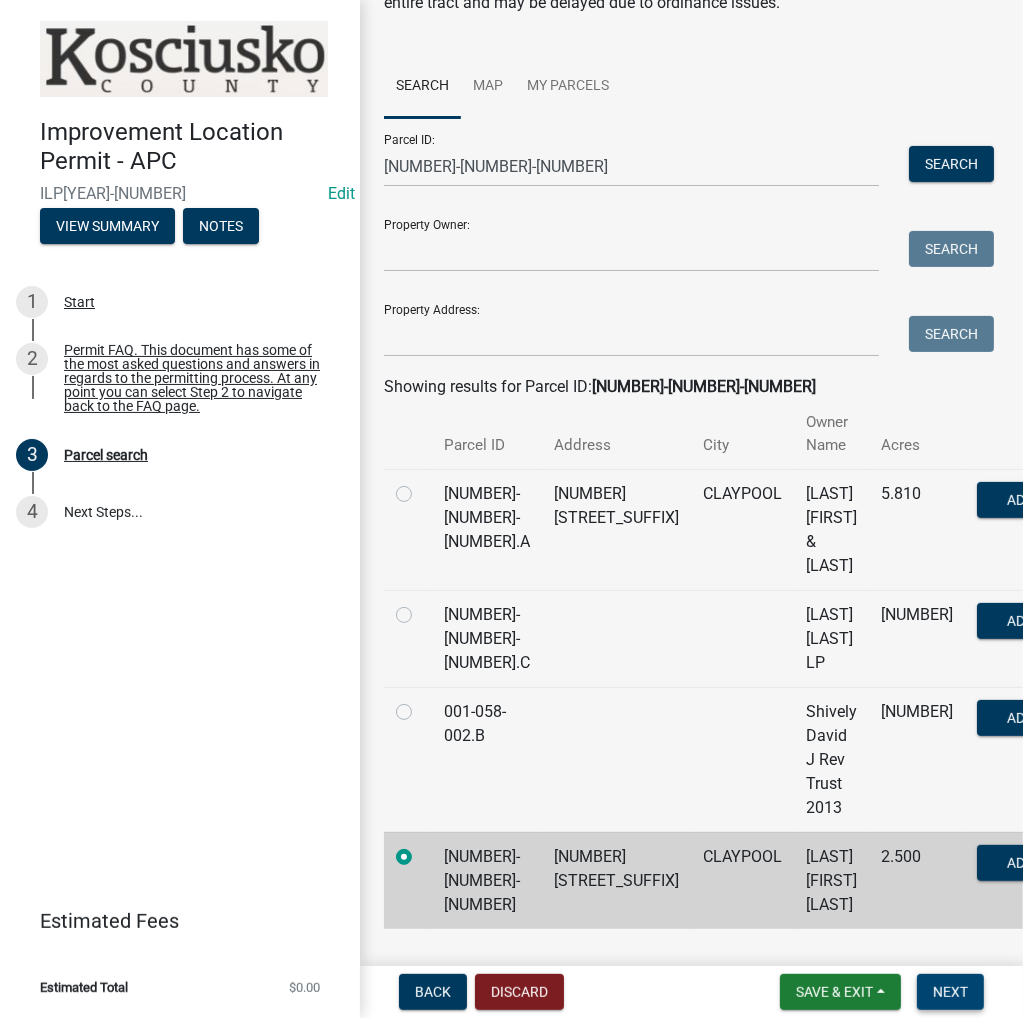 click on "Next" at bounding box center (950, 992) 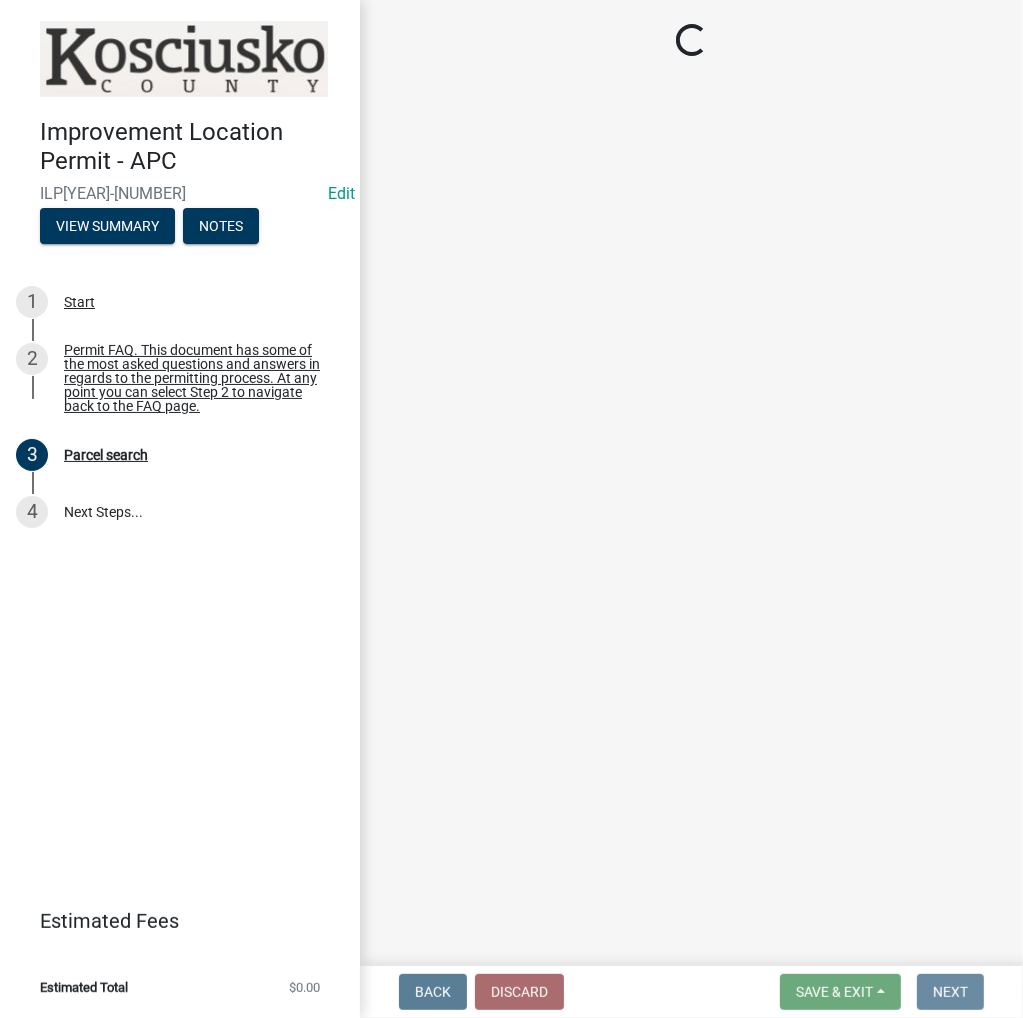 scroll, scrollTop: 0, scrollLeft: 0, axis: both 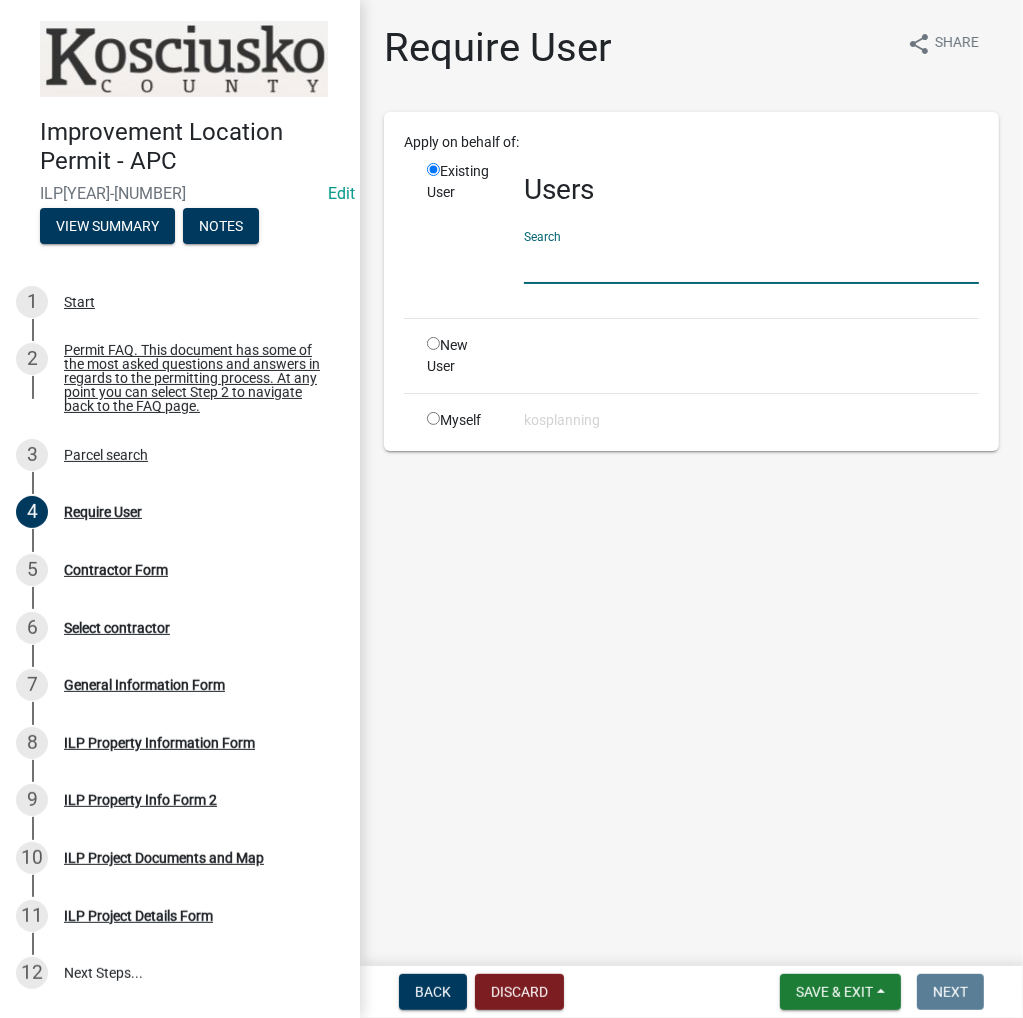 click 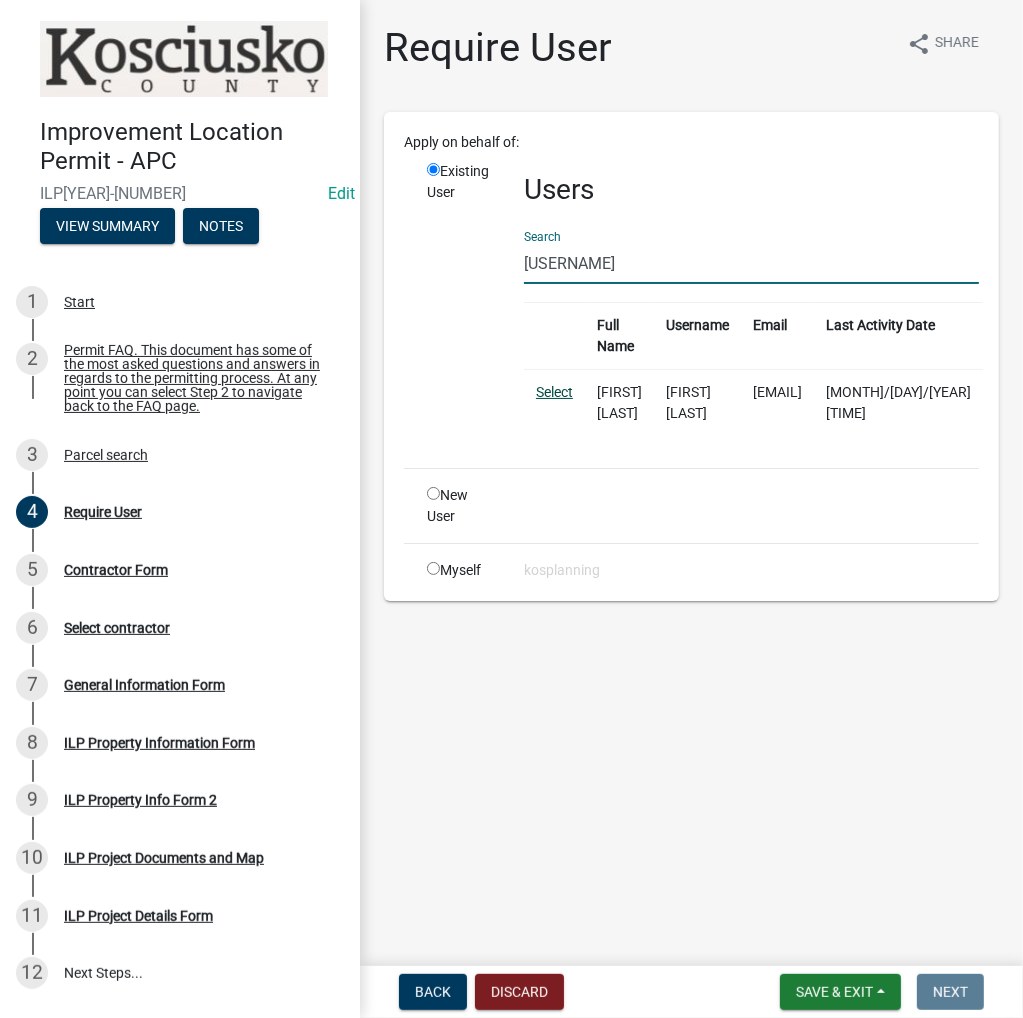 type on "[USERNAME]" 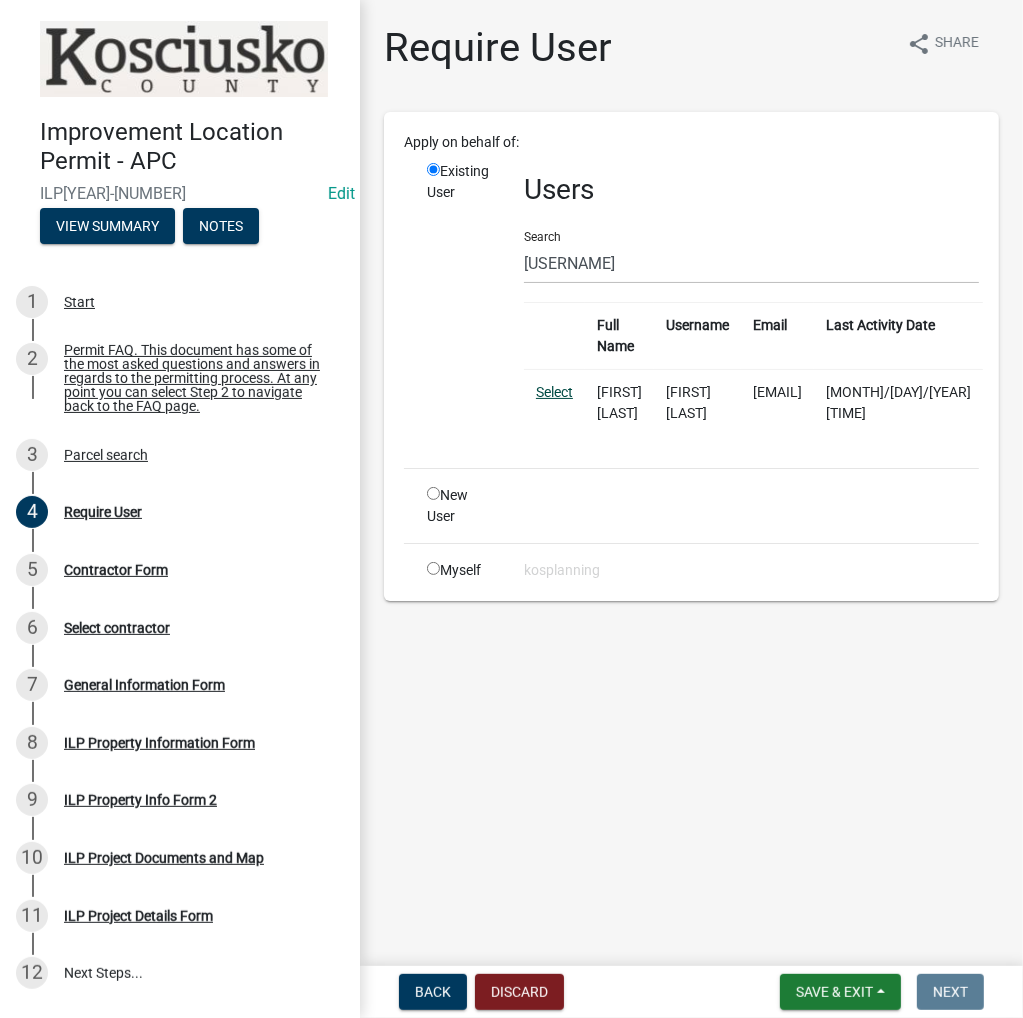 click on "Select" 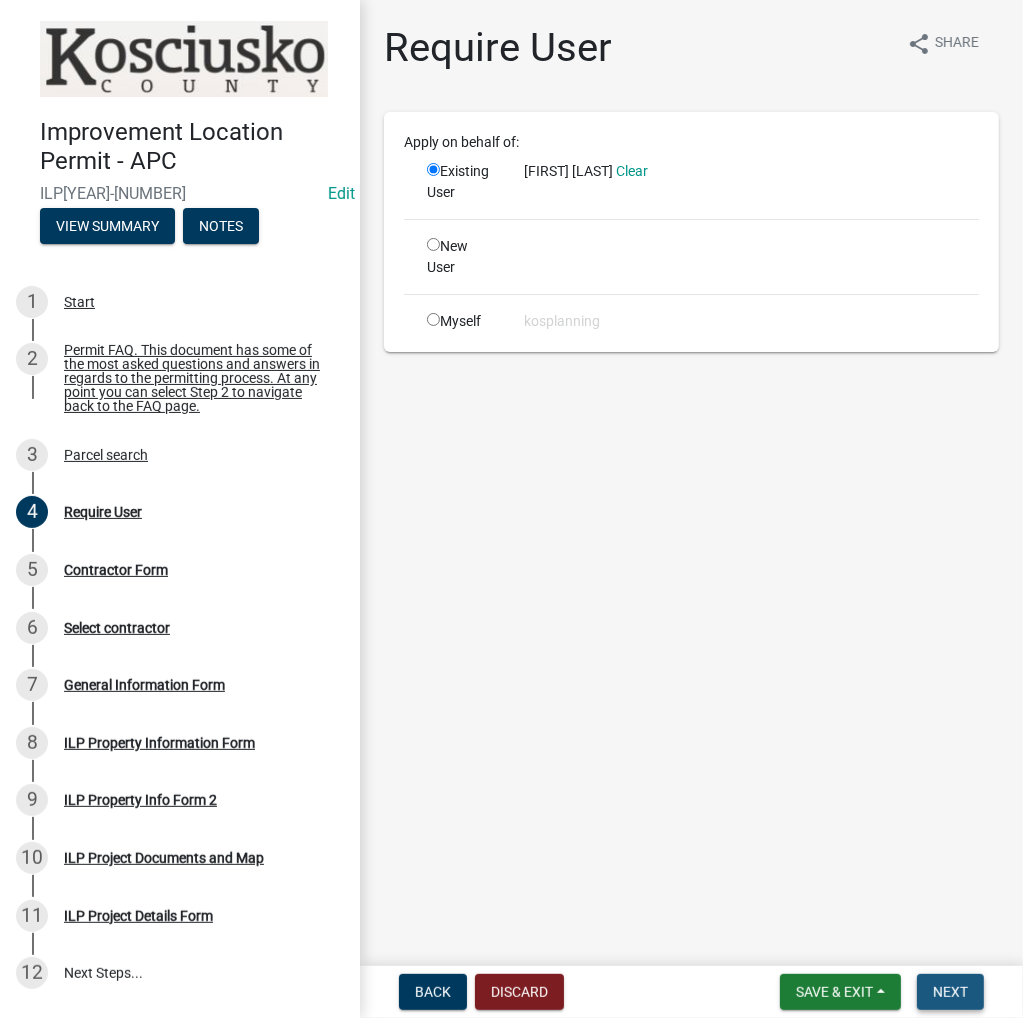 click on "Next" at bounding box center (950, 992) 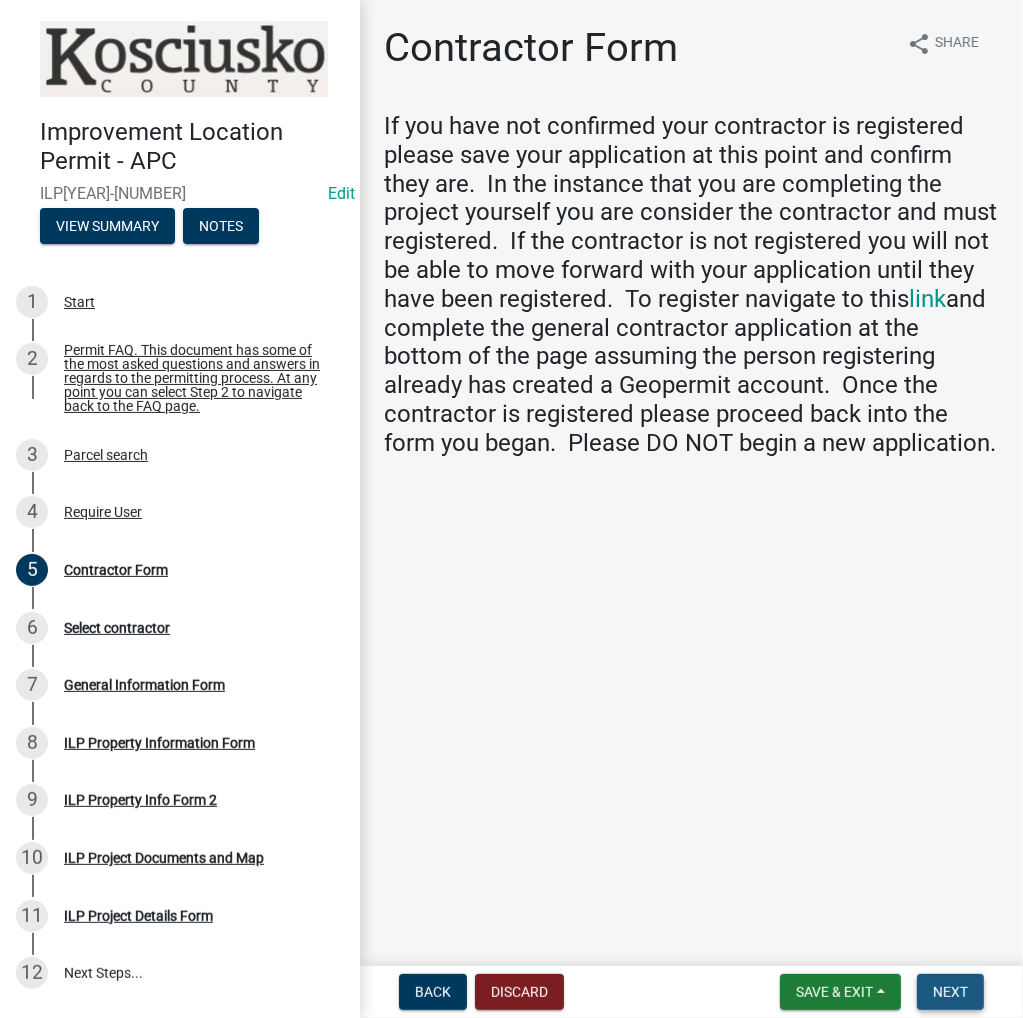 click on "Next" at bounding box center (950, 992) 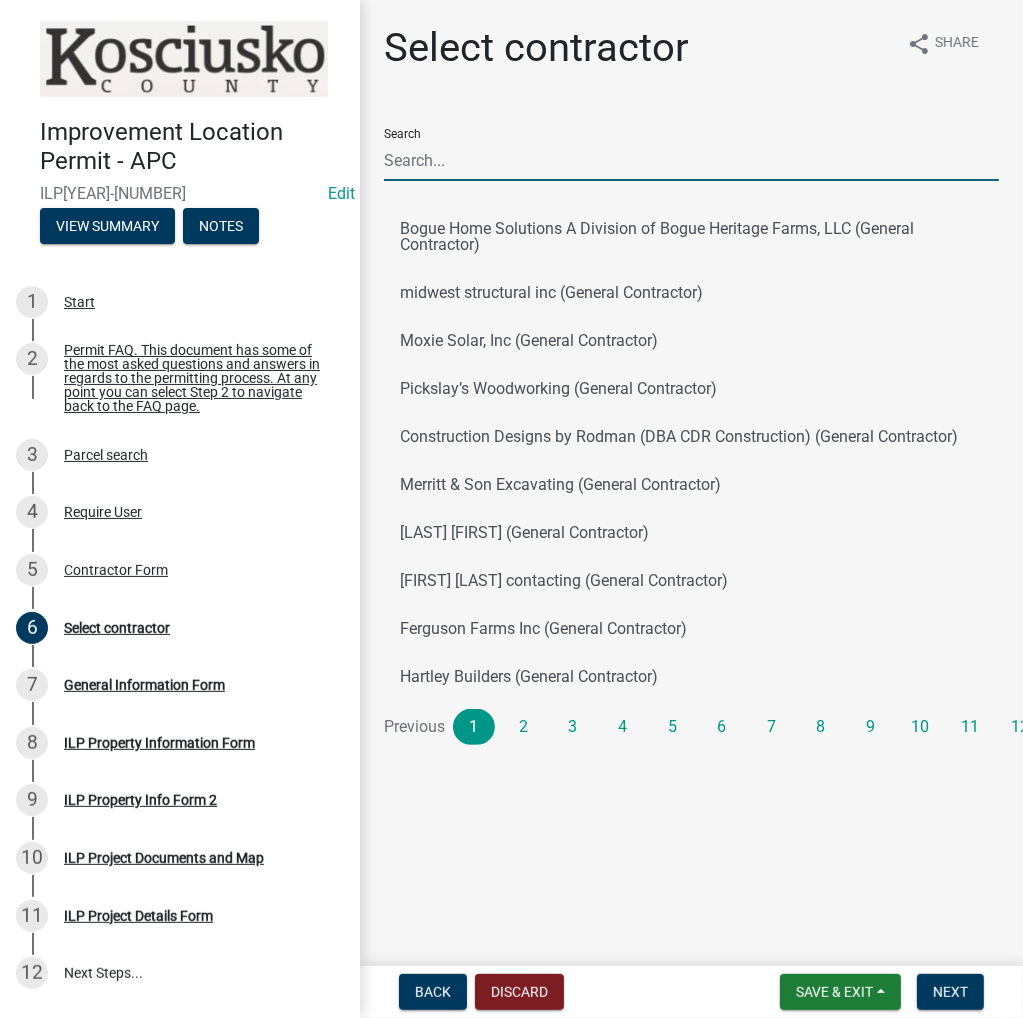 click on "Search" at bounding box center [691, 160] 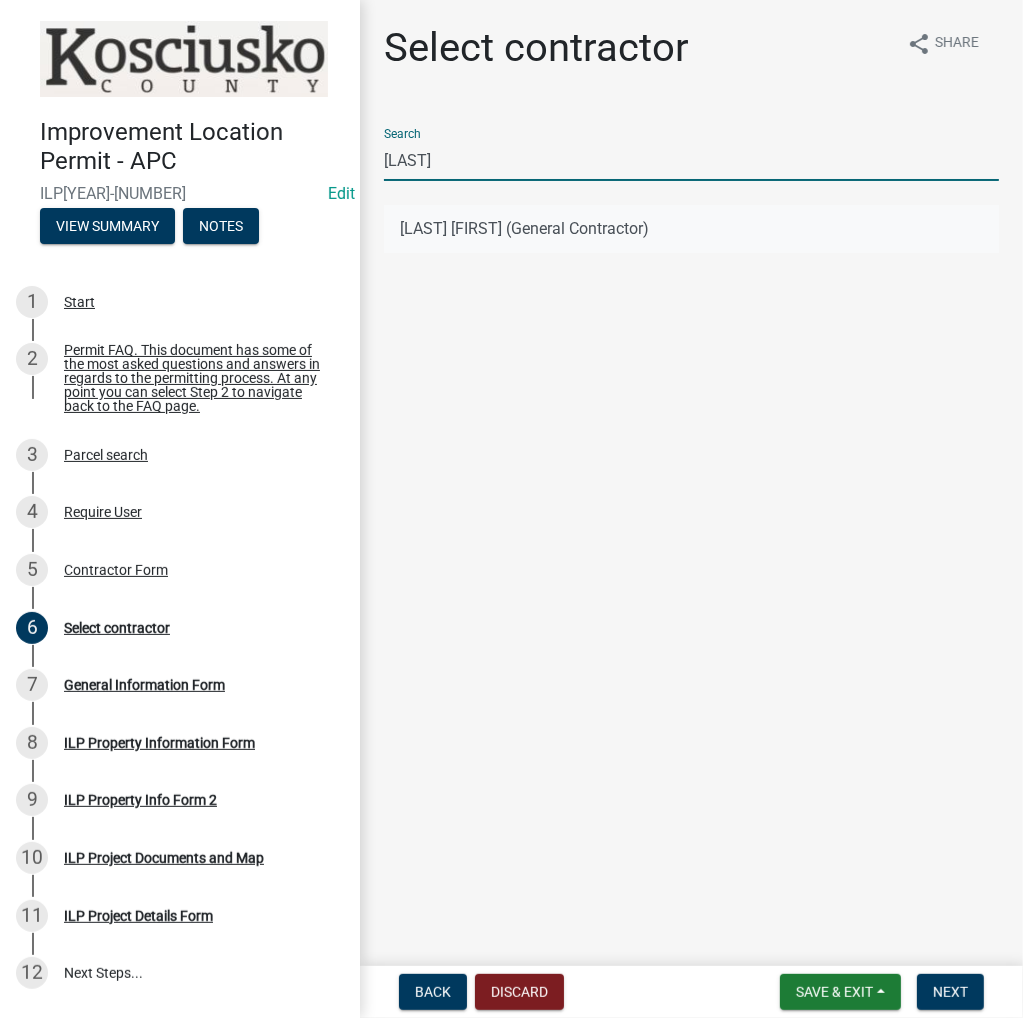 type on "[LAST]" 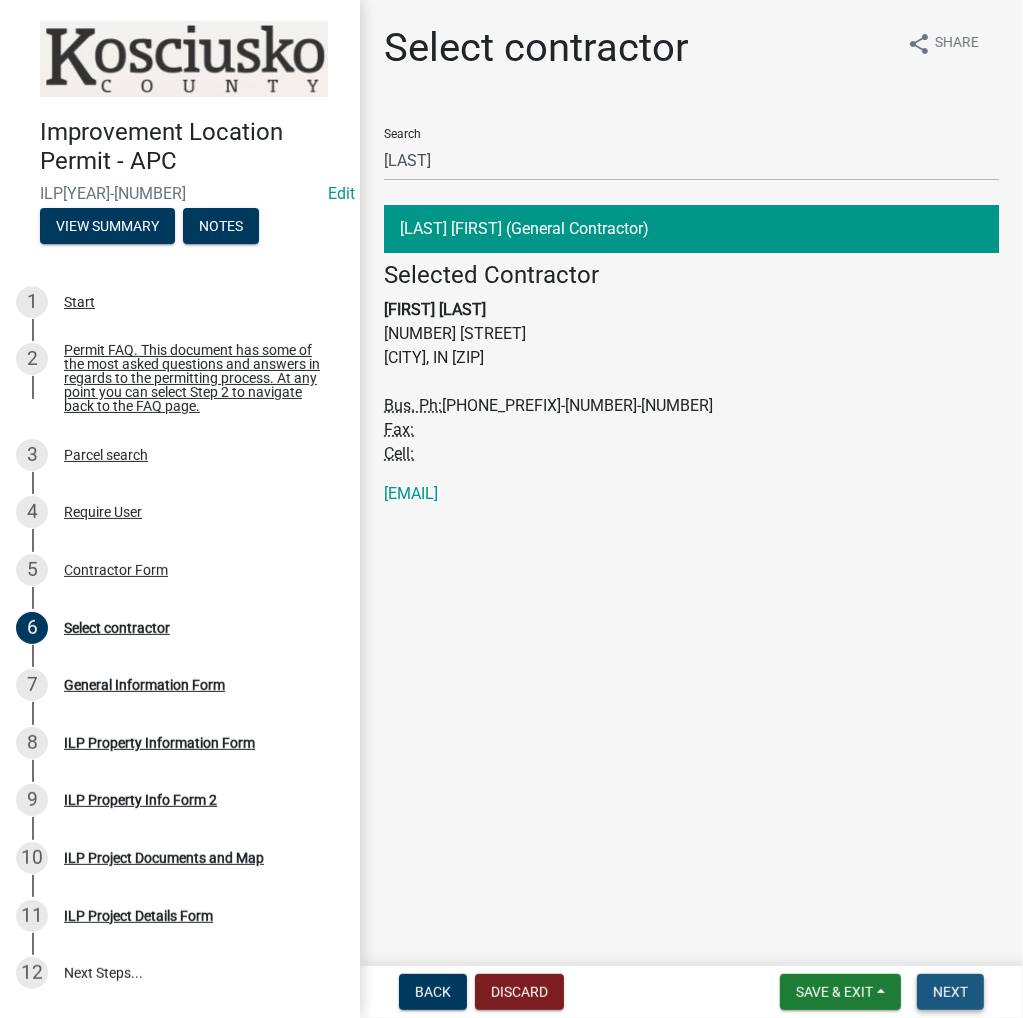 click on "Next" at bounding box center (950, 992) 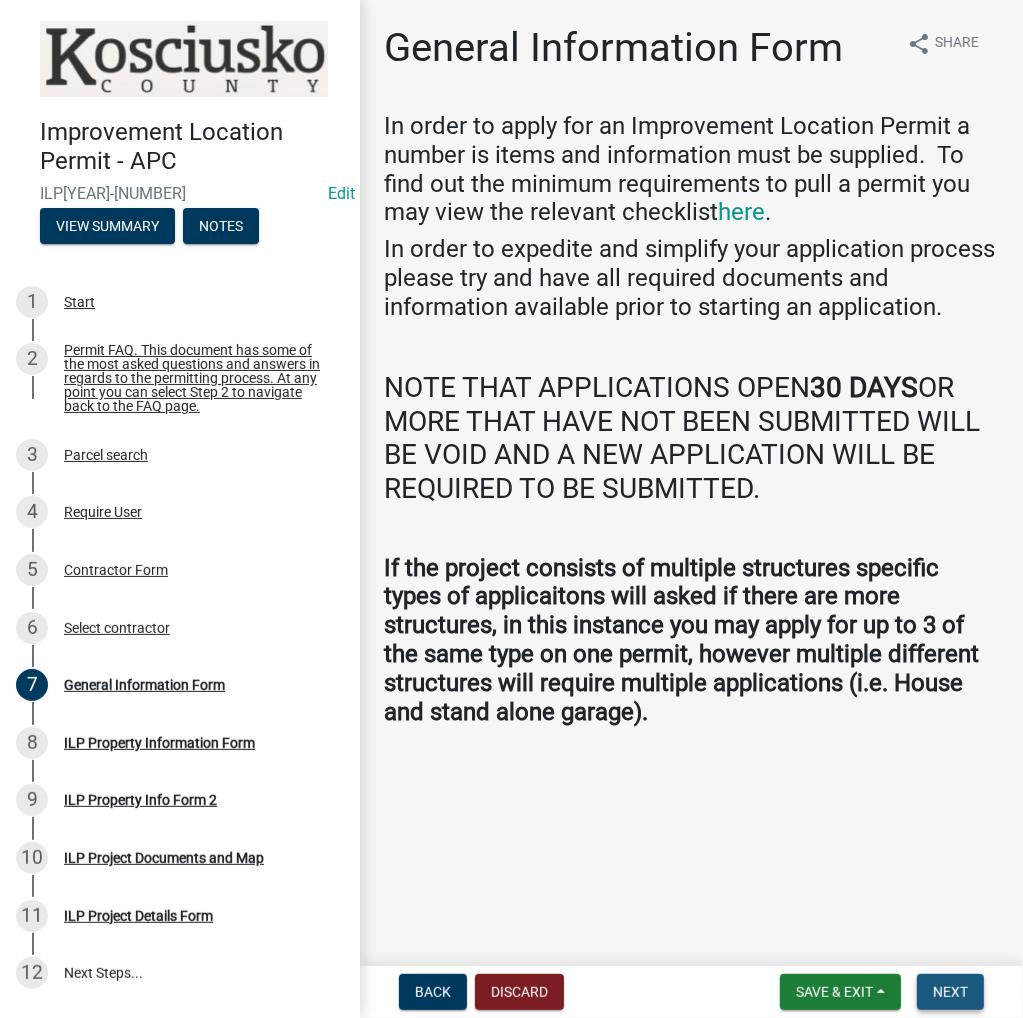 click on "Next" at bounding box center (950, 992) 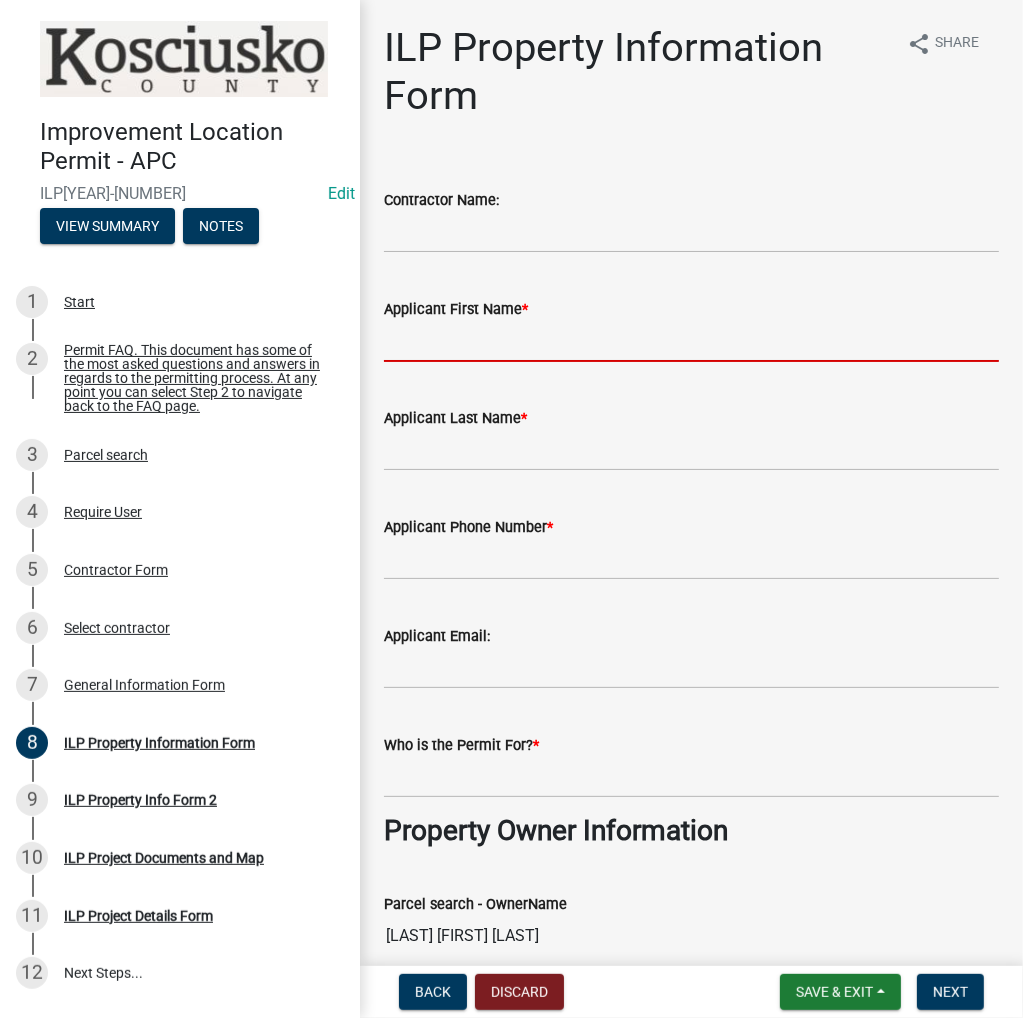 click on "Applicant First Name  *" at bounding box center (691, 341) 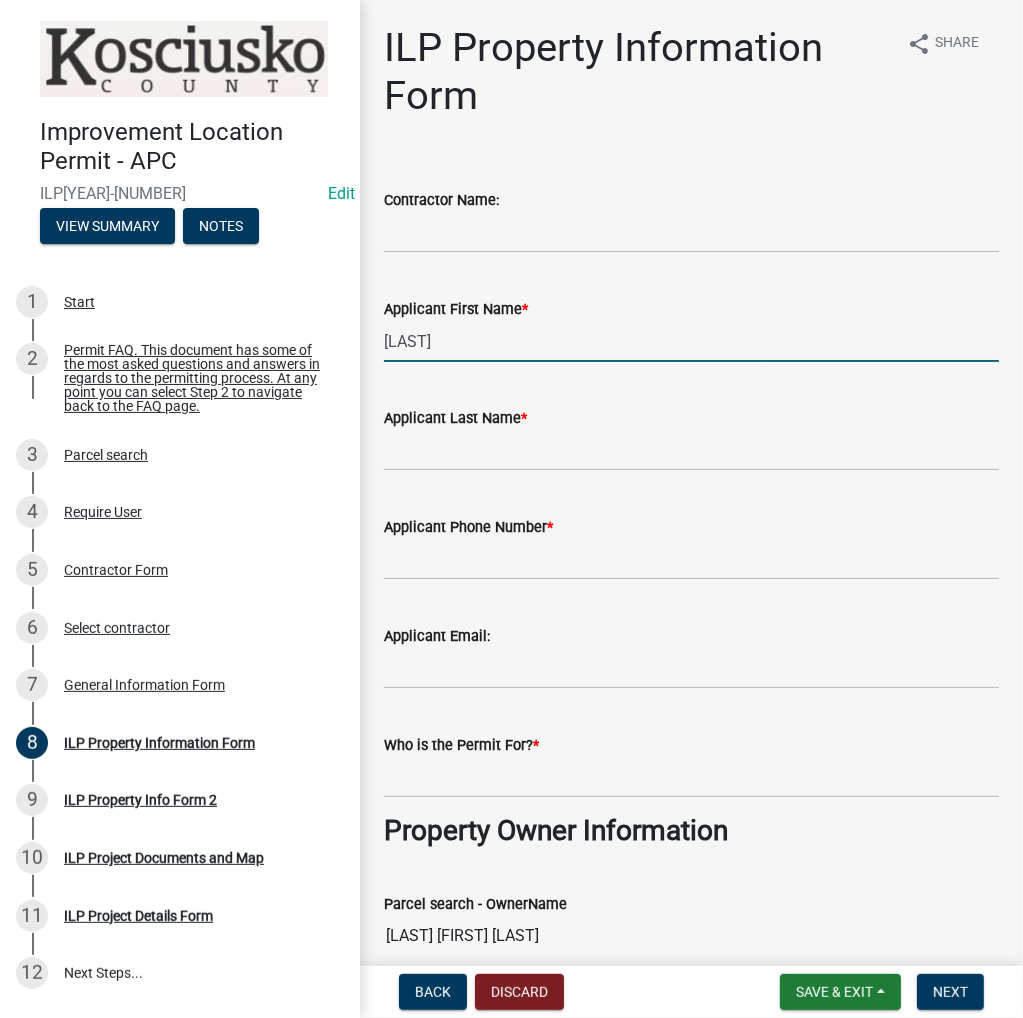 type on "[LAST]" 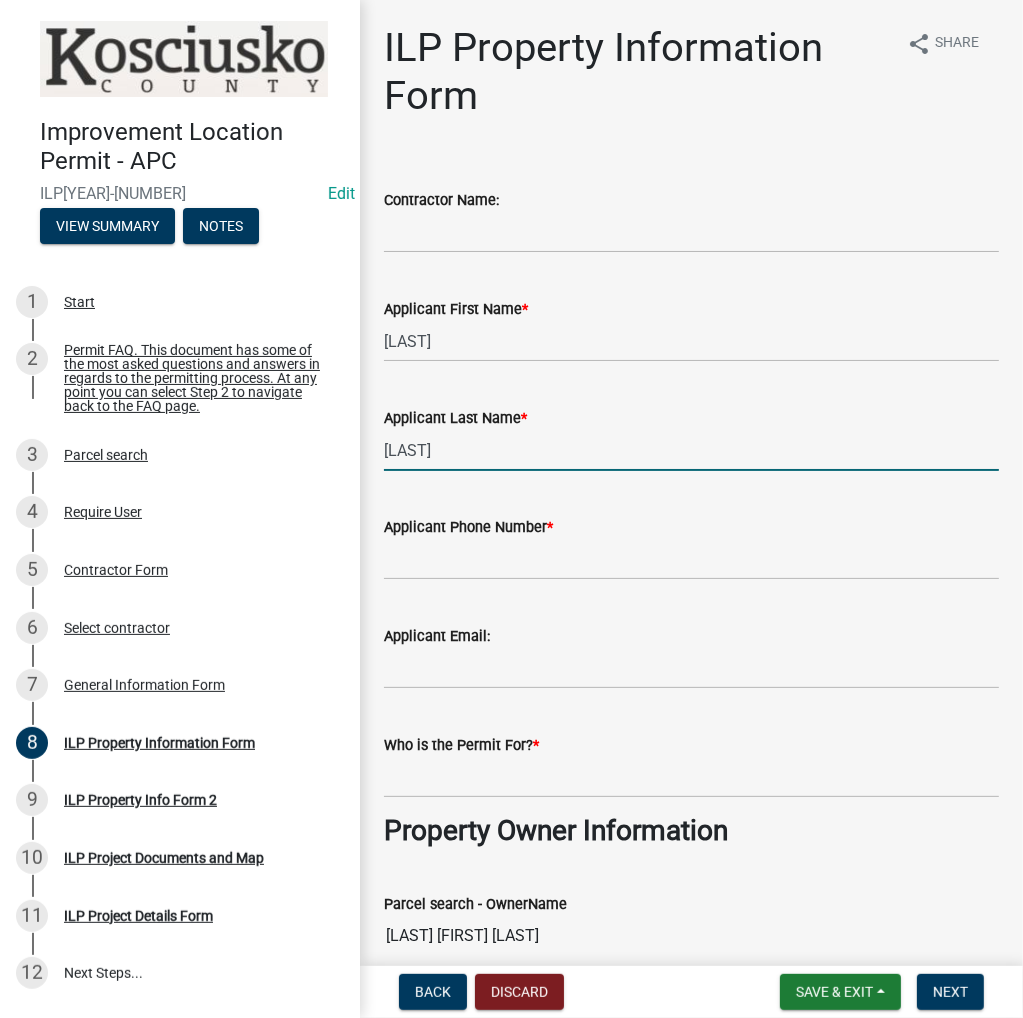 type on "[LAST]" 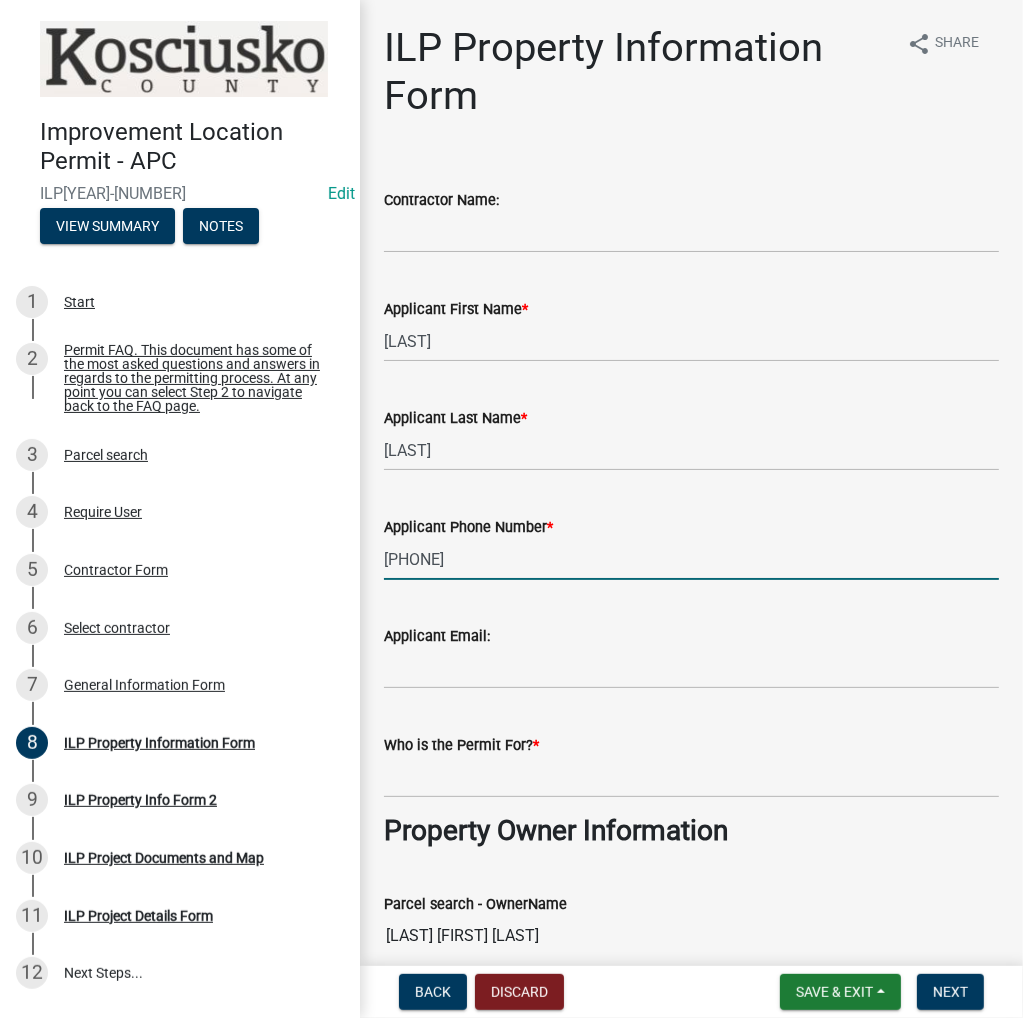 type on "[PHONE]" 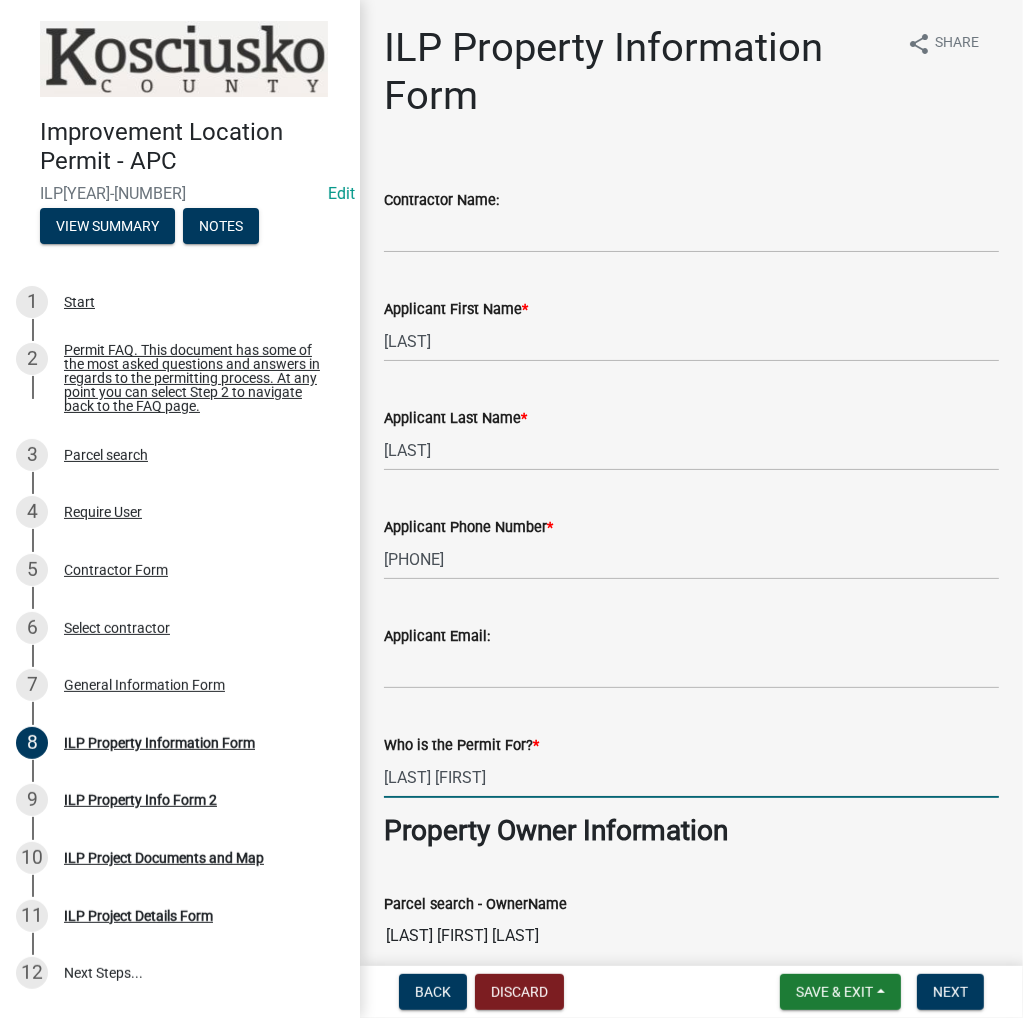 type on "[LAST] [FIRST]" 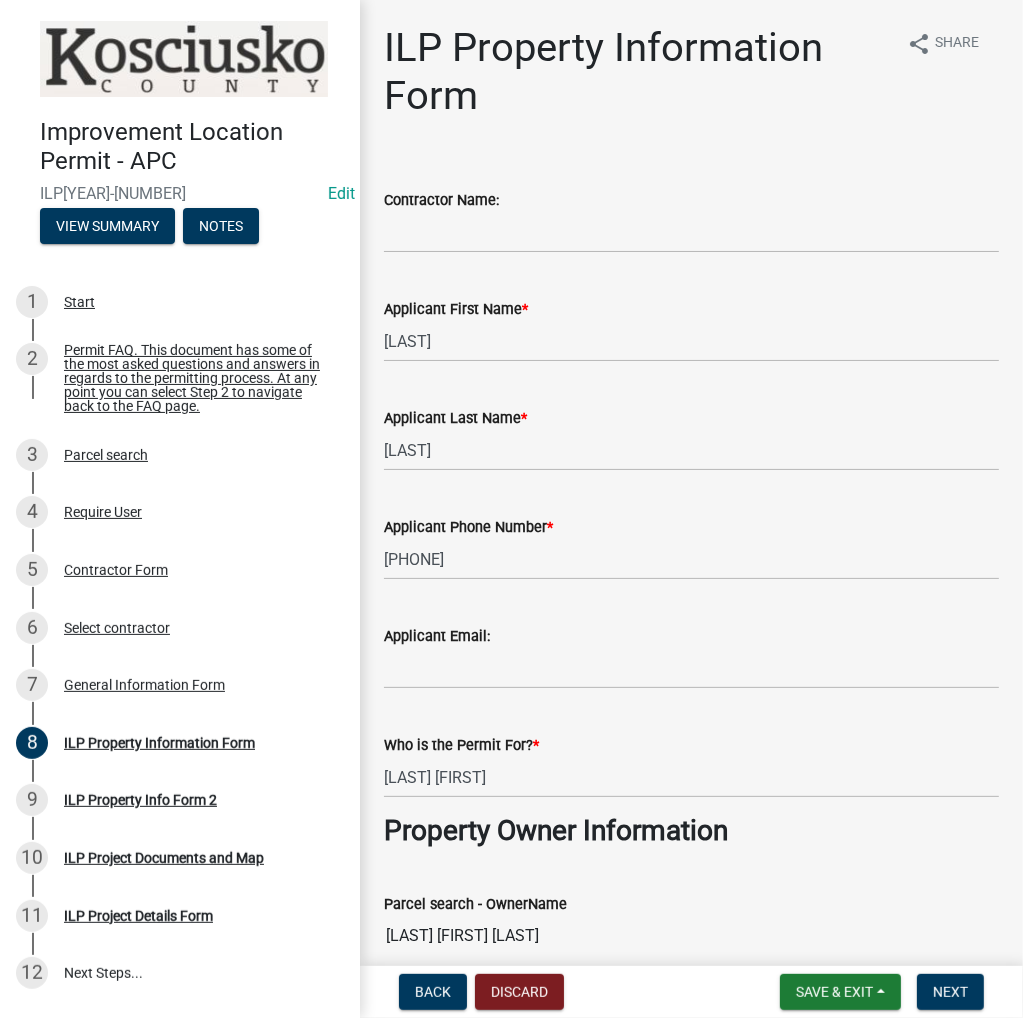 scroll, scrollTop: 564, scrollLeft: 0, axis: vertical 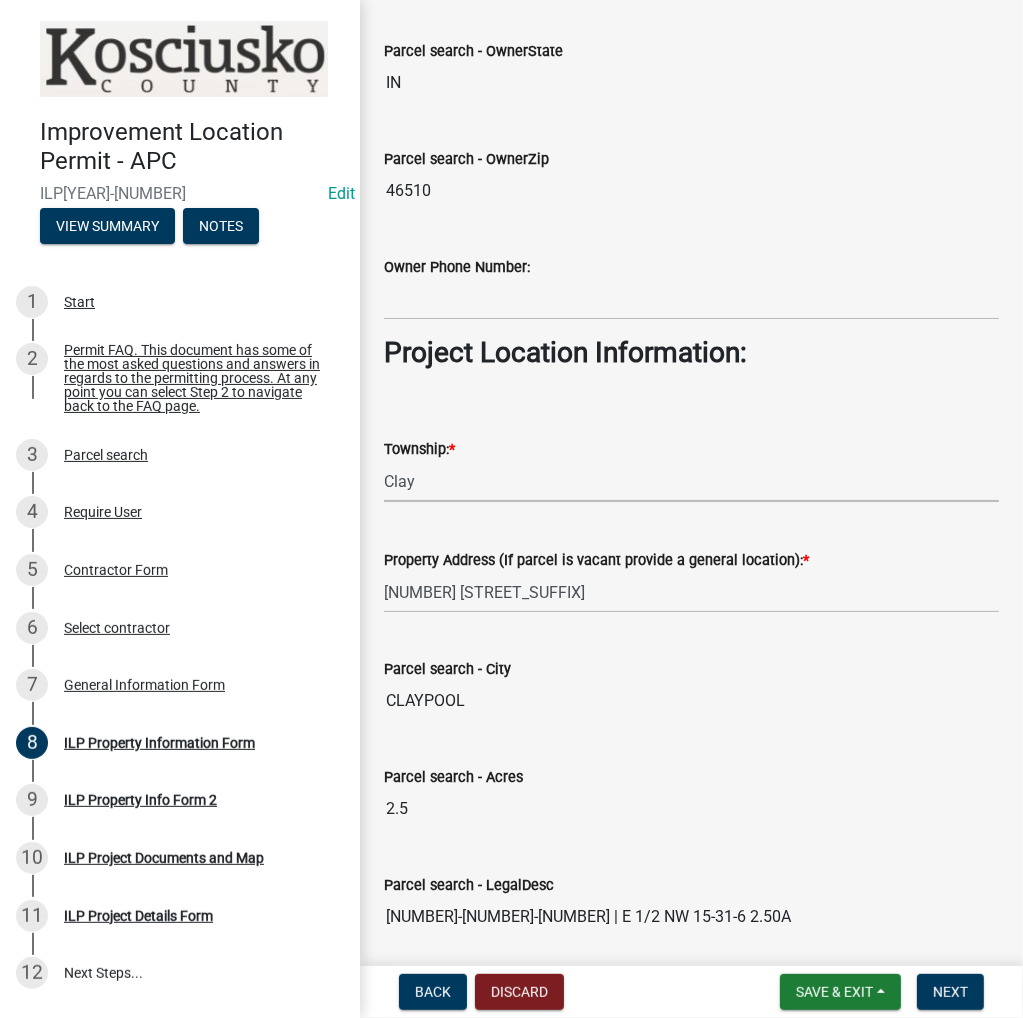 select on "1ba6d0a1-8334-4cec-a782-4148eced6037" 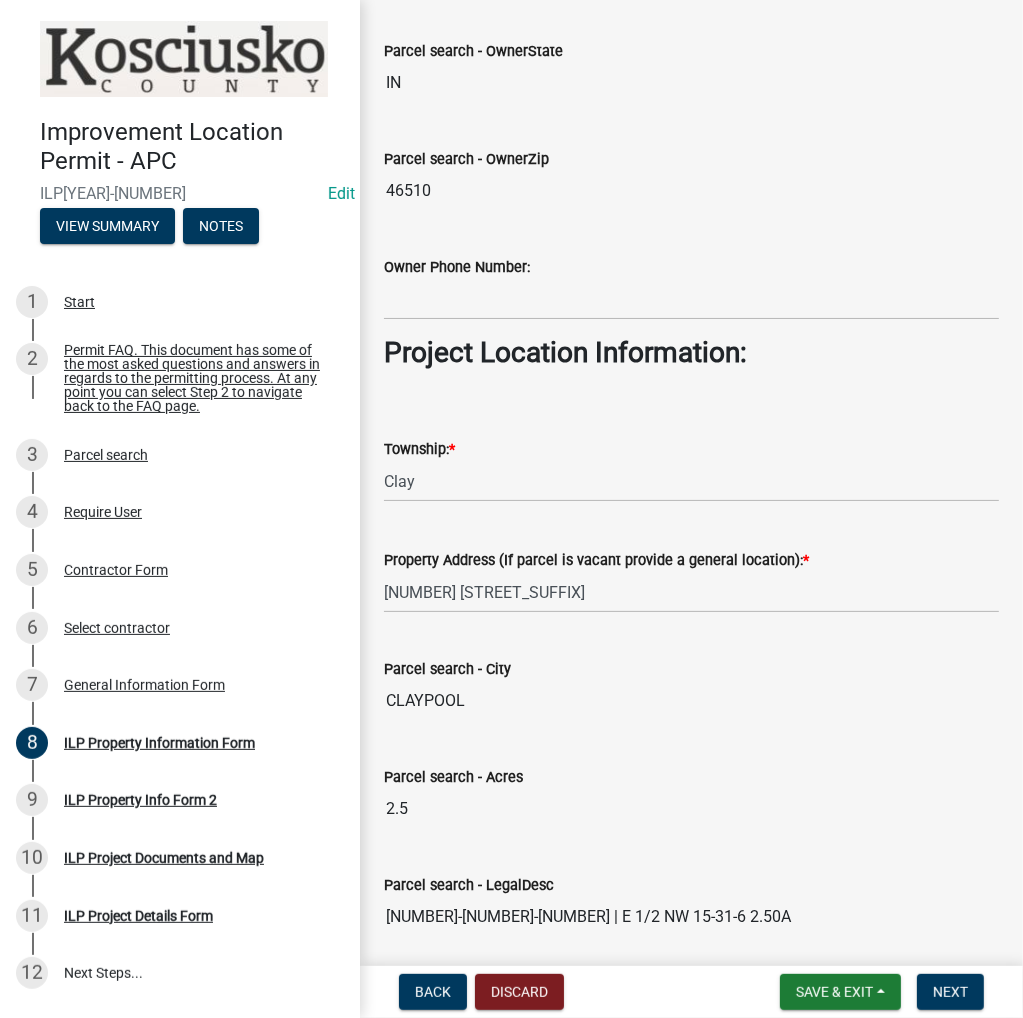 scroll, scrollTop: 1465, scrollLeft: 0, axis: vertical 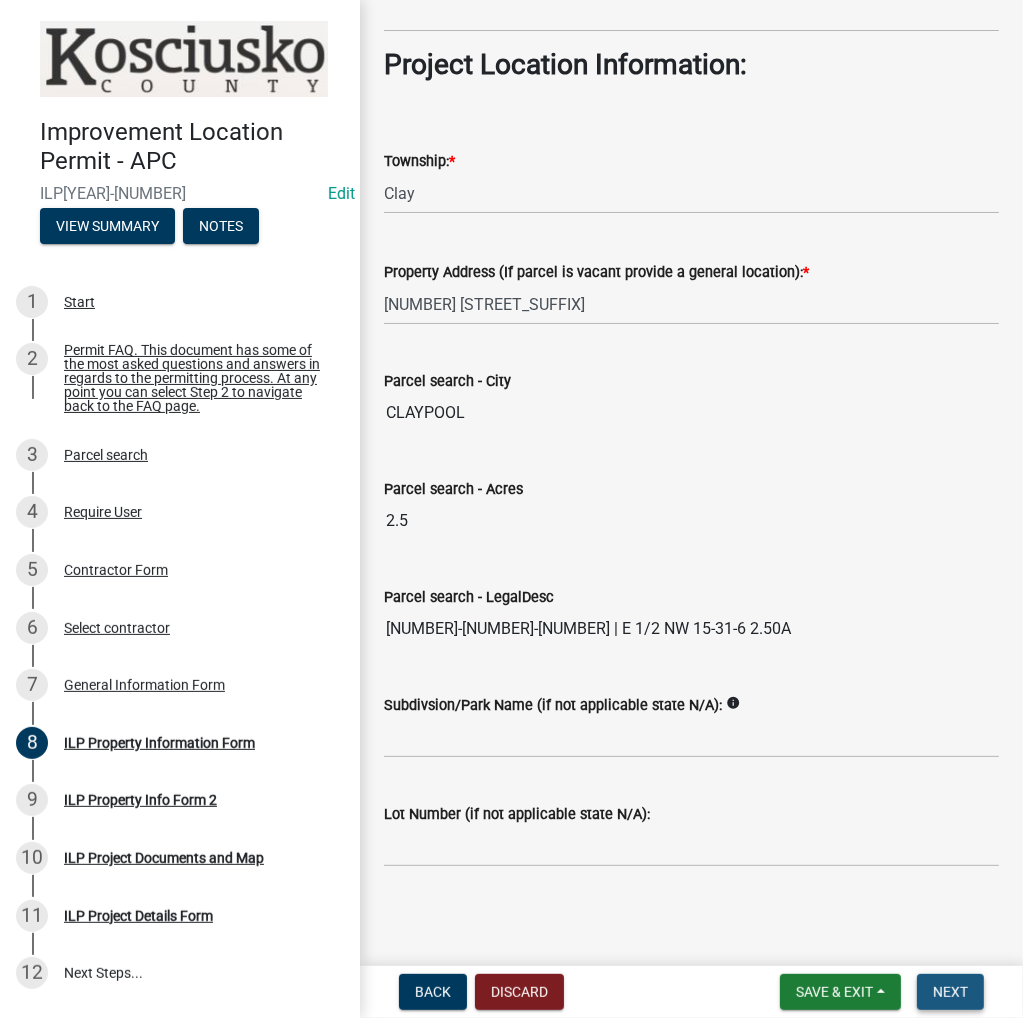 click on "Next" at bounding box center (950, 992) 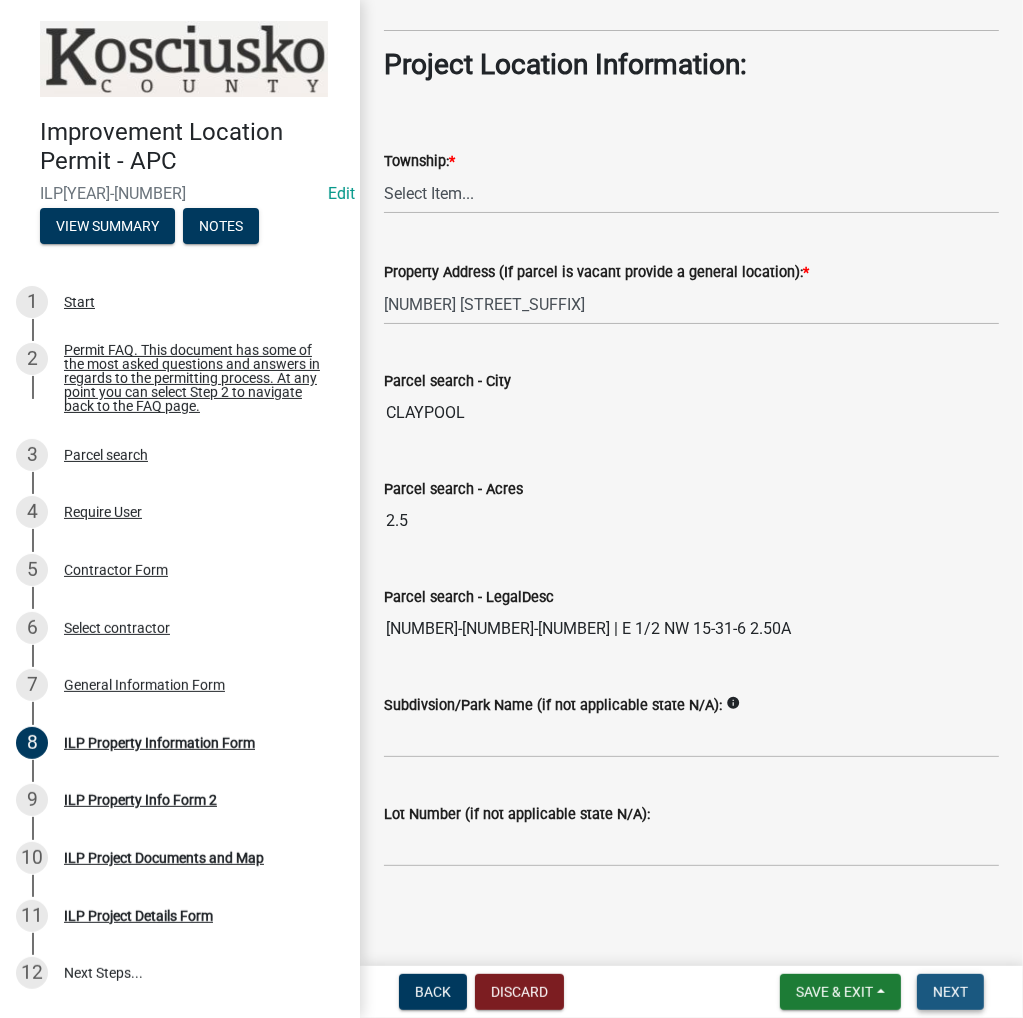 scroll, scrollTop: 0, scrollLeft: 0, axis: both 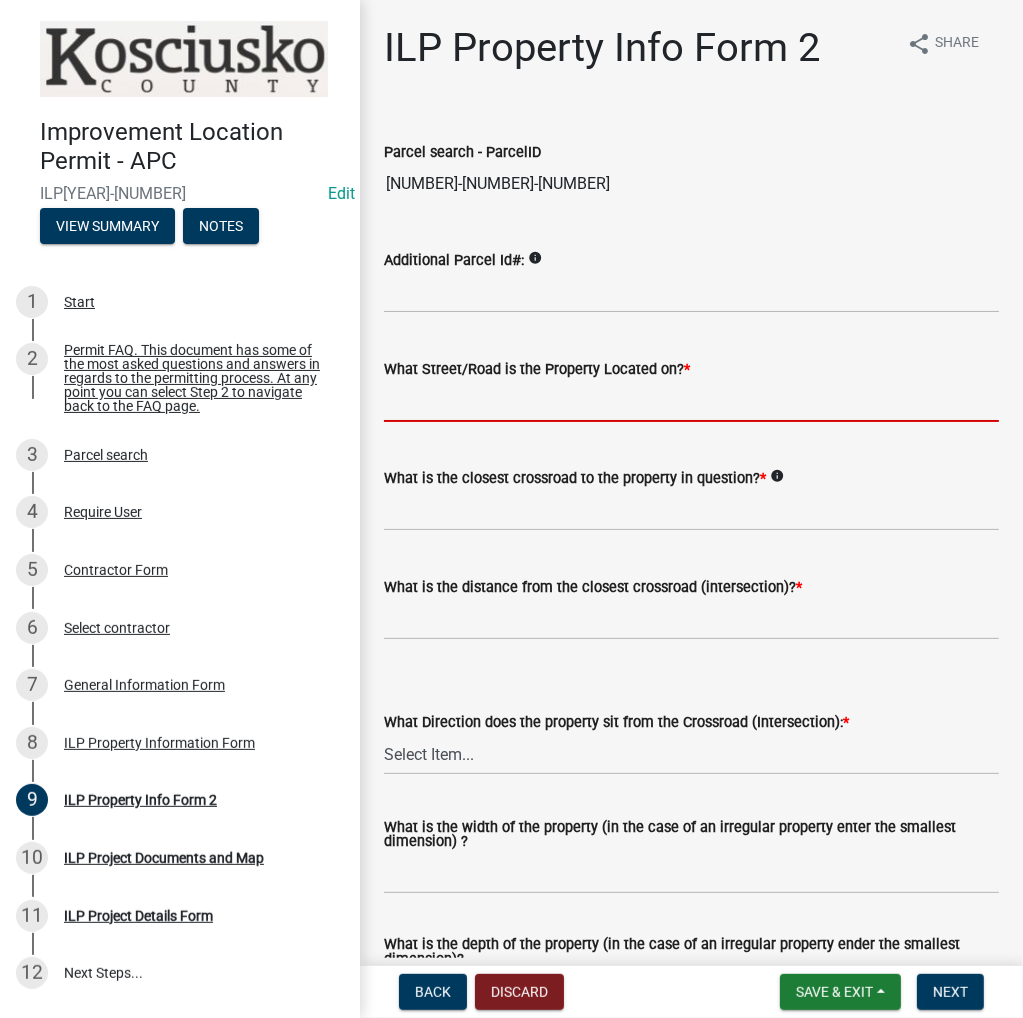 click on "What Street/Road is the Property Located on?  *" at bounding box center (691, 401) 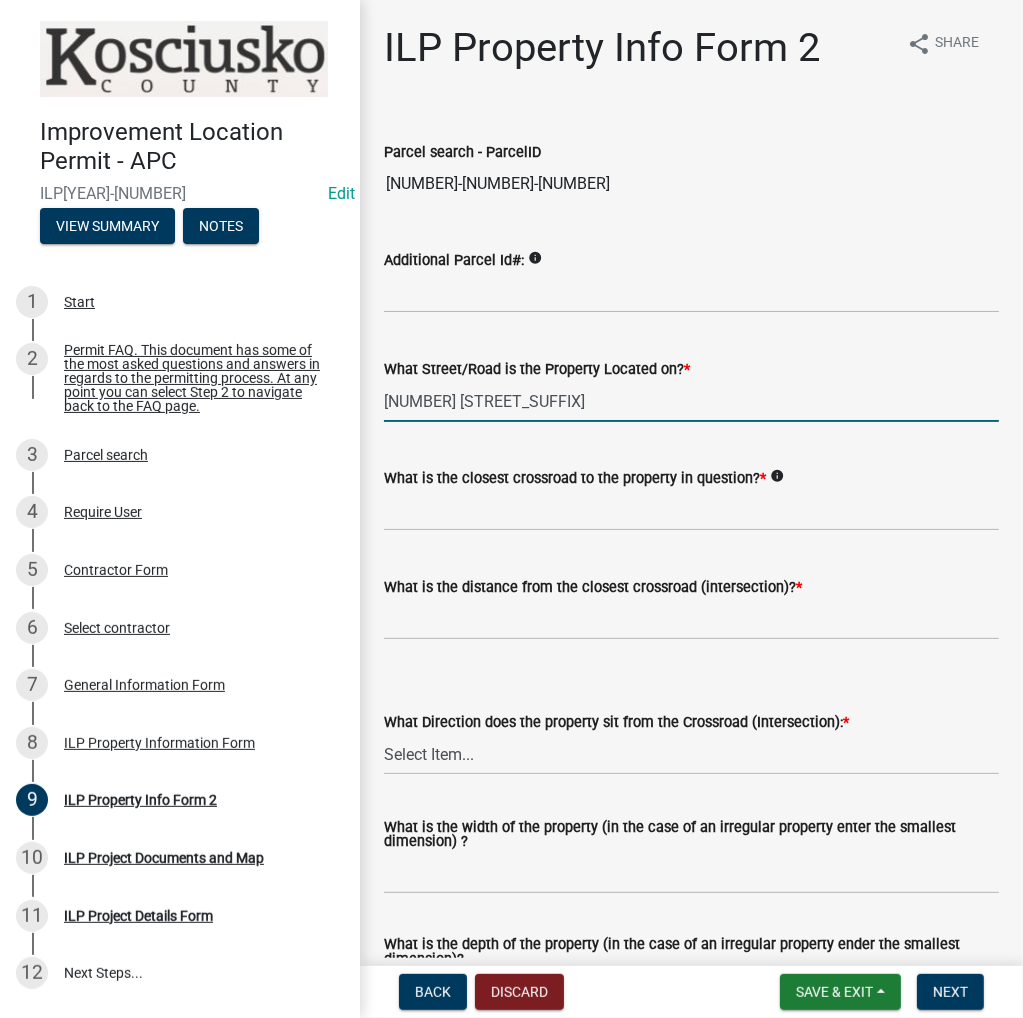 type on "[NUMBER] [STREET_SUFFIX]" 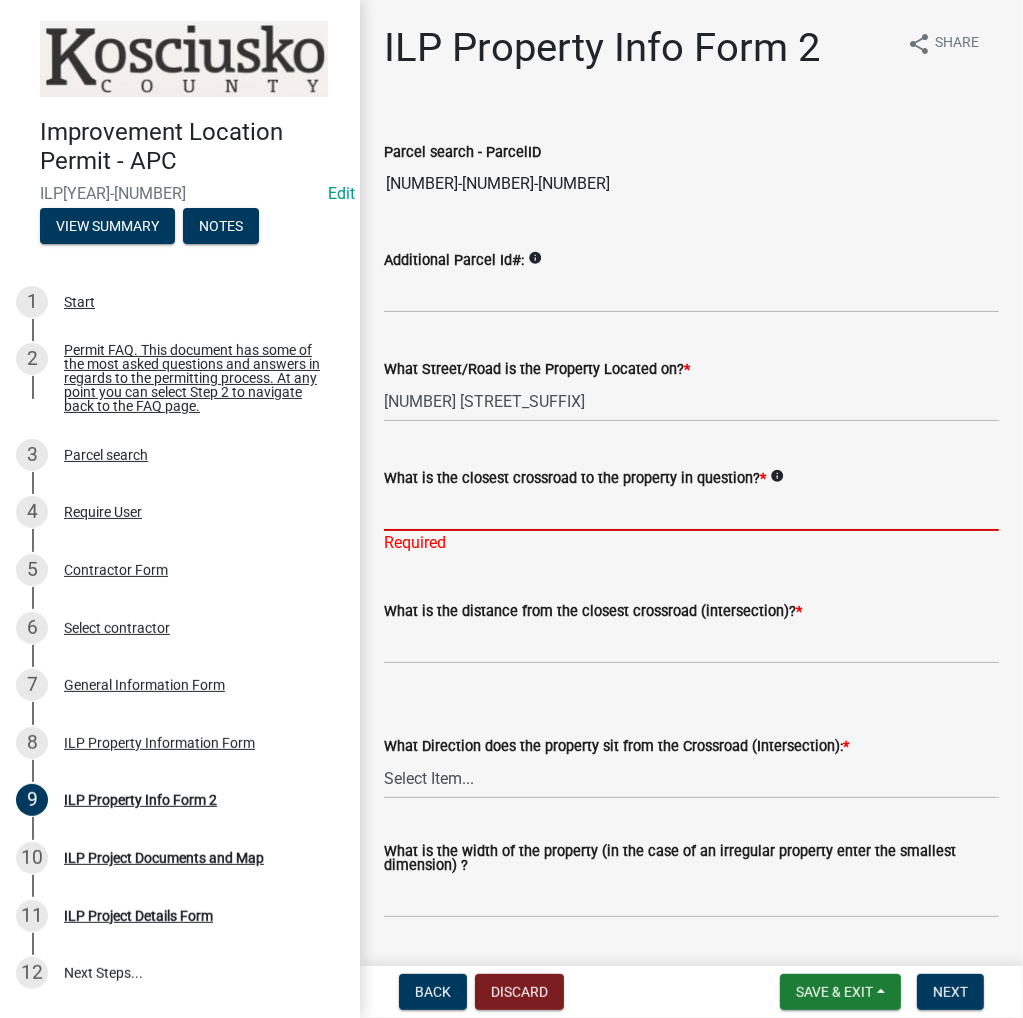 click on "What is the closest crossroad to the property in question?  *" at bounding box center [691, 510] 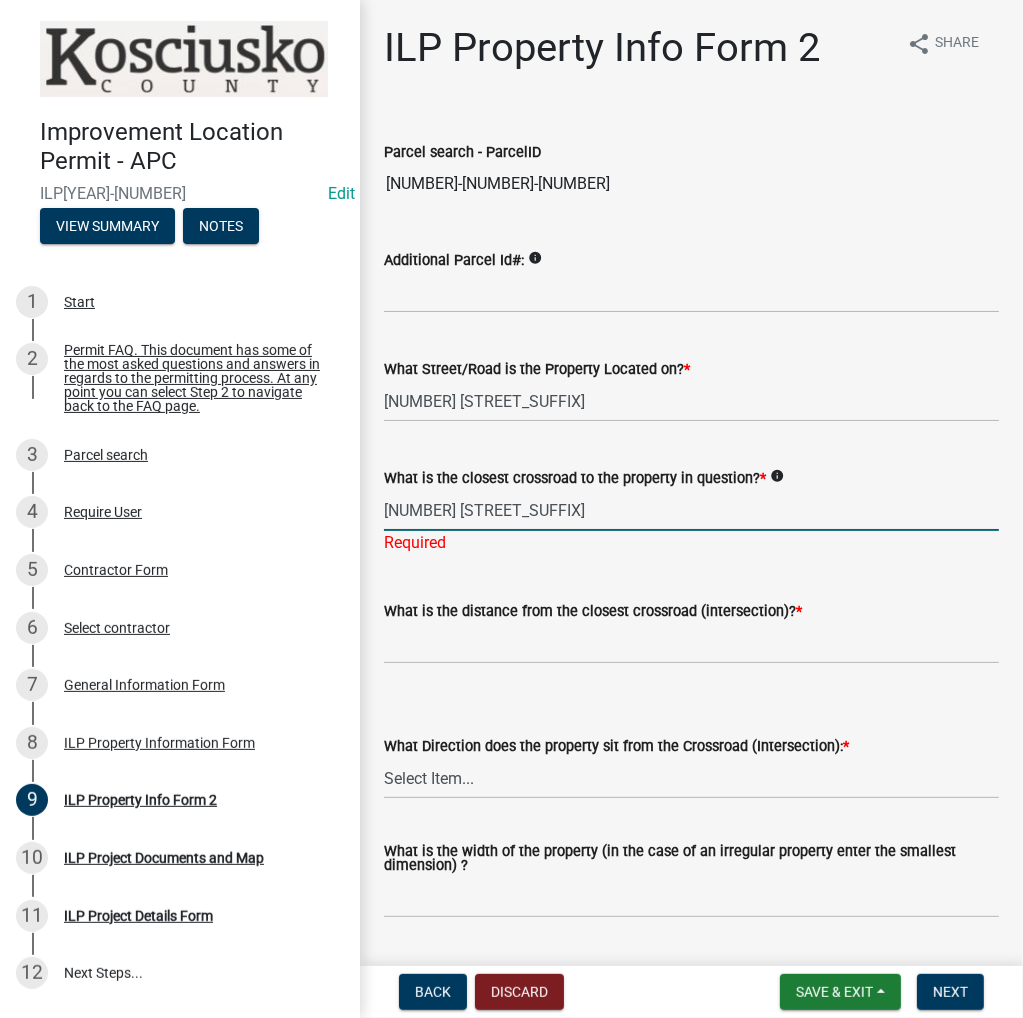 type on "[NUMBER] [STREET_SUFFIX]" 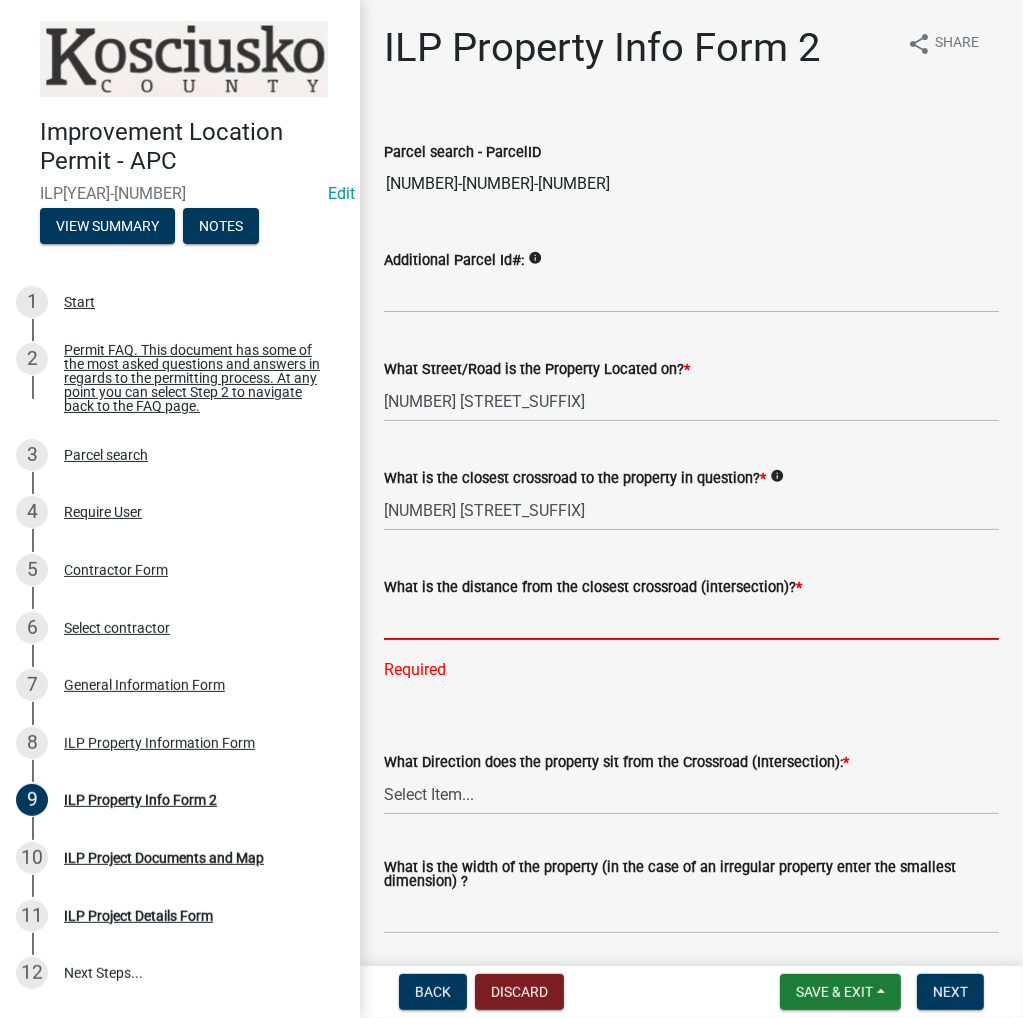 click 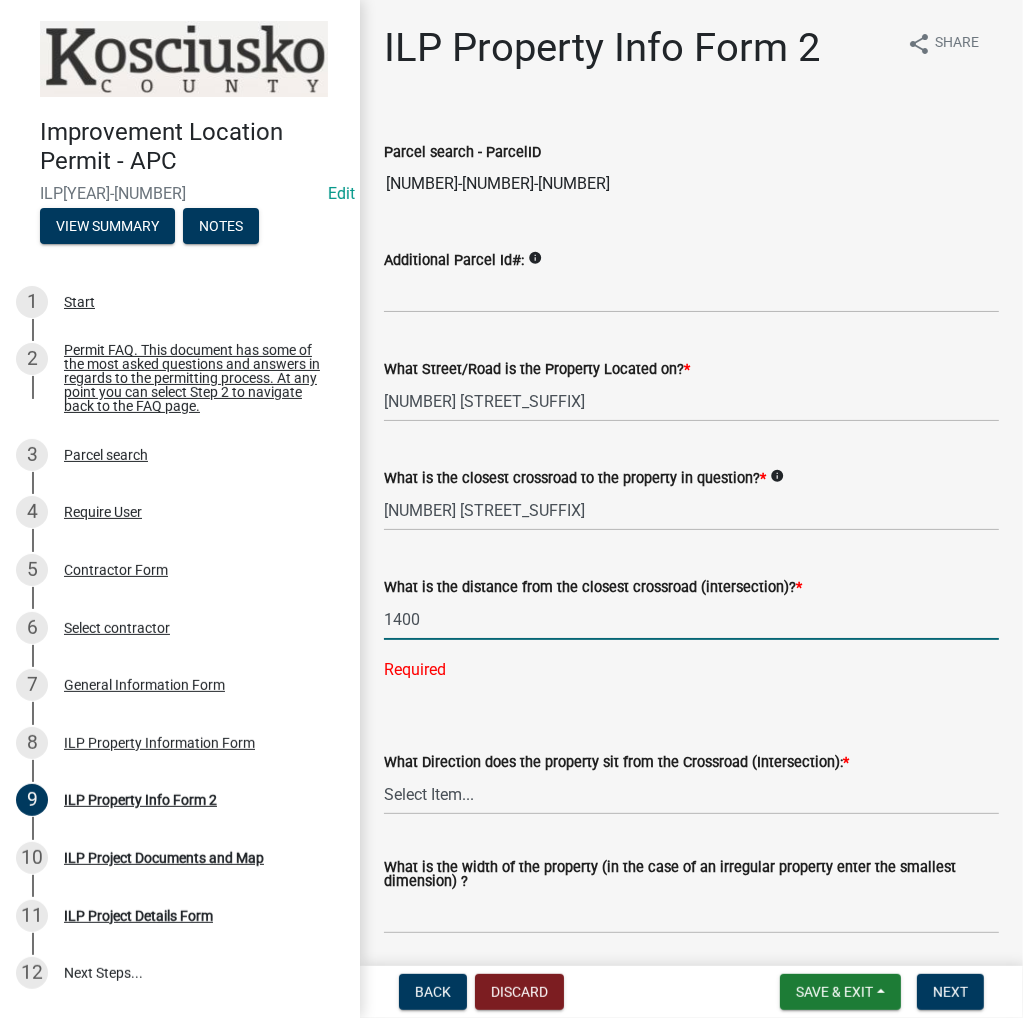 type on "1400" 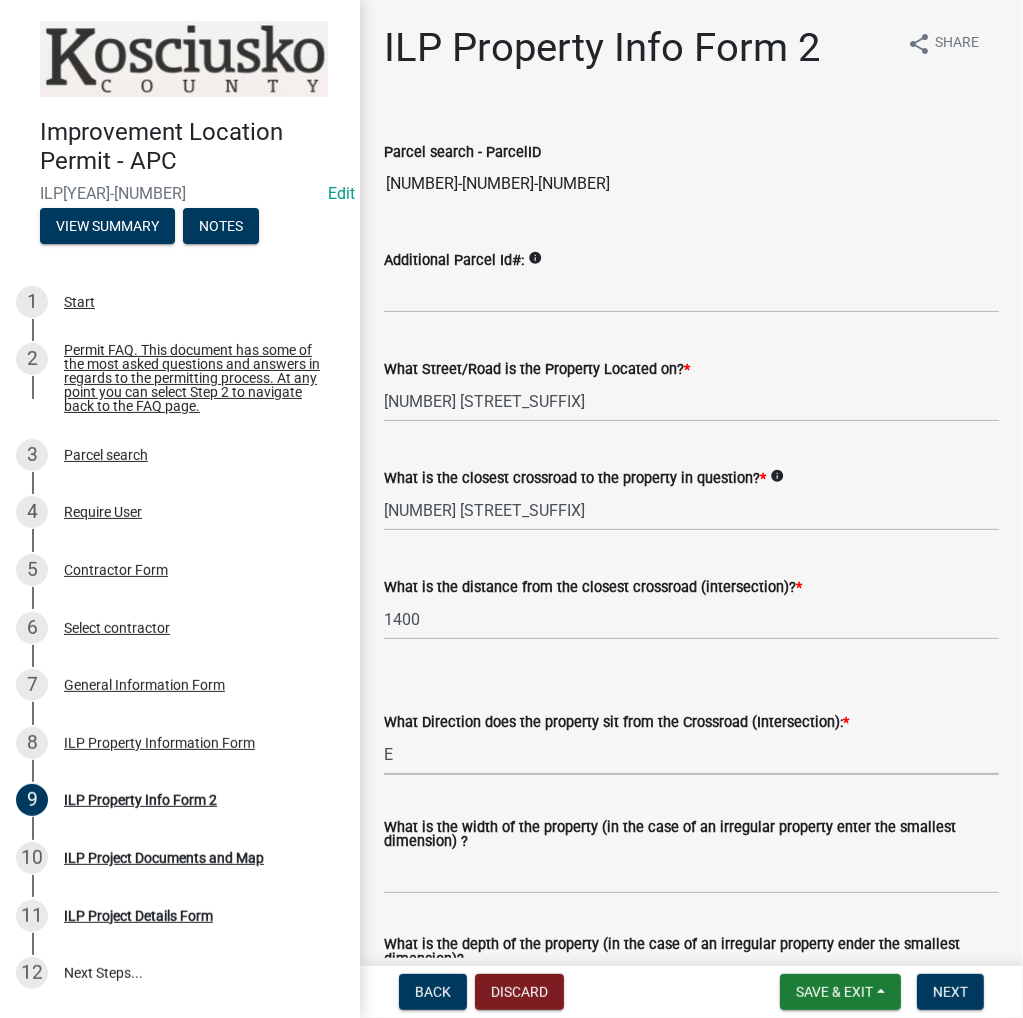 select on "5d8d9a6f-68f4-4910-b8ad-905844ed2da1" 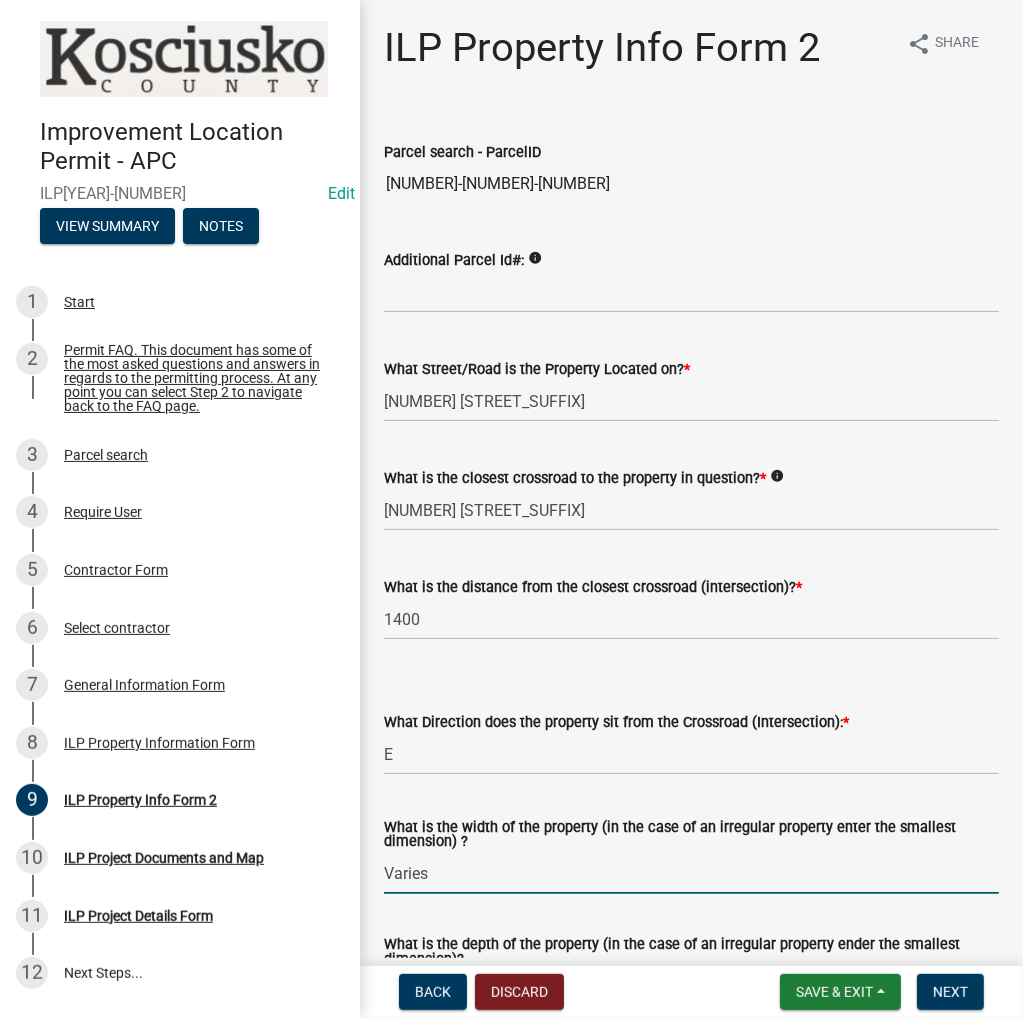 type on "Varies" 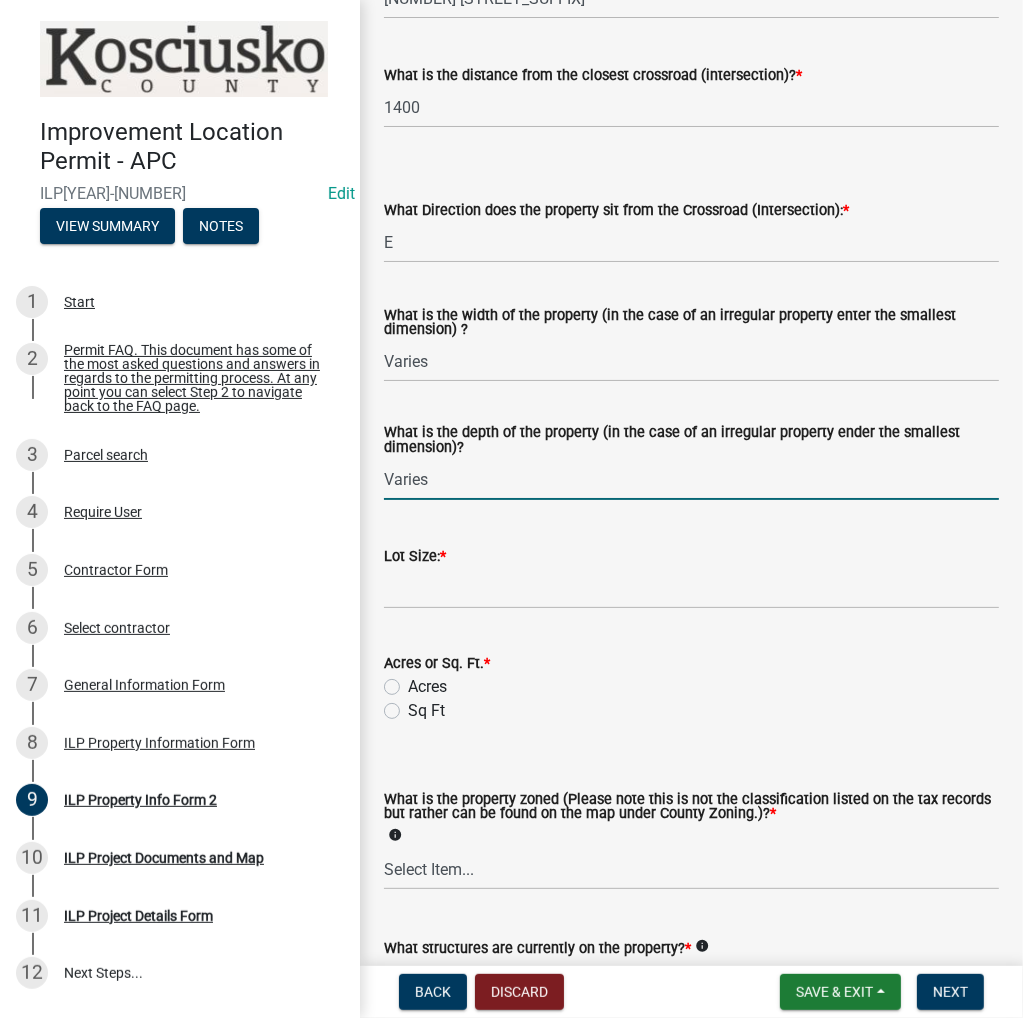 type on "Varies" 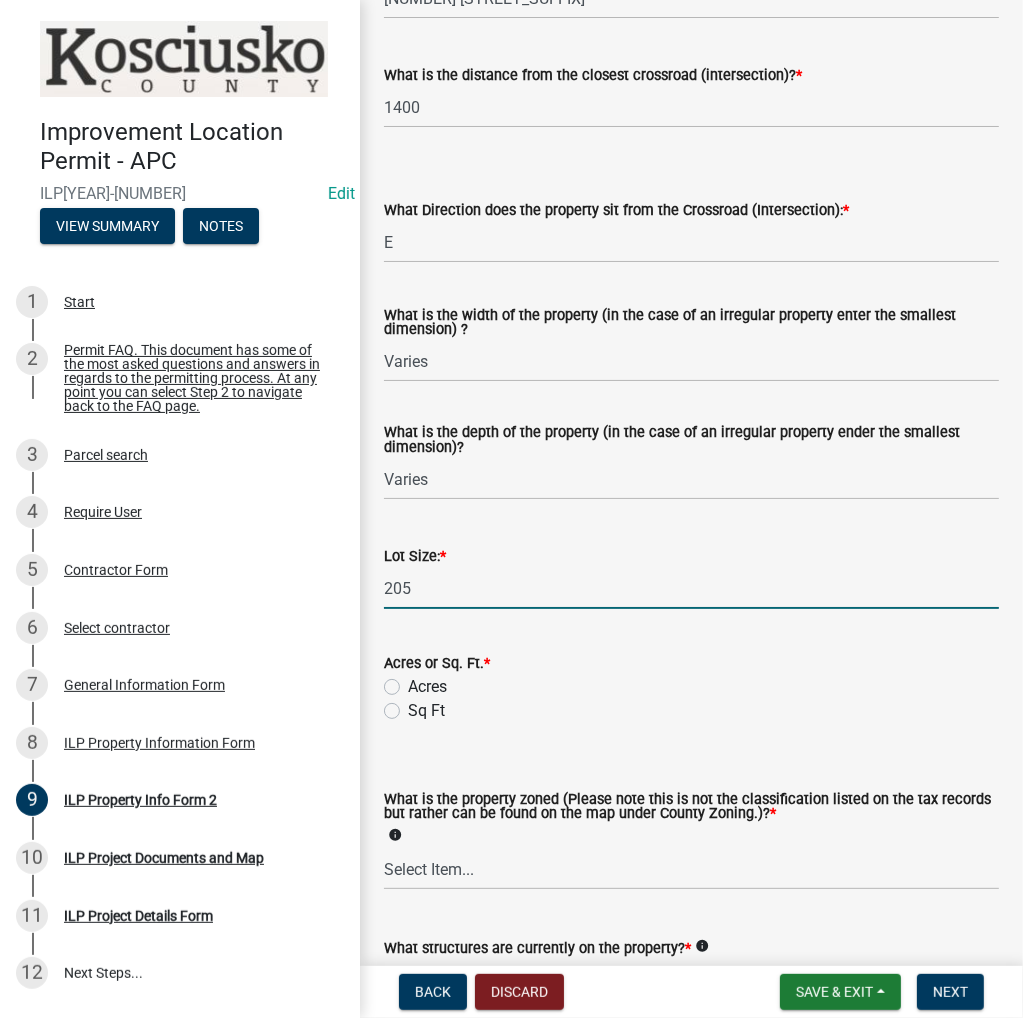 type on "205" 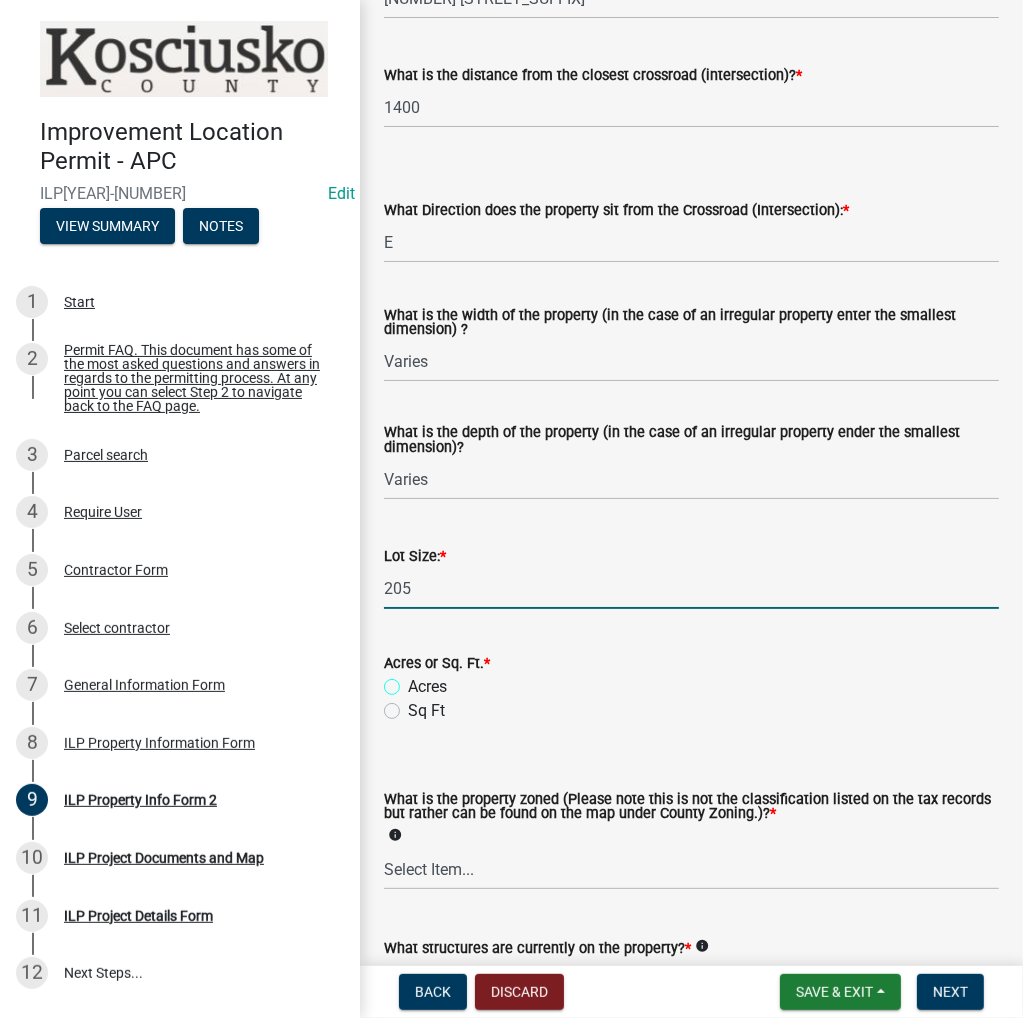 click on "Acres" at bounding box center (414, 681) 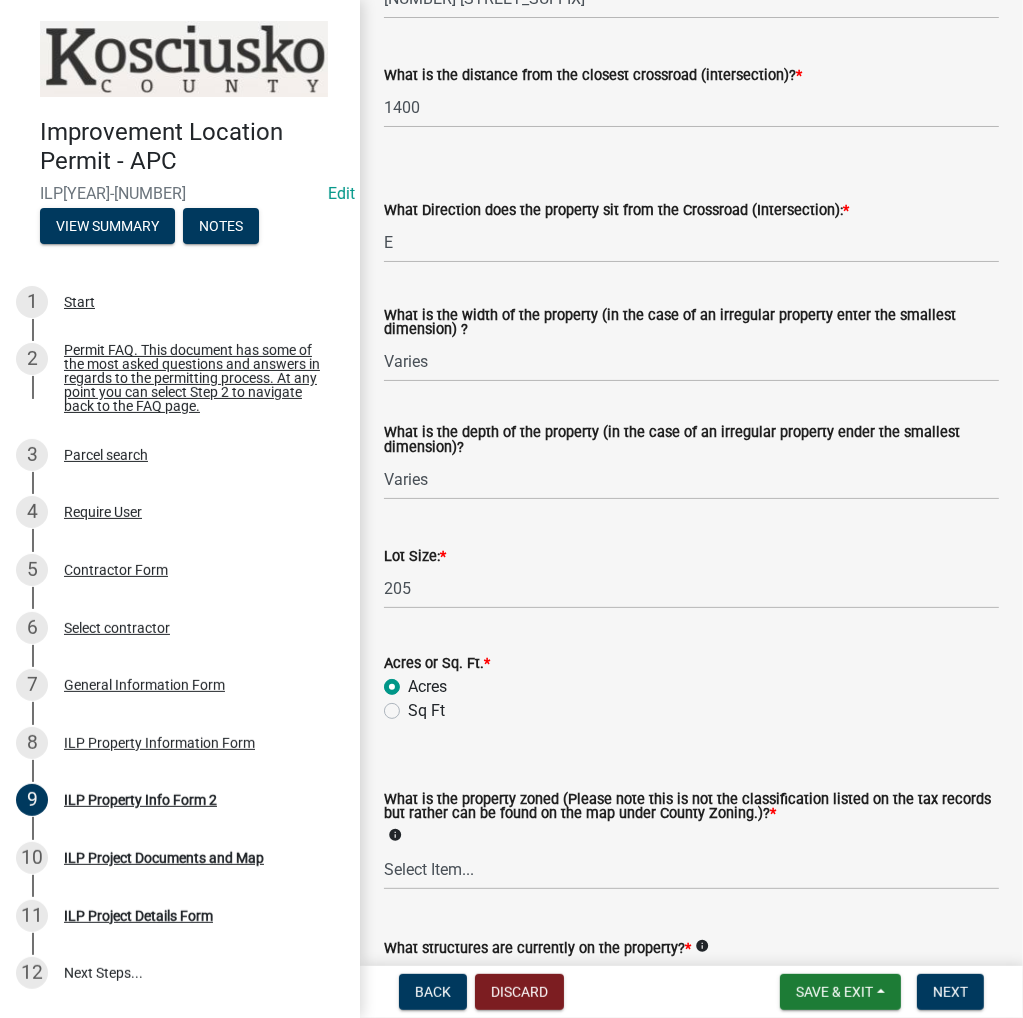 radio on "true" 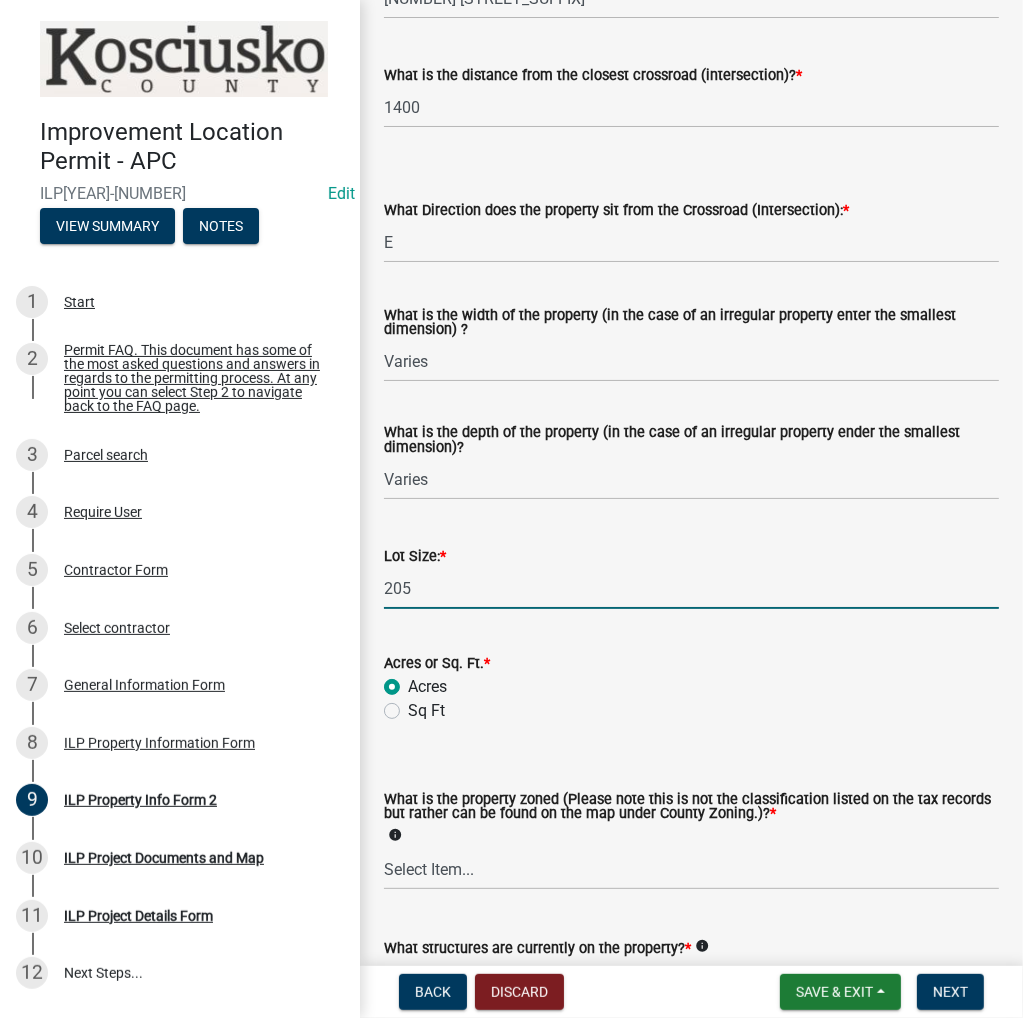 click on "205" 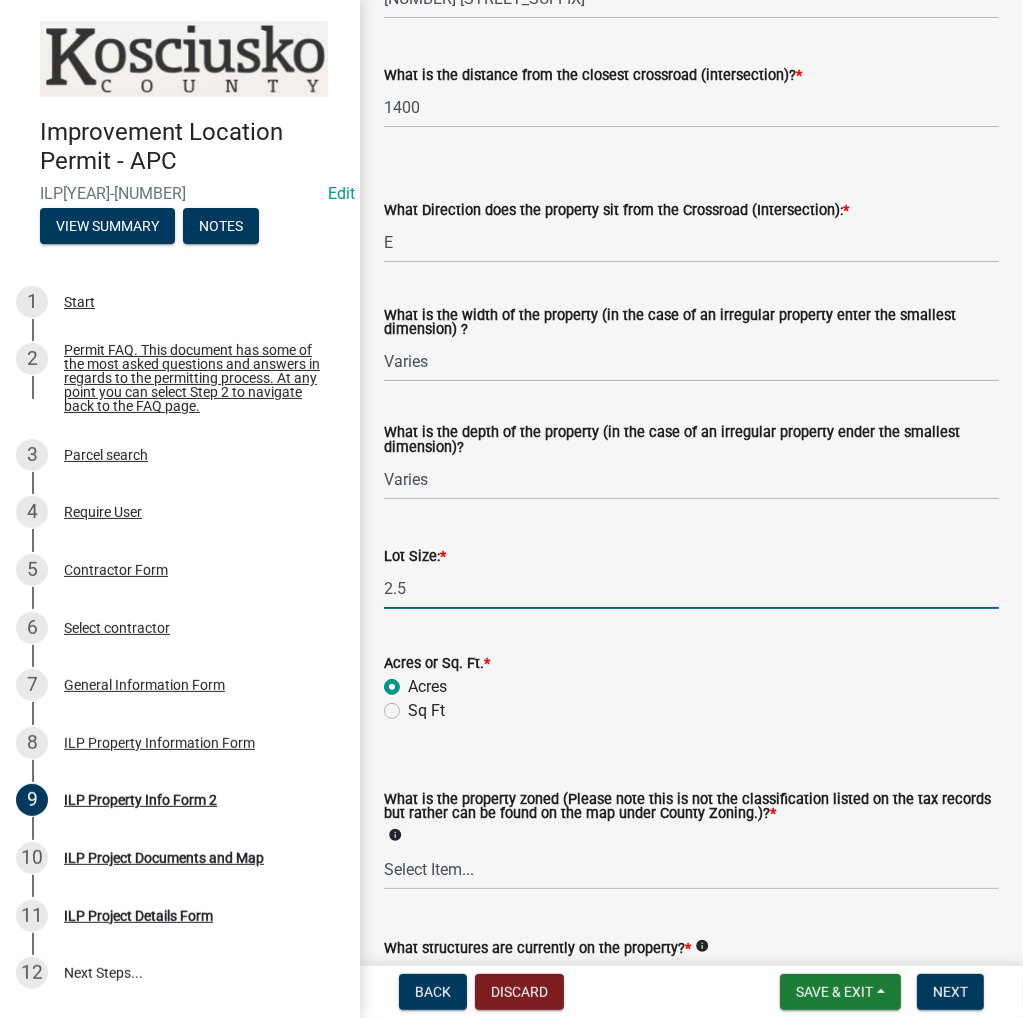 type on "2.5" 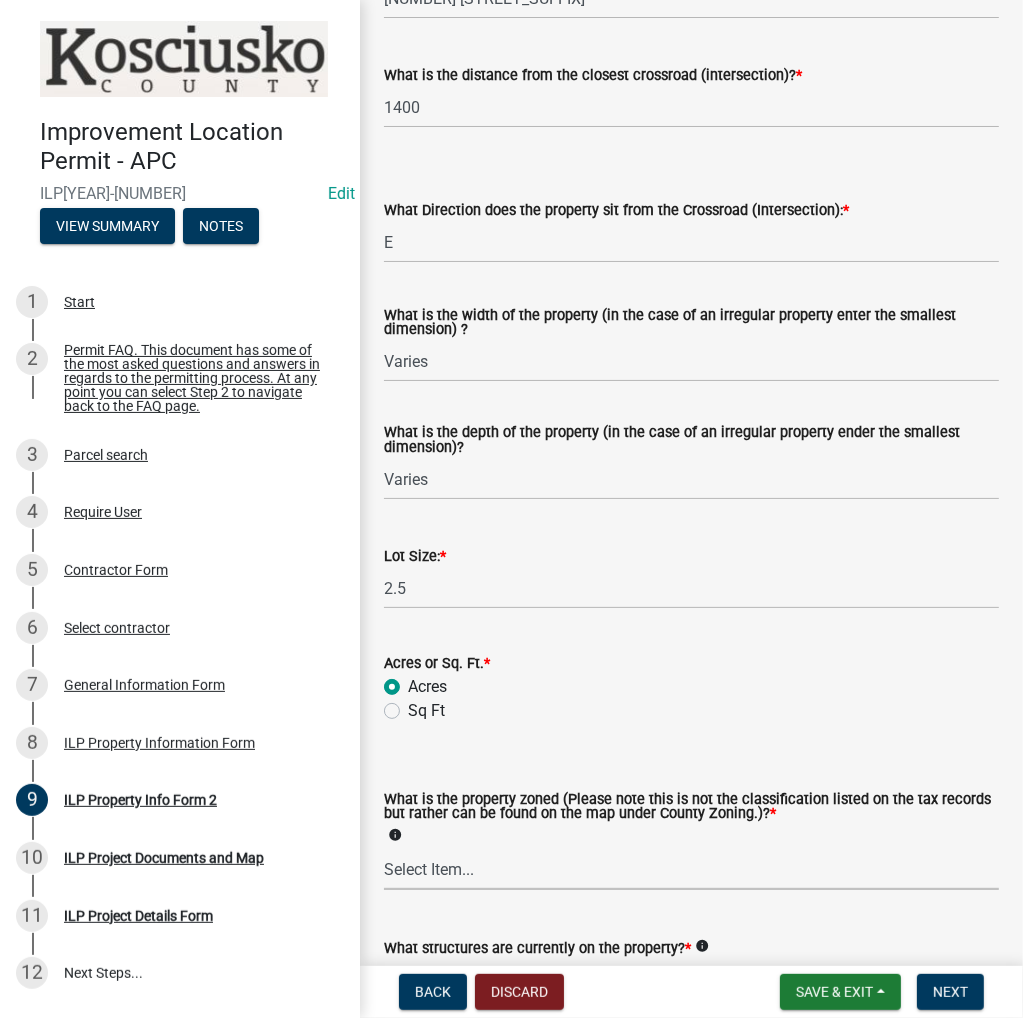 click on "Select Item...   Agricultural   Agricultural 2   Commercial   Environmental   Industrial 1   Industrial 2   Industrial 3   Public Use   Residential" at bounding box center [691, 869] 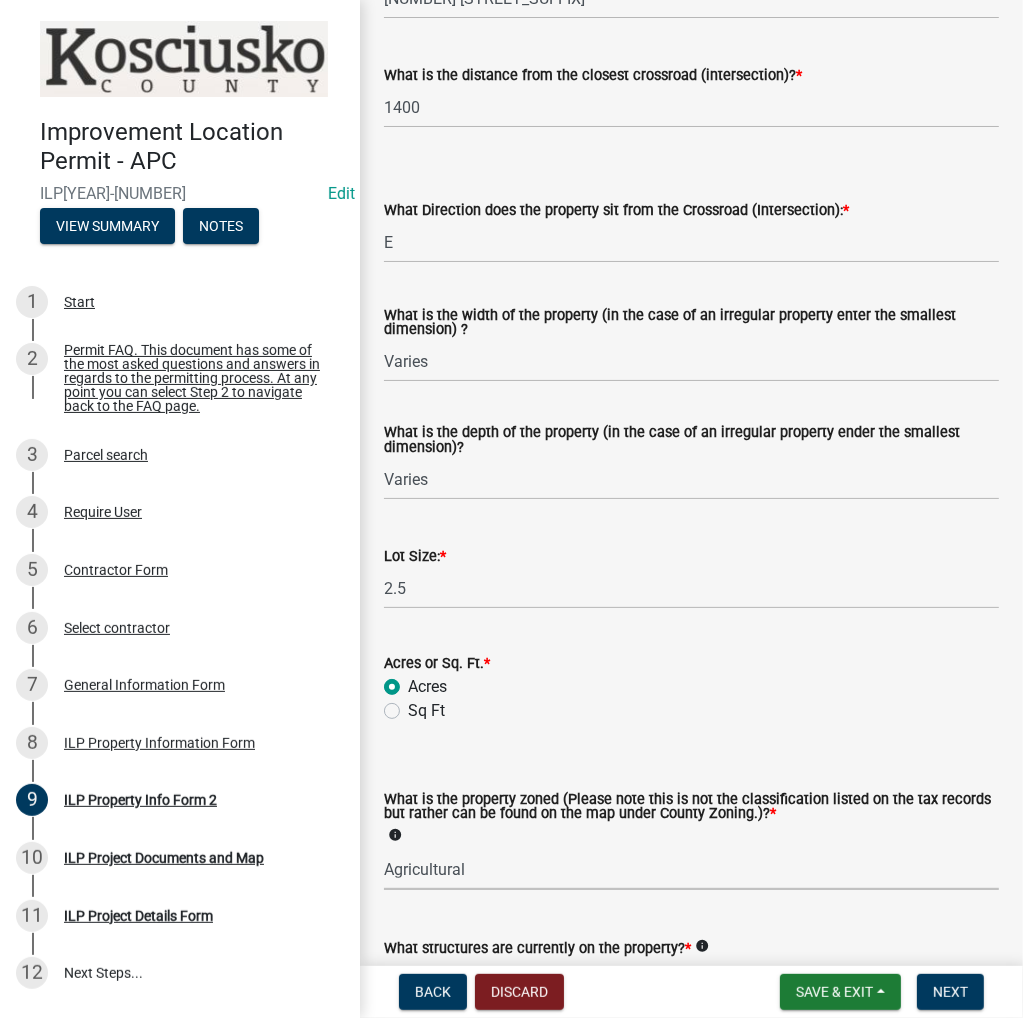 click on "Select Item...   Agricultural   Agricultural 2   Commercial   Environmental   Industrial 1   Industrial 2   Industrial 3   Public Use   Residential" at bounding box center [691, 869] 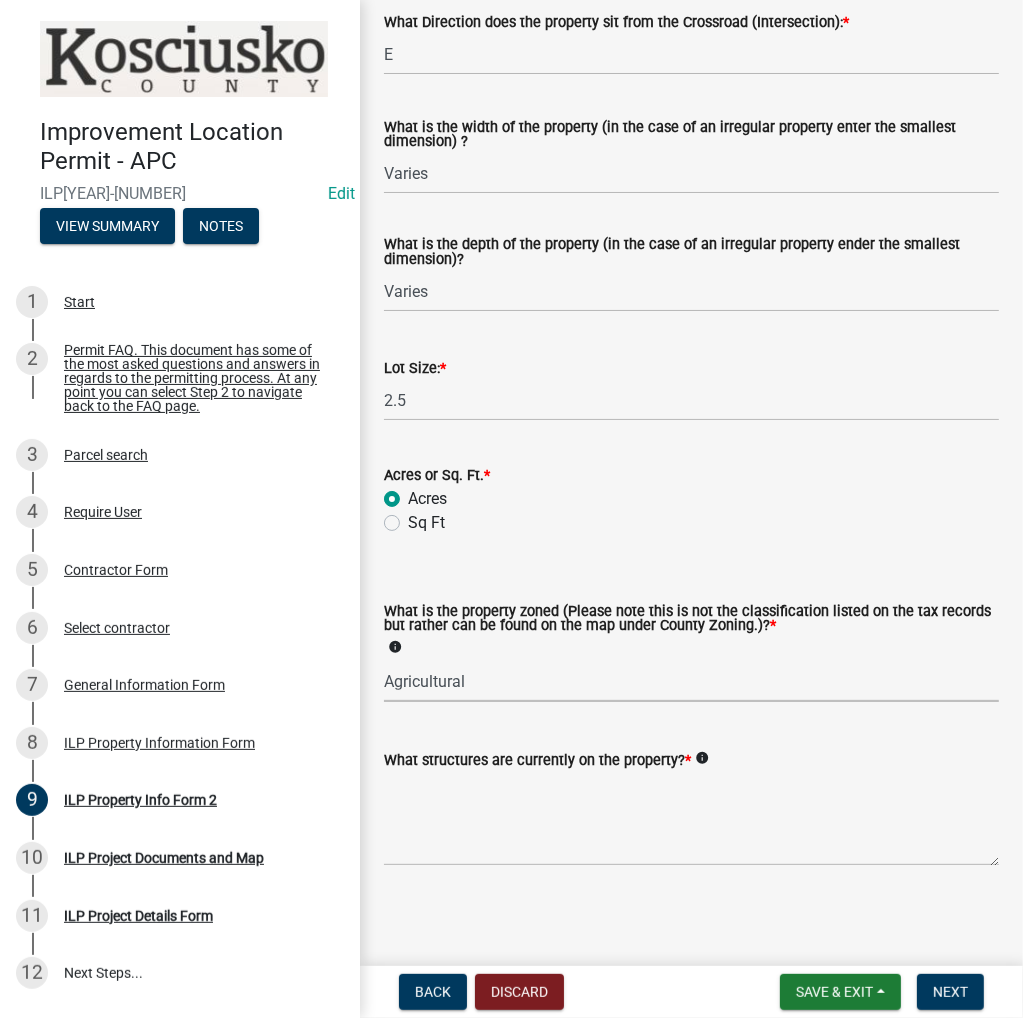 scroll, scrollTop: 703, scrollLeft: 0, axis: vertical 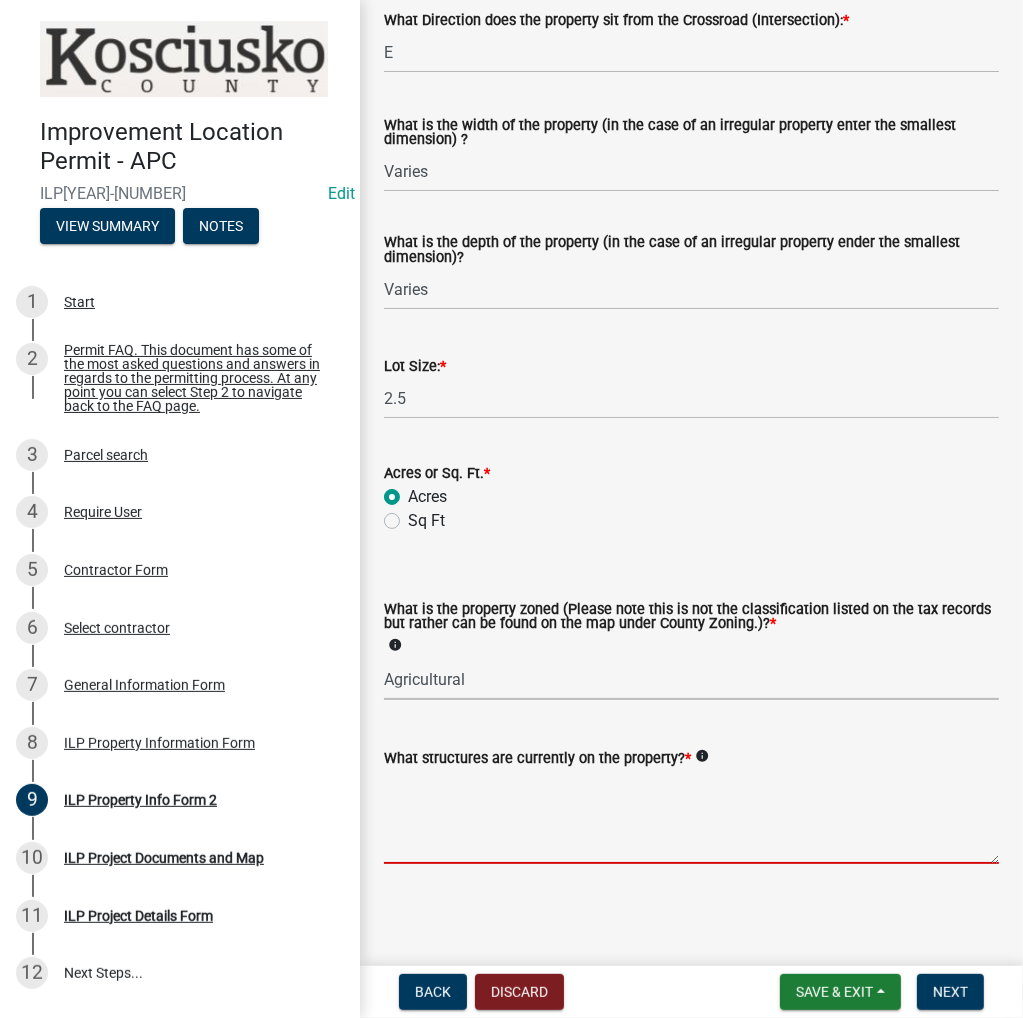 click on "What structures are currently on the property?  *" at bounding box center (691, 817) 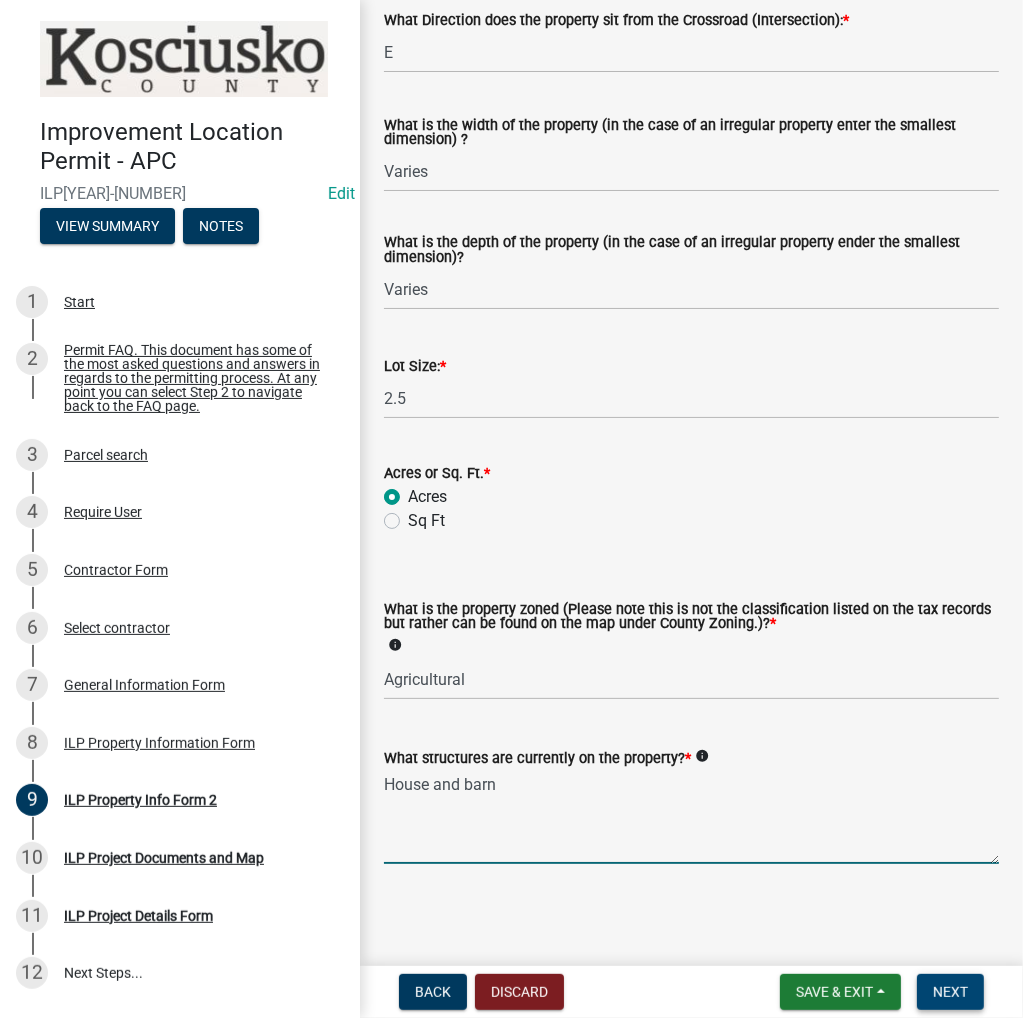 type on "House and barn" 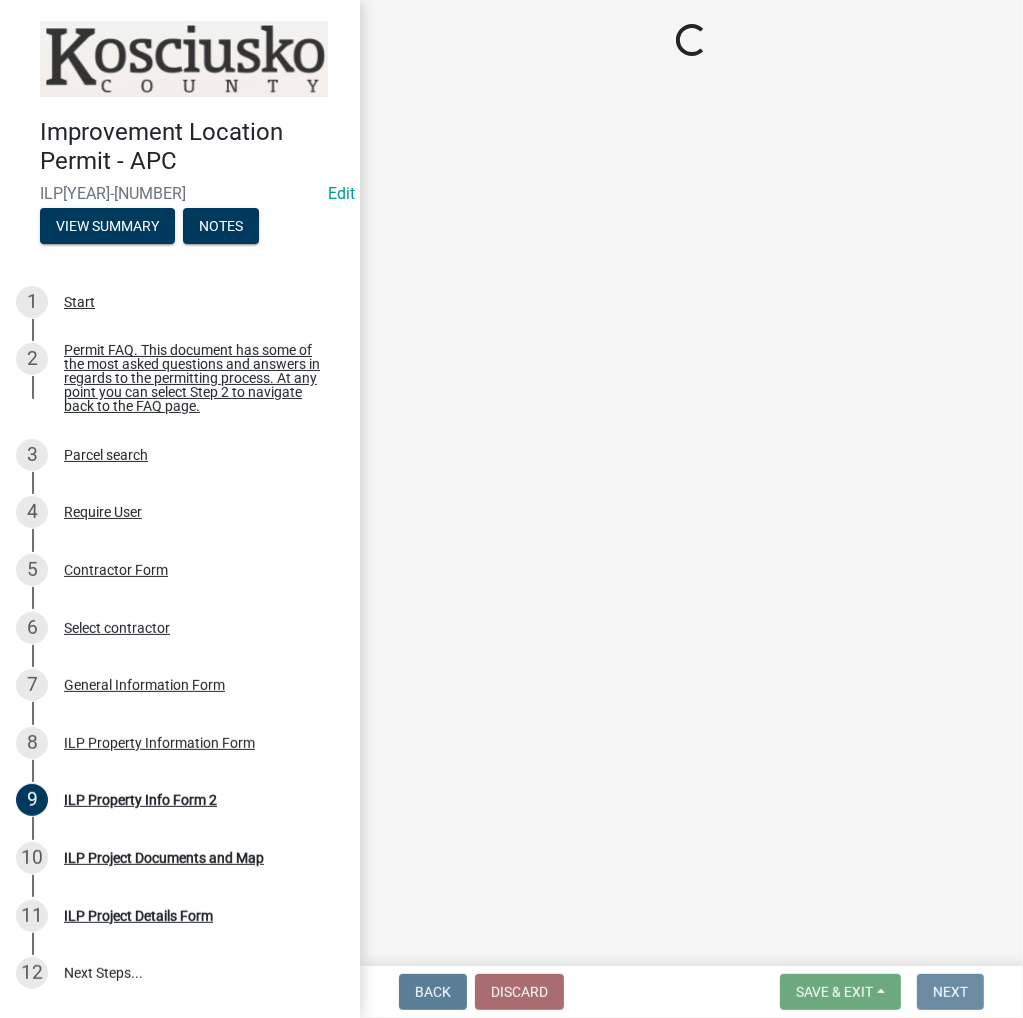 scroll, scrollTop: 0, scrollLeft: 0, axis: both 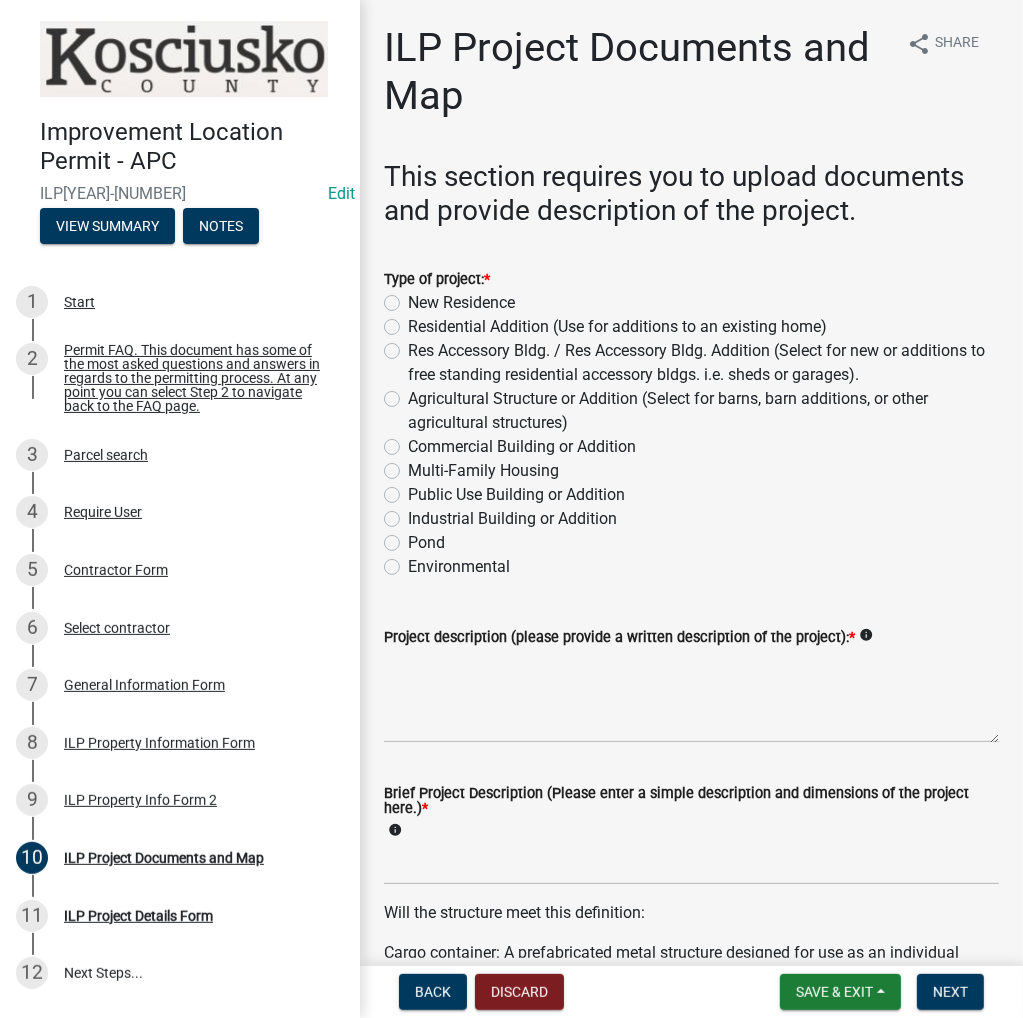 click on "Commercial Building or Addition" 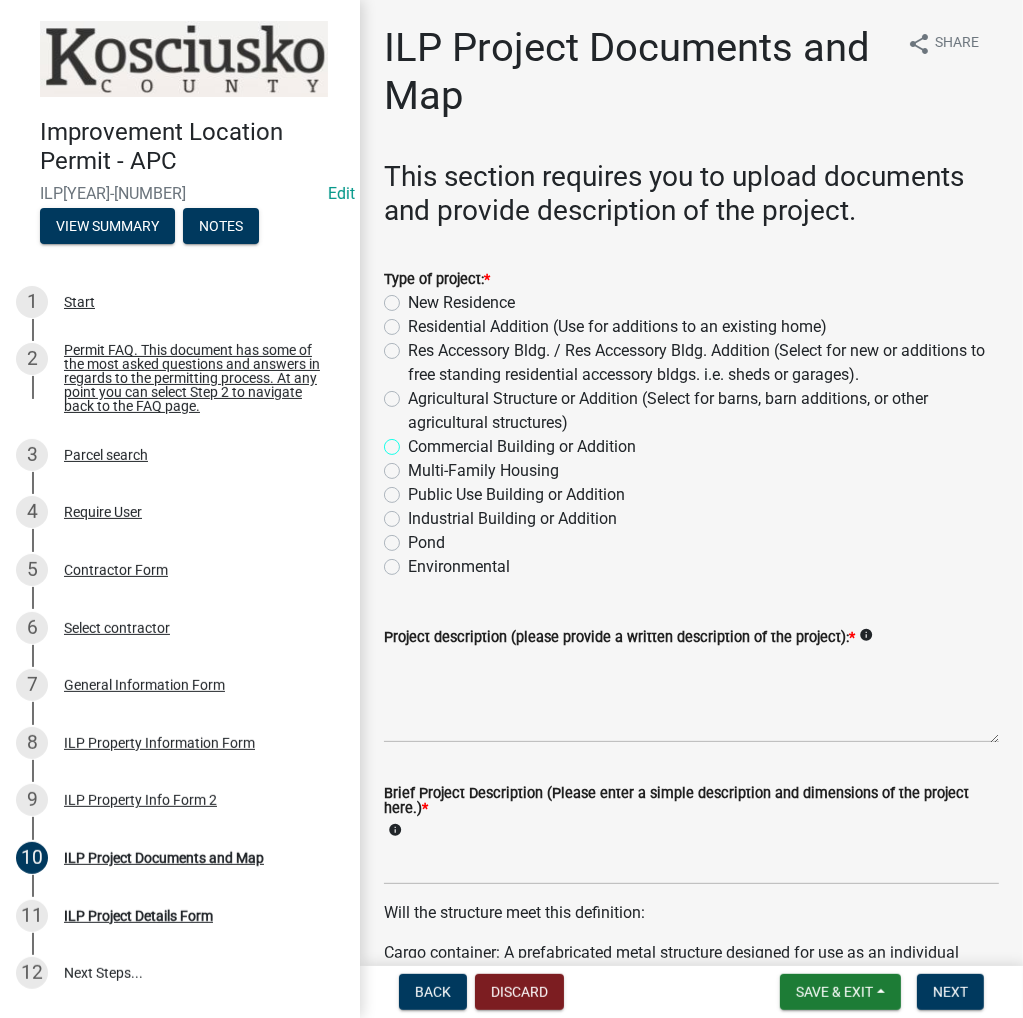 click on "Commercial Building or Addition" at bounding box center [414, 441] 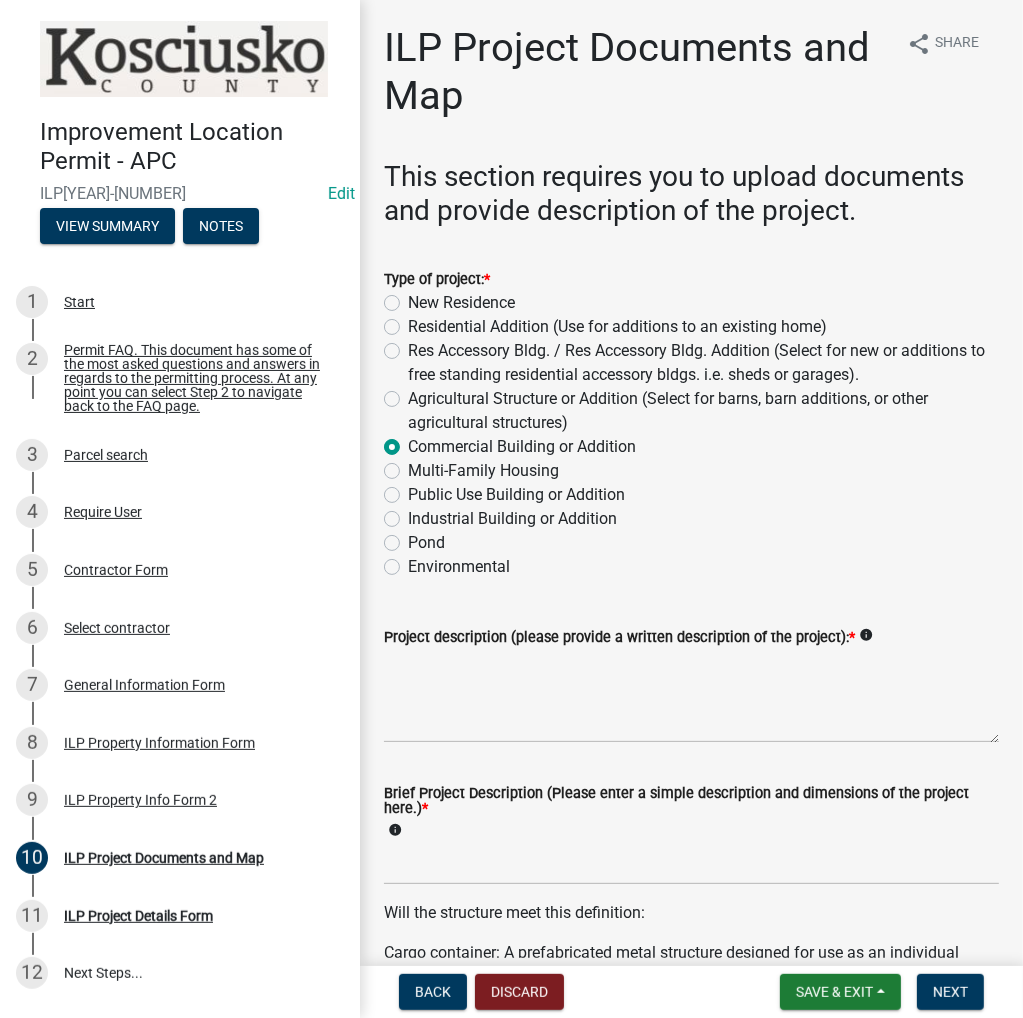 radio on "true" 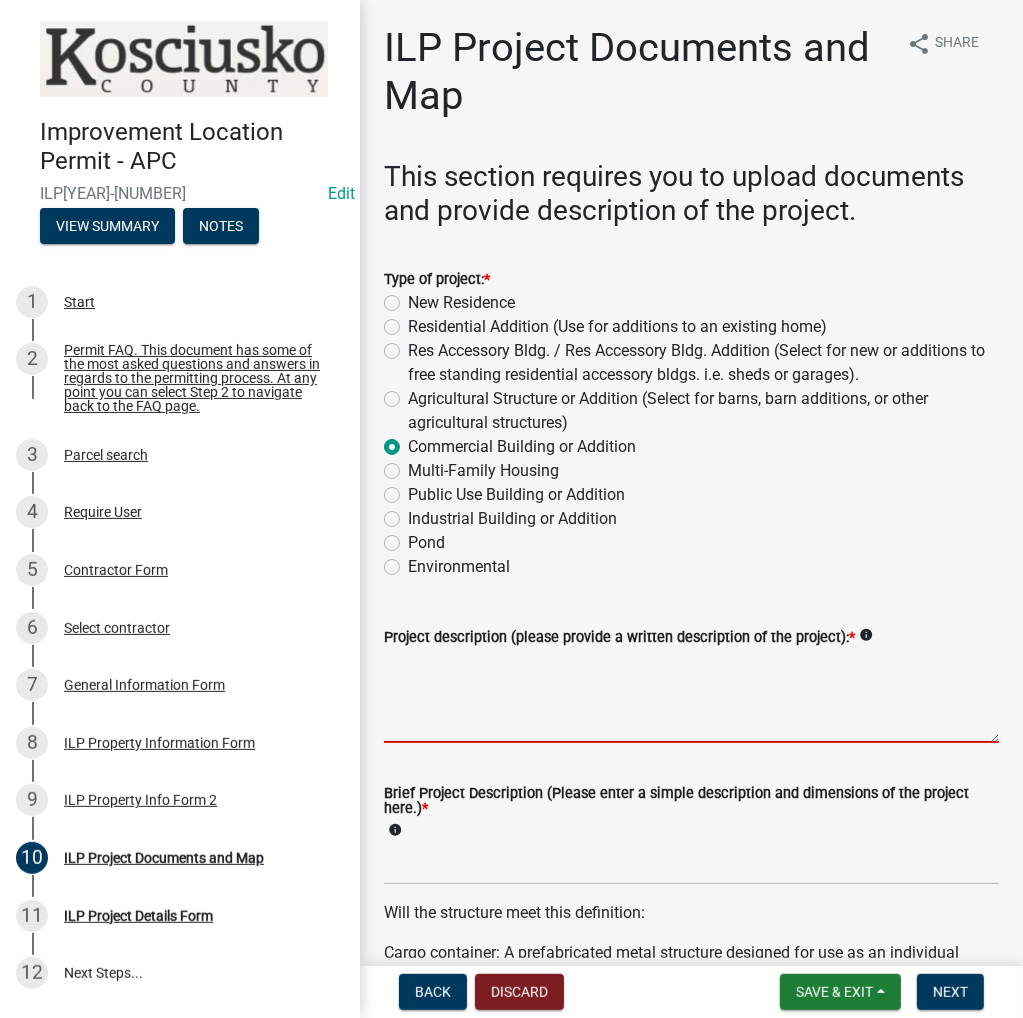 click on "Project description (please provide a written description of the project):  *" at bounding box center (691, 696) 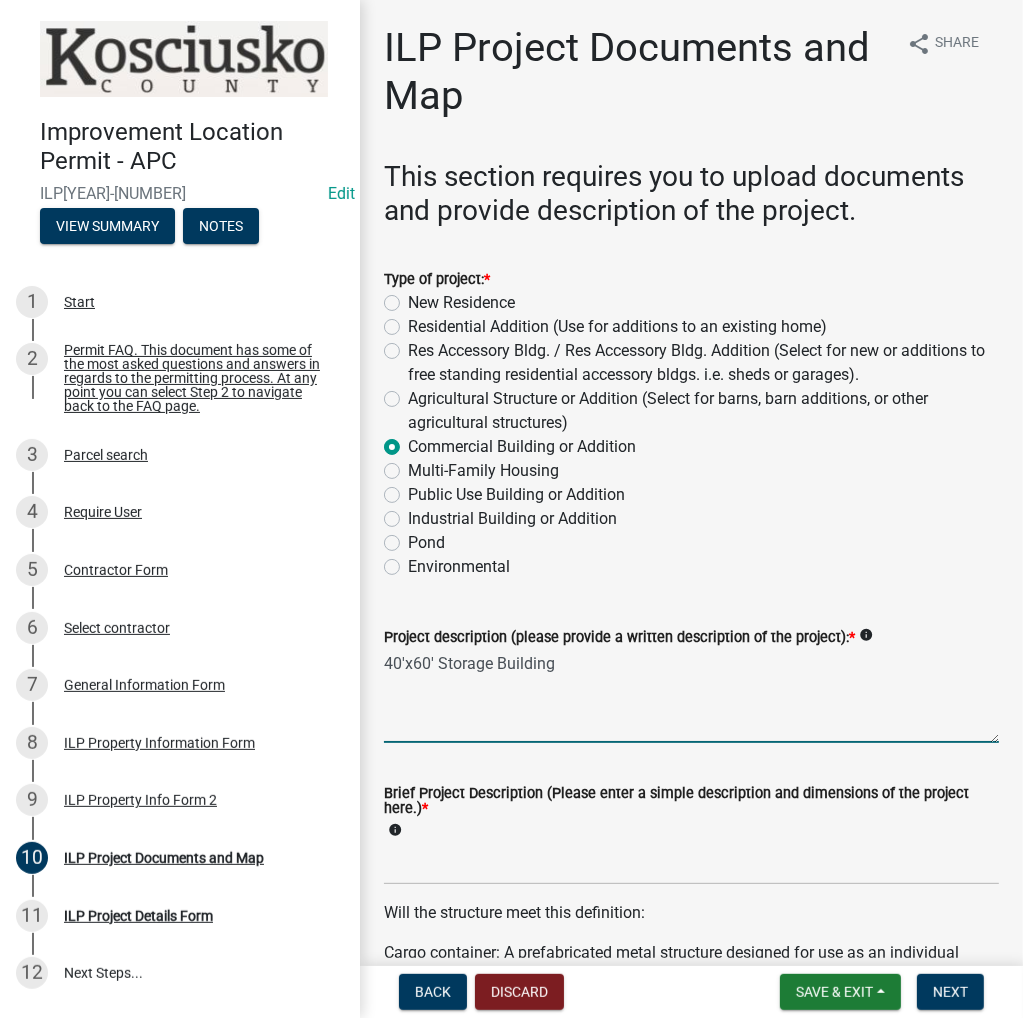 type on "40'x60' Storage Building" 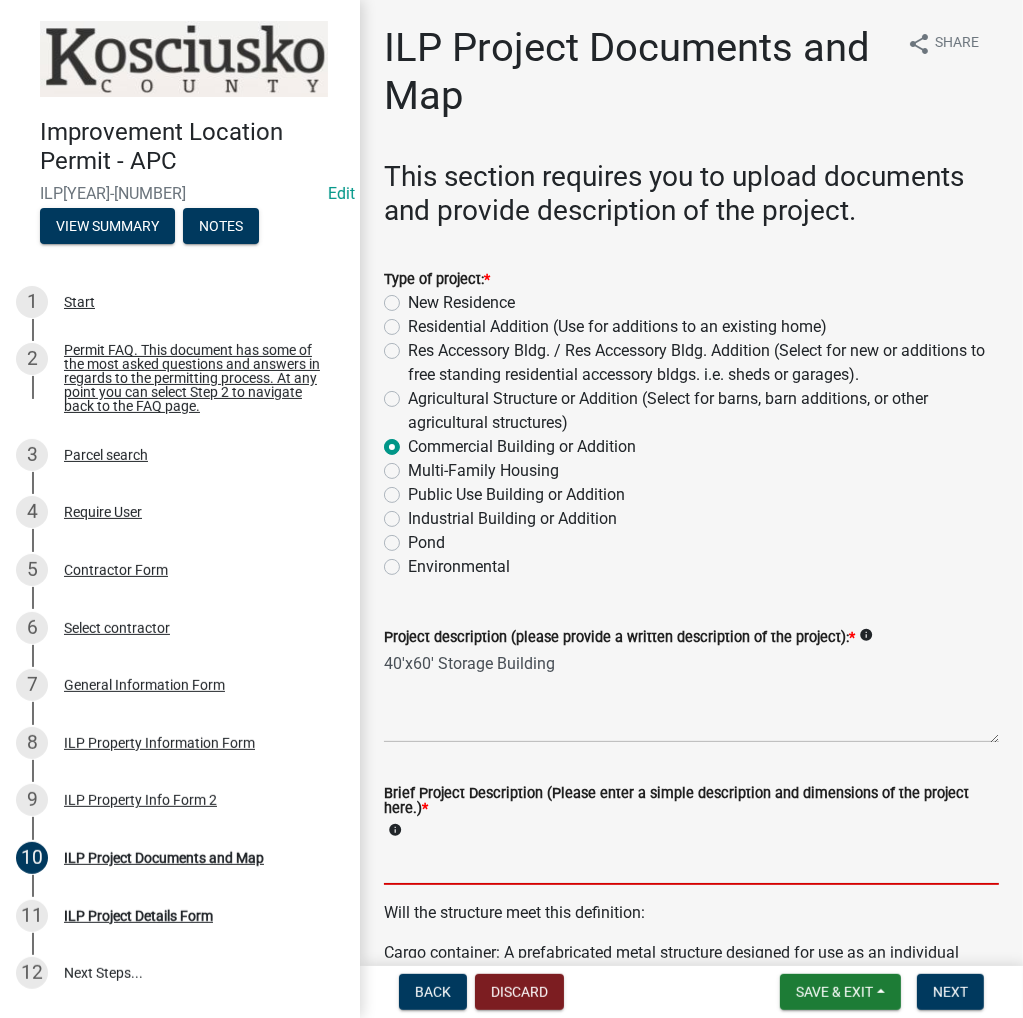 click on "Brief Project Description (Please enter a simple description and dimensions of the project here.)  *" at bounding box center [691, 864] 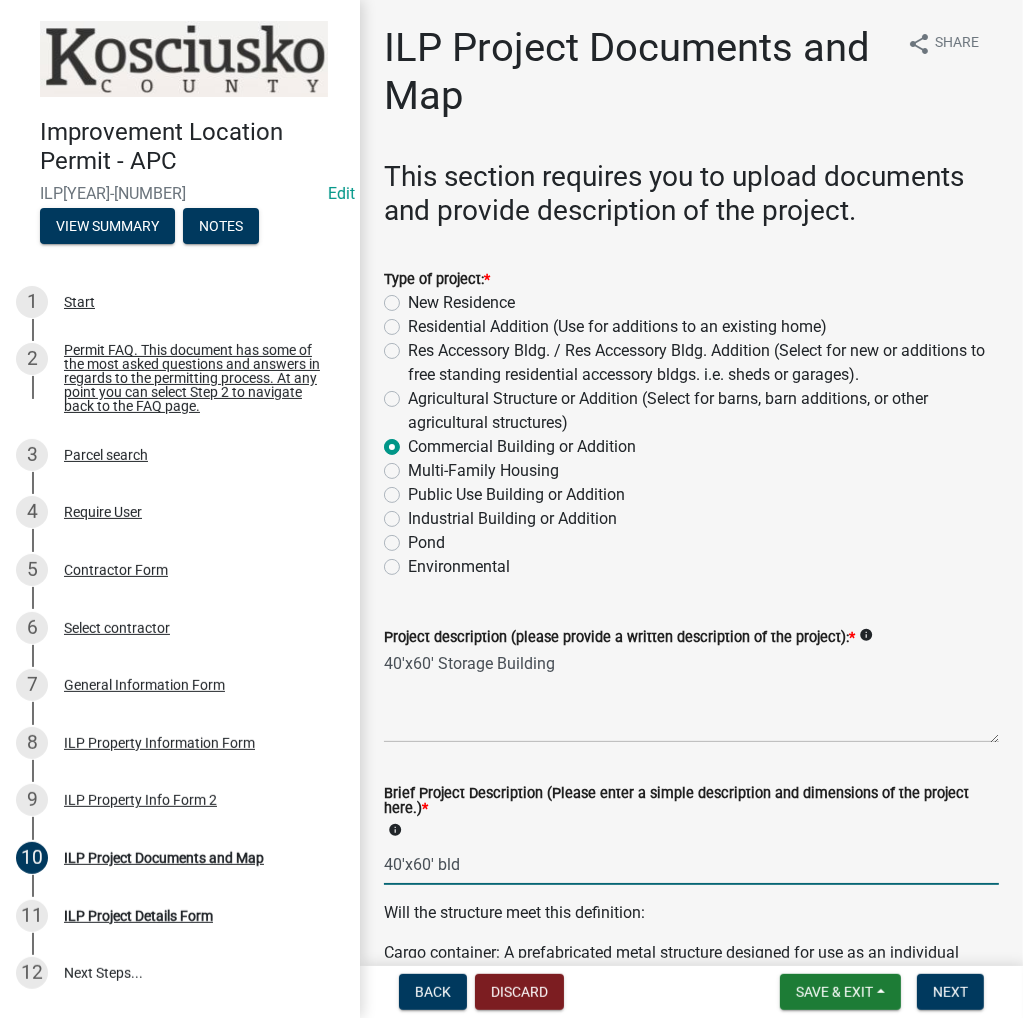 type on "40'x60' bld" 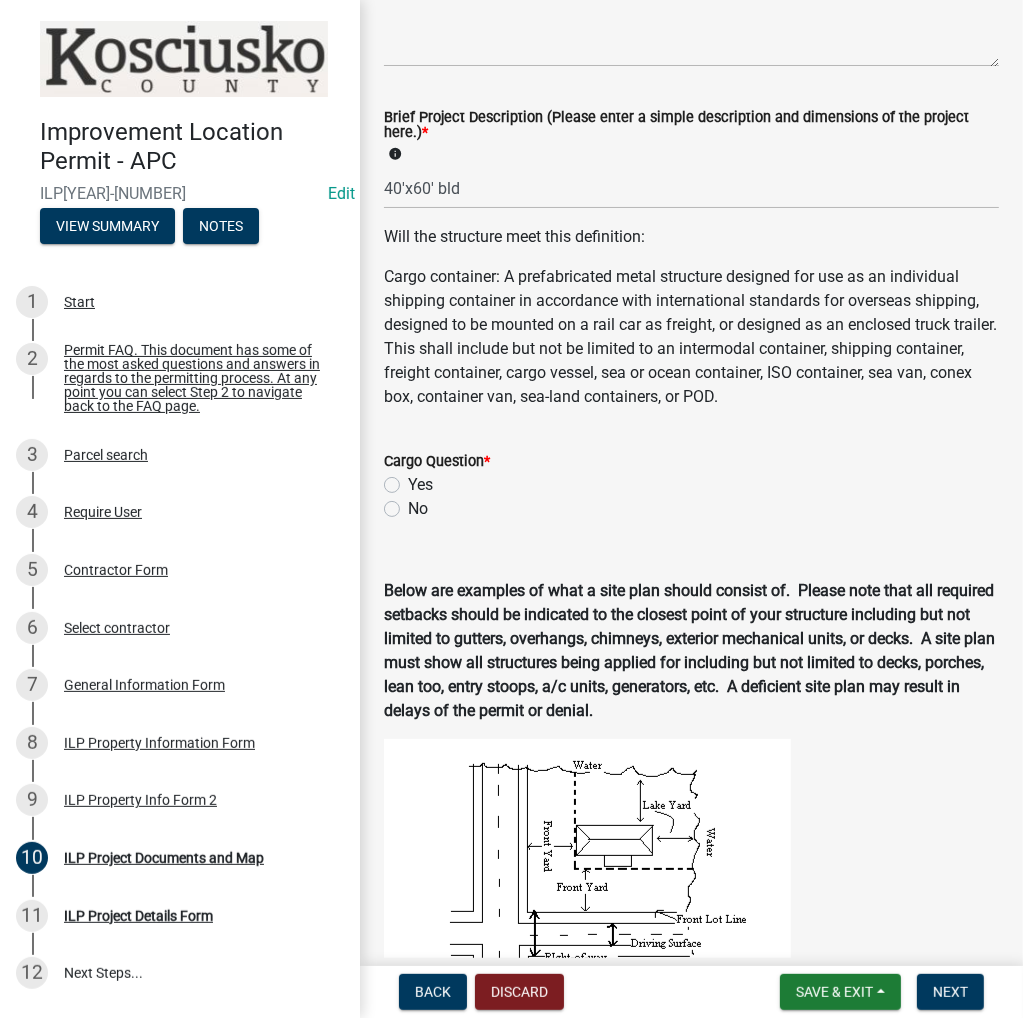 click on "No" 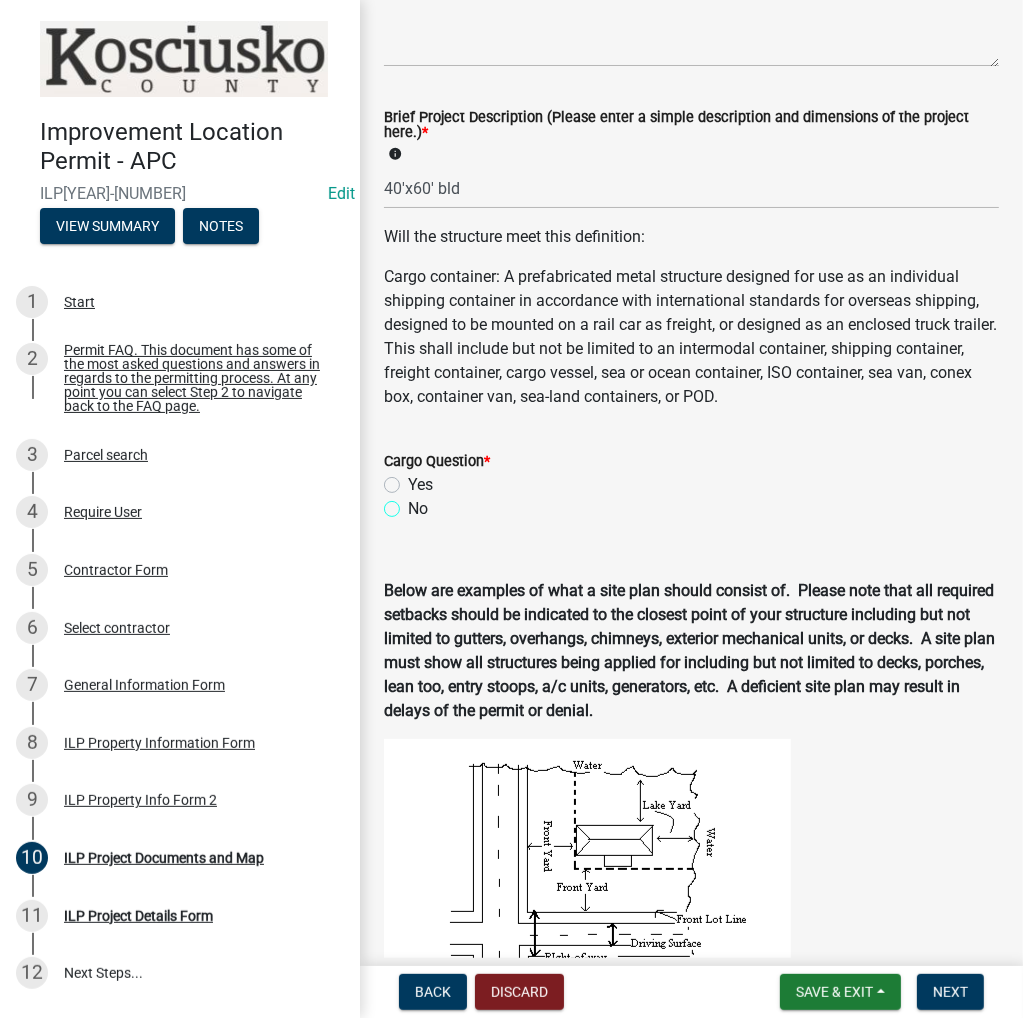 click on "No" at bounding box center [414, 503] 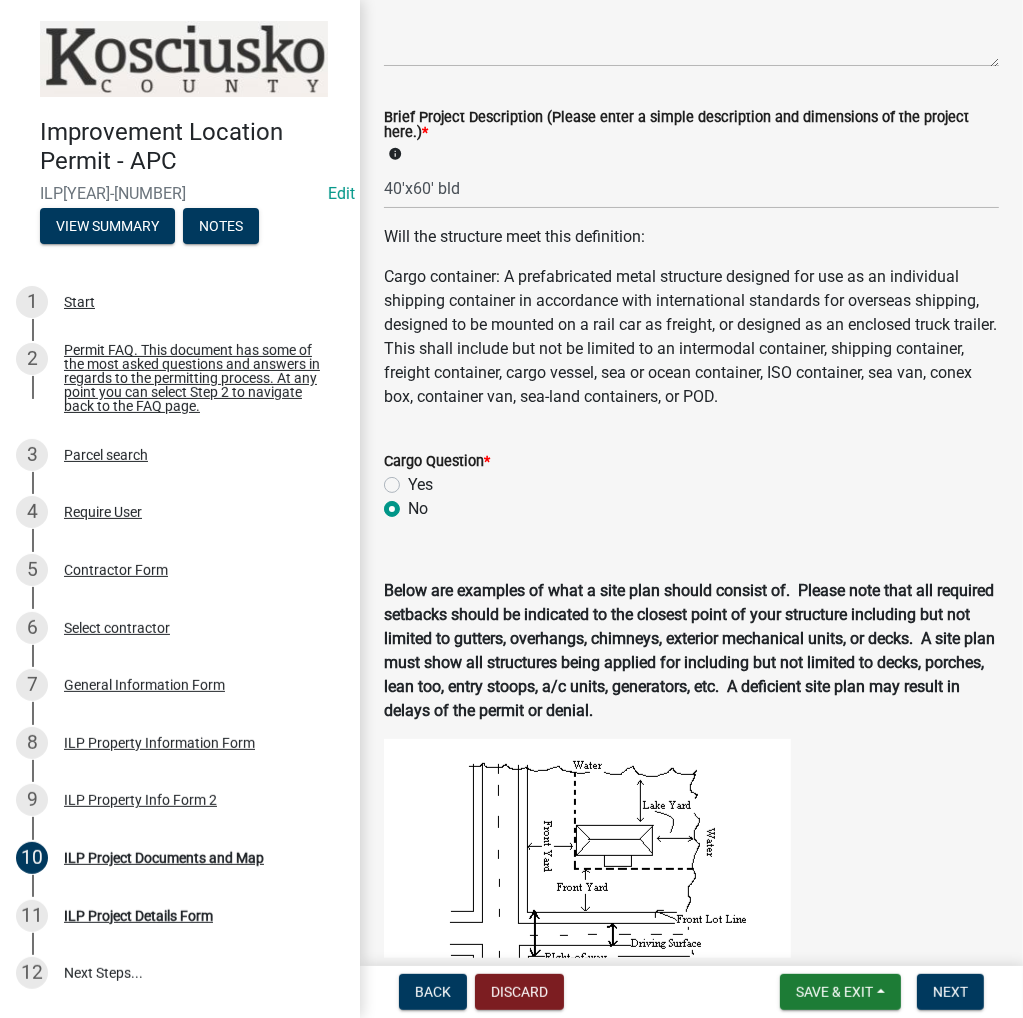 radio on "true" 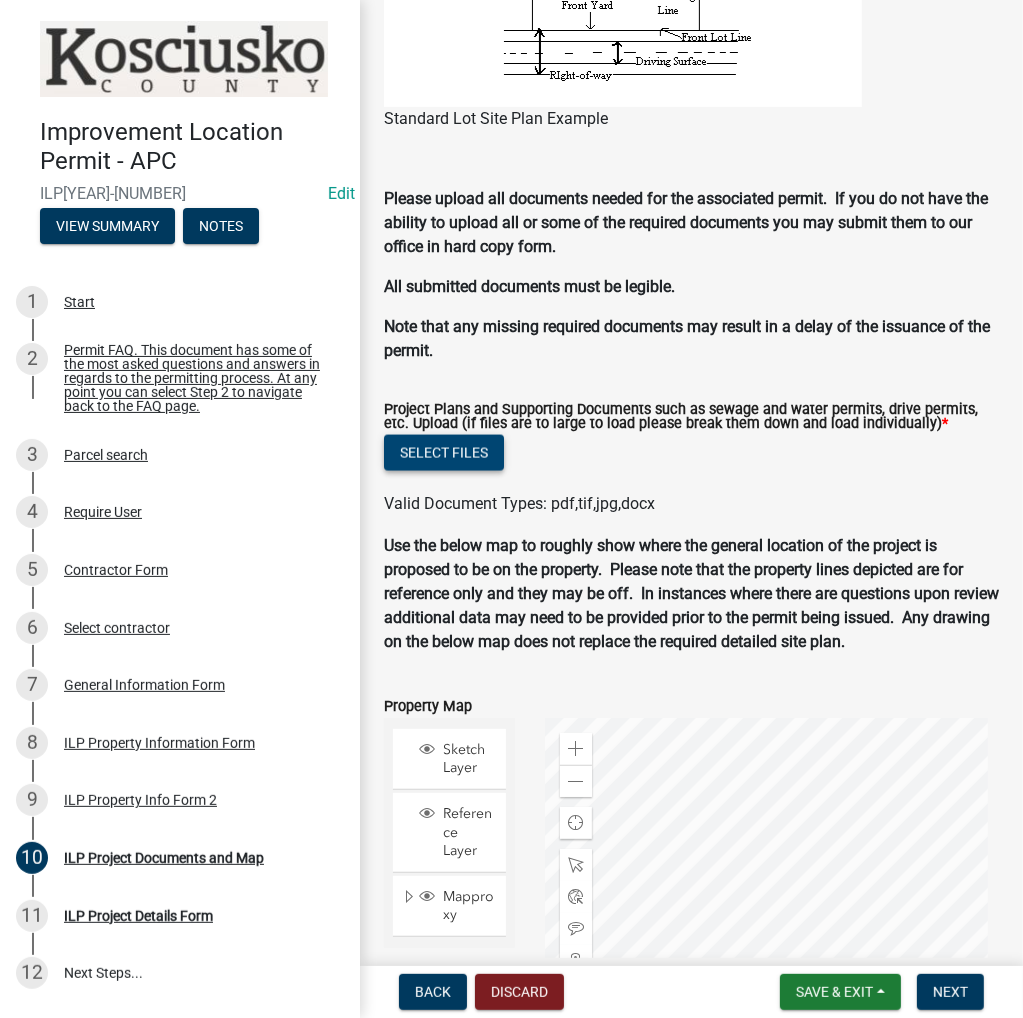 scroll, scrollTop: 1942, scrollLeft: 0, axis: vertical 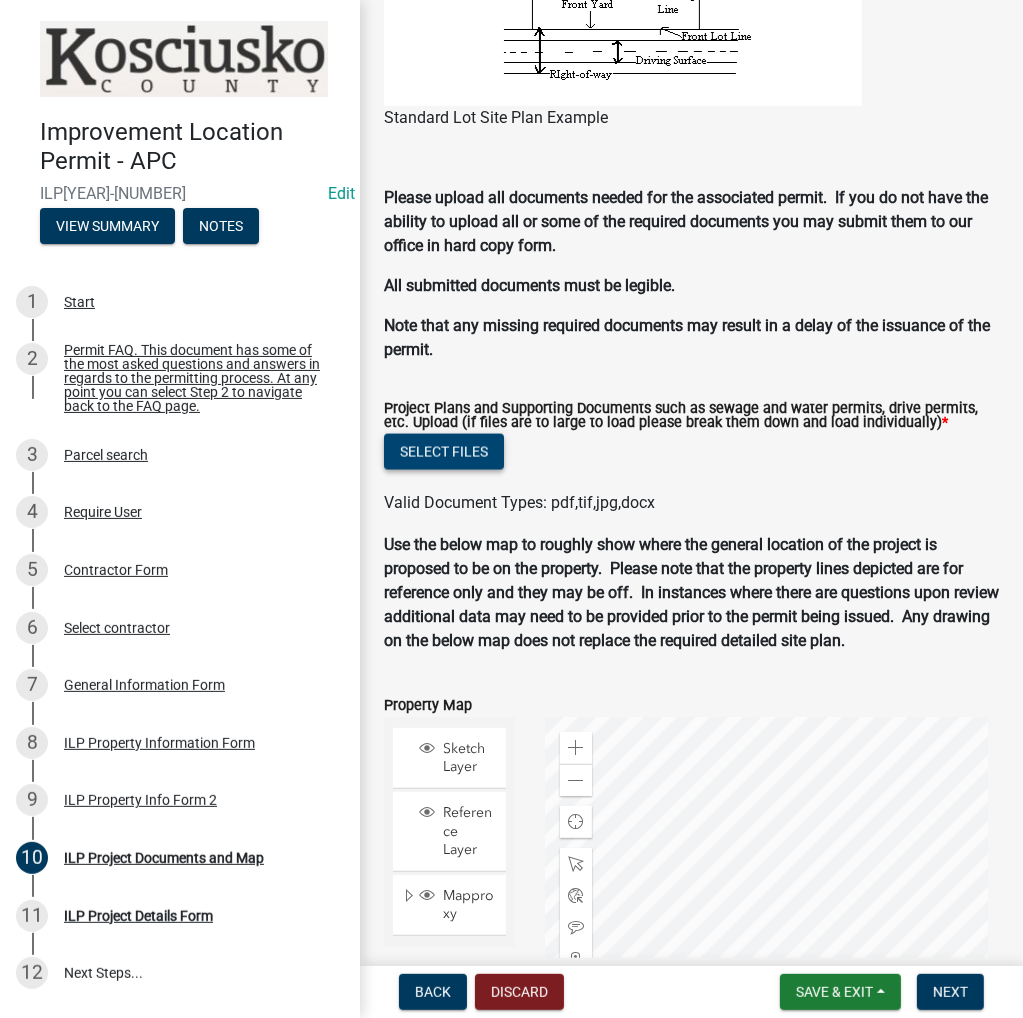 click on "Select files" 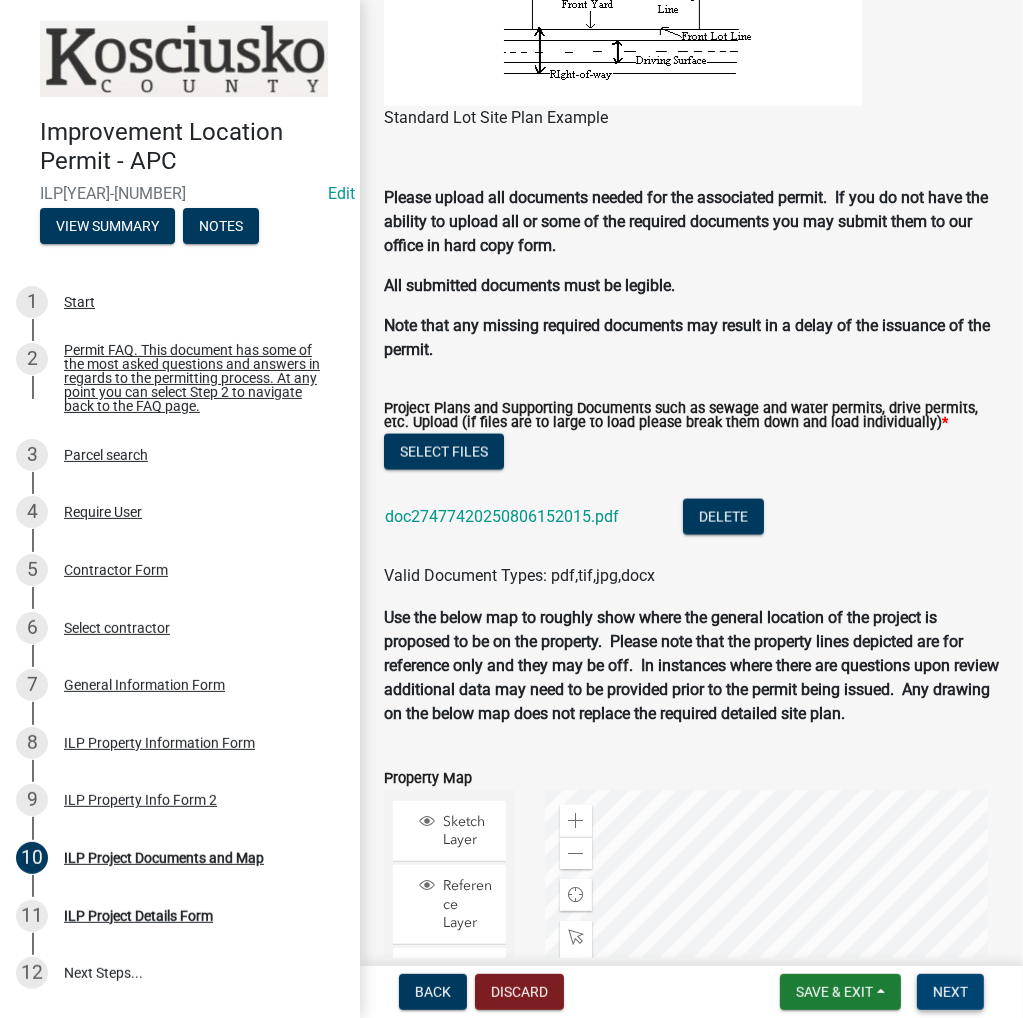 click on "Next" at bounding box center (950, 992) 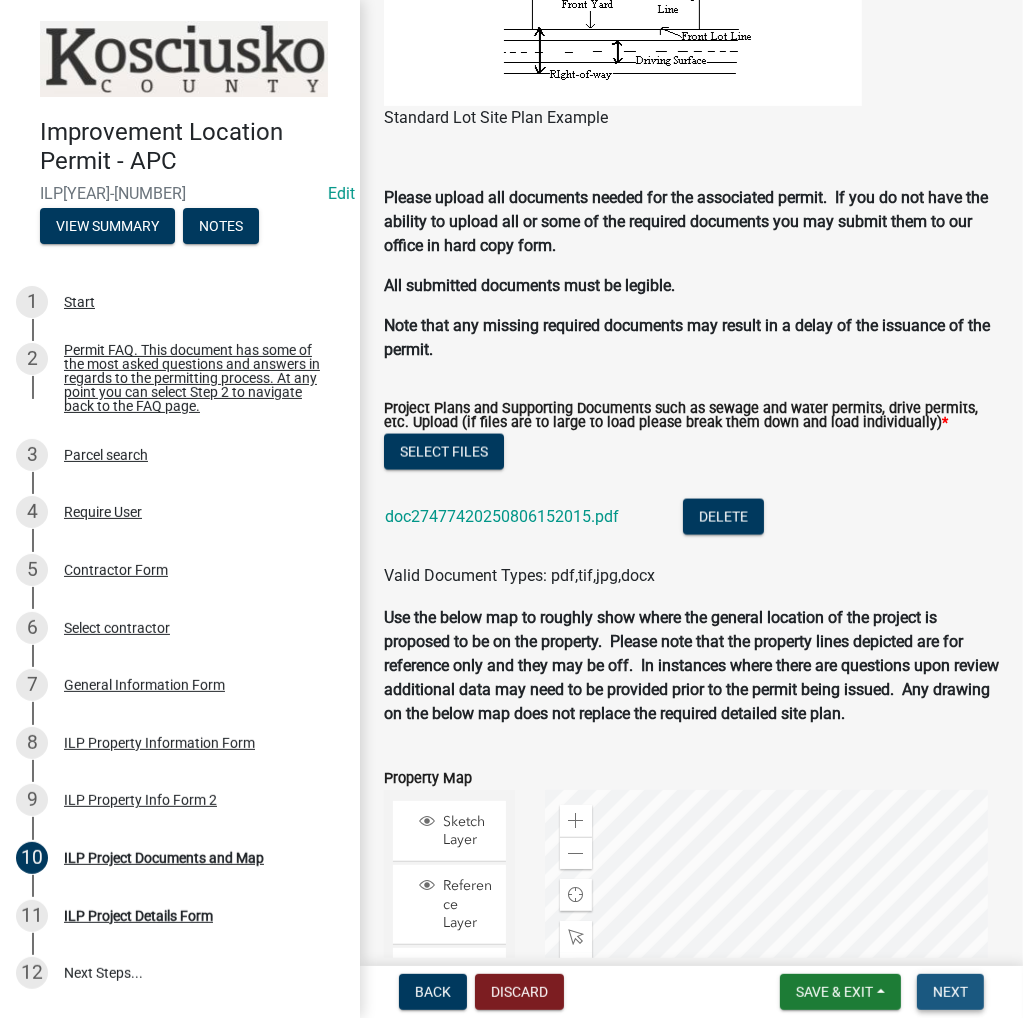 scroll, scrollTop: 0, scrollLeft: 0, axis: both 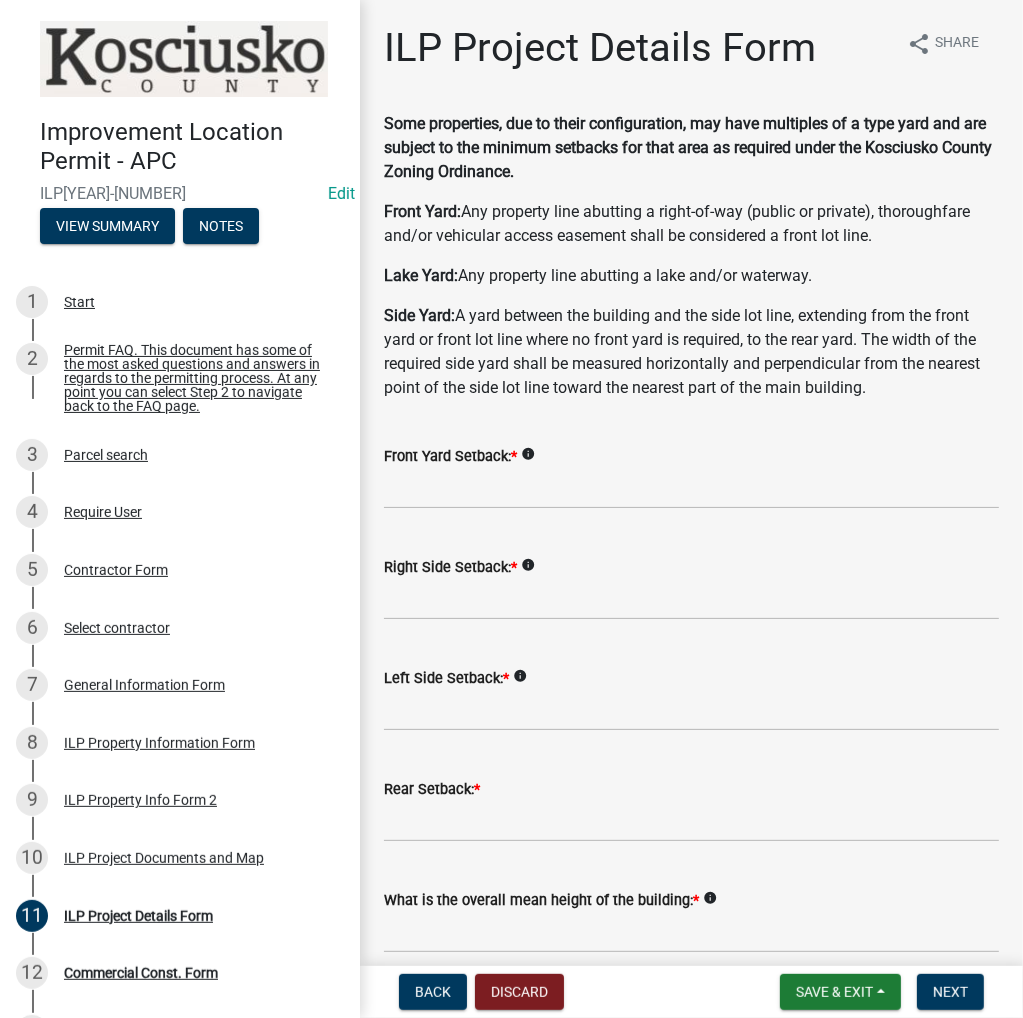 drag, startPoint x: 468, startPoint y: 465, endPoint x: 454, endPoint y: 453, distance: 18.439089 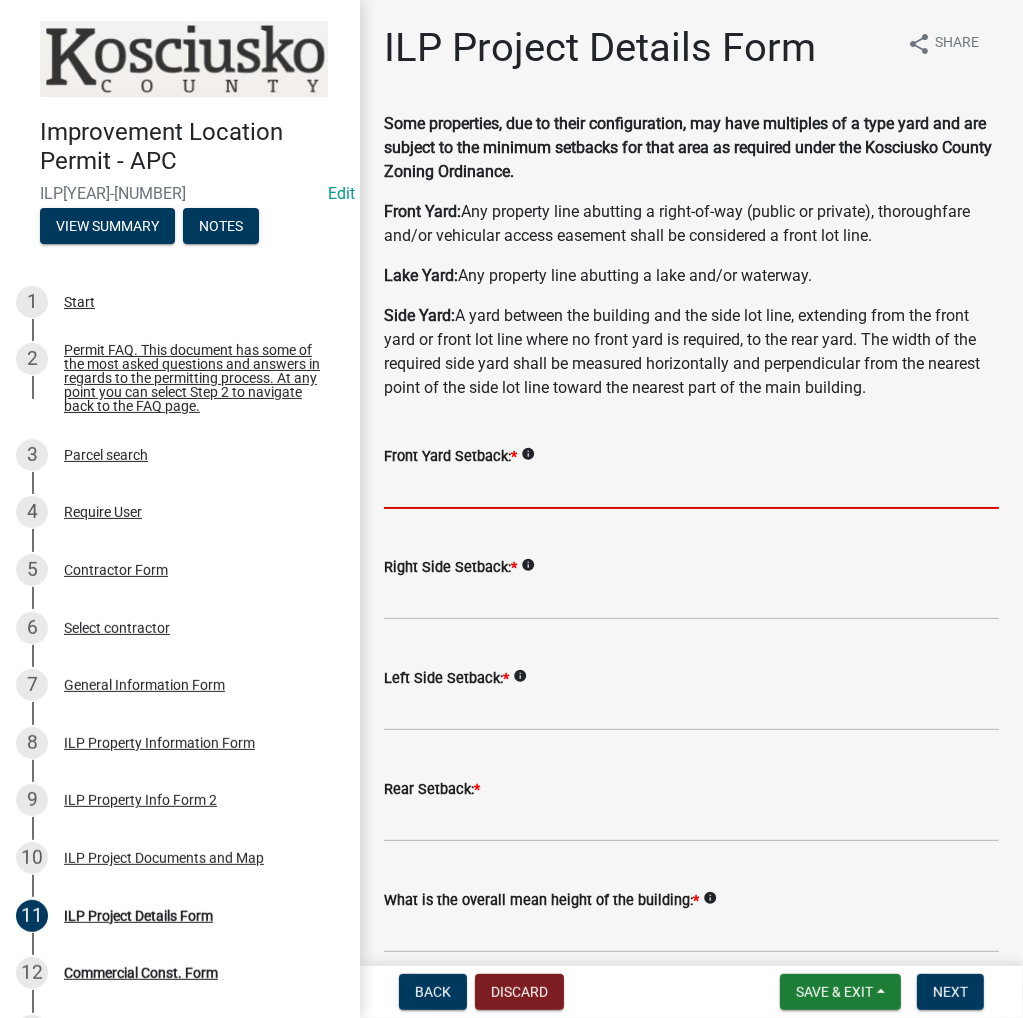 click 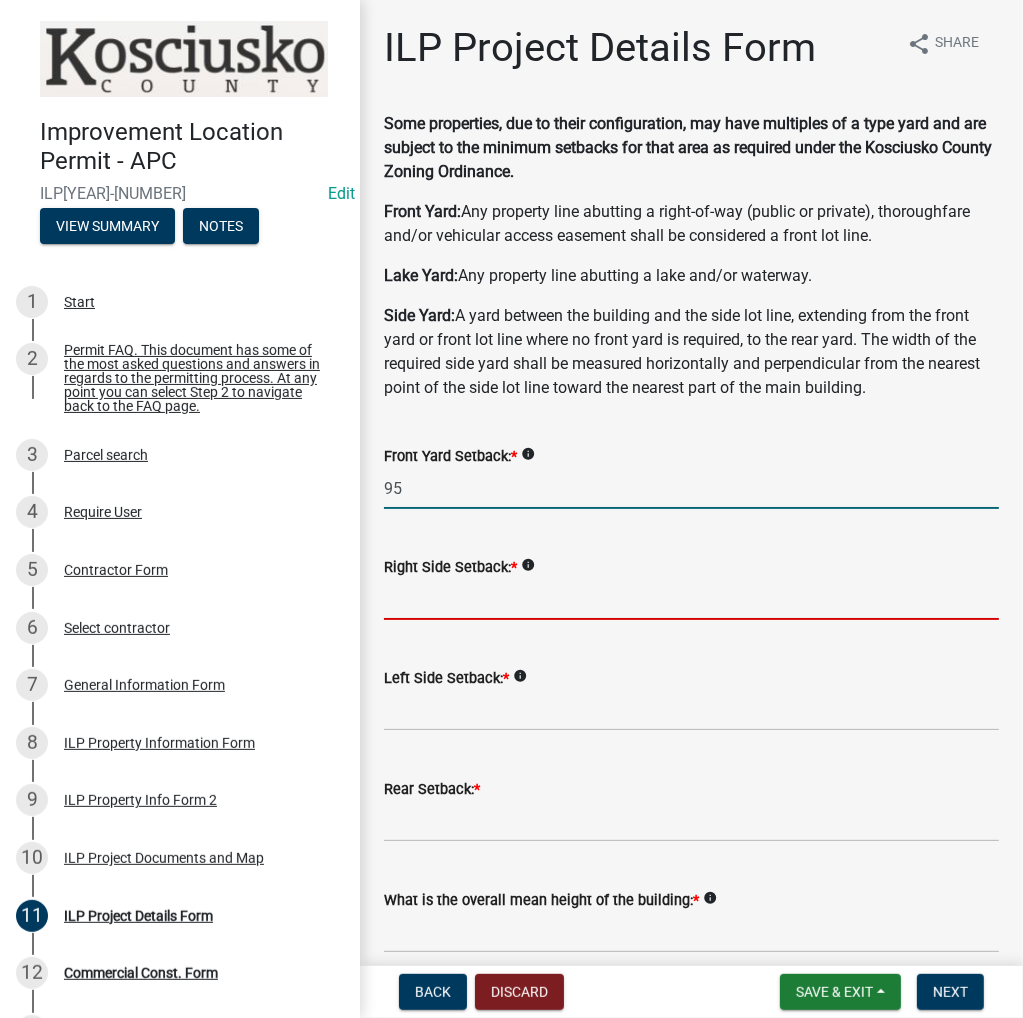 type on "[NUMBER]" 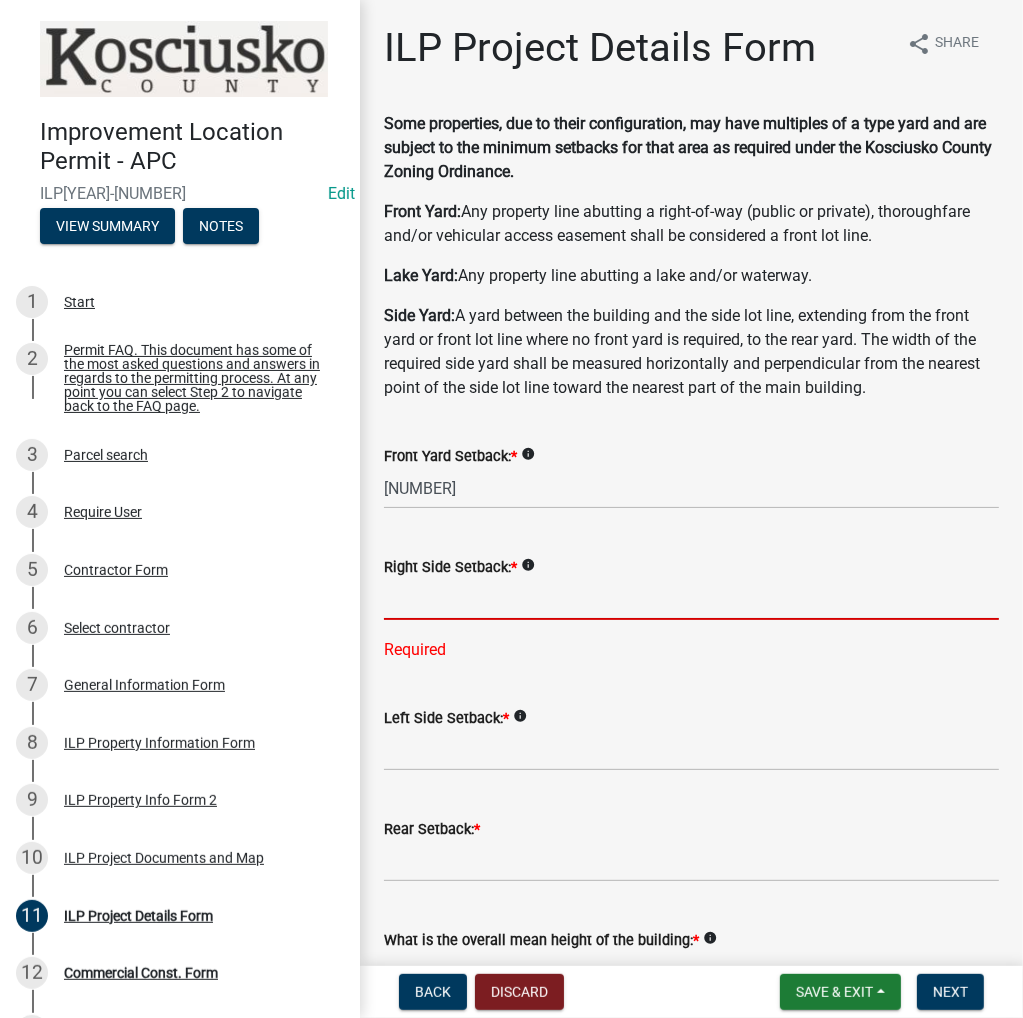 click 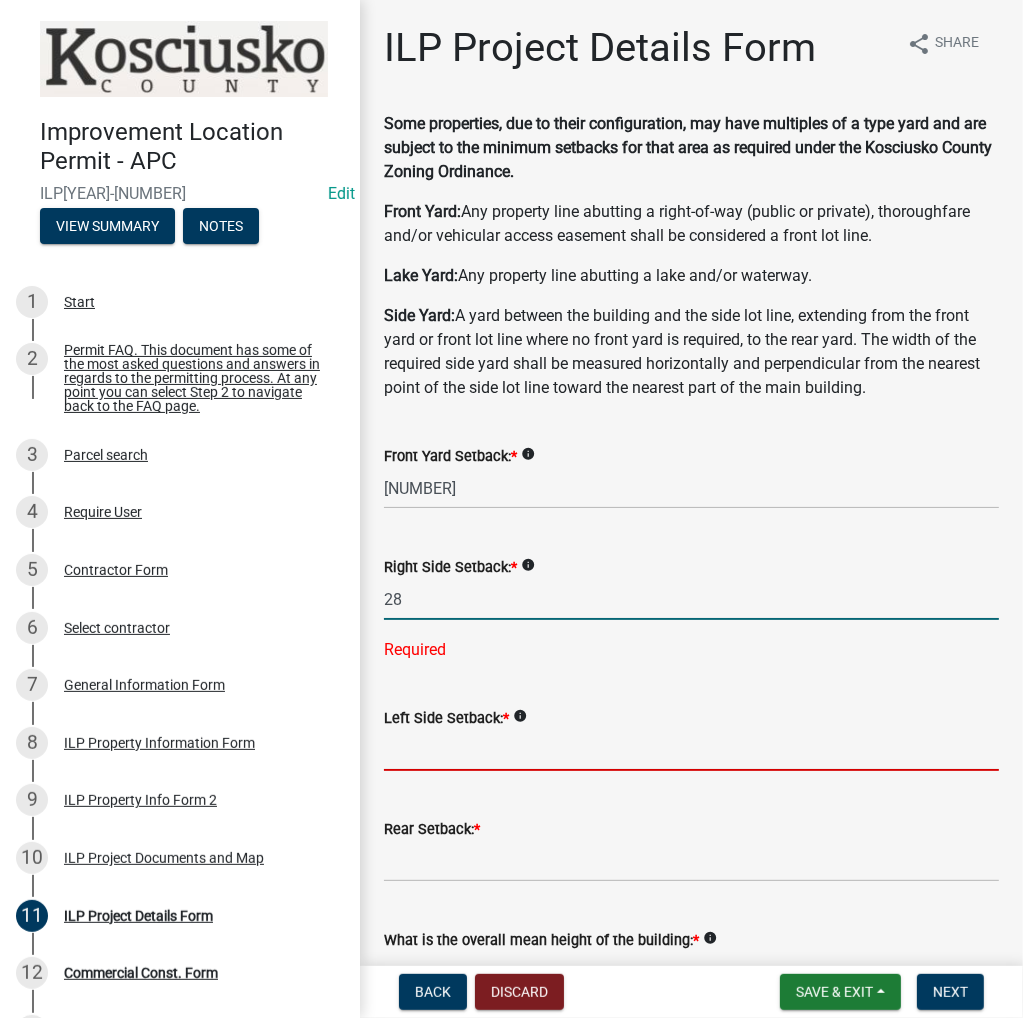 type on "[NUMBER]" 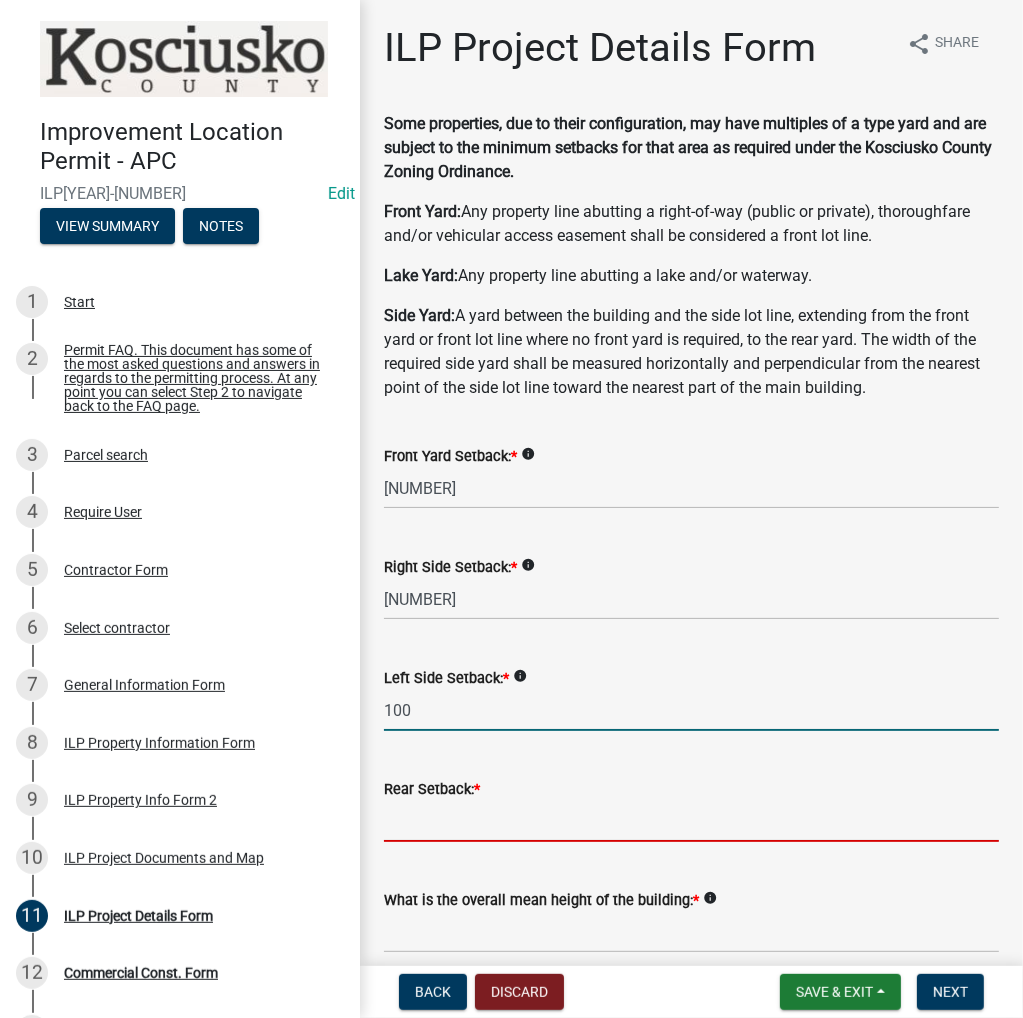 type on "100.0" 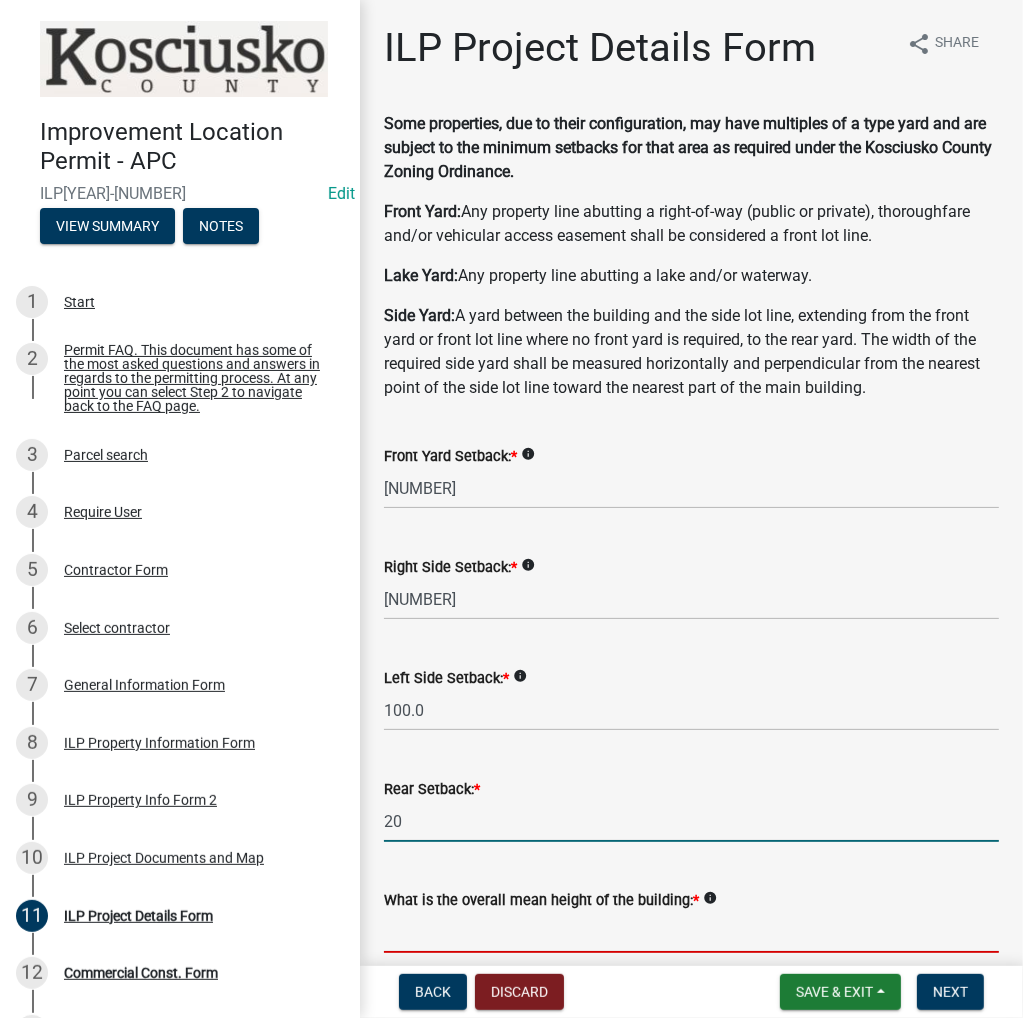 type on "20.0" 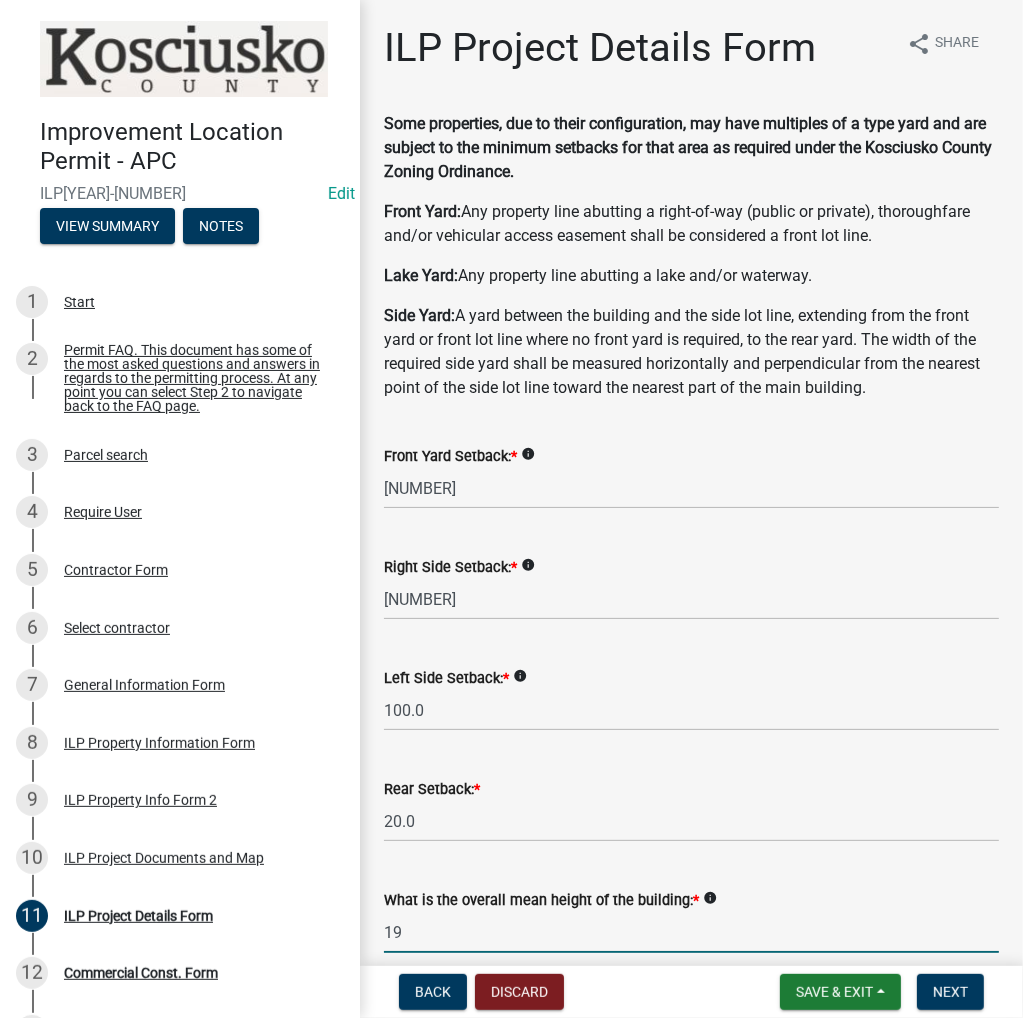 type on "[NUMBER]" 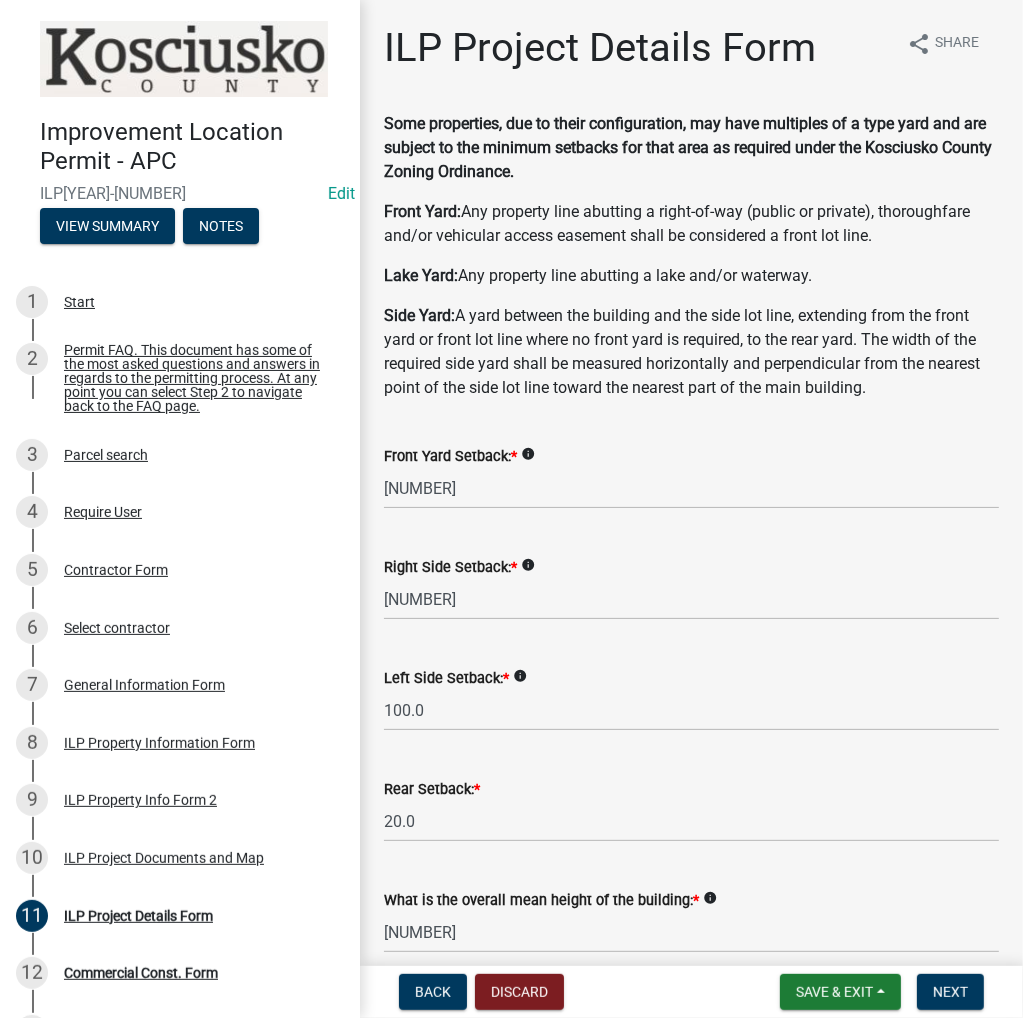 scroll, scrollTop: 564, scrollLeft: 0, axis: vertical 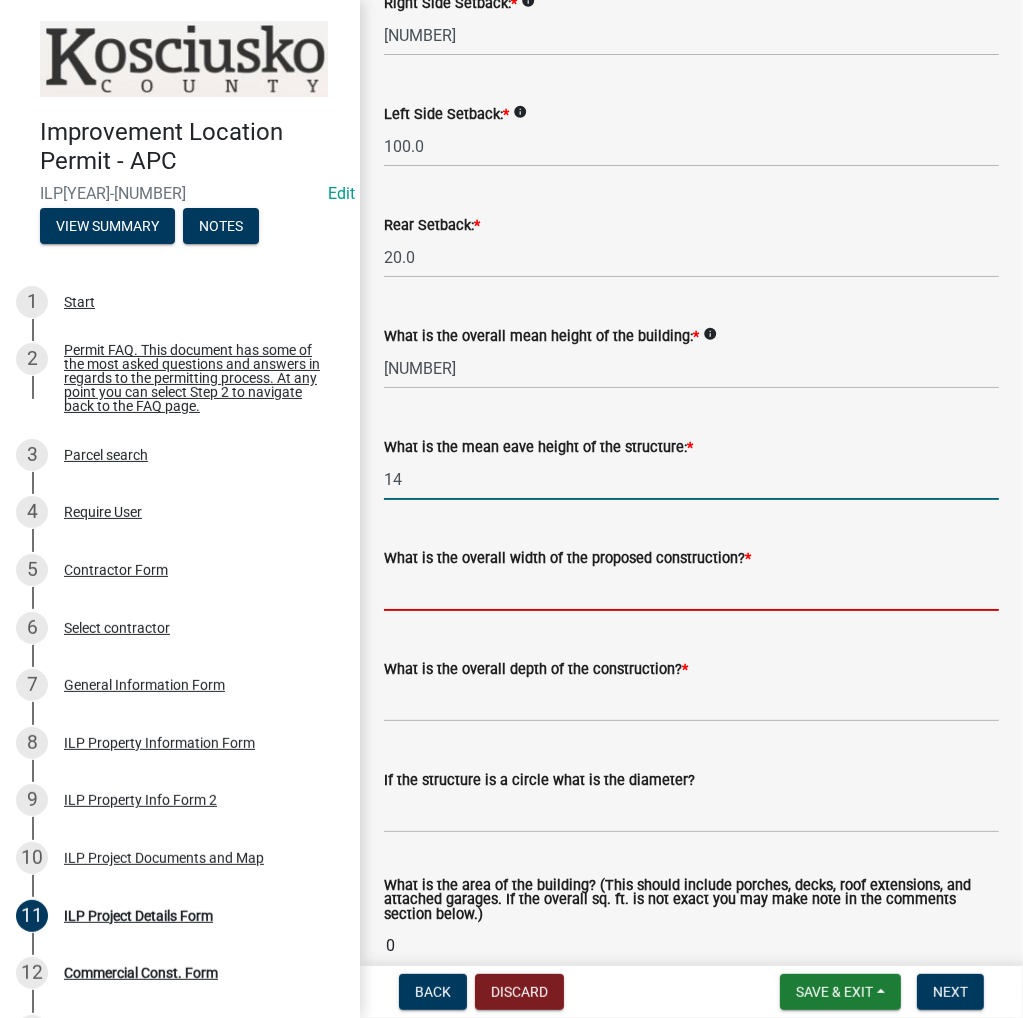 type on "14.0" 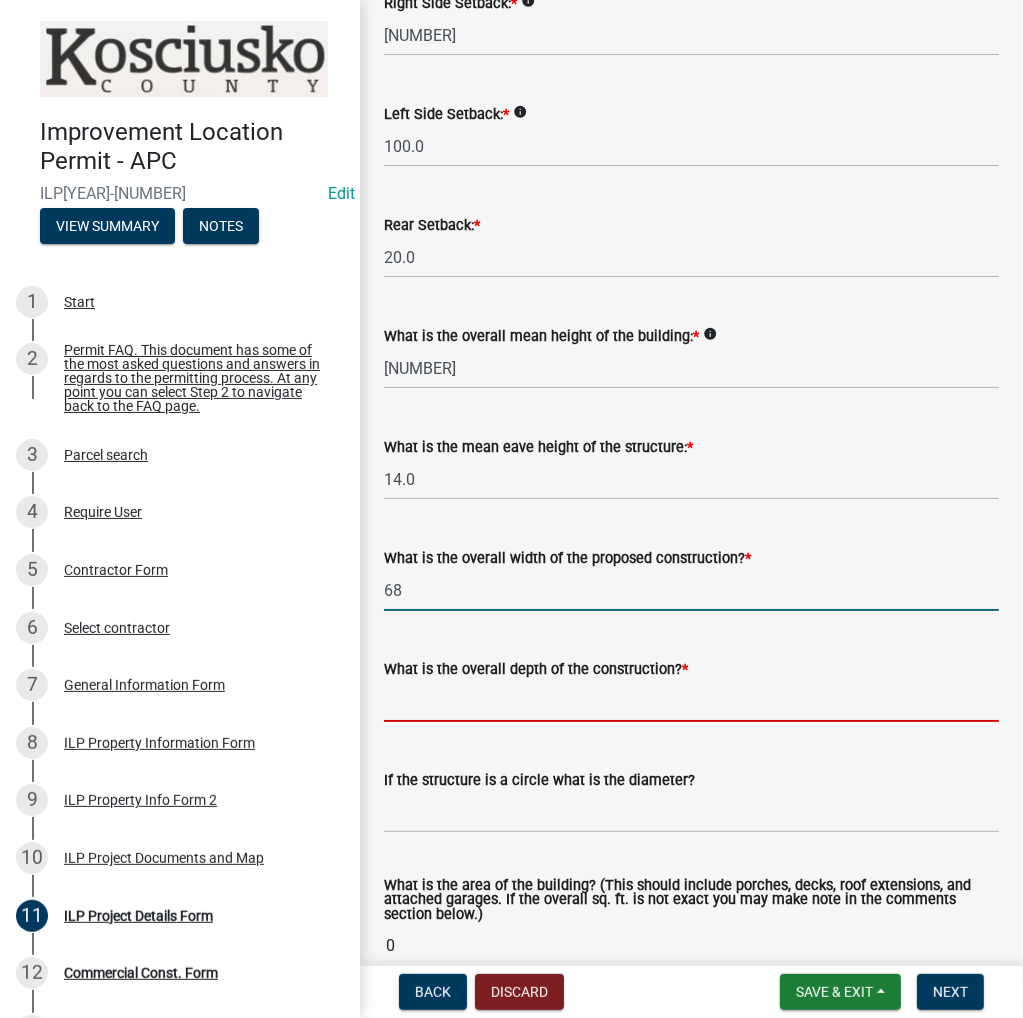 type on "68.00" 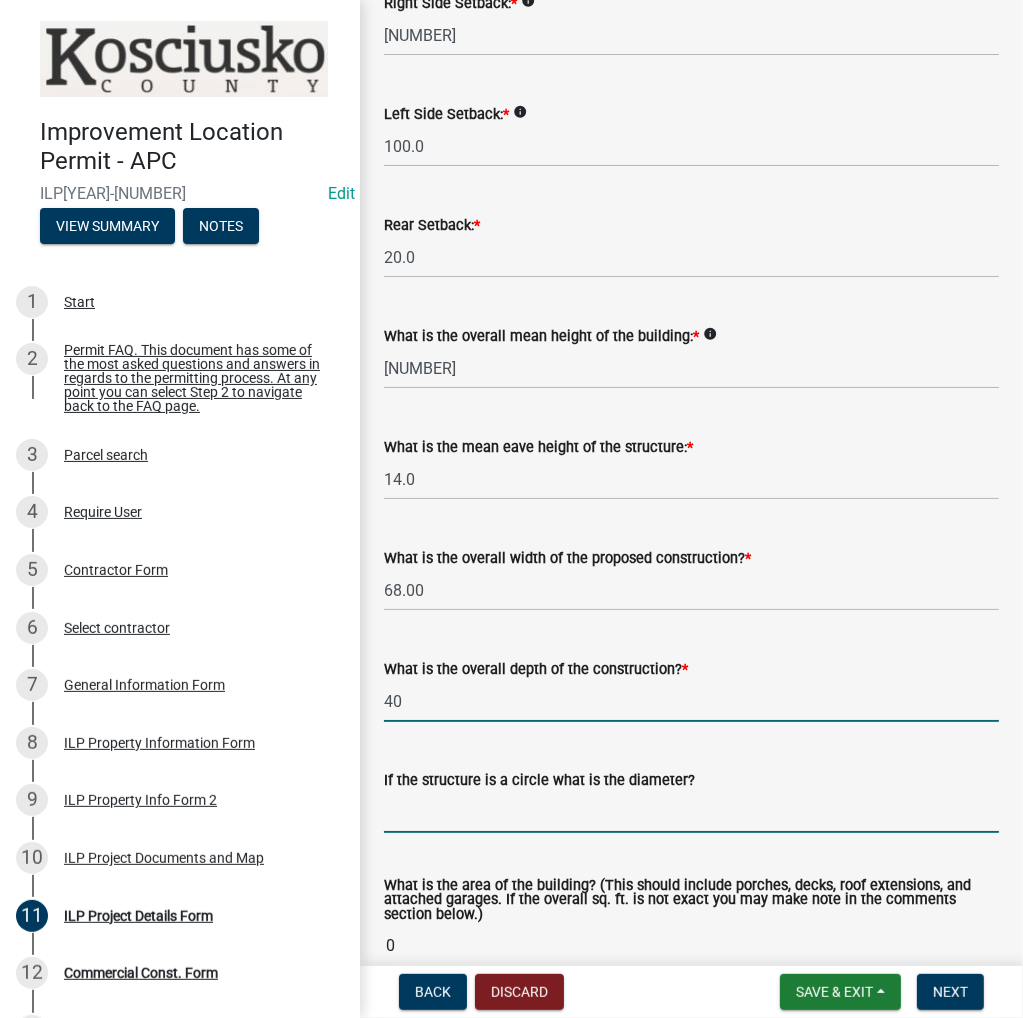 type on "40.00" 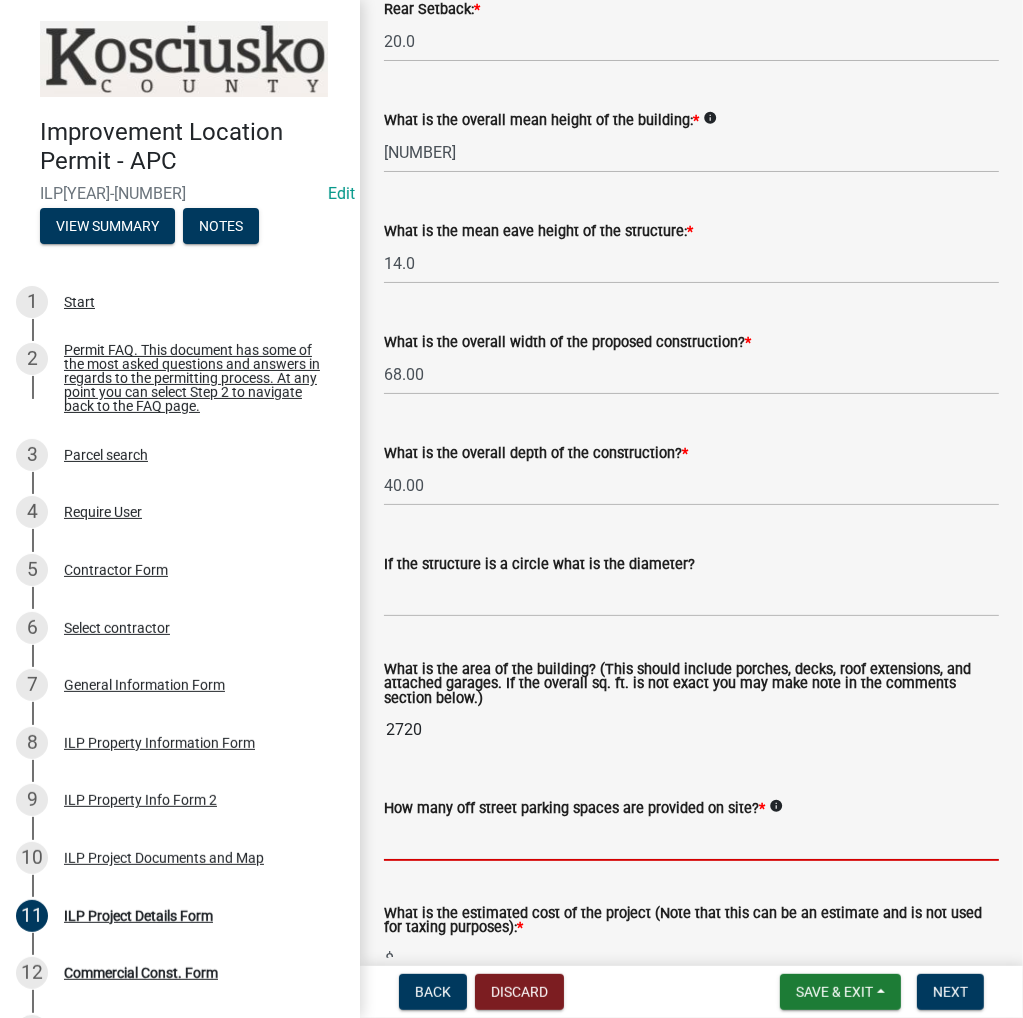 scroll, scrollTop: 884, scrollLeft: 0, axis: vertical 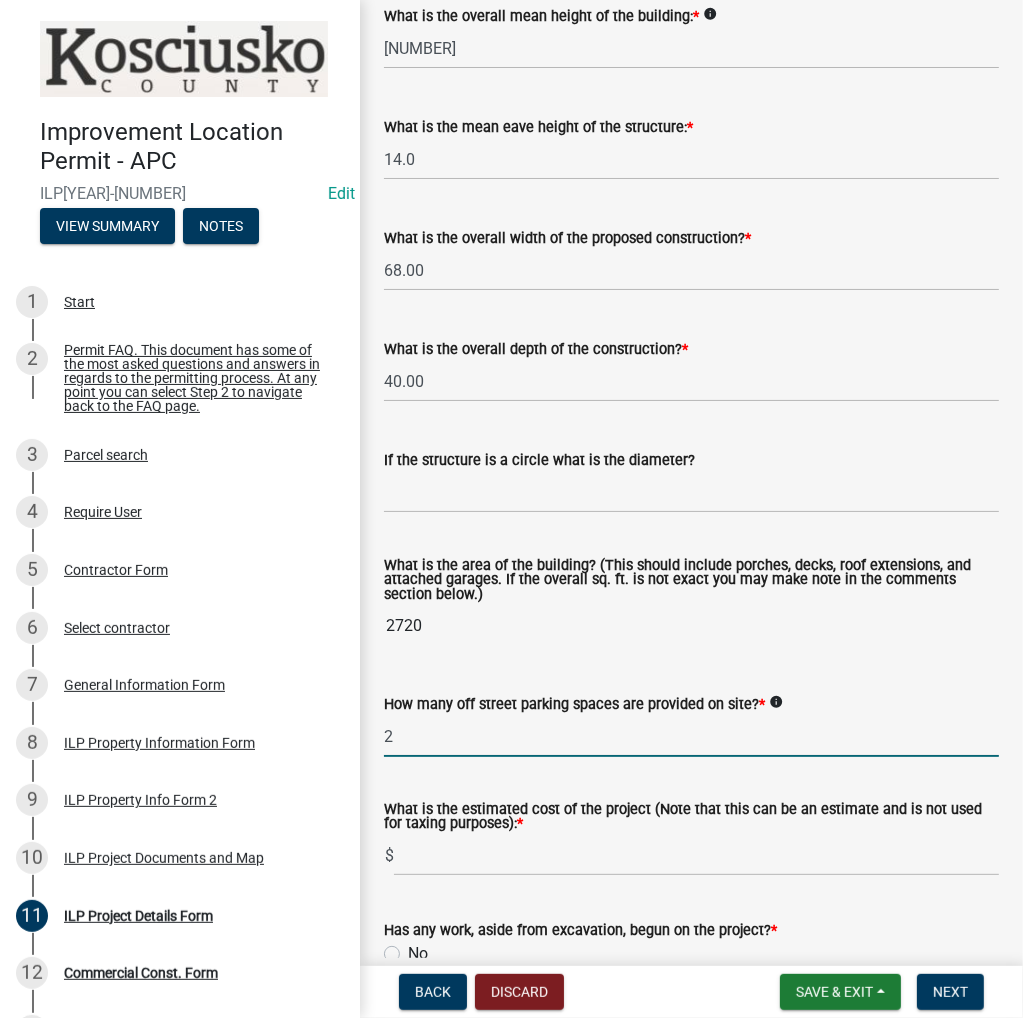 type on "2" 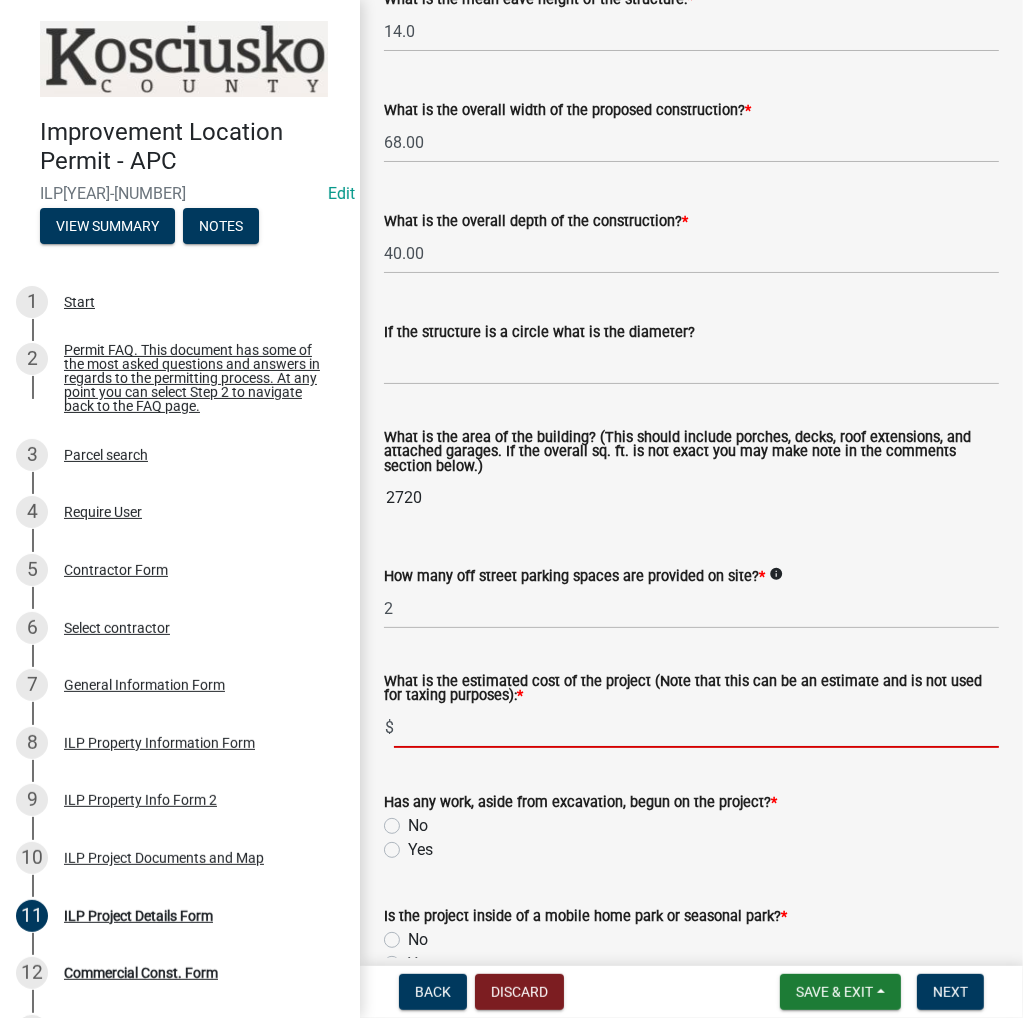 scroll, scrollTop: 1084, scrollLeft: 0, axis: vertical 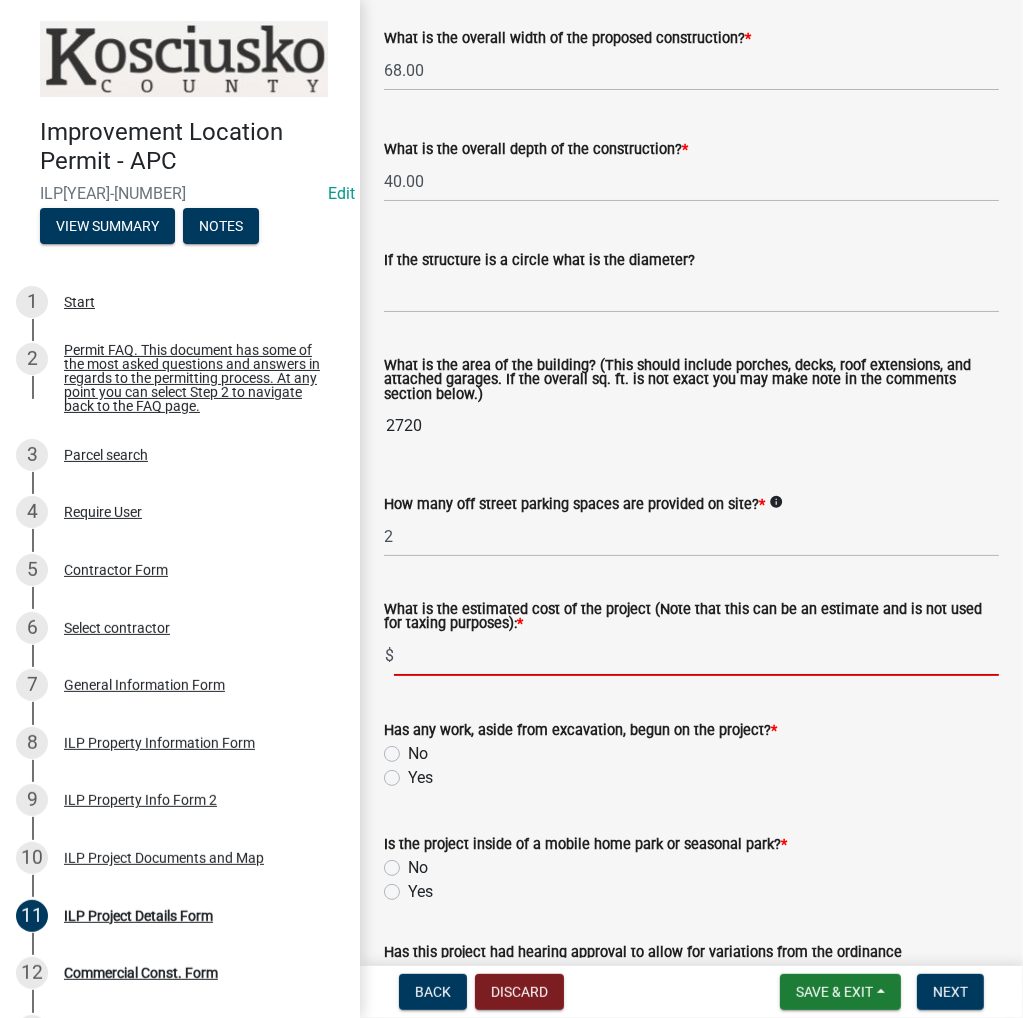 click on "Has any work, aside from excavation, begun on the project?  *  No   Yes" 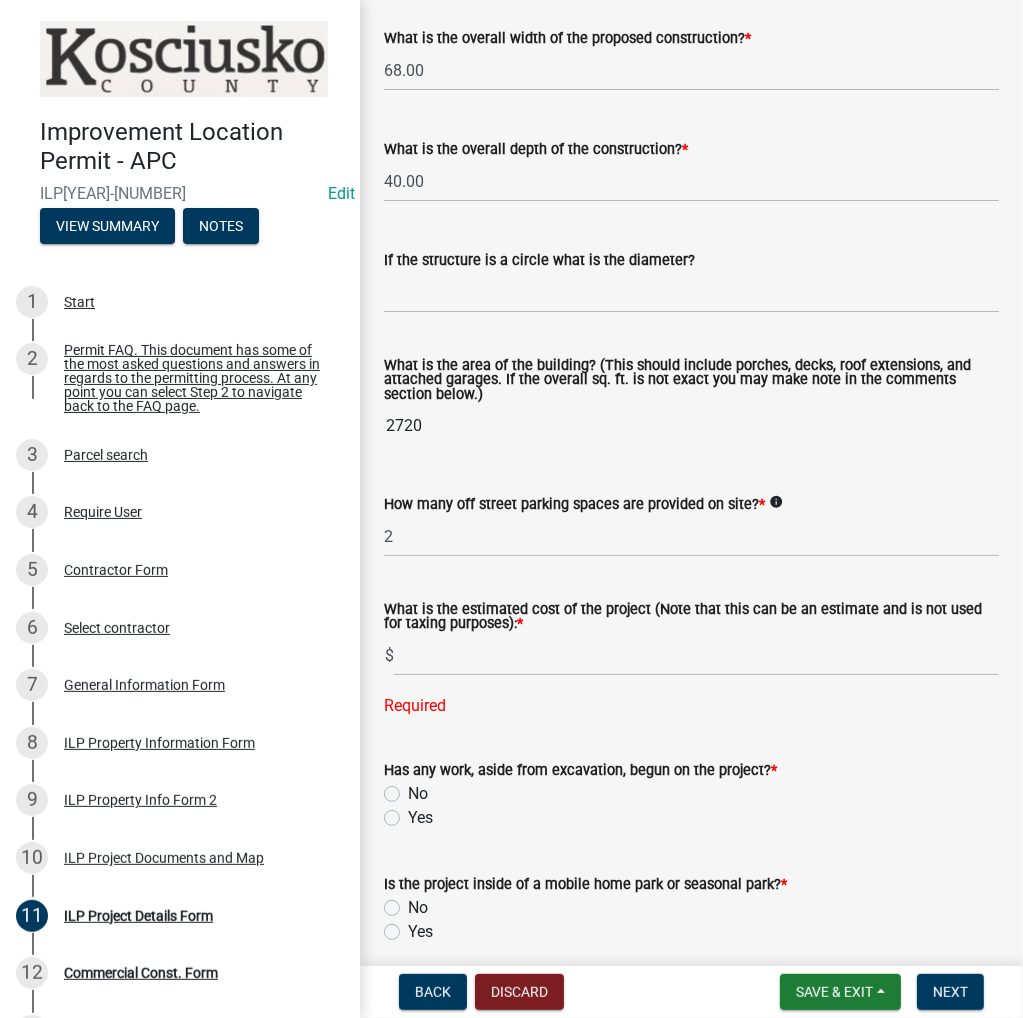 click on "No" 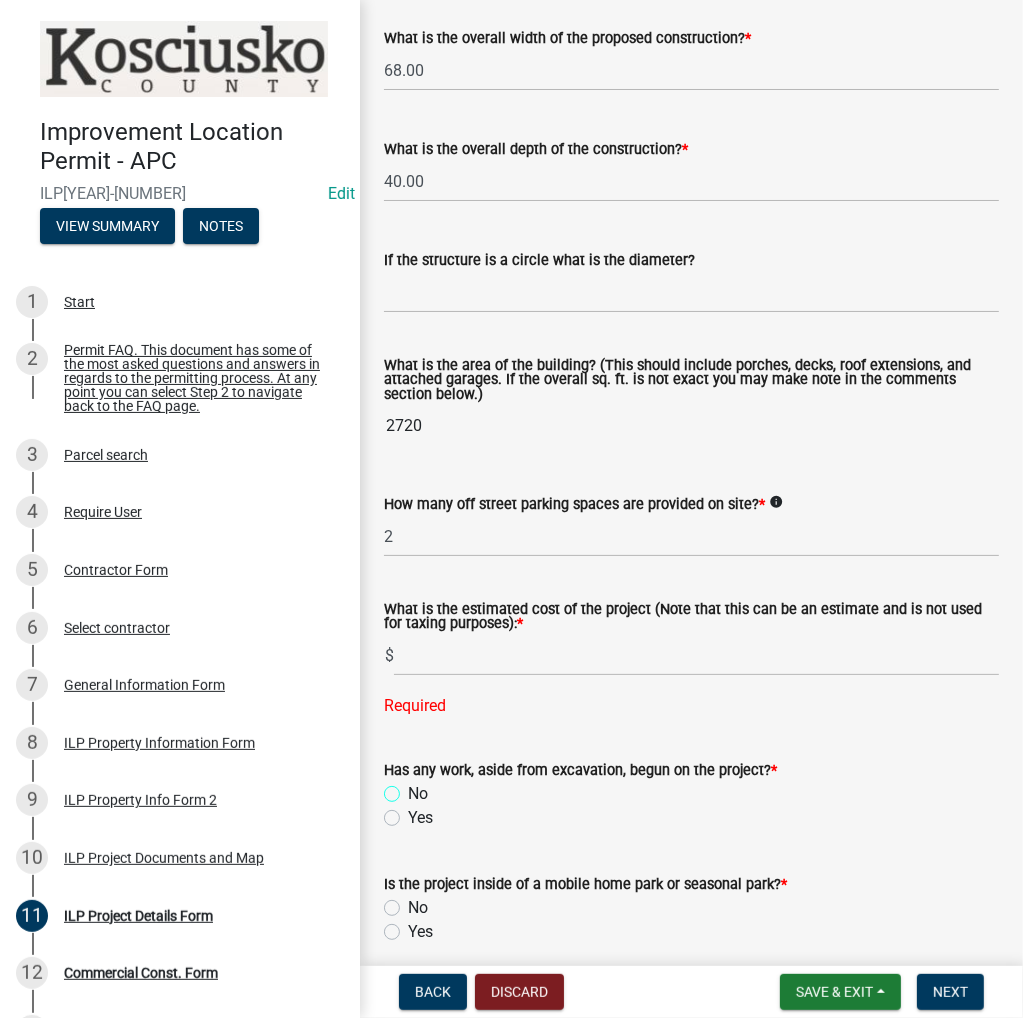 click on "No" at bounding box center [414, 788] 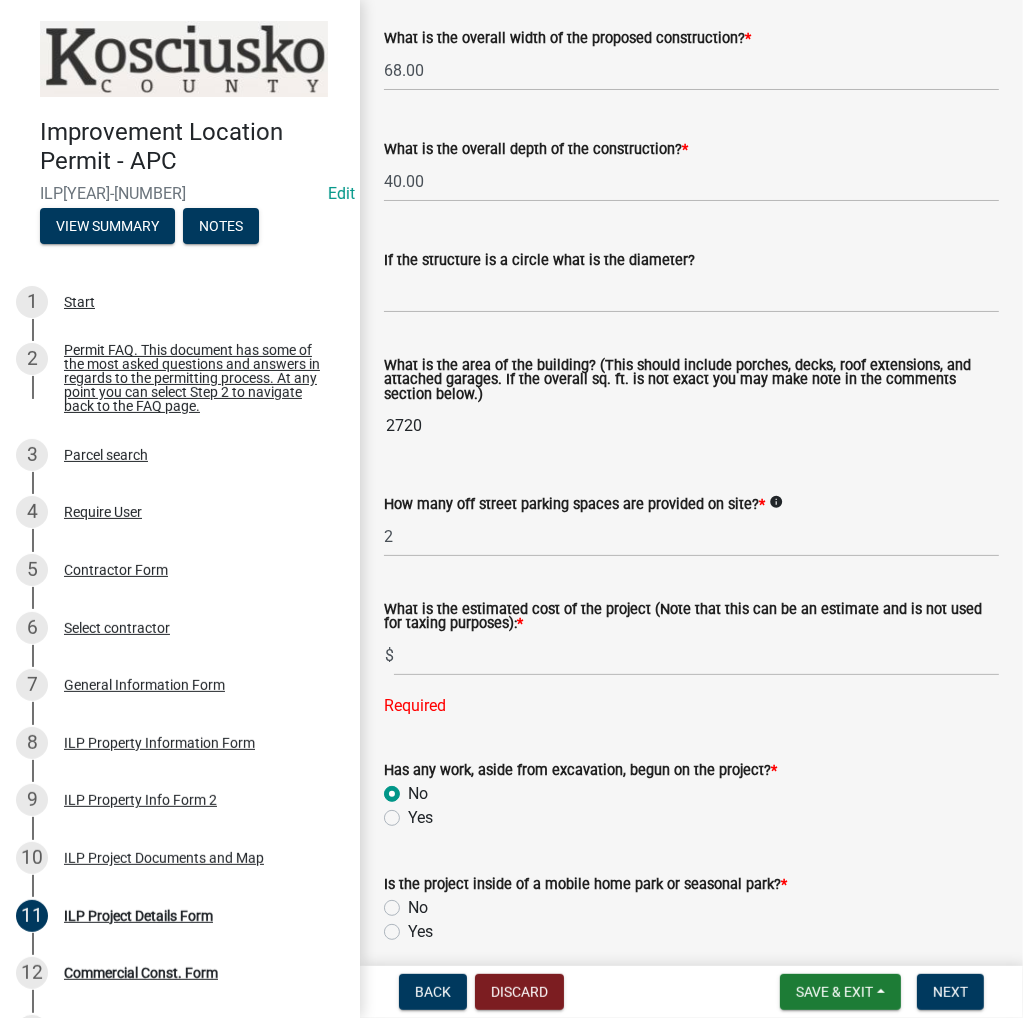 radio on "true" 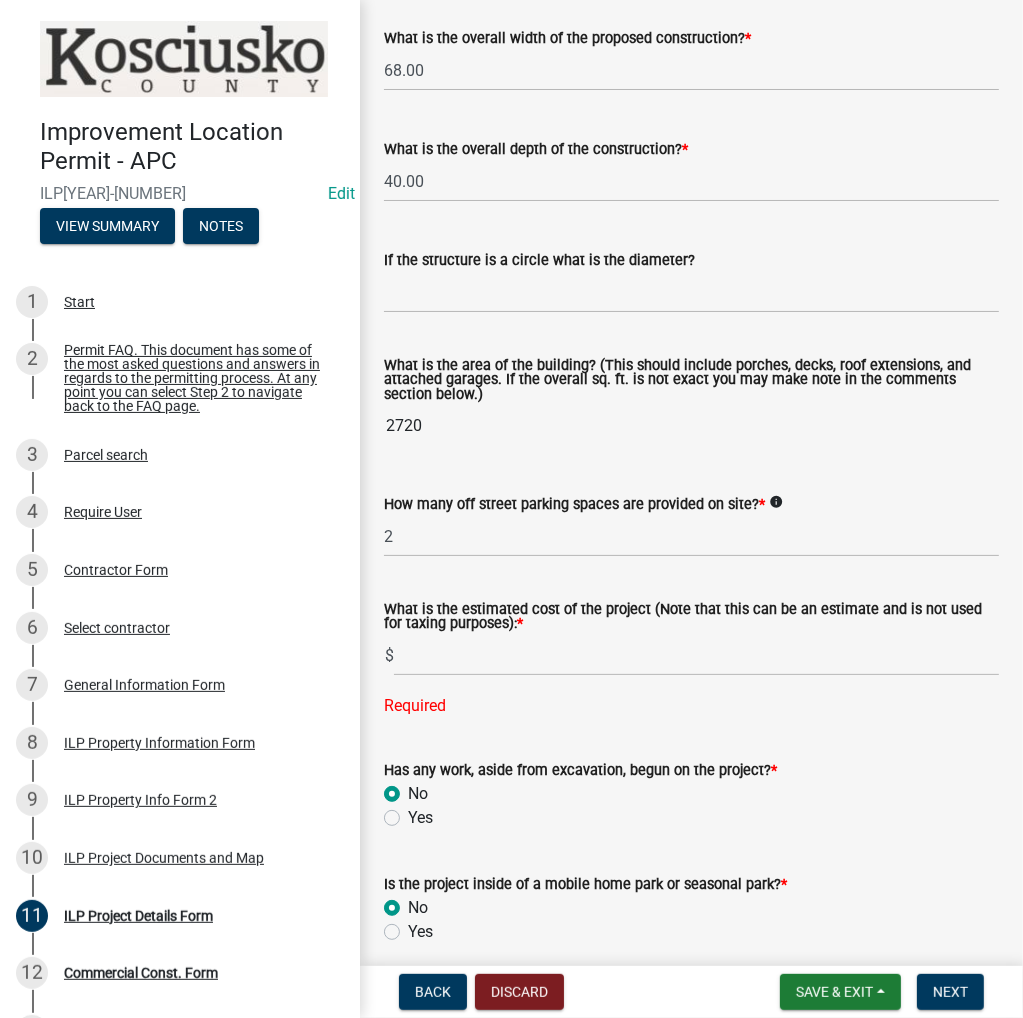 radio on "true" 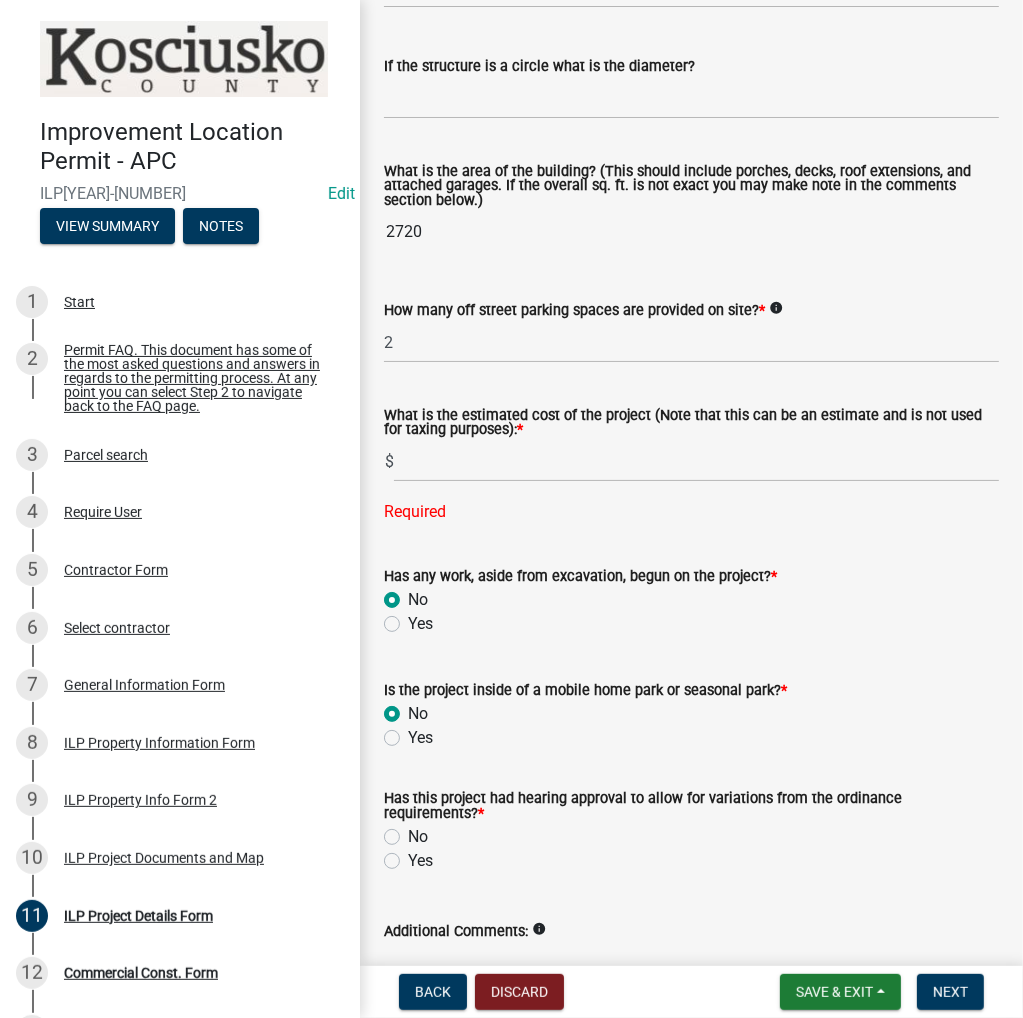 scroll, scrollTop: 1384, scrollLeft: 0, axis: vertical 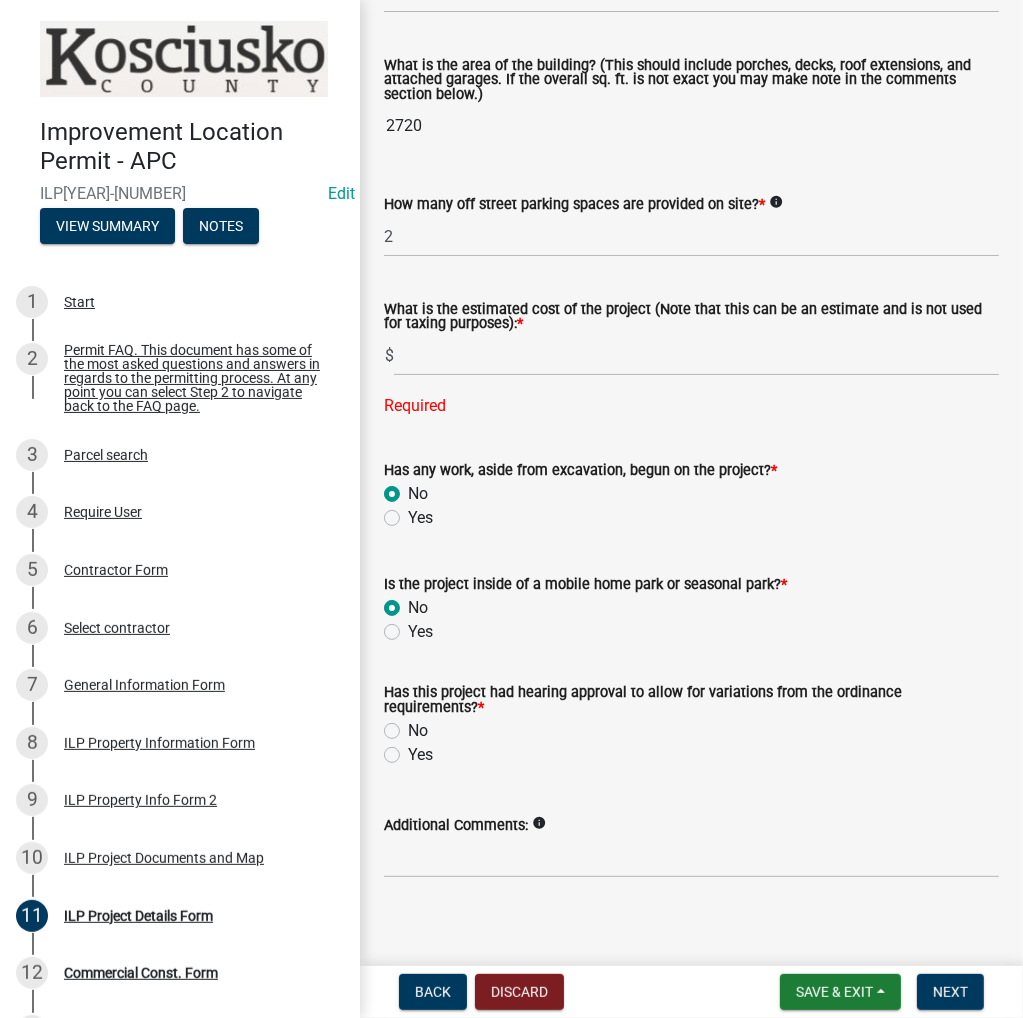 drag, startPoint x: 394, startPoint y: 755, endPoint x: 448, endPoint y: 496, distance: 264.56946 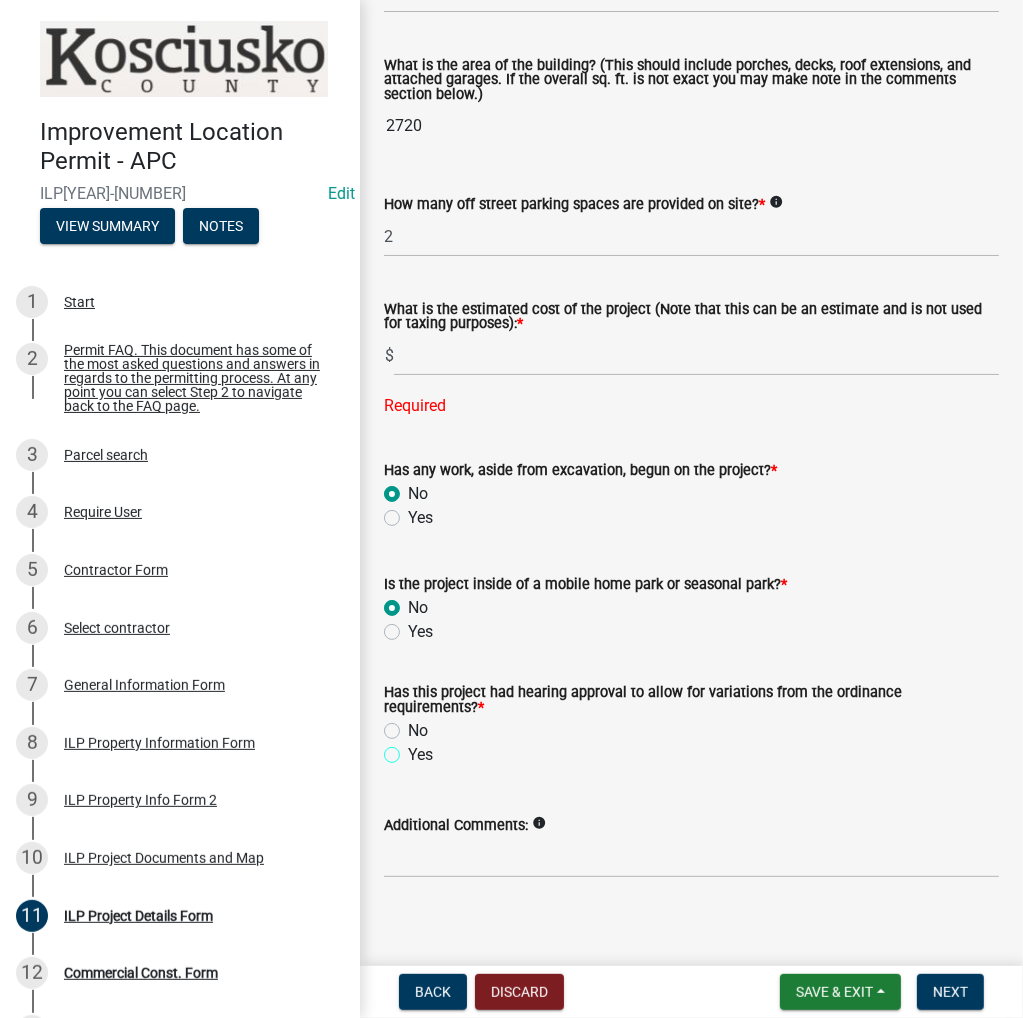click on "Yes" at bounding box center [414, 749] 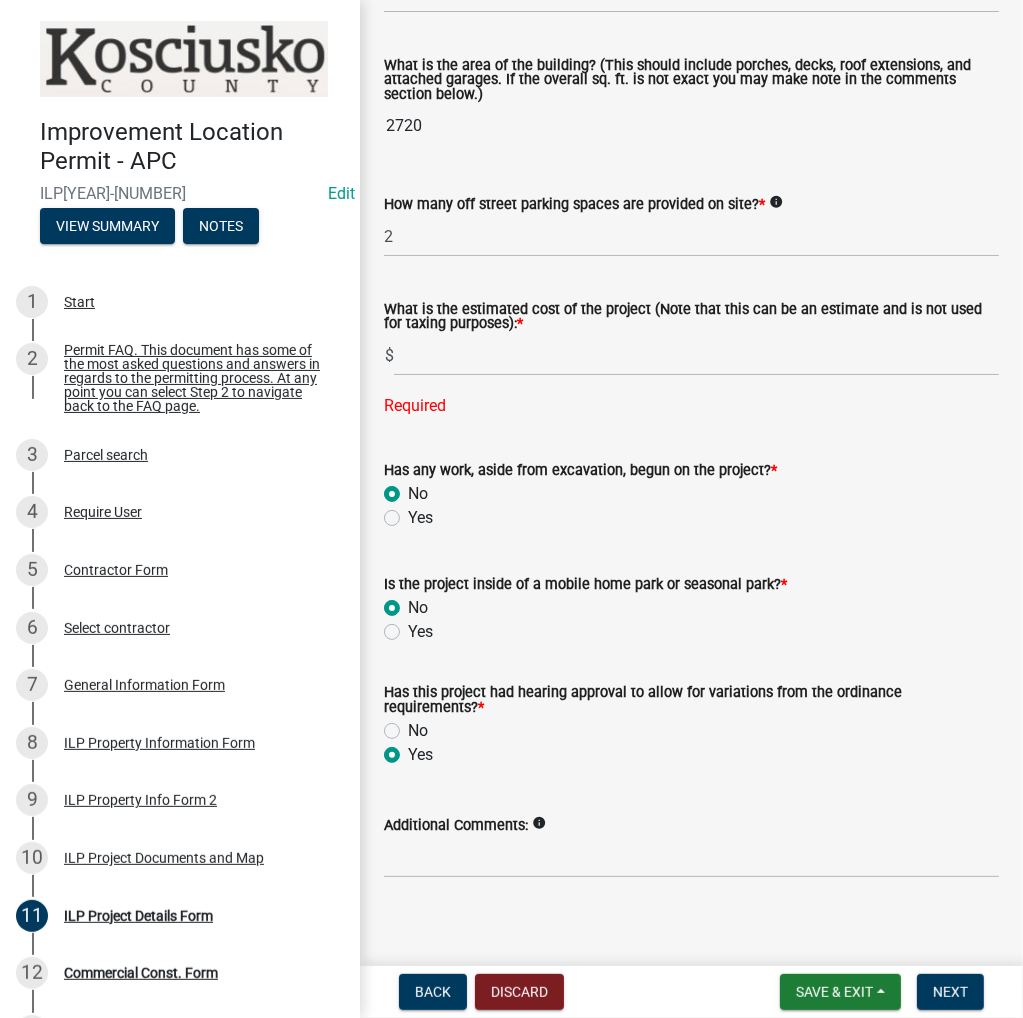 radio on "true" 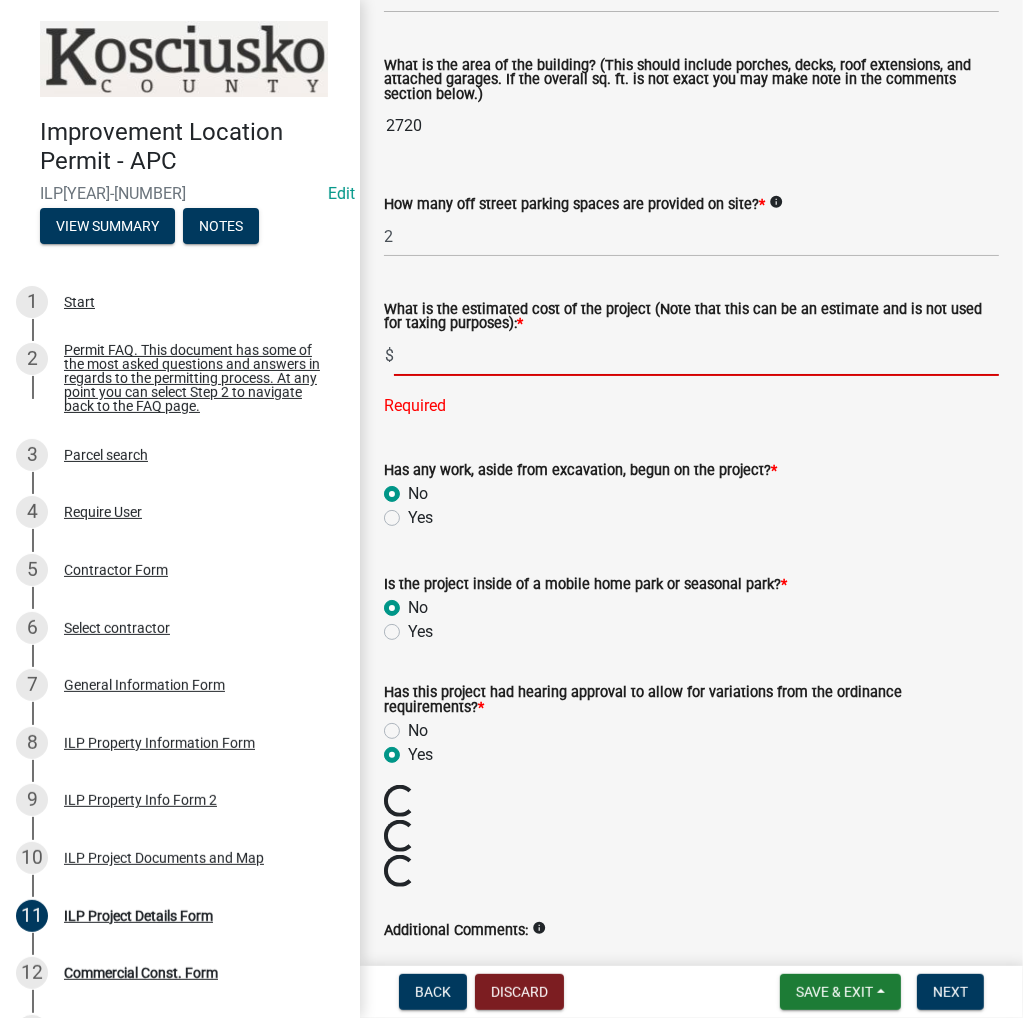 click 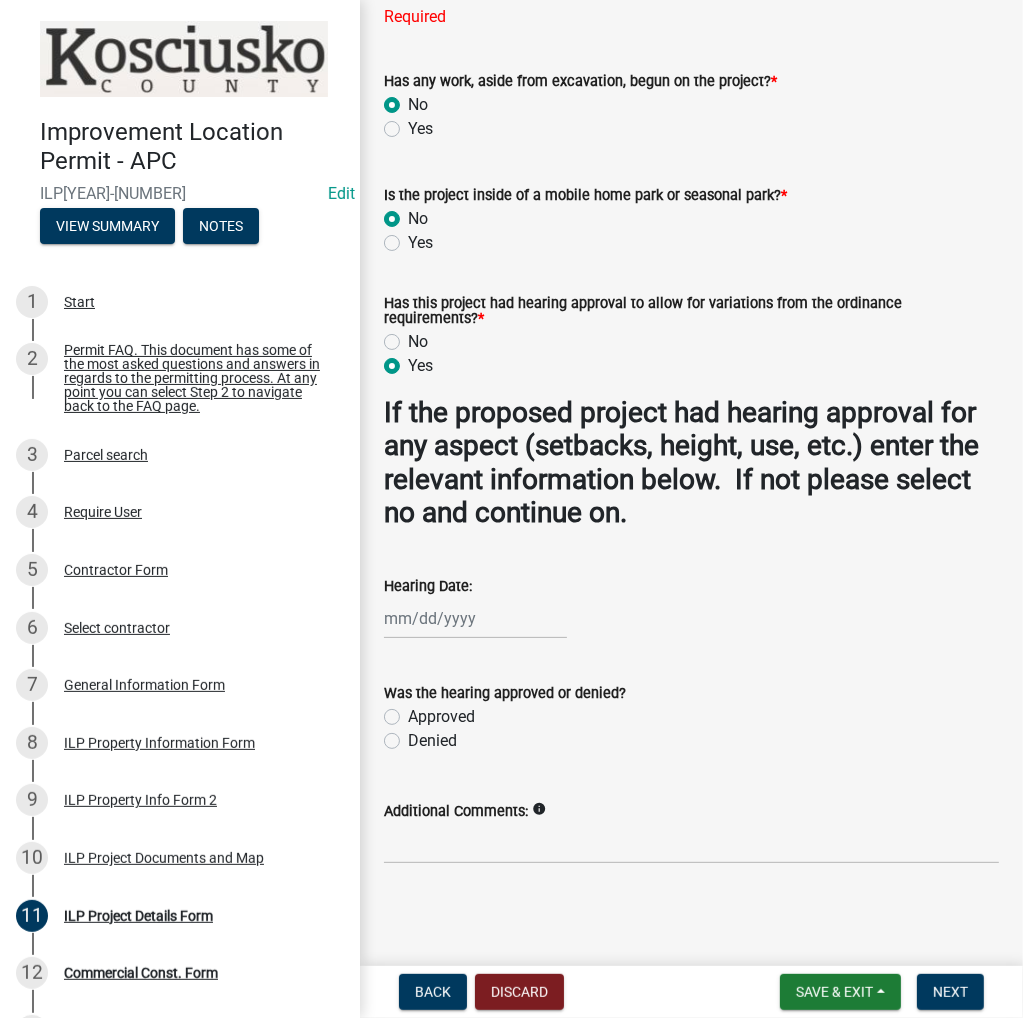 type on "[NUMBER]" 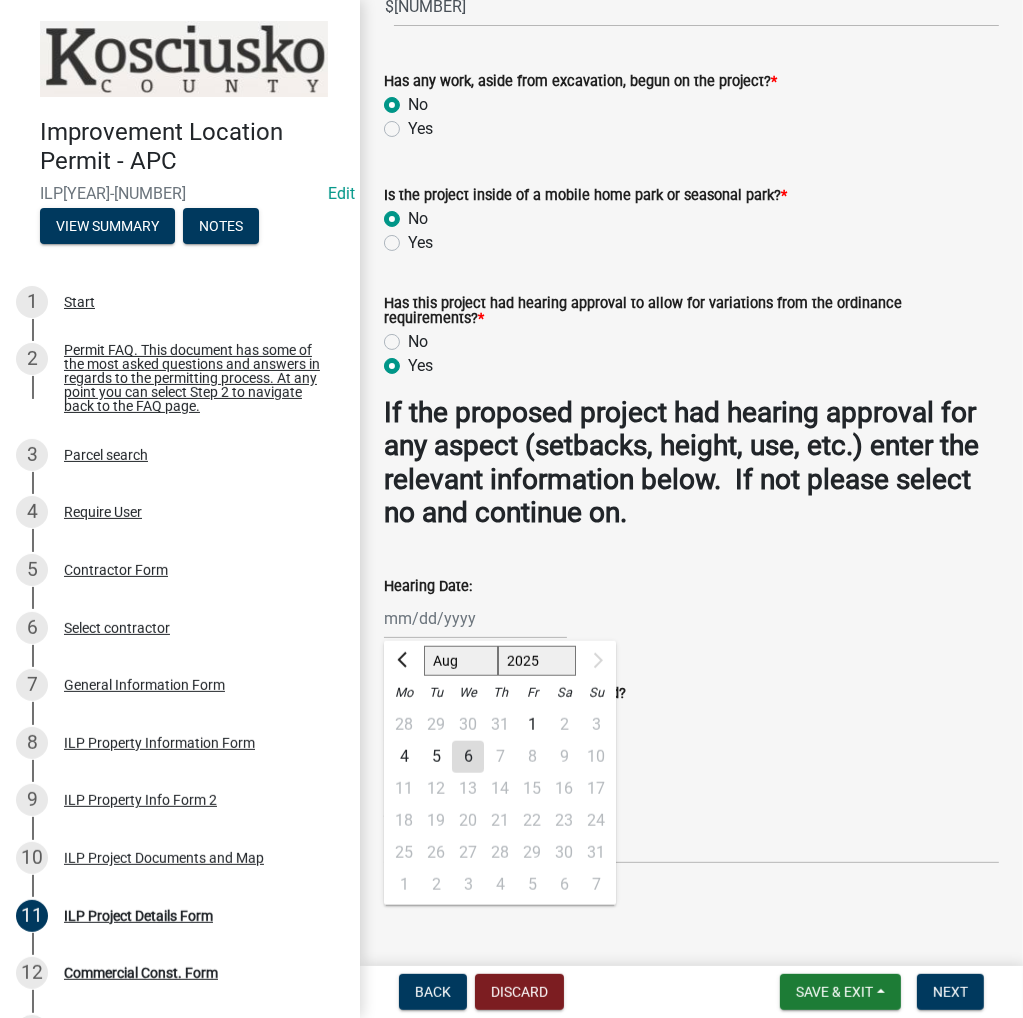 click on "Jan Feb Mar Apr May Jun Jul Aug 1525 1526 1527 1528 1529 1530 1531 1532 1533 1534 1535 1536 1537 1538 1539 1540 1541 1542 1543 1544 1545 1546 1547 1548 1549 1550 1551 1552 1553 1554 1555 1556 1557 1558 1559 1560 1561 1562 1563 1564 1565 1566 1567 1568 1569 1570 1571 1572 1573 1574 1575 1576 1577 1578 1579 1580 1581 1582 1583 1584 1585 1586 1587 1588 1589 1590 1591 1592 1593 1594 1595 1596 1597 1598 1599 1600 1601 1602 1603 1604 1605 1606 1607 1608 1609 1610 1611 1612 1613 1614 1615 1616 1617 1618 1619 1620 1621 1622 1623 1624 1625 1626 1627 1628 1629 1630 1631 1632 1633 1634 1635 1636 1637 1638 1639 1640 1641 1642 1643 1644 1645 1646 1647 1648 1649 1650 1651 1652 1653 1654 1655 1656 1657 1658 1659 1660 1661 1662 1663 1664 1665 1666 1667 1668 1669 1670 1671 1672 1673 1674 1675 1676 1677 1678 1679 1680 1681 1682 1683 1684 1685 1686 1687 1688 1689 1690 1691 1692 1693 1694 1695 1696 1697 1698 1699 1700 1701 1702 1703 1704 1705 1706 1707 1708 1709 1710 1711 1712 1713 1714 1715 1716 1717 1718 1719 1720 1721 1722 Mo" 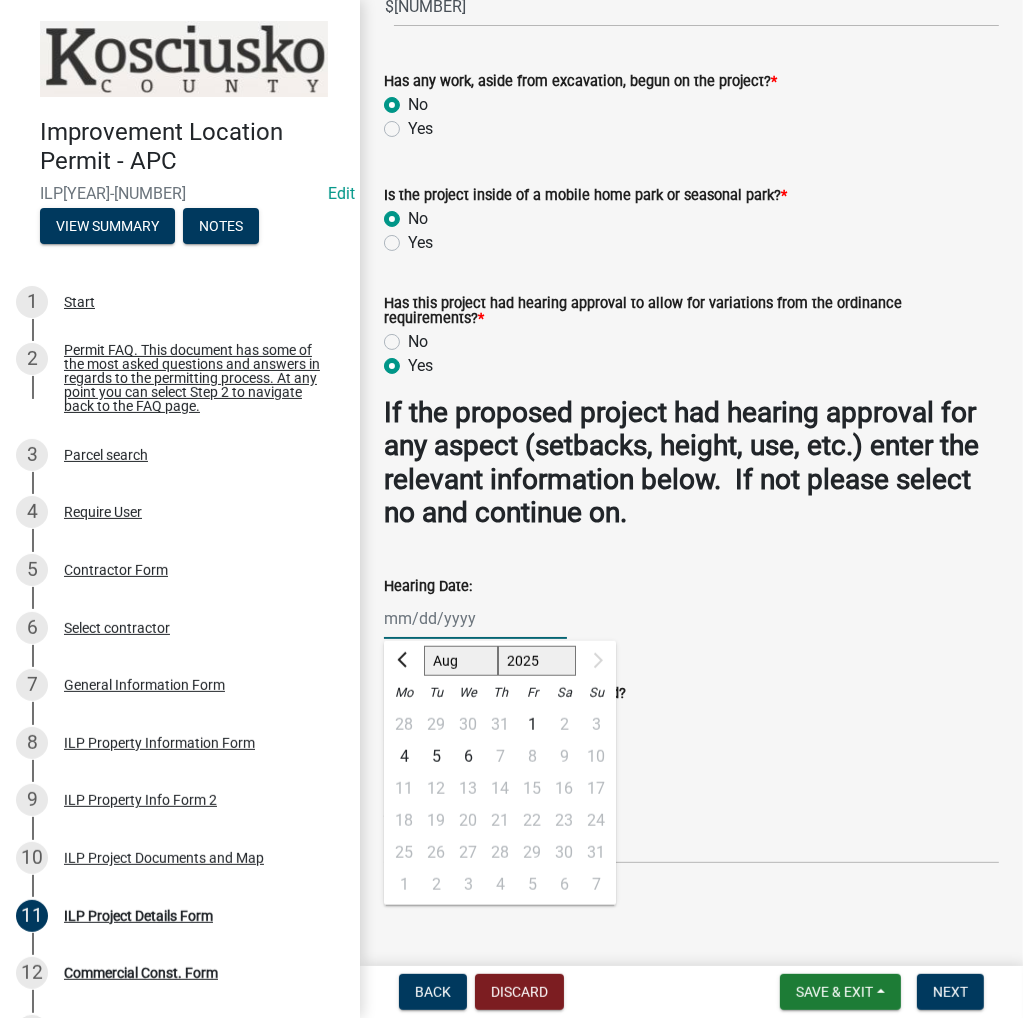 click on "1525 1526 1527 1528 1529 1530 1531 1532 1533 1534 1535 1536 1537 1538 1539 1540 1541 1542 1543 1544 1545 1546 1547 1548 1549 1550 1551 1552 1553 1554 1555 1556 1557 1558 1559 1560 1561 1562 1563 1564 1565 1566 1567 1568 1569 1570 1571 1572 1573 1574 1575 1576 1577 1578 1579 1580 1581 1582 1583 1584 1585 1586 1587 1588 1589 1590 1591 1592 1593 1594 1595 1596 1597 1598 1599 1600 1601 1602 1603 1604 1605 1606 1607 1608 1609 1610 1611 1612 1613 1614 1615 1616 1617 1618 1619 1620 1621 1622 1623 1624 1625 1626 1627 1628 1629 1630 1631 1632 1633 1634 1635 1636 1637 1638 1639 1640 1641 1642 1643 1644 1645 1646 1647 1648 1649 1650 1651 1652 1653 1654 1655 1656 1657 1658 1659 1660 1661 1662 1663 1664 1665 1666 1667 1668 1669 1670 1671 1672 1673 1674 1675 1676 1677 1678 1679 1680 1681 1682 1683 1684 1685 1686 1687 1688 1689 1690 1691 1692 1693 1694 1695 1696 1697 1698 1699 1700 1701 1702 1703 1704 1705 1706 1707 1708 1709 1710 1711 1712 1713 1714 1715 1716 1717 1718 1719 1720 1721 1722 1723 1724 1725 1726 1727 1728 1729" 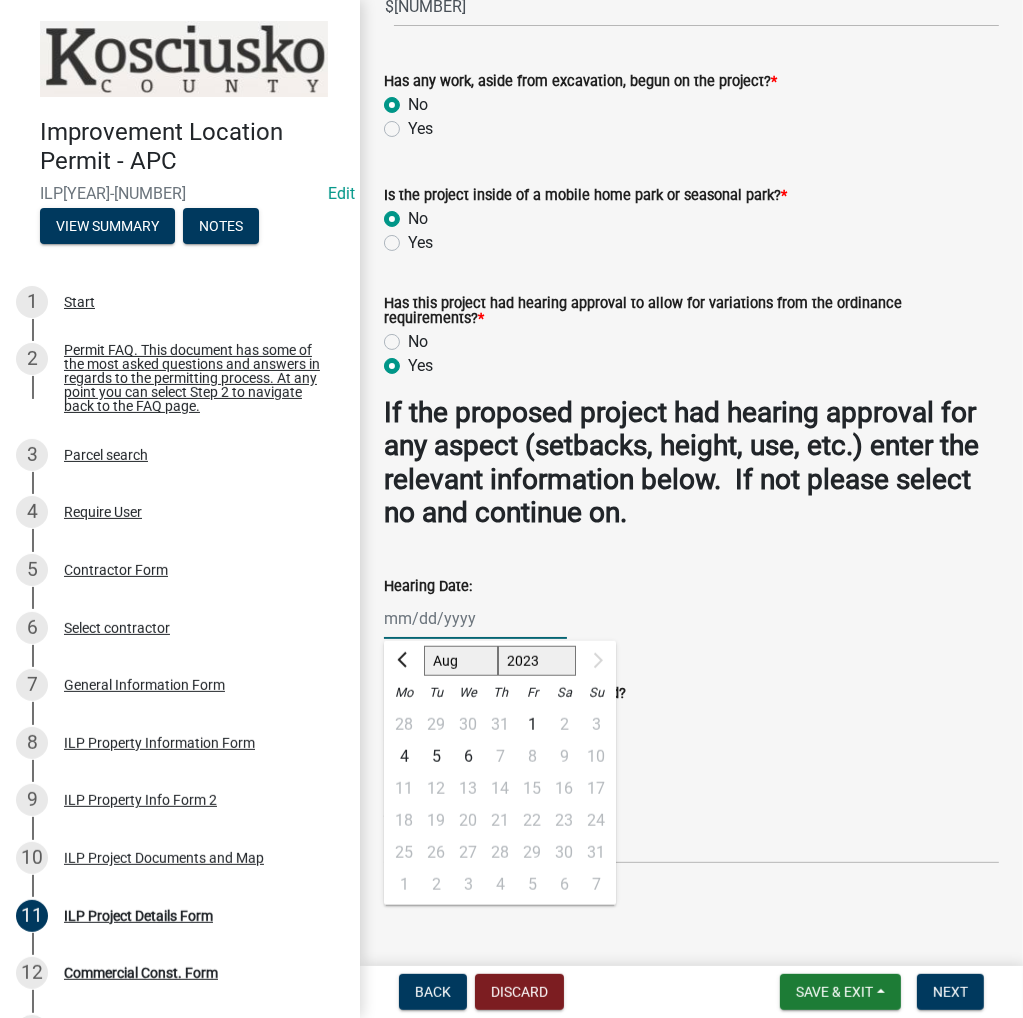 click on "1525 1526 1527 1528 1529 1530 1531 1532 1533 1534 1535 1536 1537 1538 1539 1540 1541 1542 1543 1544 1545 1546 1547 1548 1549 1550 1551 1552 1553 1554 1555 1556 1557 1558 1559 1560 1561 1562 1563 1564 1565 1566 1567 1568 1569 1570 1571 1572 1573 1574 1575 1576 1577 1578 1579 1580 1581 1582 1583 1584 1585 1586 1587 1588 1589 1590 1591 1592 1593 1594 1595 1596 1597 1598 1599 1600 1601 1602 1603 1604 1605 1606 1607 1608 1609 1610 1611 1612 1613 1614 1615 1616 1617 1618 1619 1620 1621 1622 1623 1624 1625 1626 1627 1628 1629 1630 1631 1632 1633 1634 1635 1636 1637 1638 1639 1640 1641 1642 1643 1644 1645 1646 1647 1648 1649 1650 1651 1652 1653 1654 1655 1656 1657 1658 1659 1660 1661 1662 1663 1664 1665 1666 1667 1668 1669 1670 1671 1672 1673 1674 1675 1676 1677 1678 1679 1680 1681 1682 1683 1684 1685 1686 1687 1688 1689 1690 1691 1692 1693 1694 1695 1696 1697 1698 1699 1700 1701 1702 1703 1704 1705 1706 1707 1708 1709 1710 1711 1712 1713 1714 1715 1716 1717 1718 1719 1720 1721 1722 1723 1724 1725 1726 1727 1728 1729" 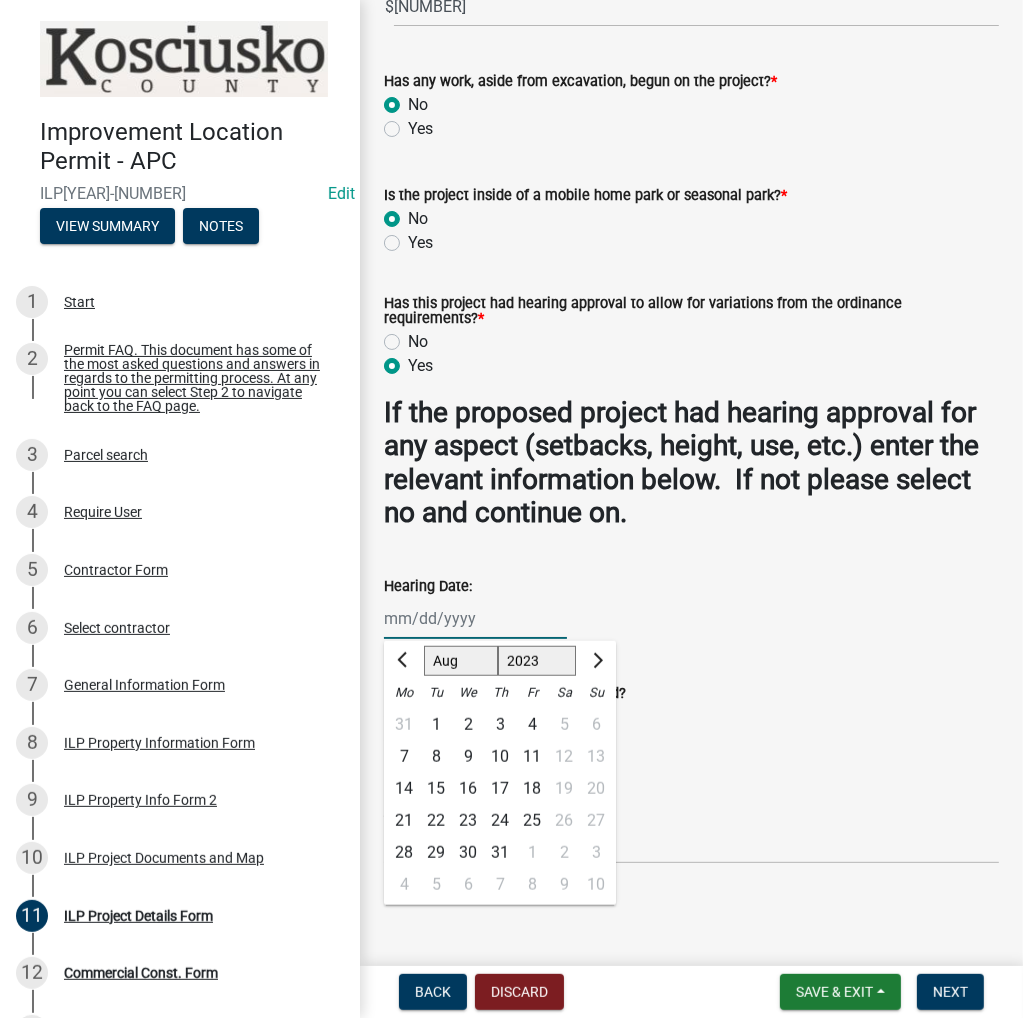 click on "Jan Feb Mar Apr May Jun Jul Aug Sep Oct Nov Dec" 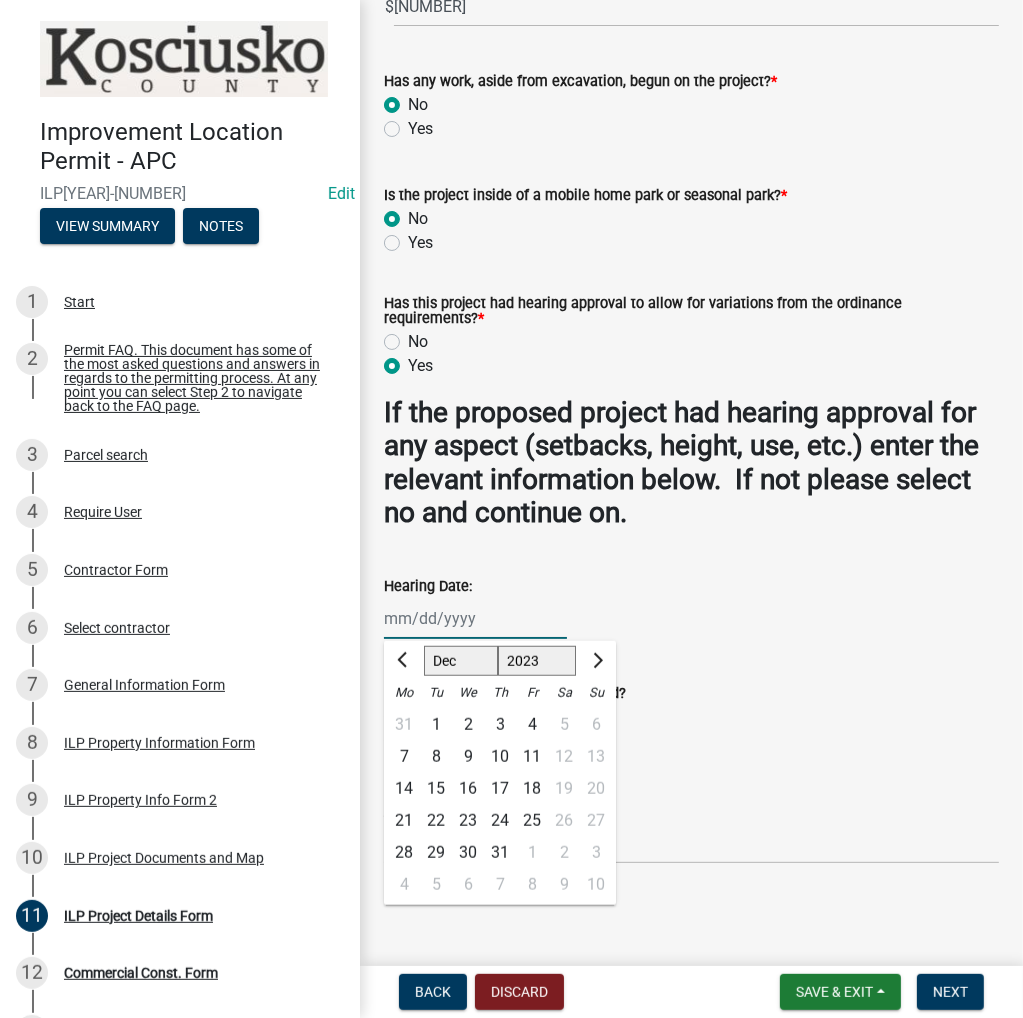 click on "Jan Feb Mar Apr May Jun Jul Aug Sep Oct Nov Dec" 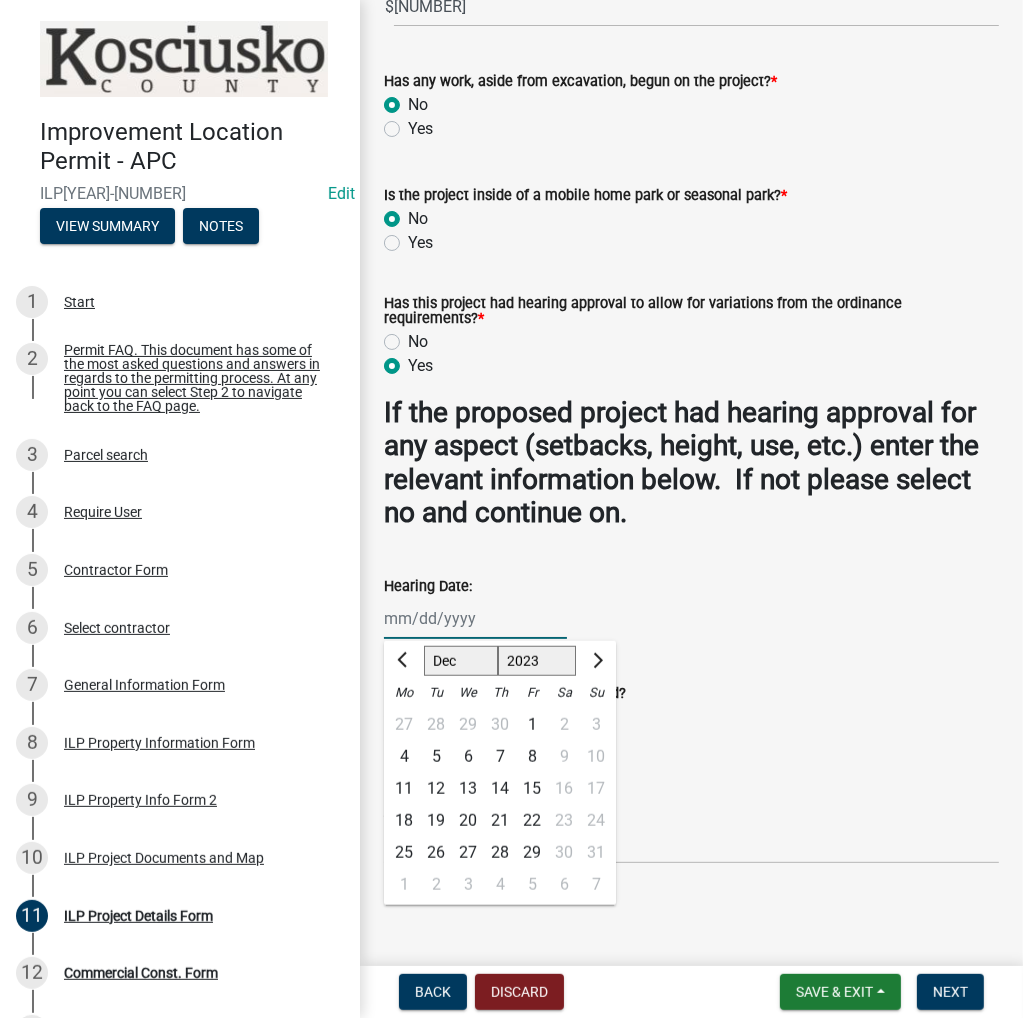 click on "11" 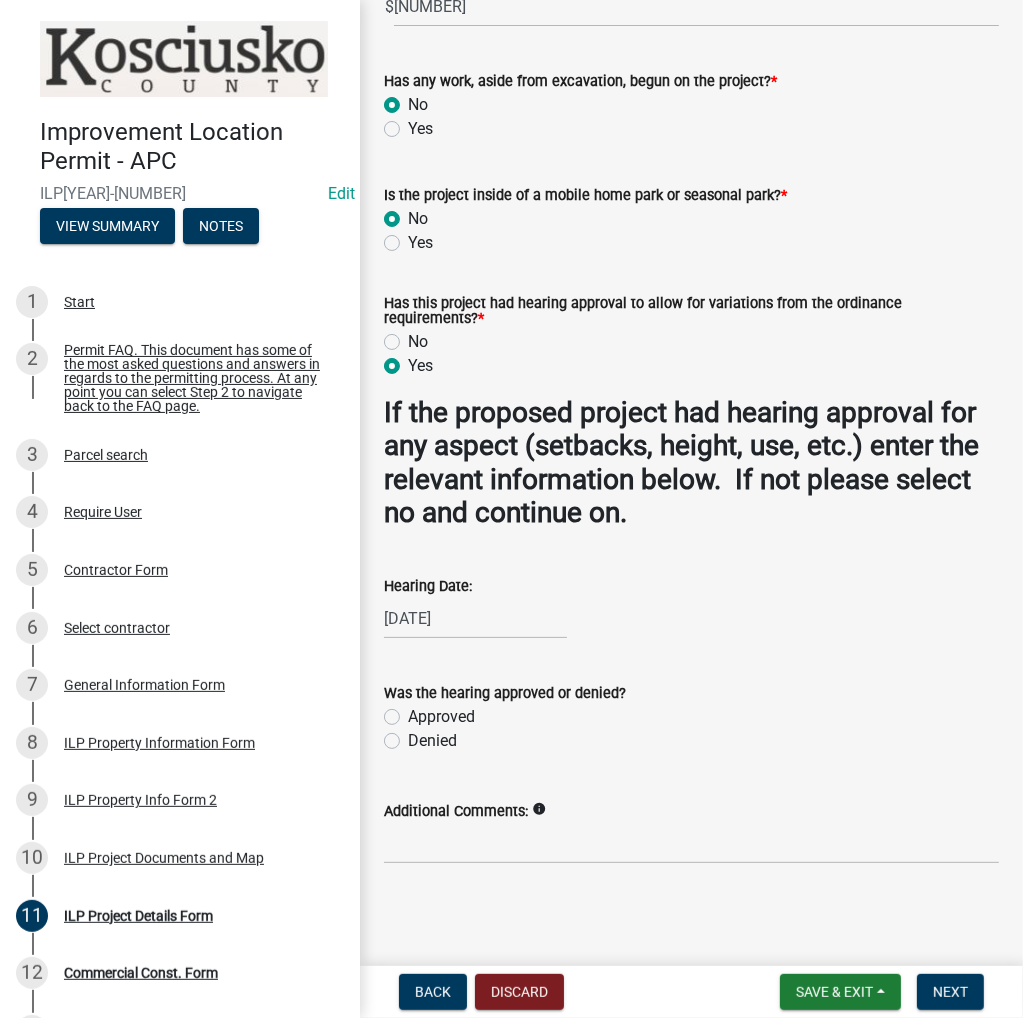 click on "Approved" 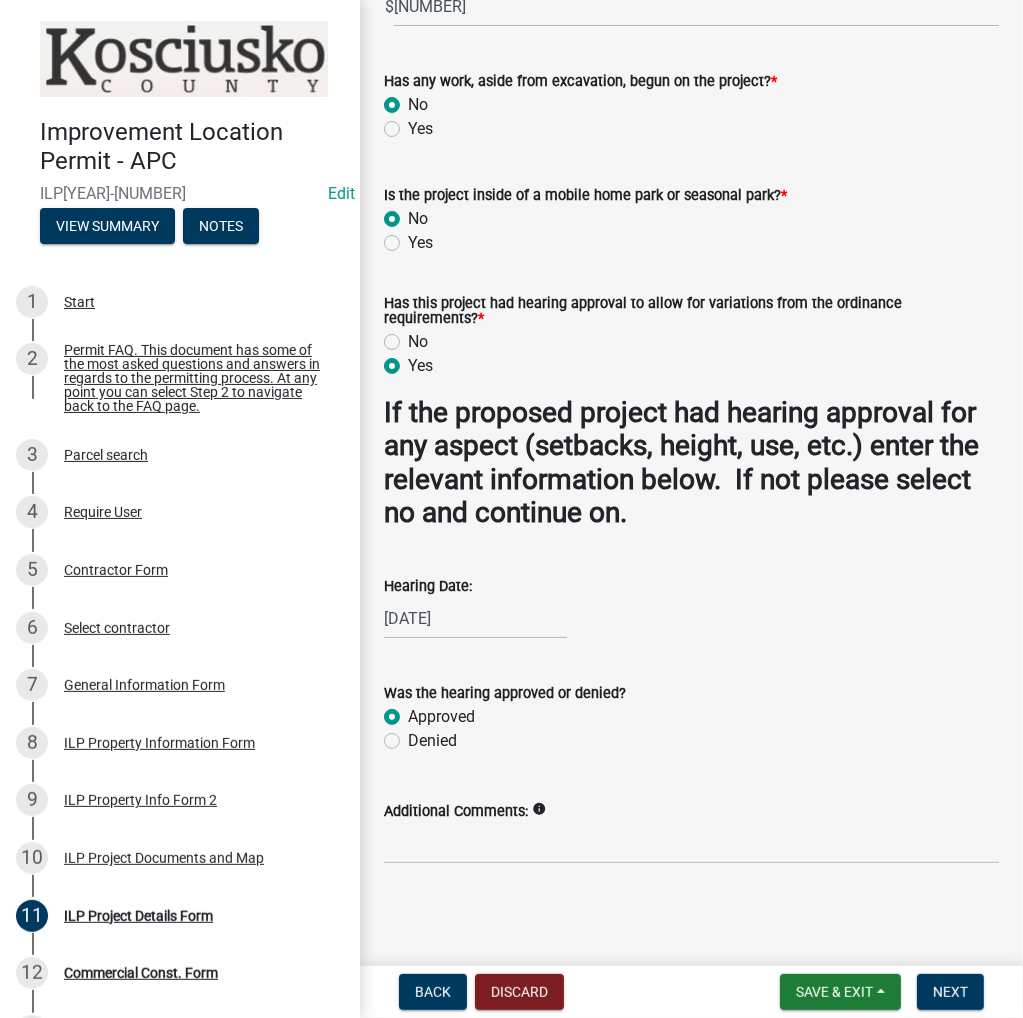 radio on "true" 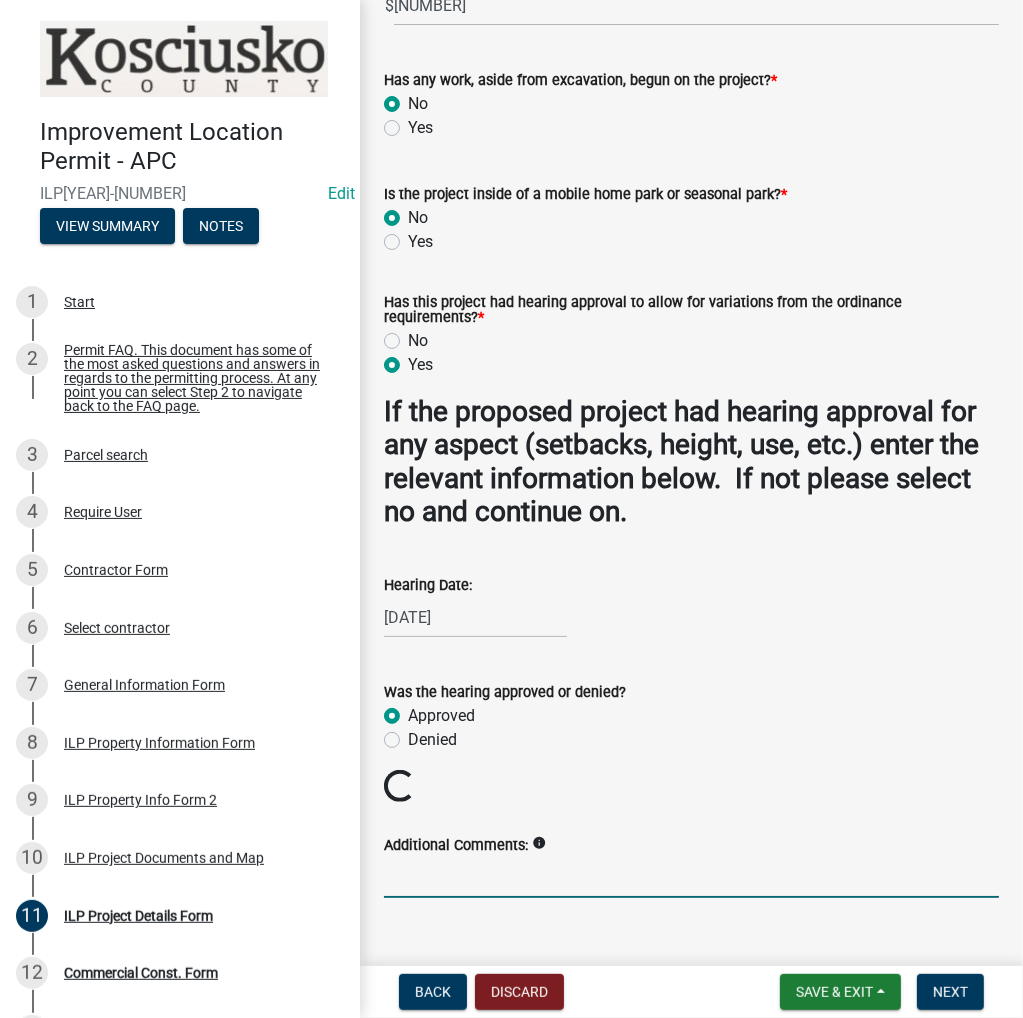 click on "Additional Comments:" at bounding box center (691, 877) 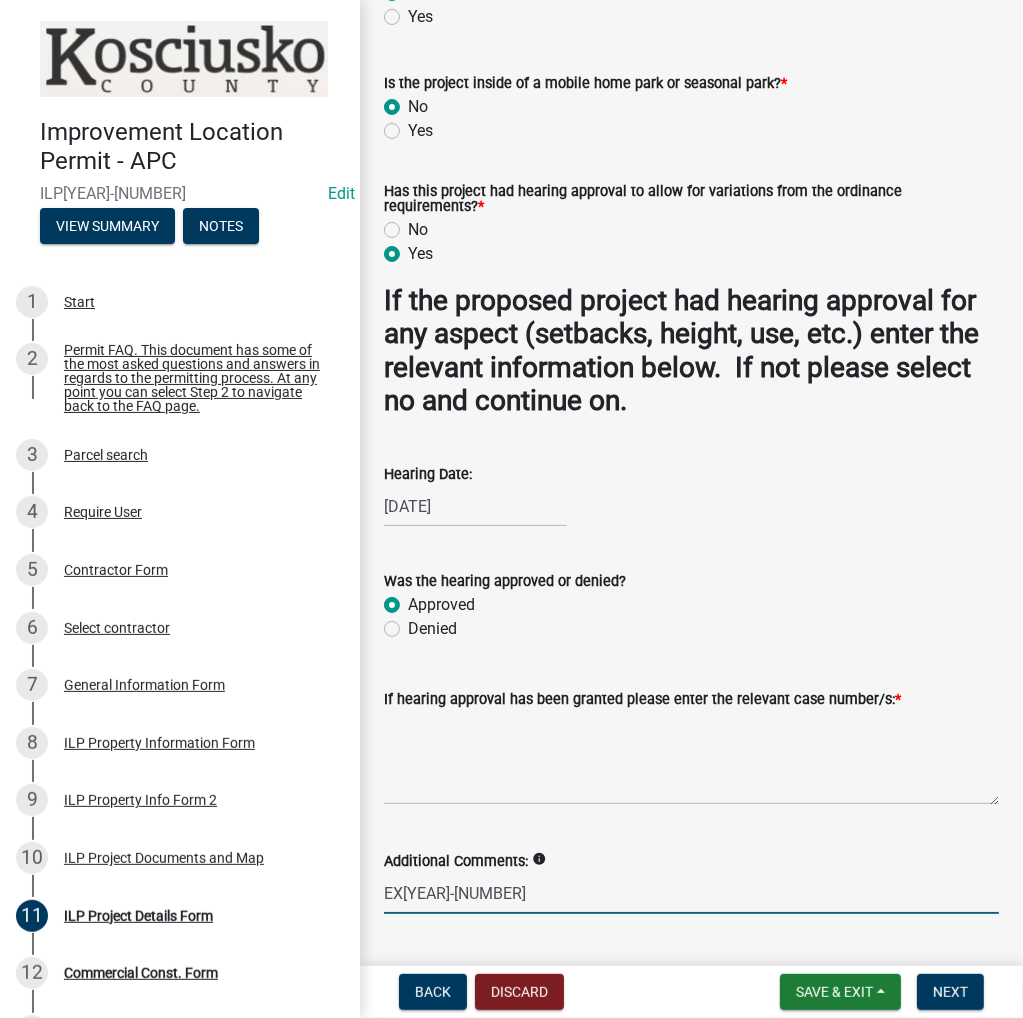 scroll, scrollTop: 1896, scrollLeft: 0, axis: vertical 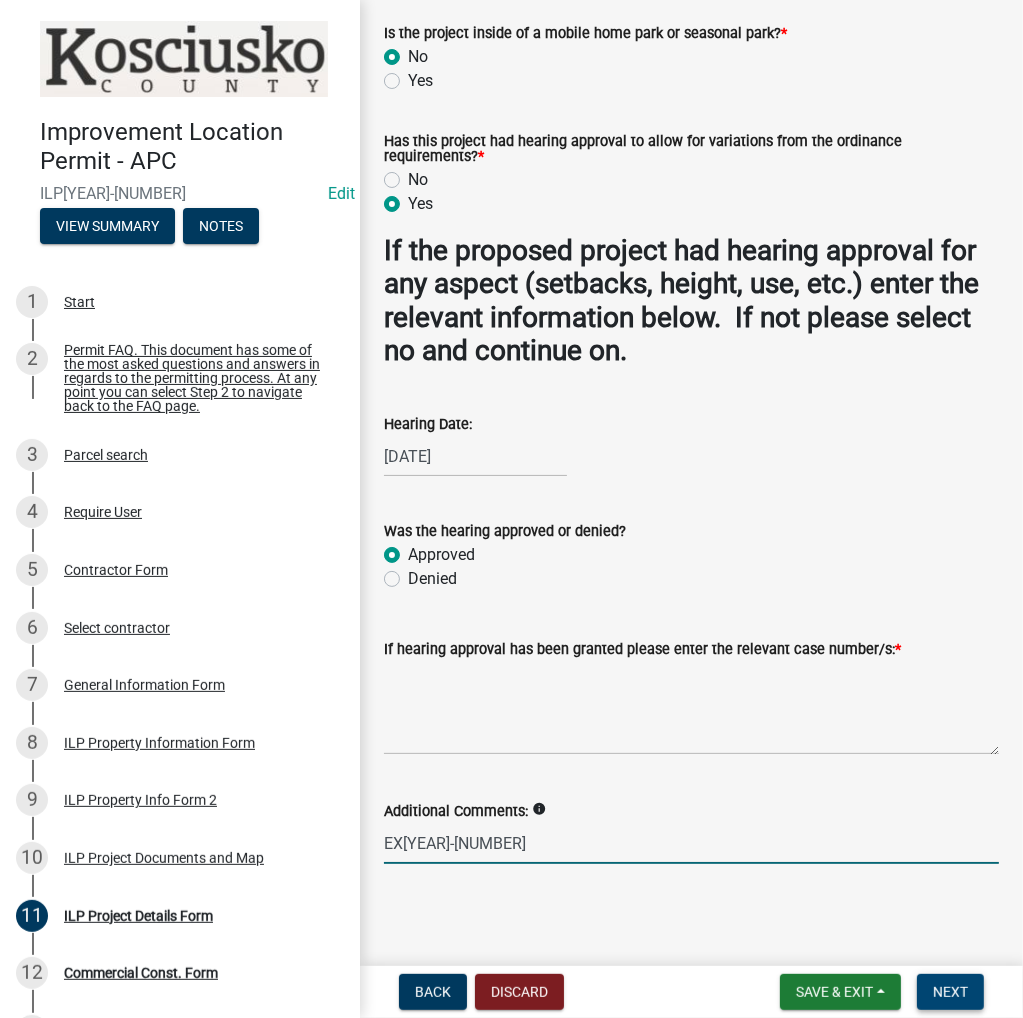 type on "EX[YEAR]-[NUMBER]" 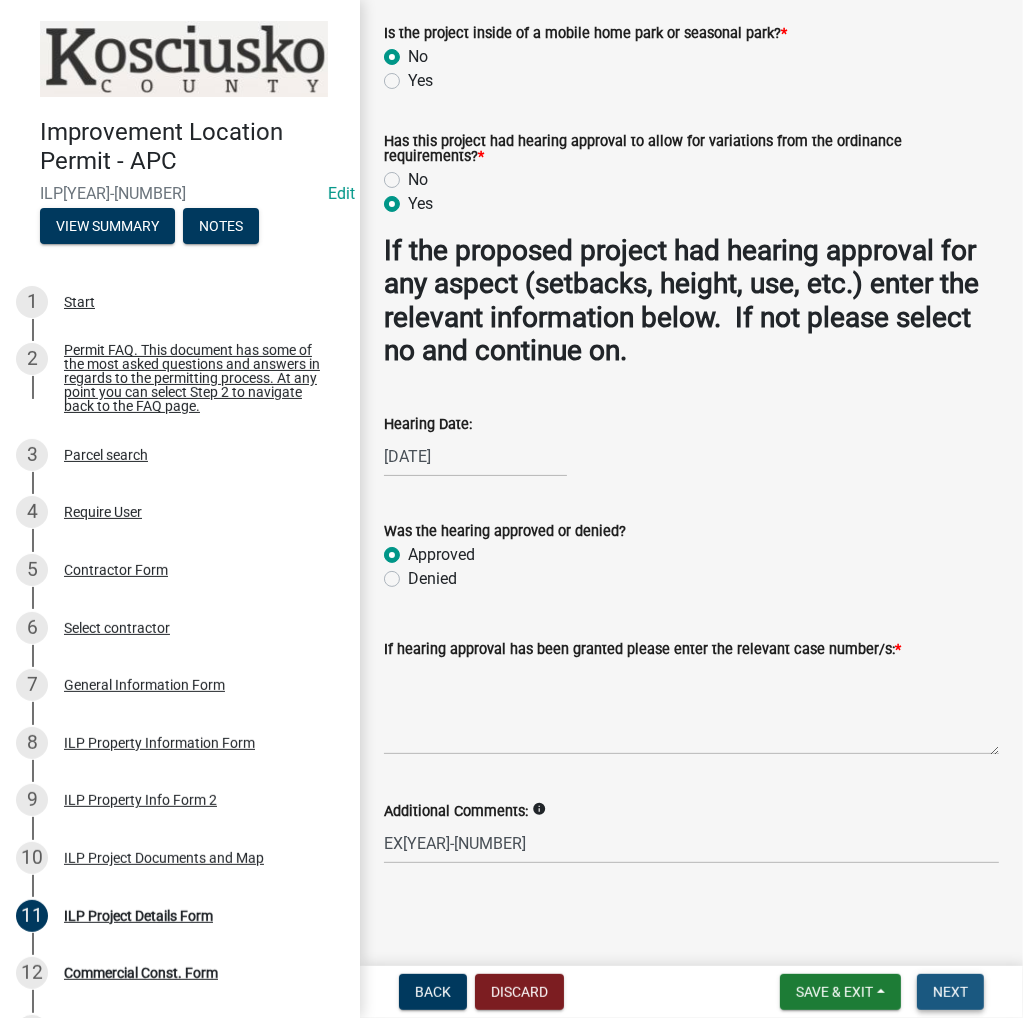 click on "Next" at bounding box center [950, 992] 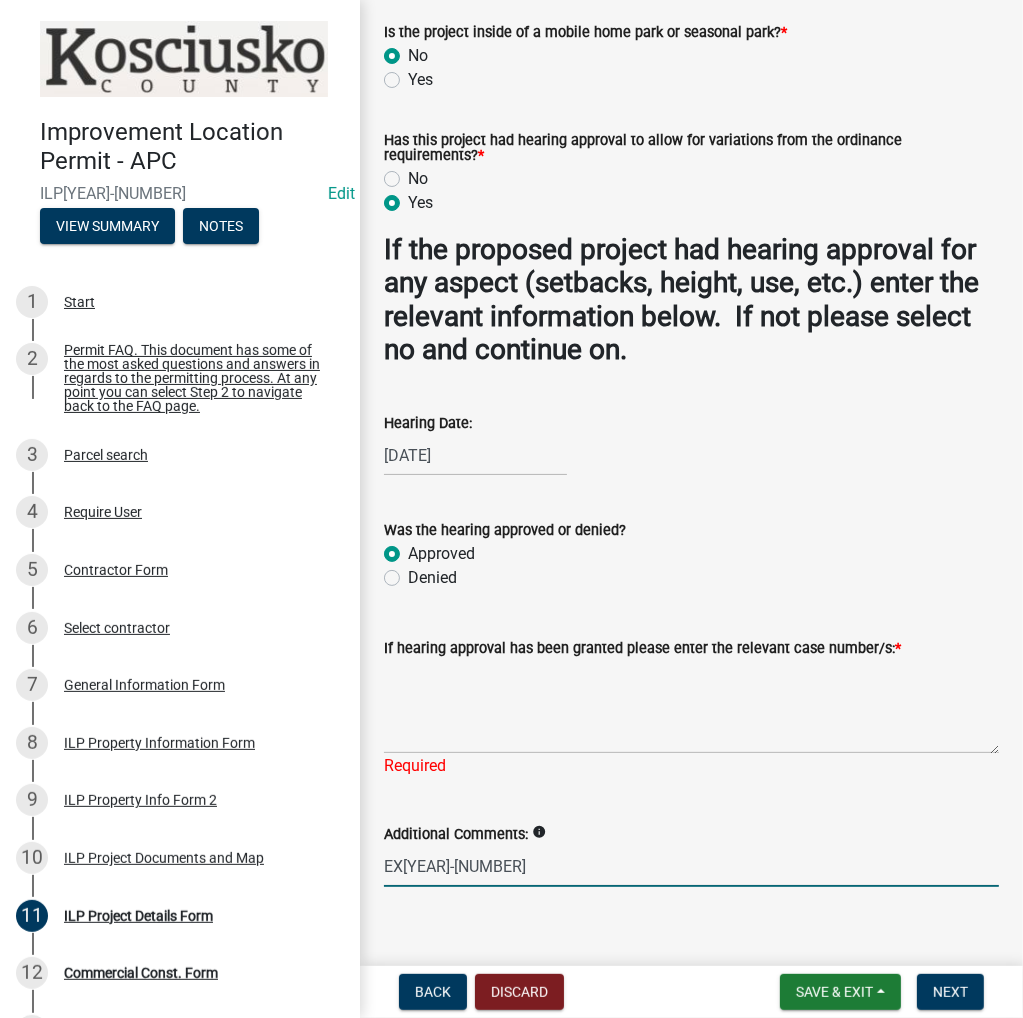 drag, startPoint x: 520, startPoint y: 866, endPoint x: 392, endPoint y: 877, distance: 128.47179 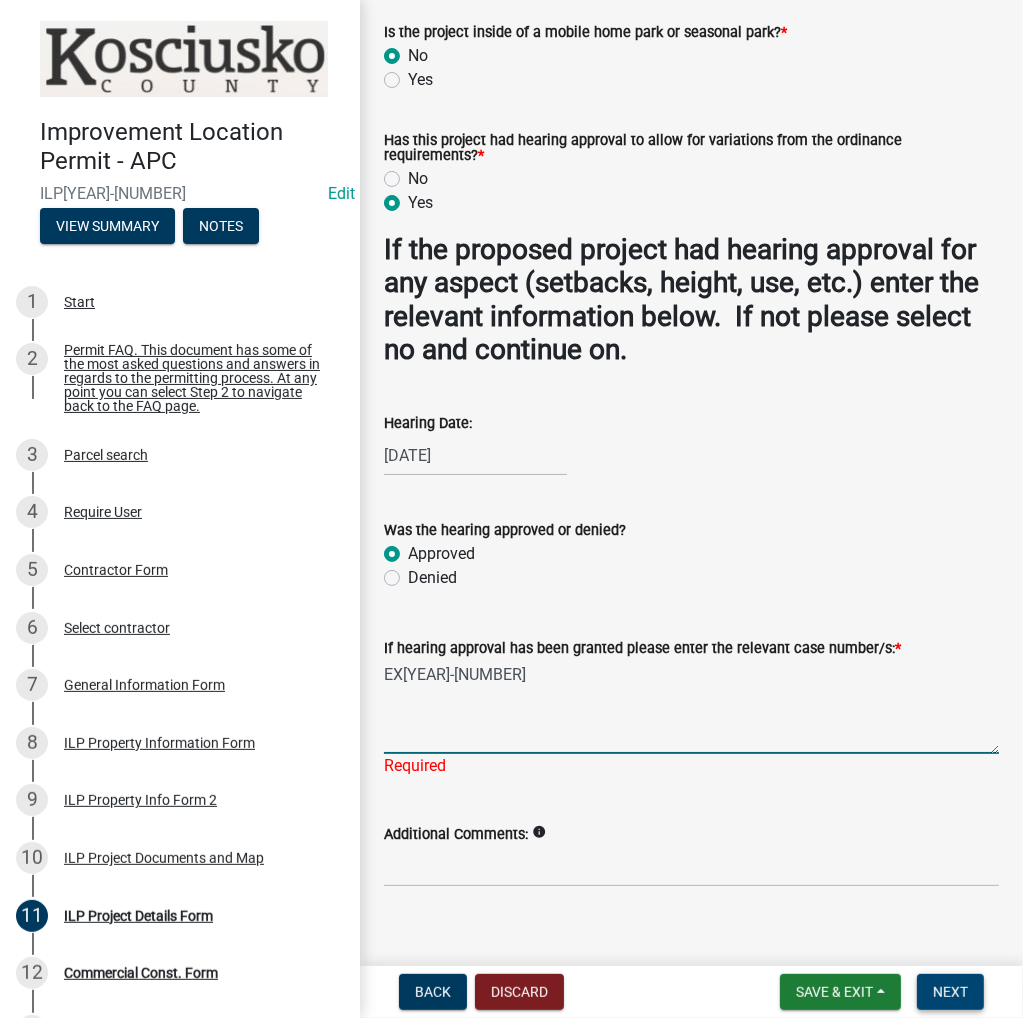 type on "EX[YEAR]-[NUMBER]" 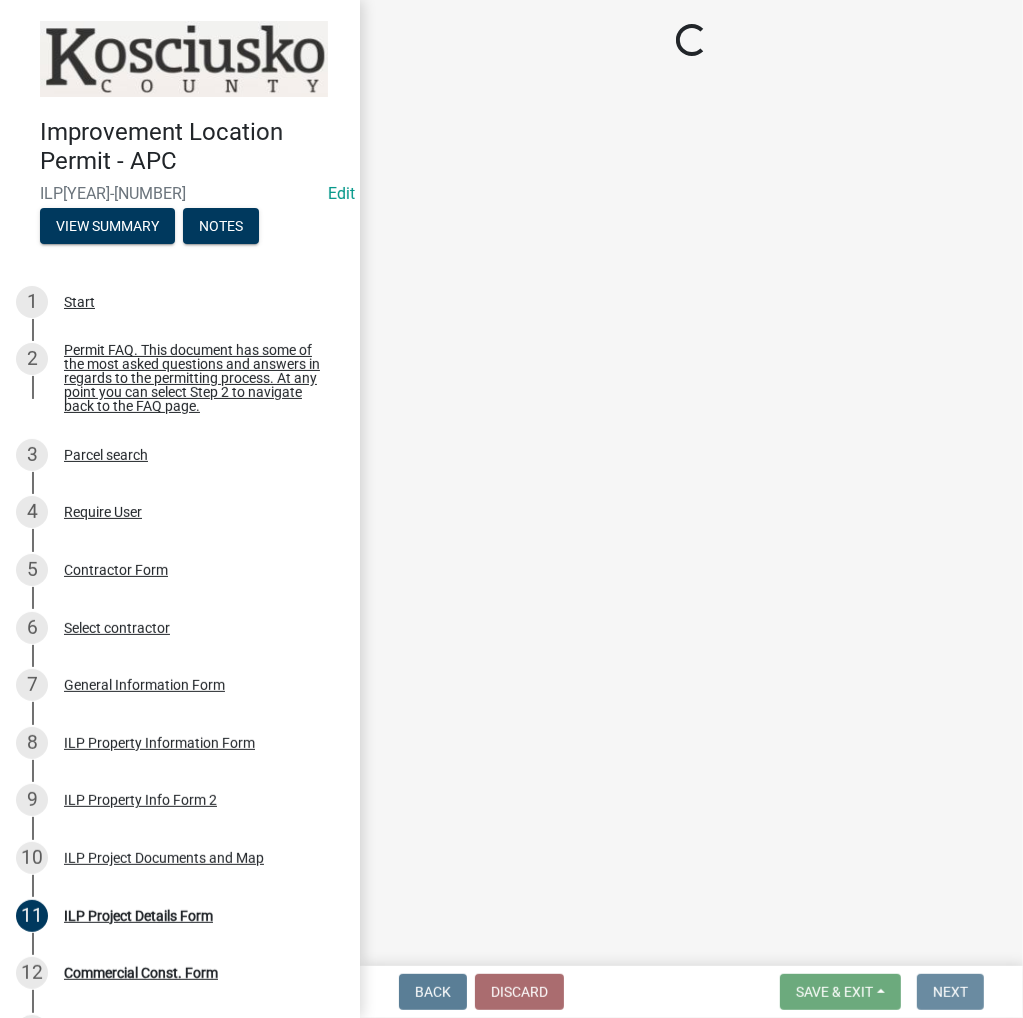 scroll, scrollTop: 0, scrollLeft: 0, axis: both 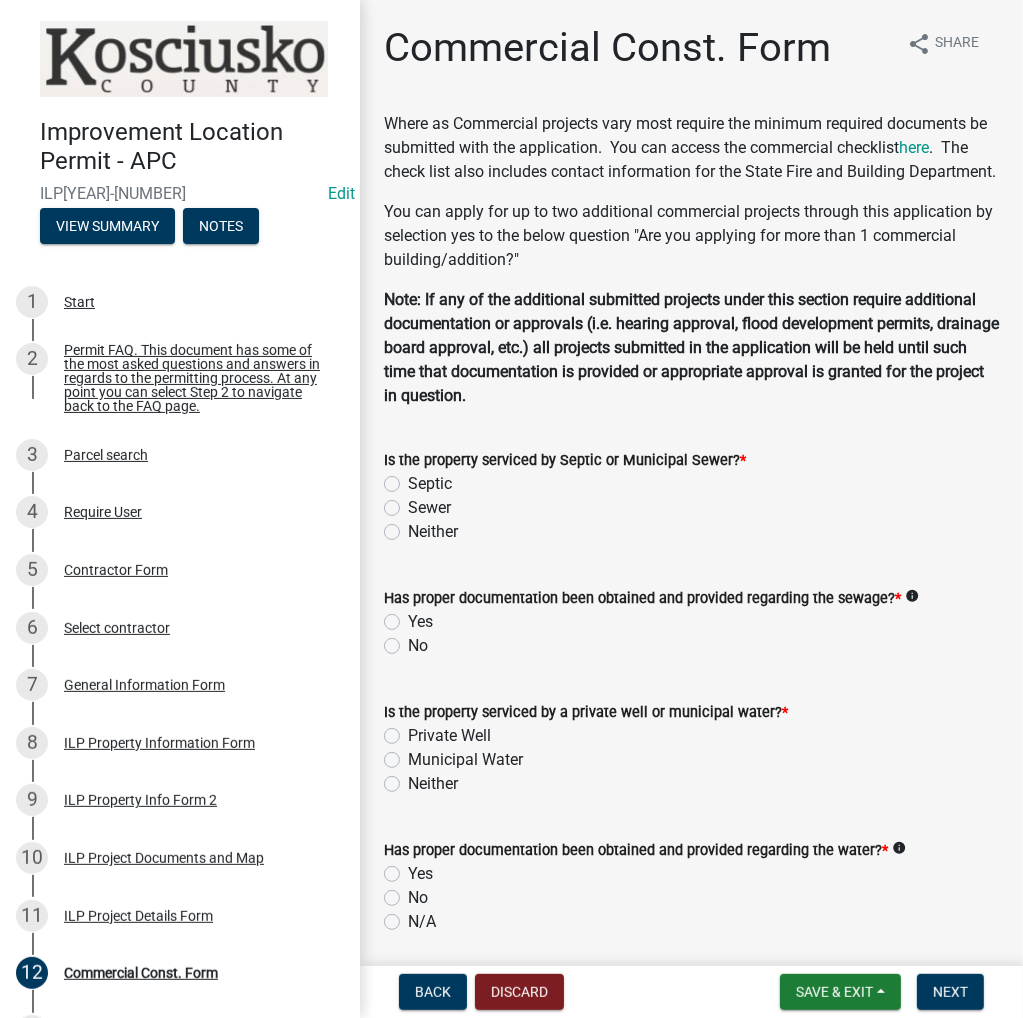 click on "Septic" 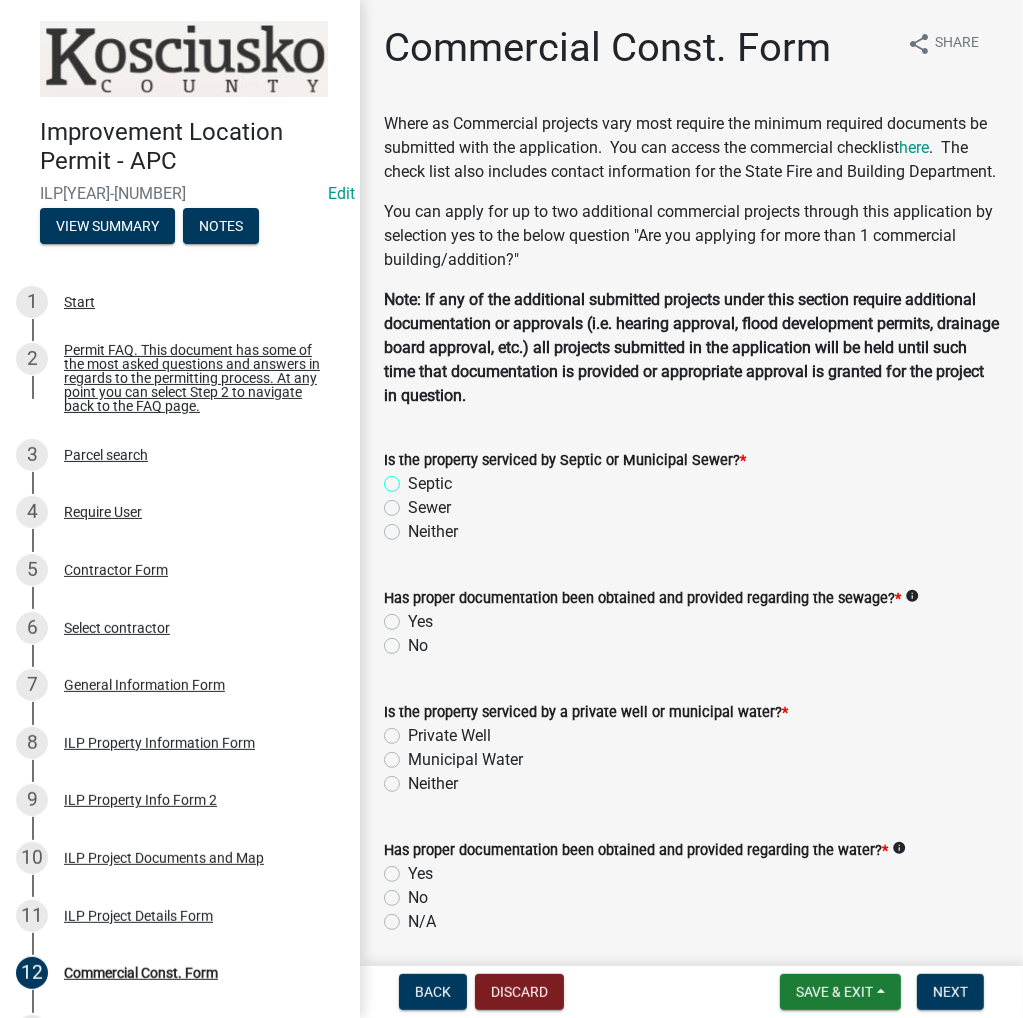click on "Septic" at bounding box center (414, 478) 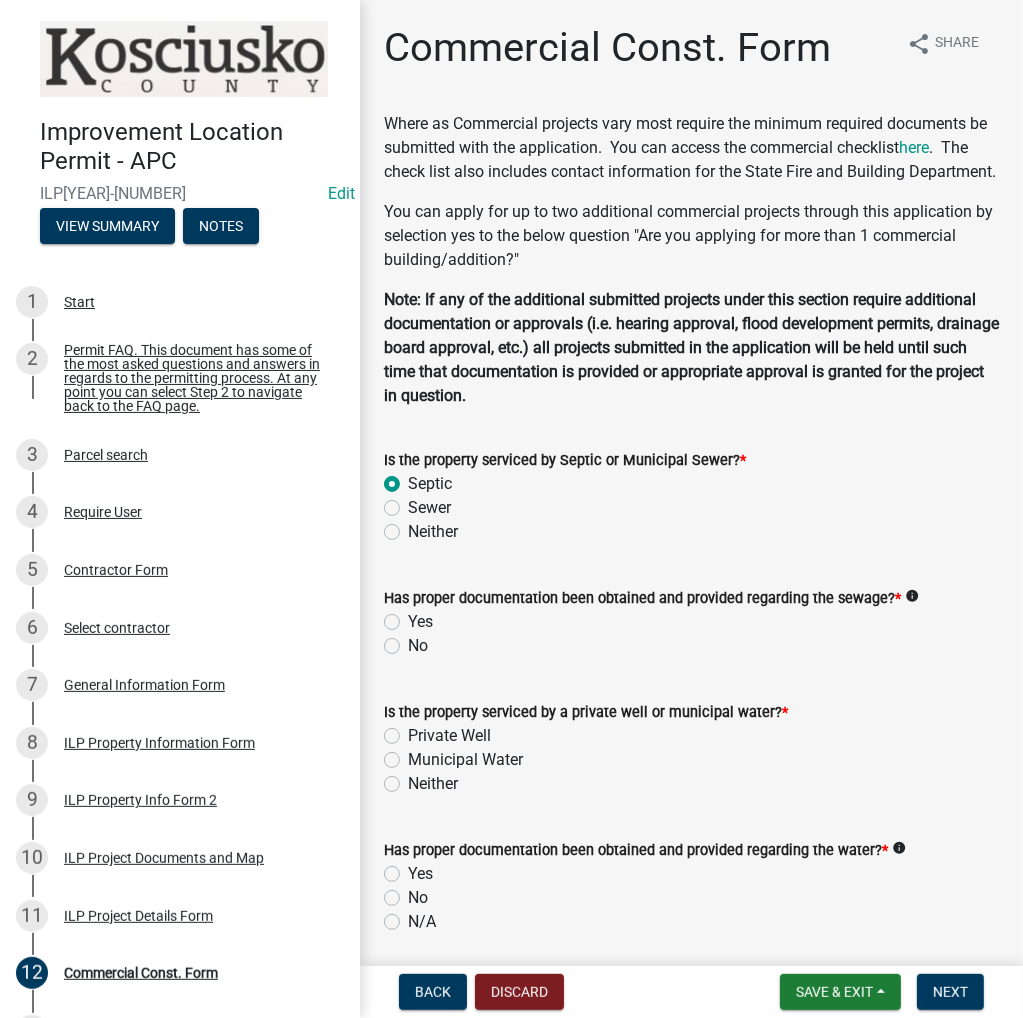 radio on "true" 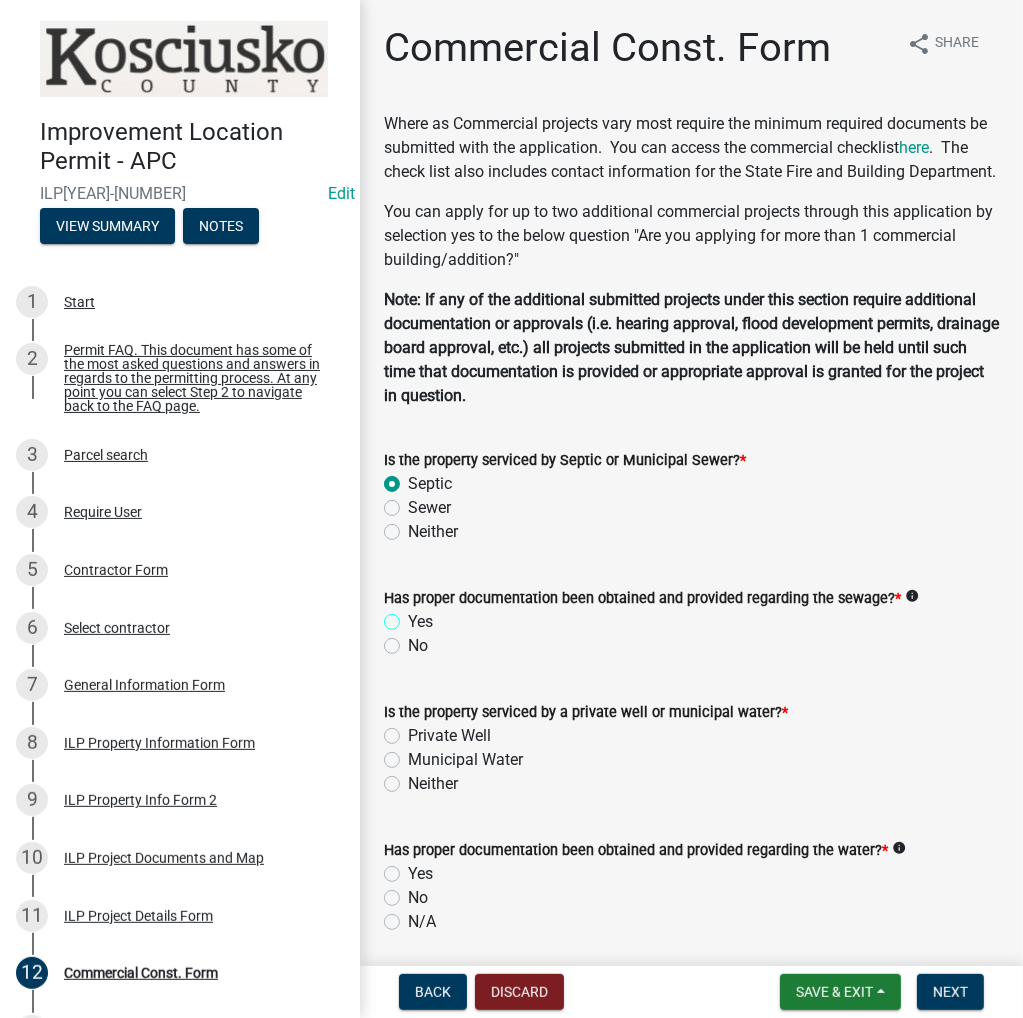 click on "Yes" at bounding box center (414, 616) 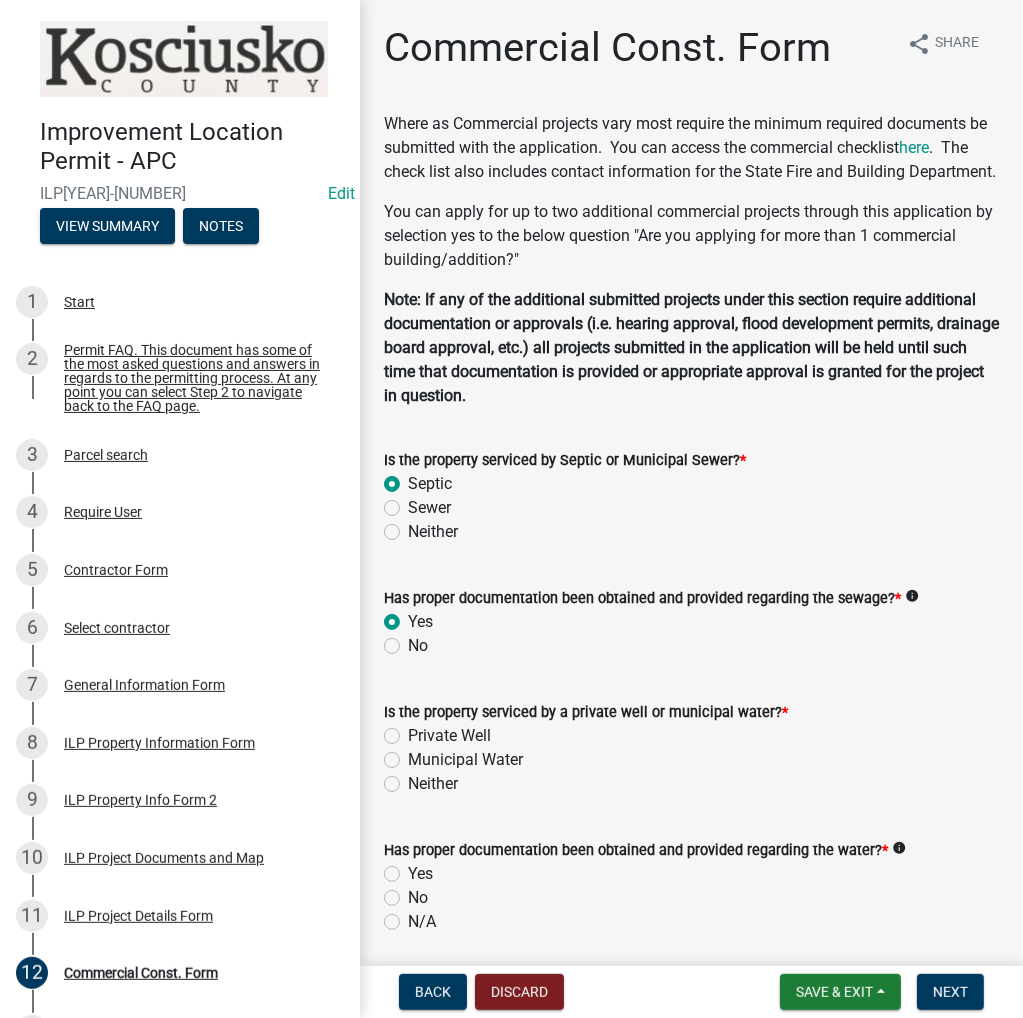 radio on "true" 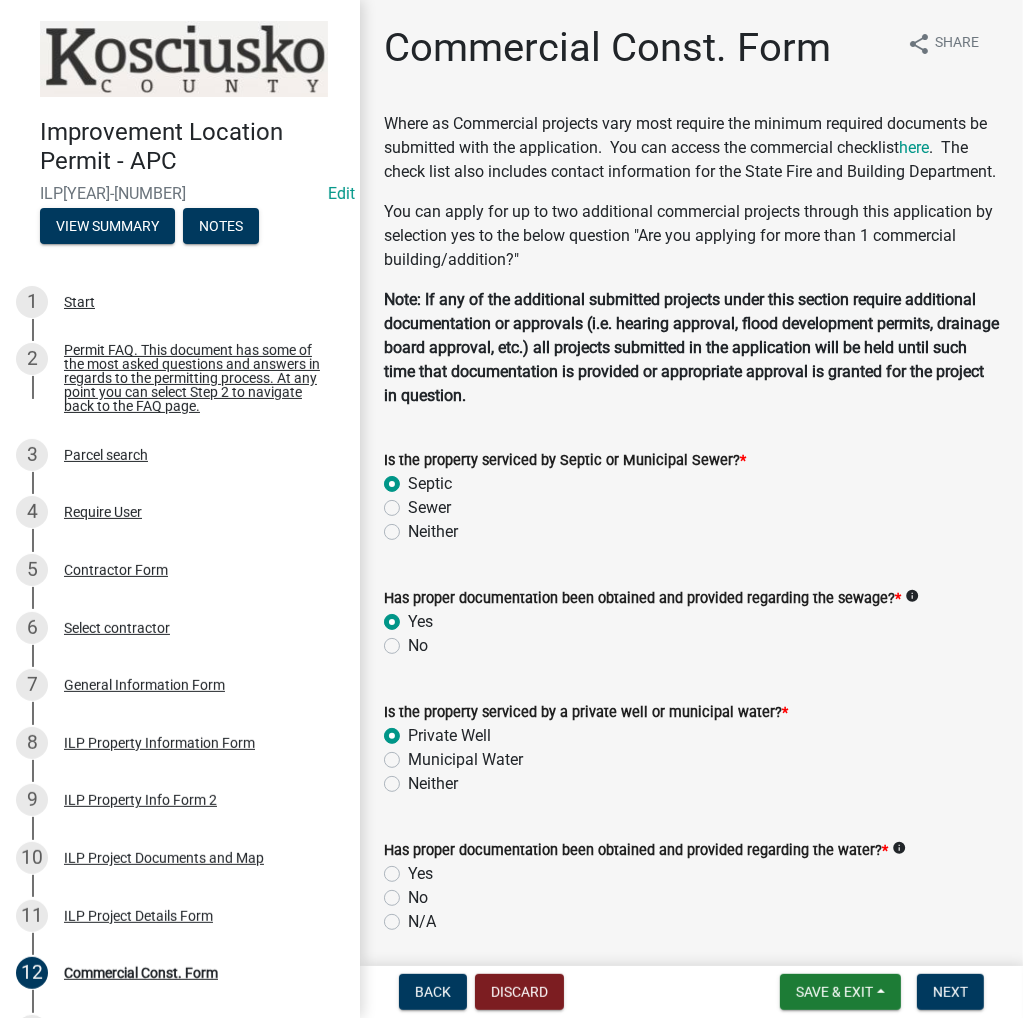 radio on "true" 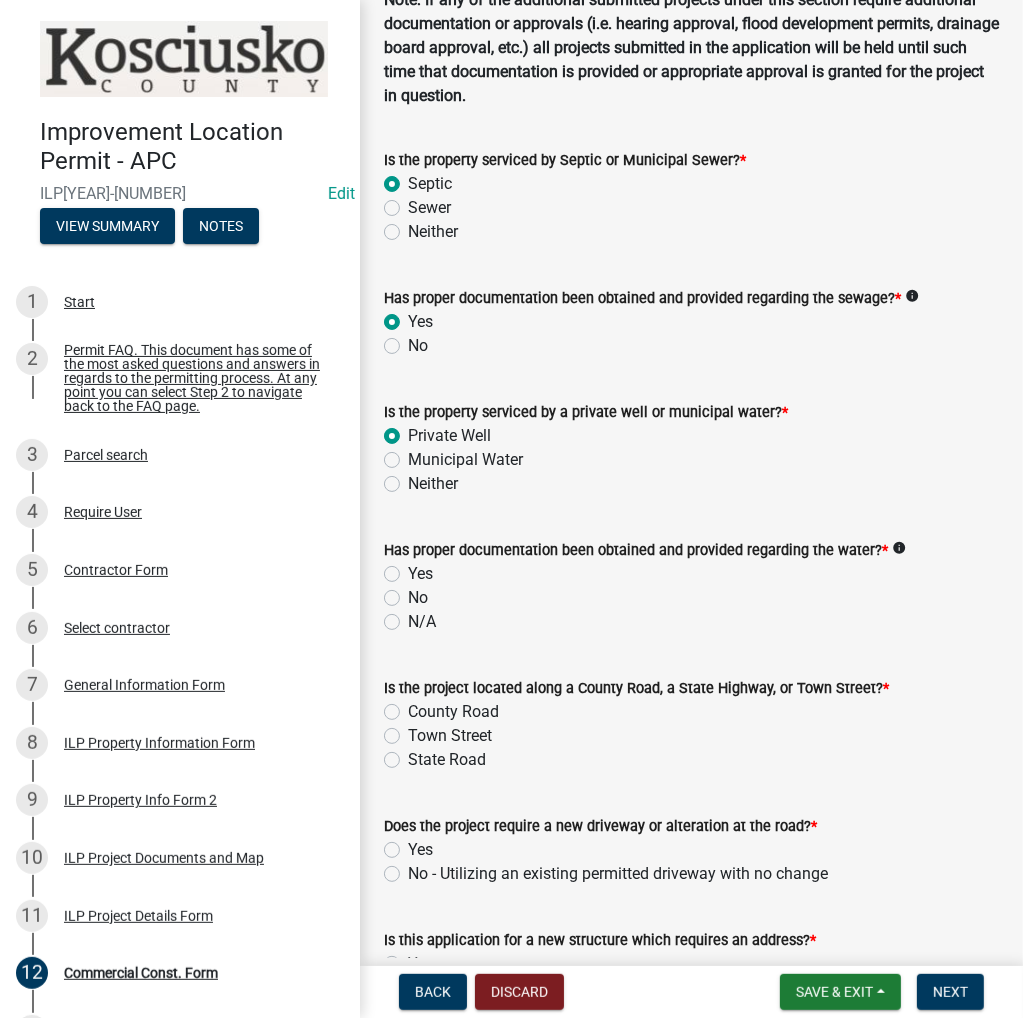 click on "Yes" 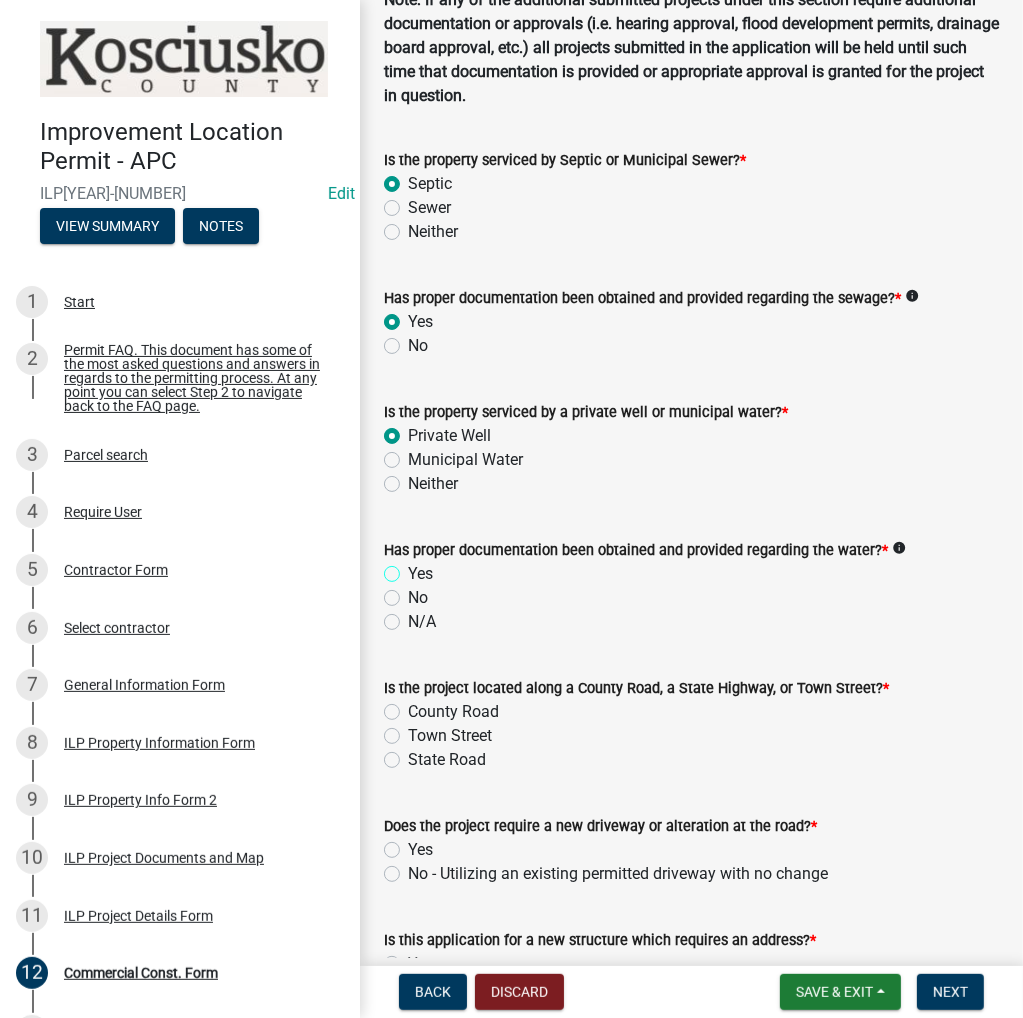 click on "Yes" at bounding box center [414, 568] 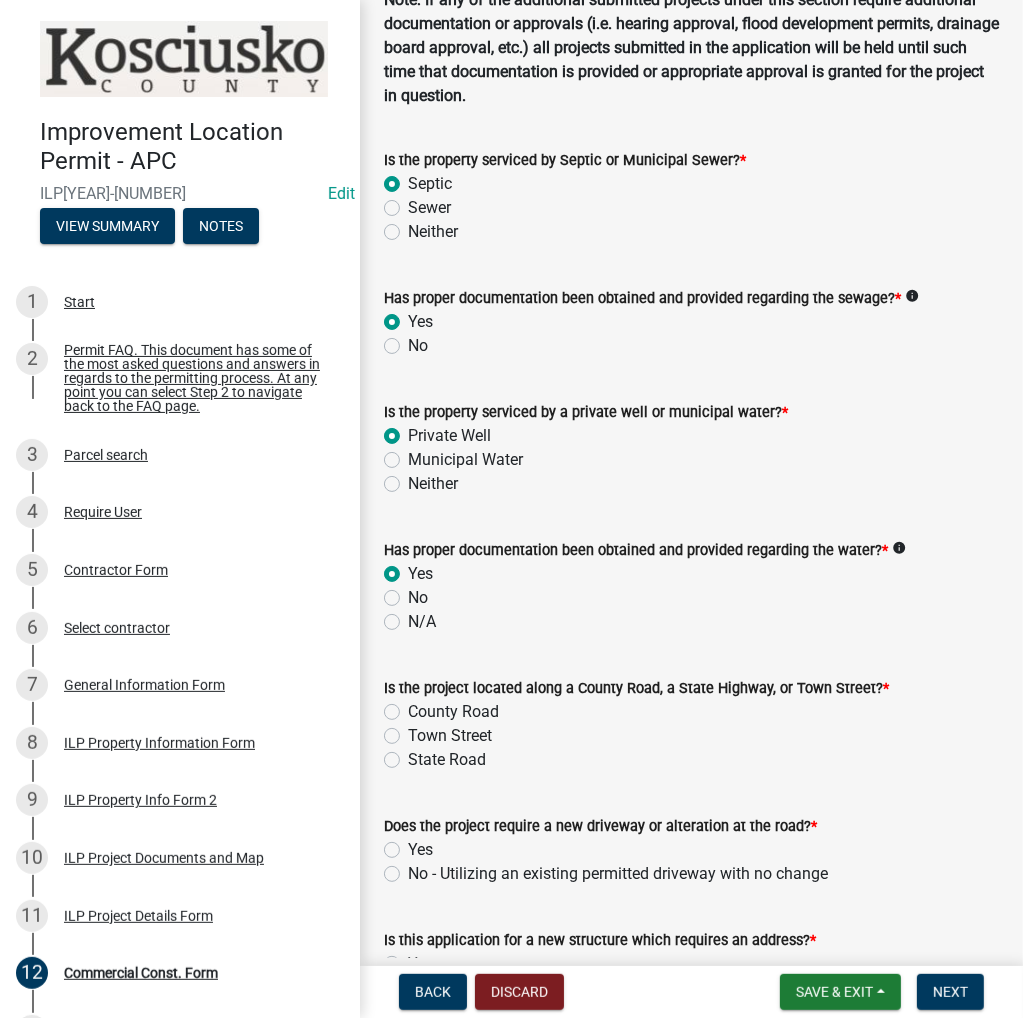 radio on "true" 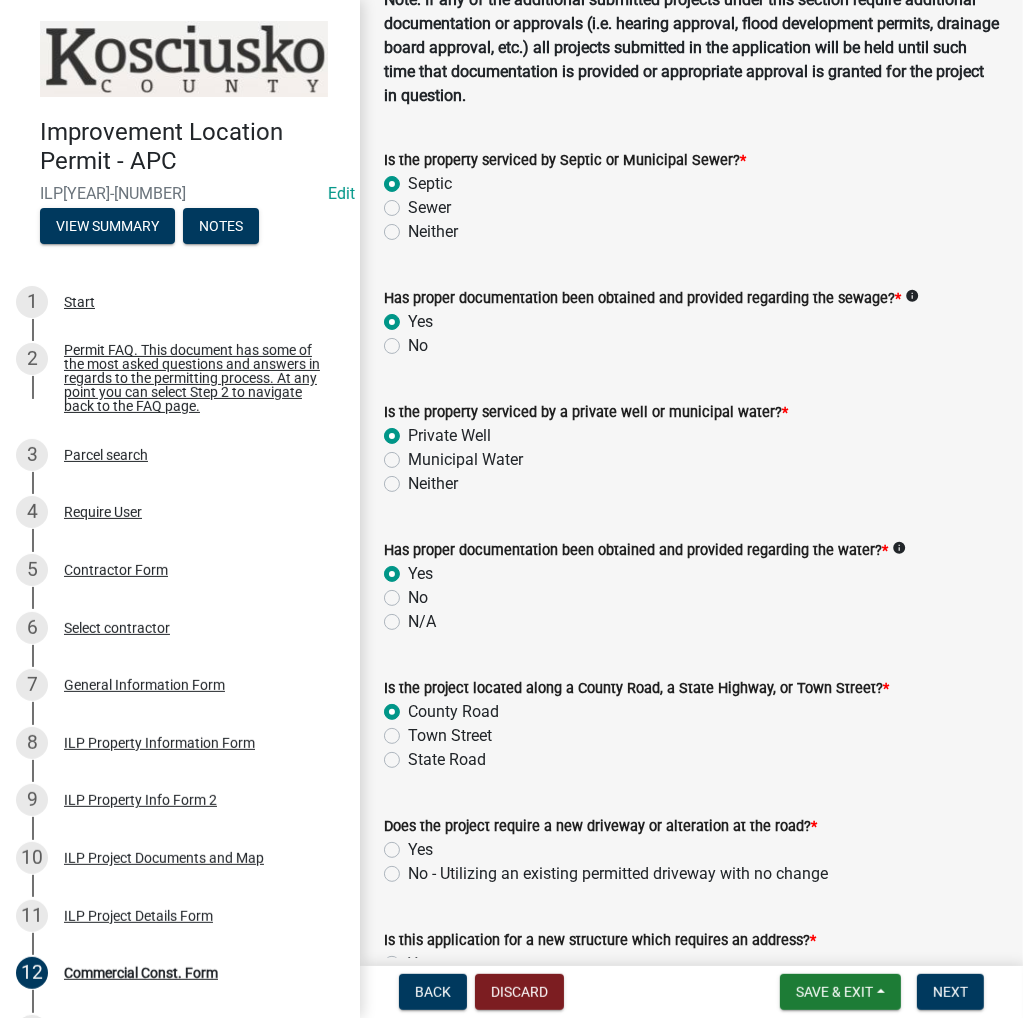 radio on "true" 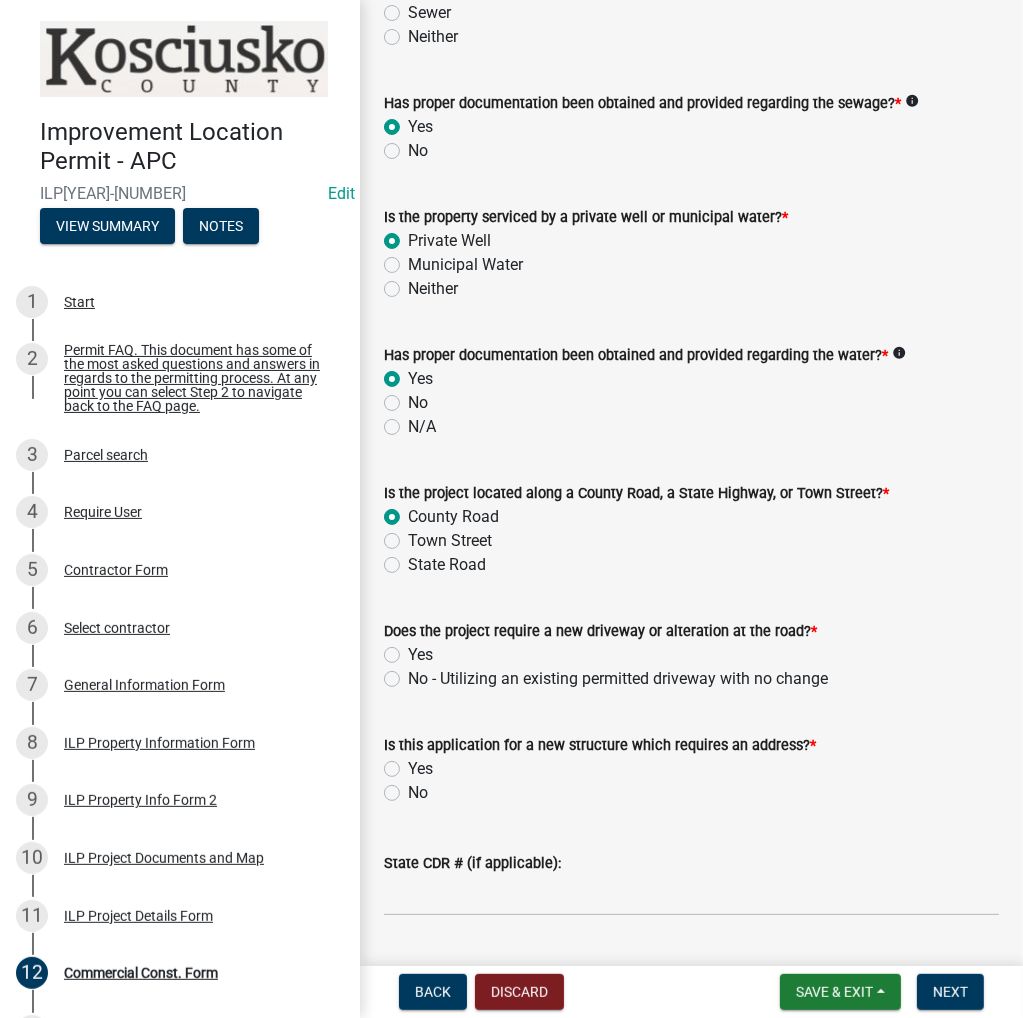 scroll, scrollTop: 500, scrollLeft: 0, axis: vertical 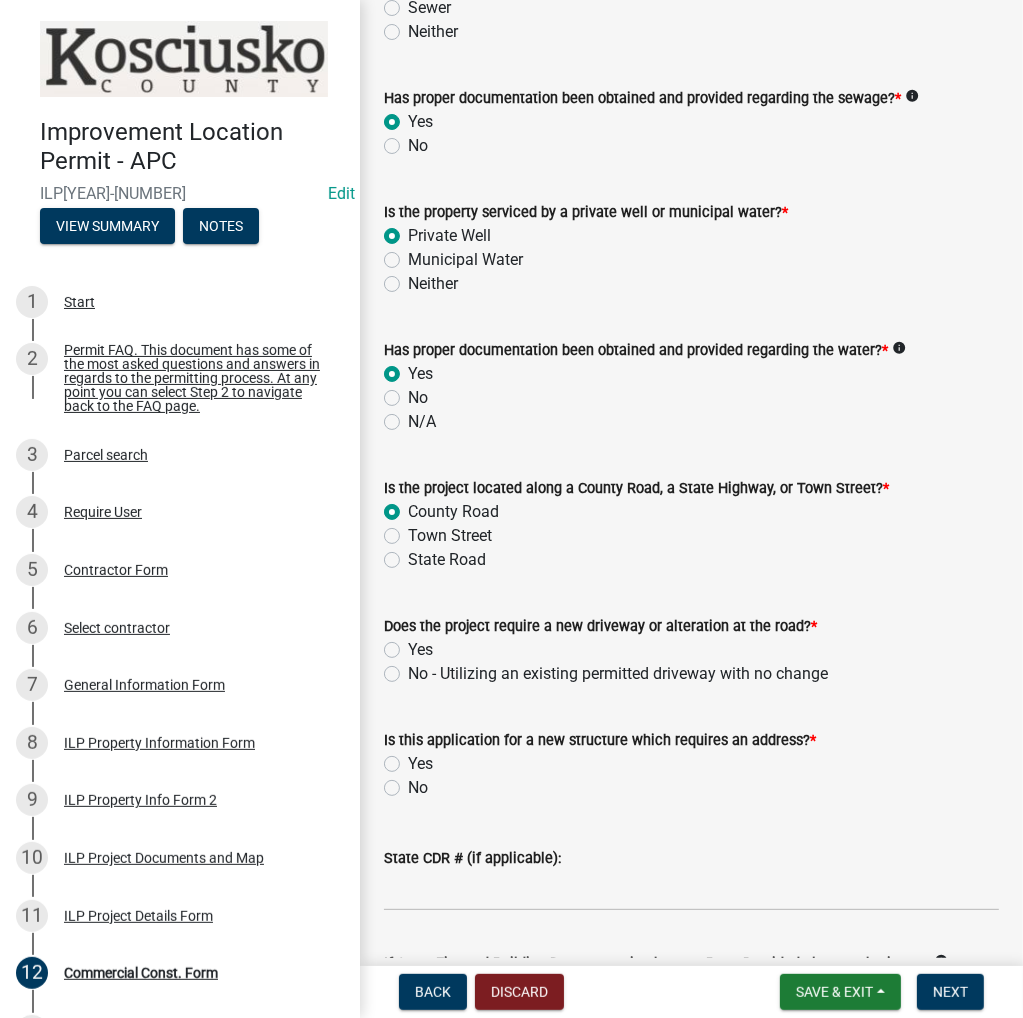 click on "No - Utilizing an existing permitted driveway with no change" 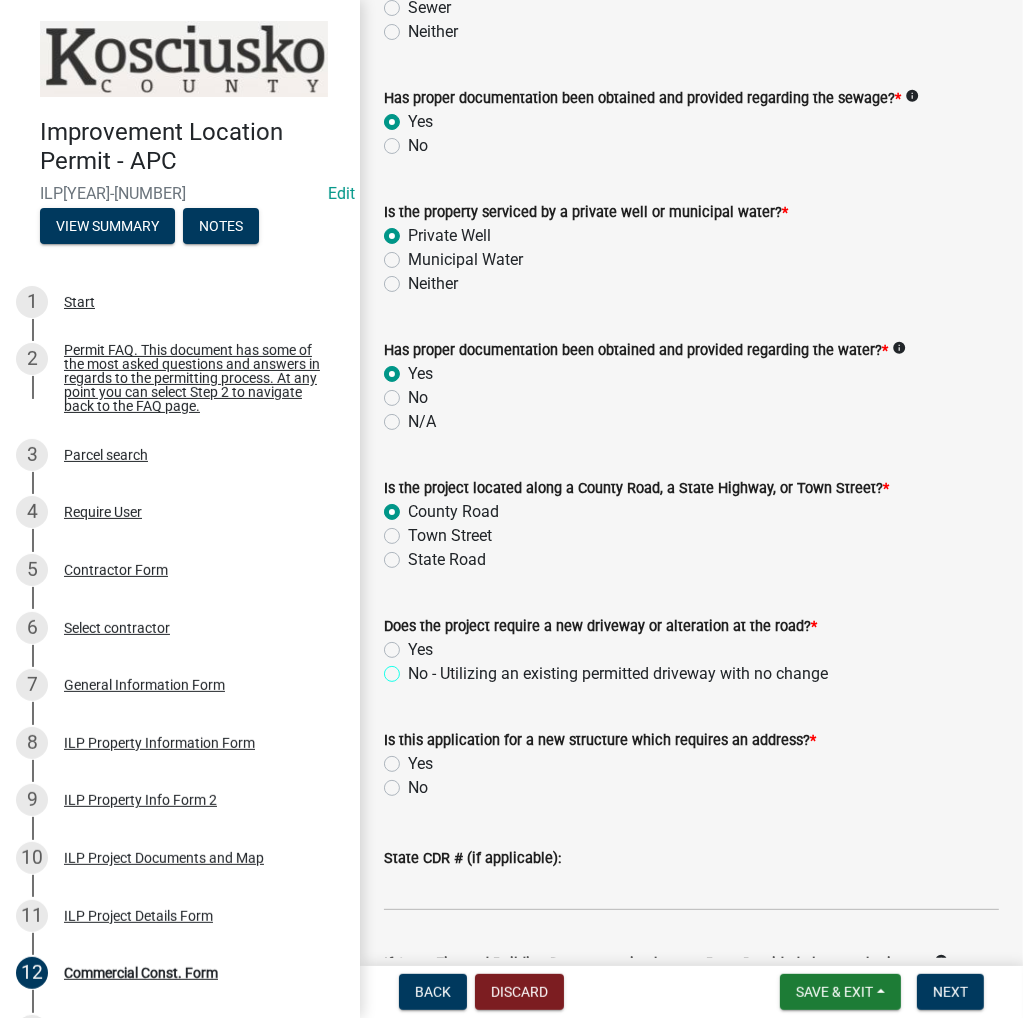 click on "No - Utilizing an existing permitted driveway with no change" at bounding box center [414, 668] 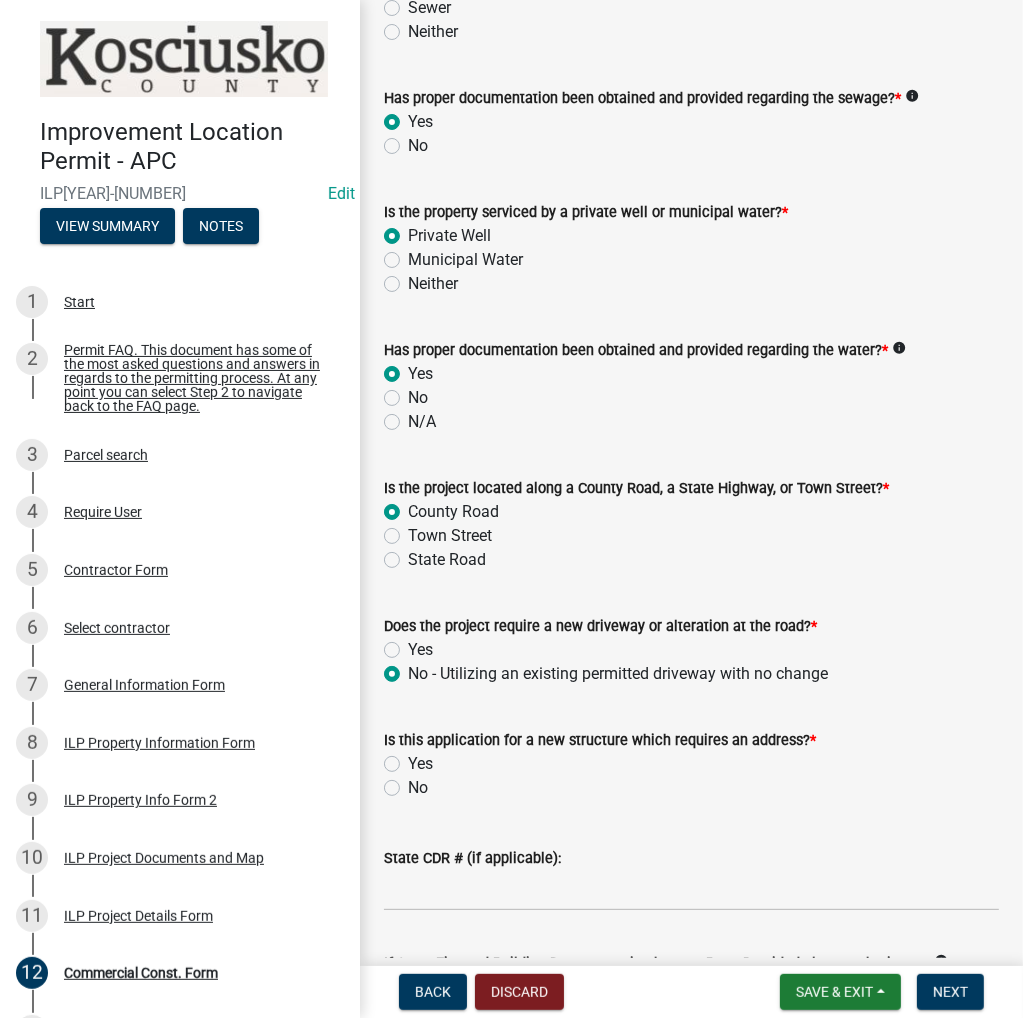 radio on "true" 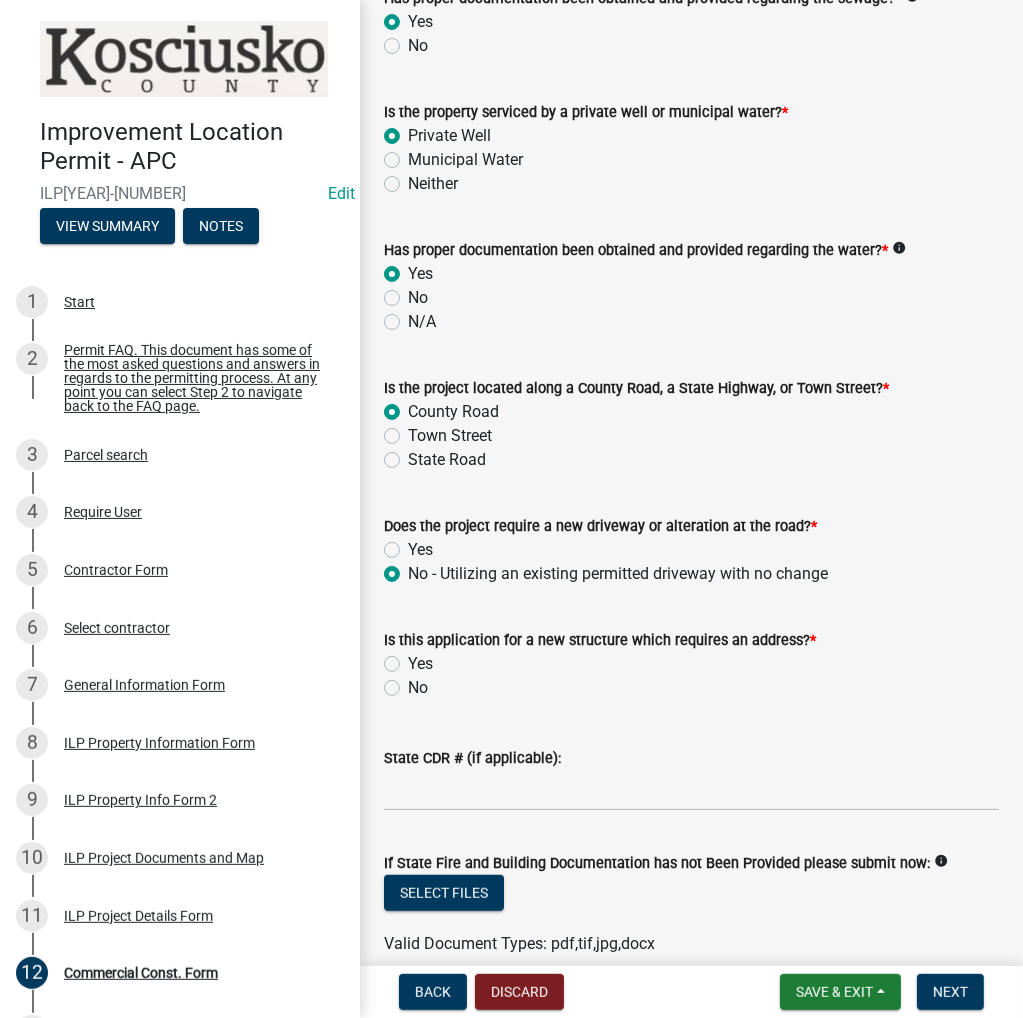 click on "No" 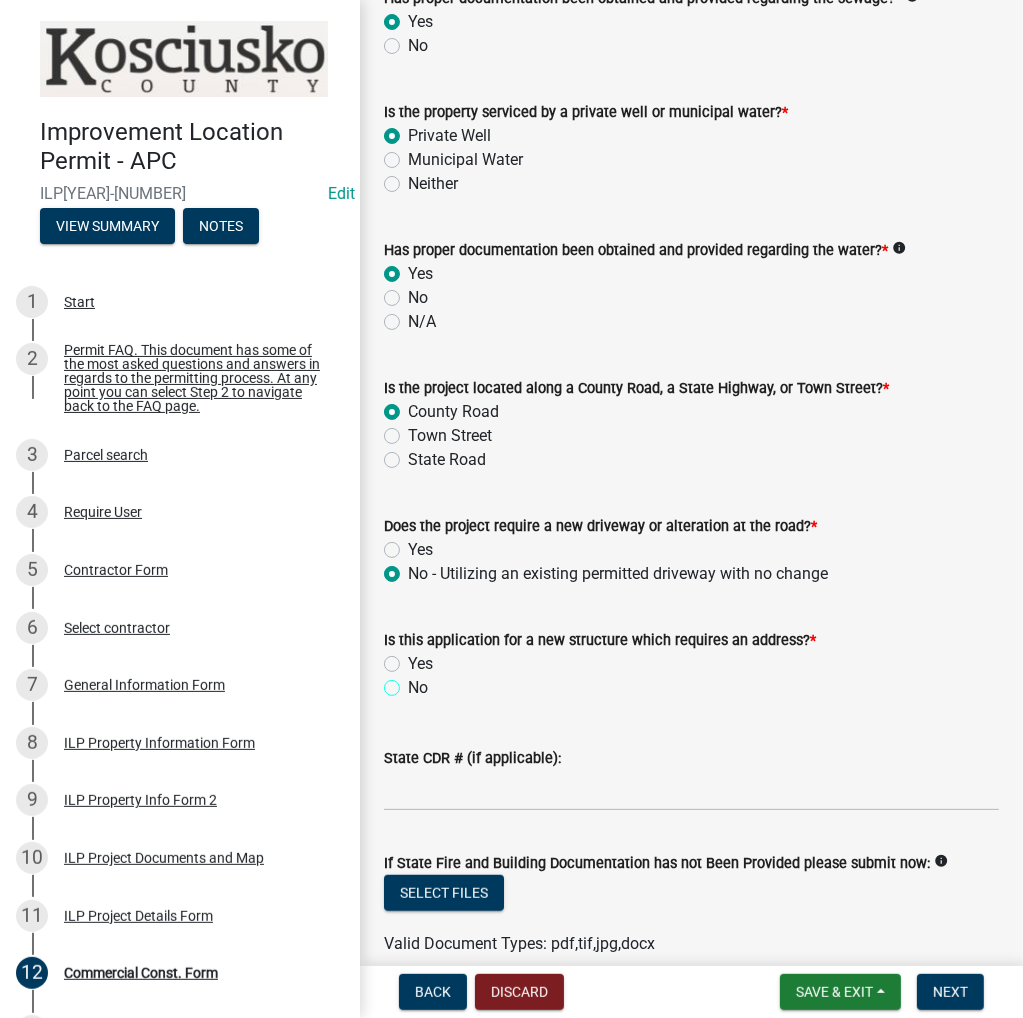 click on "No" at bounding box center [414, 682] 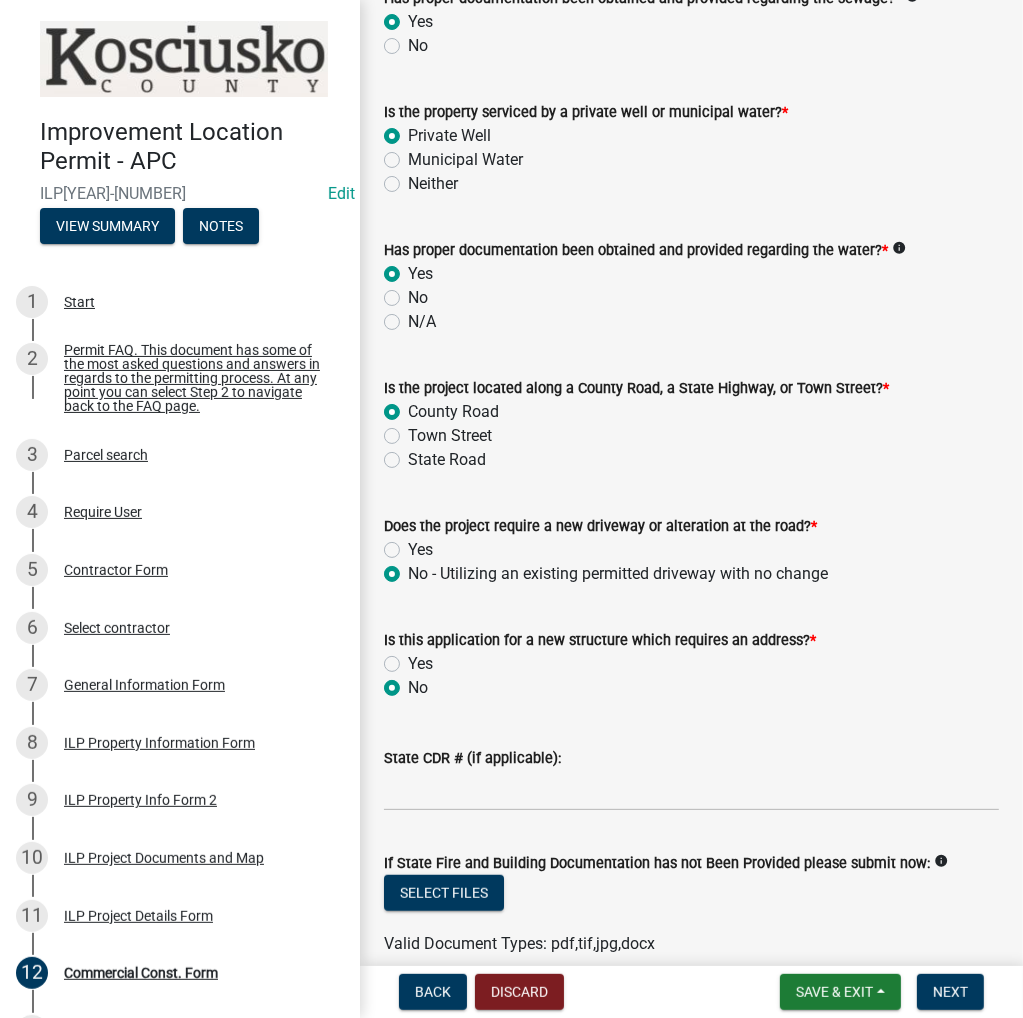 radio on "true" 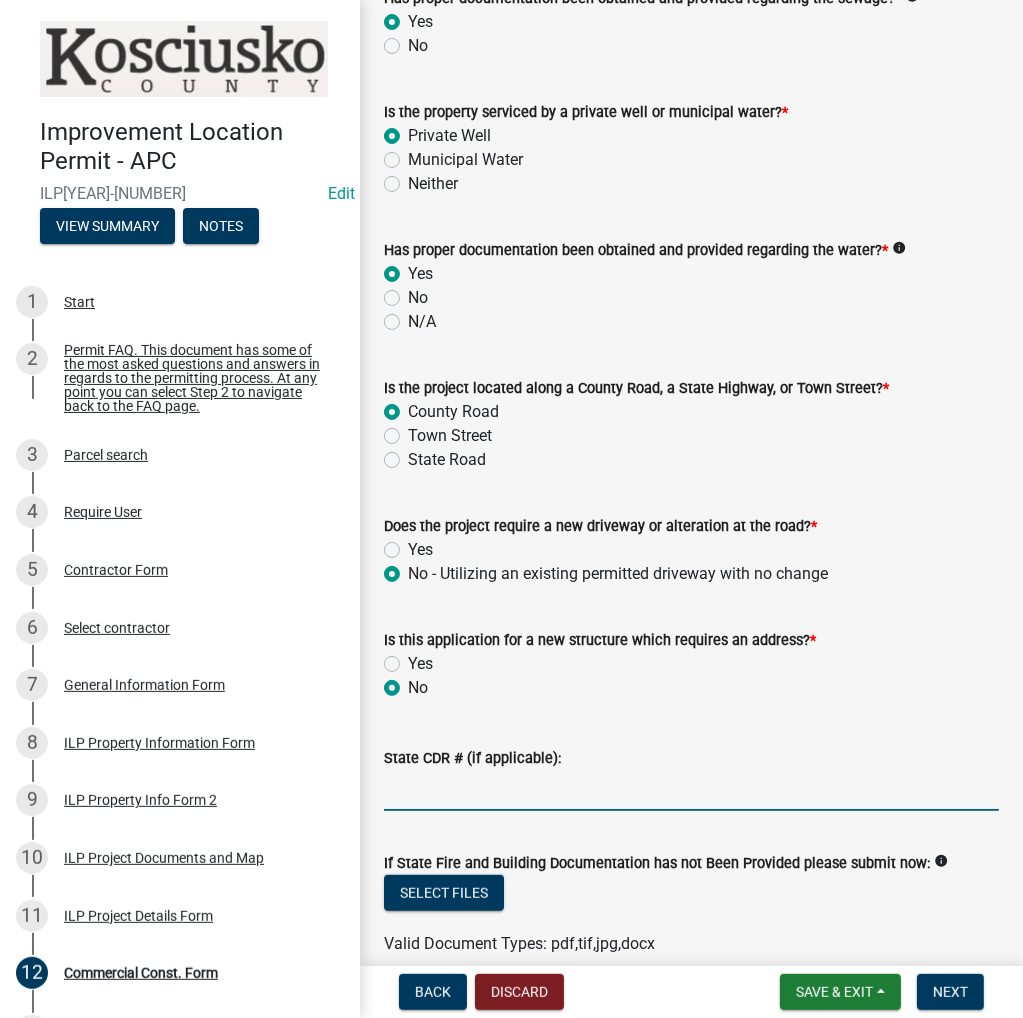 click on "State CDR # (if applicable):" at bounding box center [691, 790] 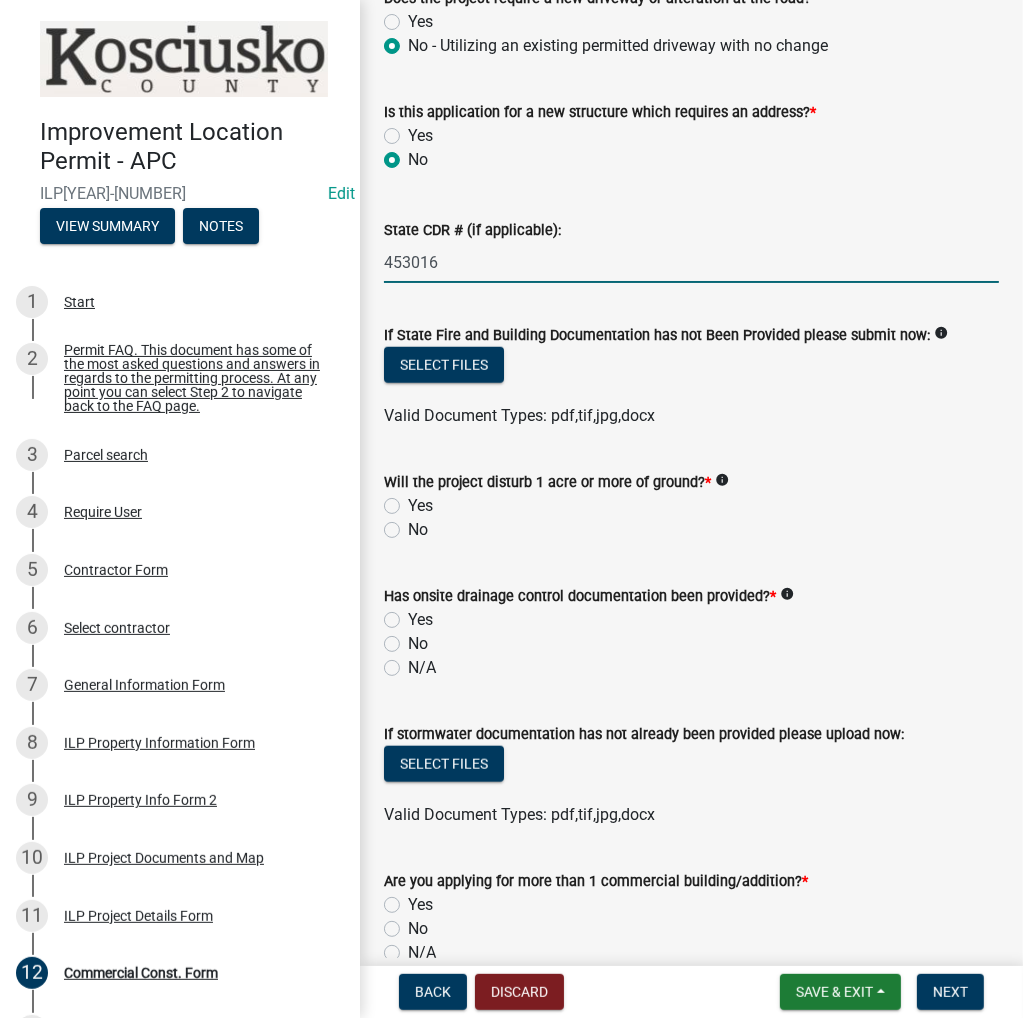 scroll, scrollTop: 1255, scrollLeft: 0, axis: vertical 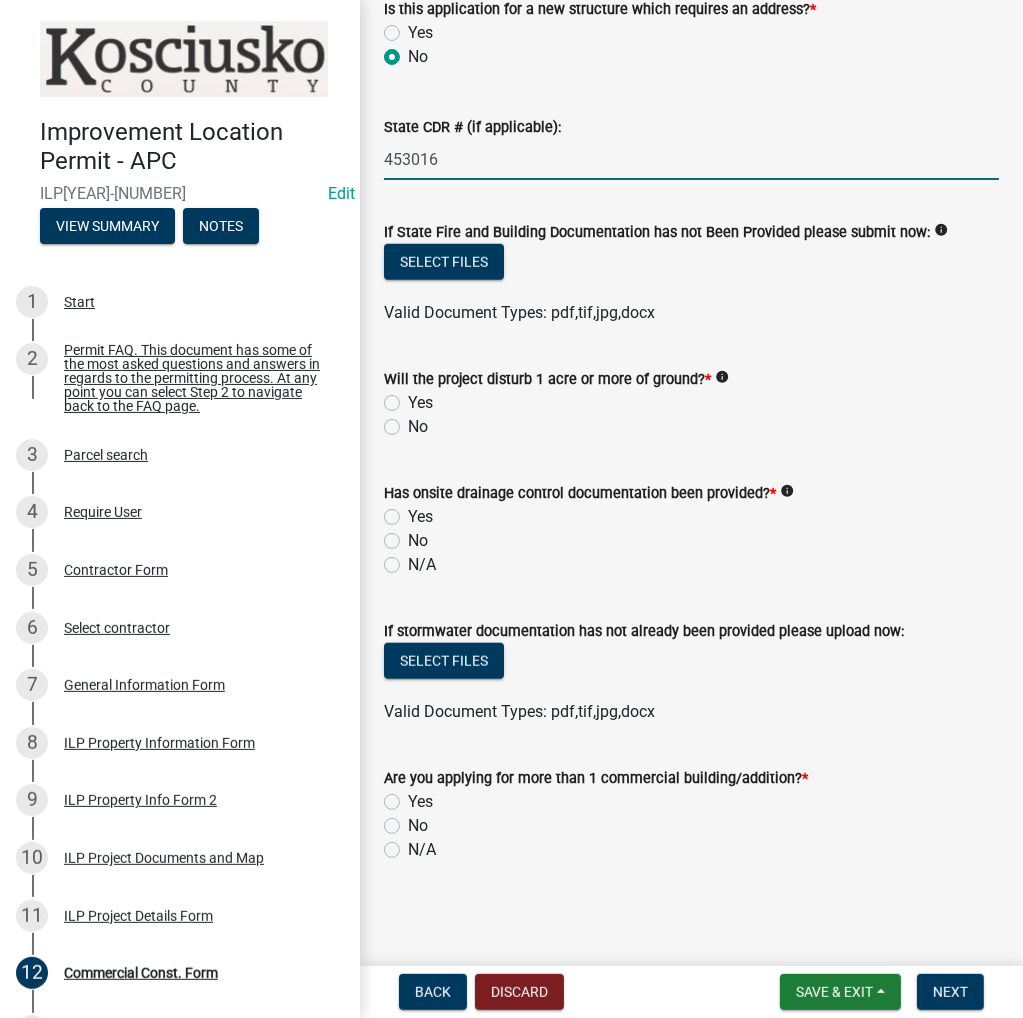 type on "453016" 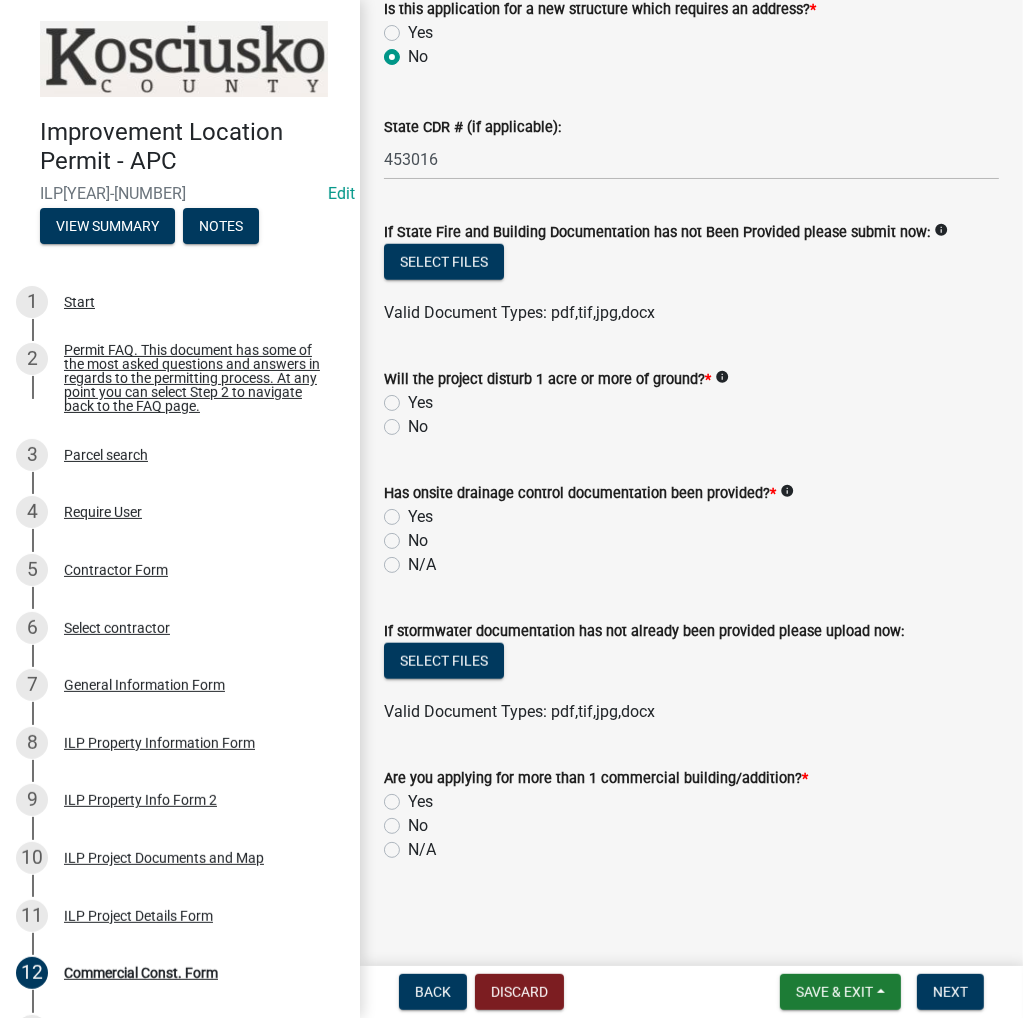 click on "No" 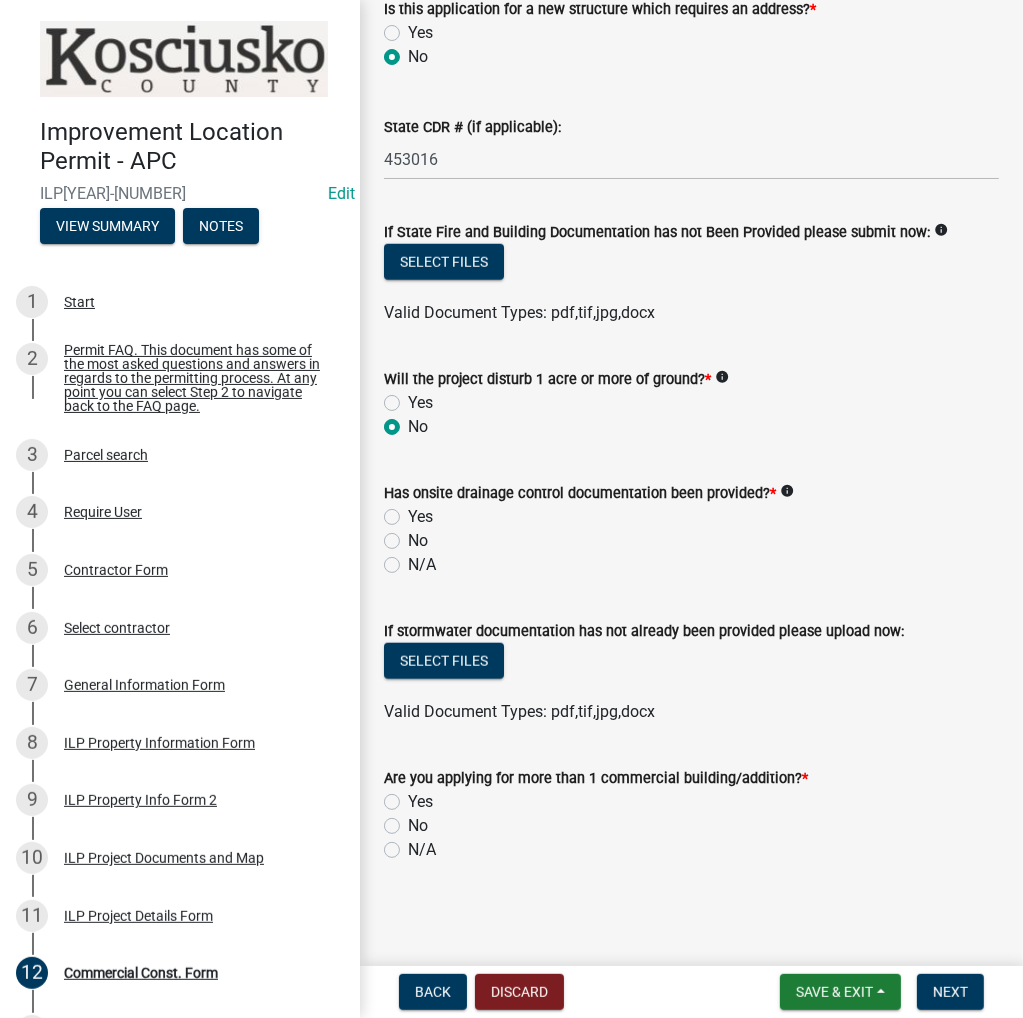 radio on "true" 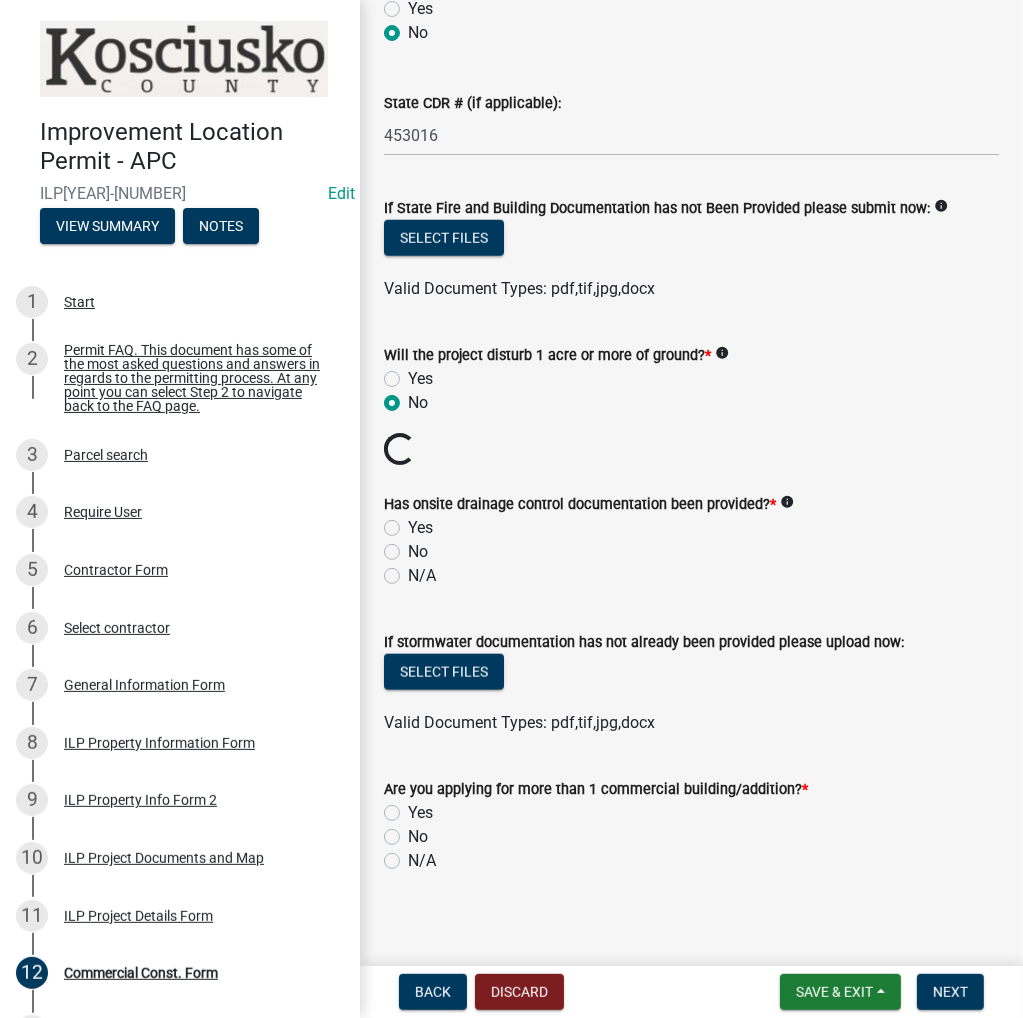 click on "N/A" 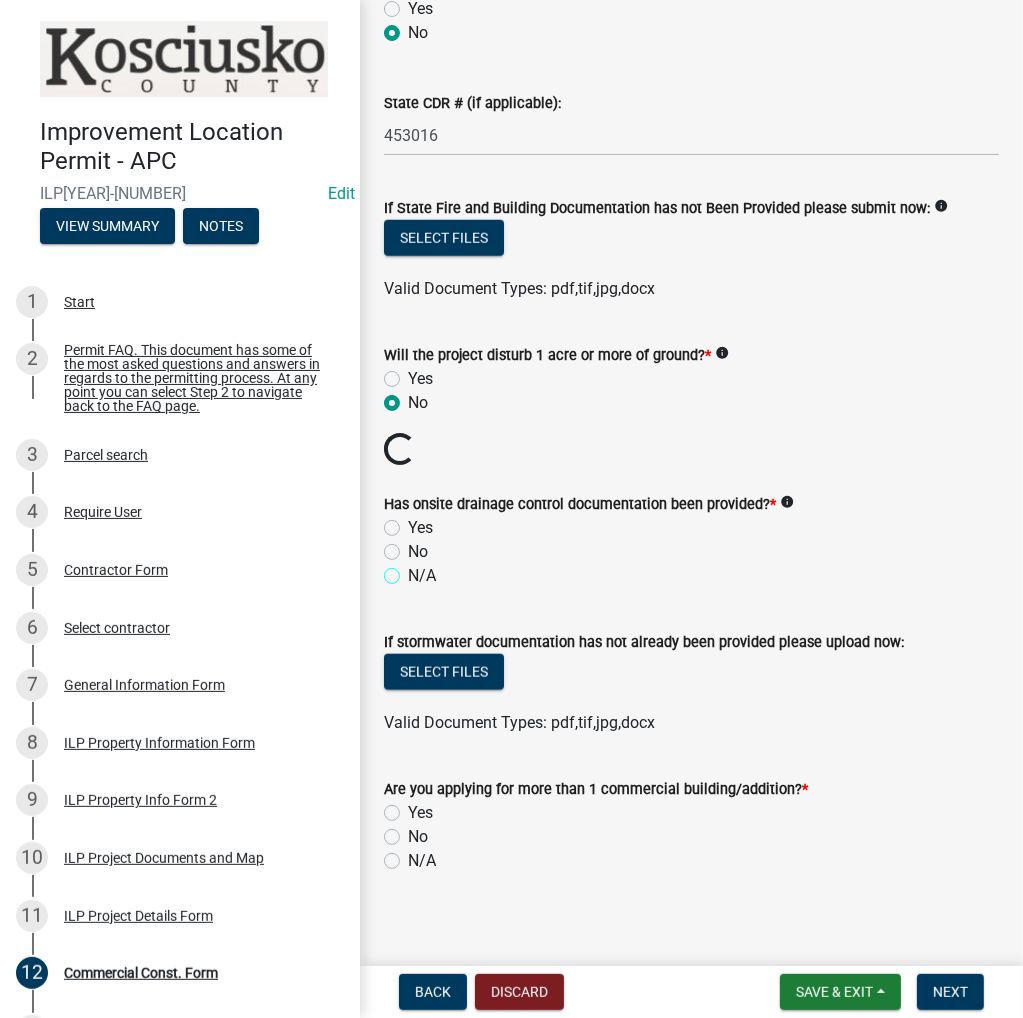 click on "N/A" at bounding box center [414, 570] 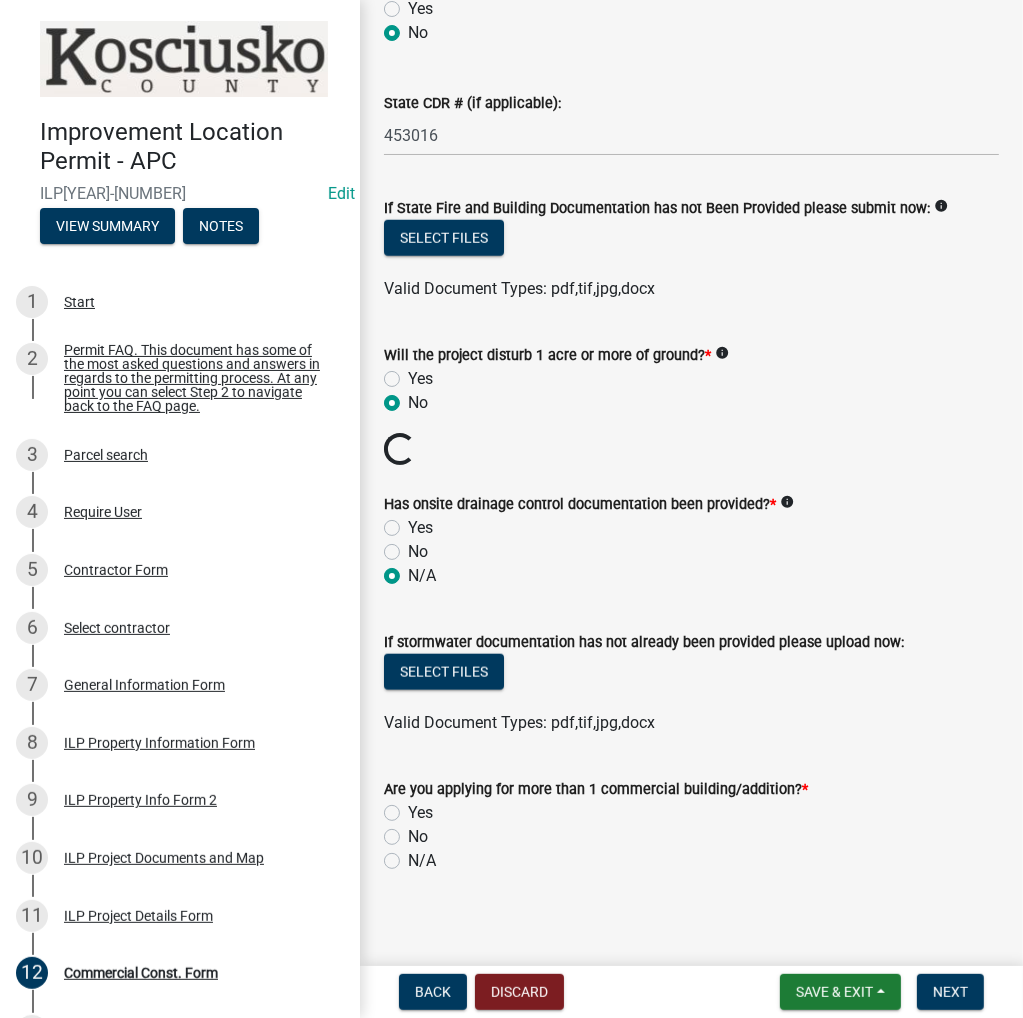 radio on "true" 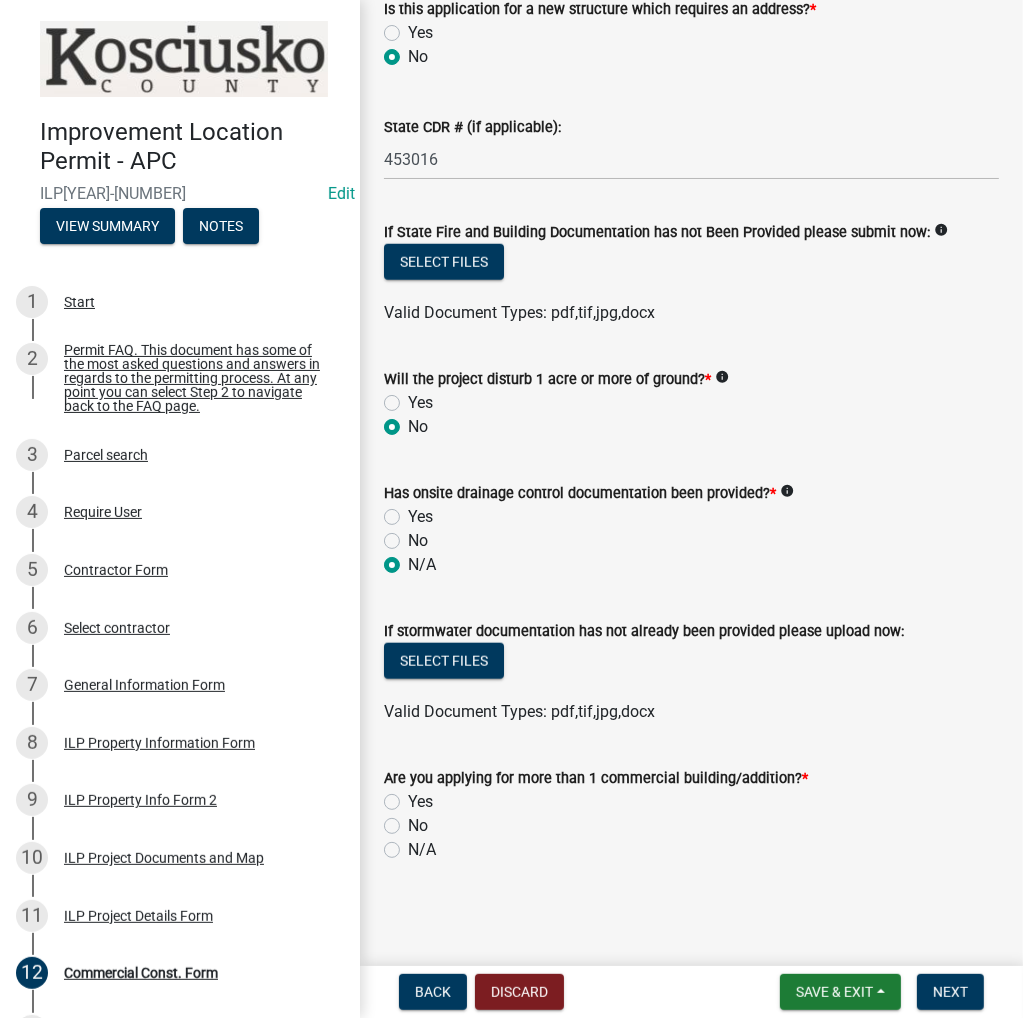 drag, startPoint x: 392, startPoint y: 829, endPoint x: 396, endPoint y: 816, distance: 13.601471 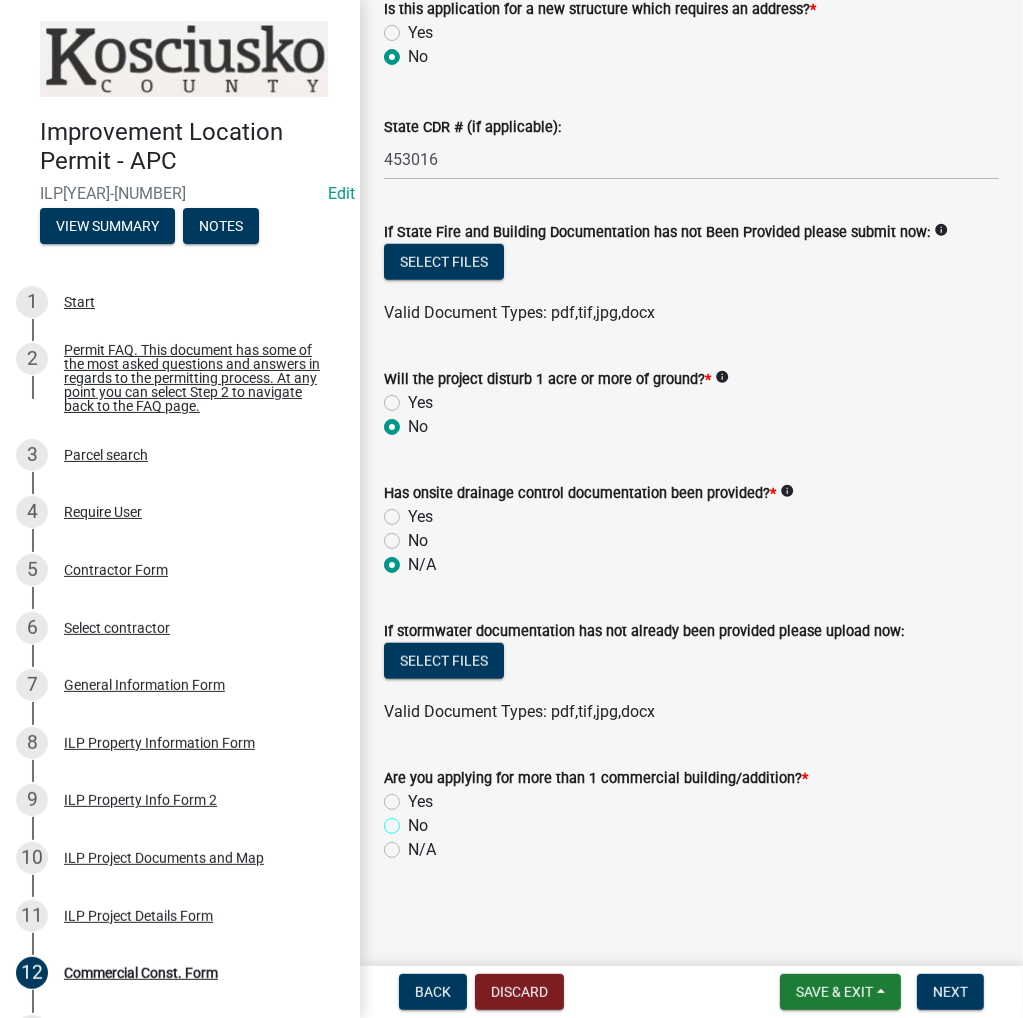 click on "No" at bounding box center [414, 820] 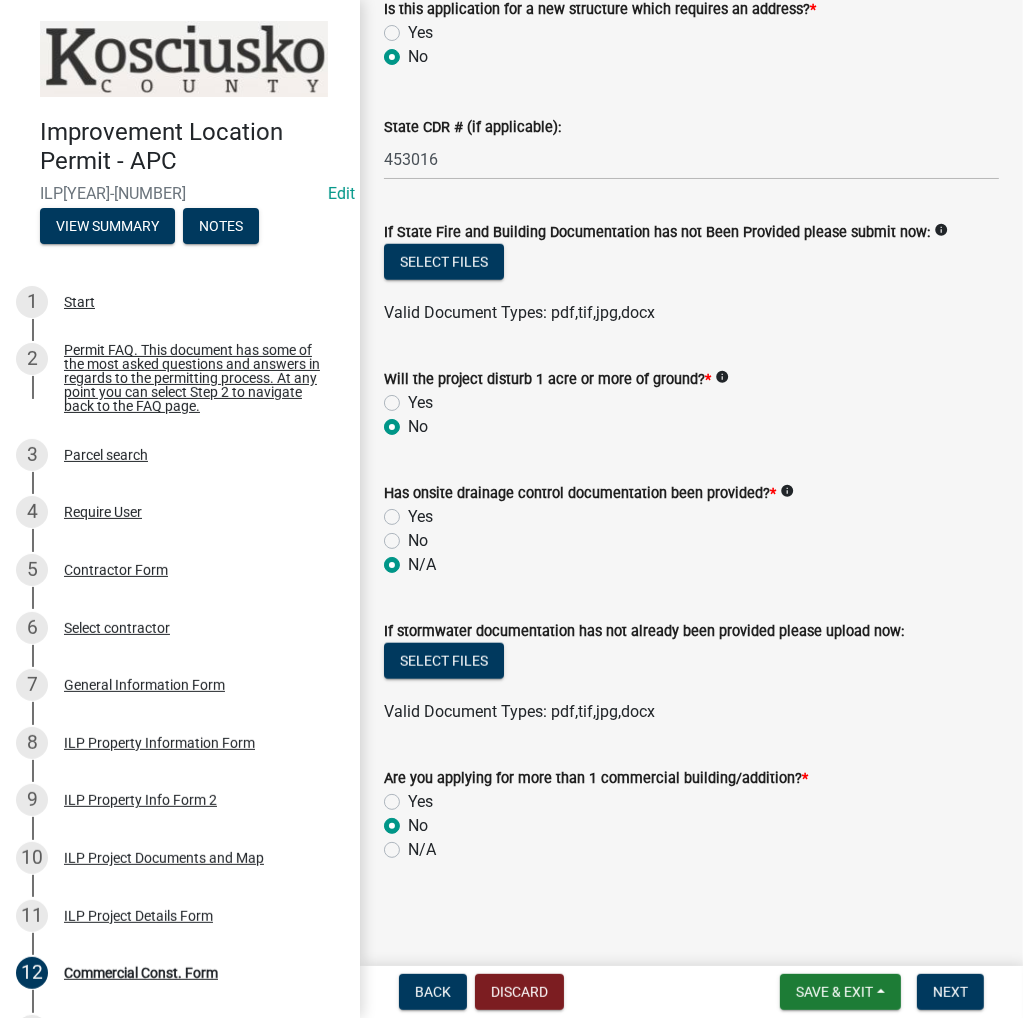 radio on "true" 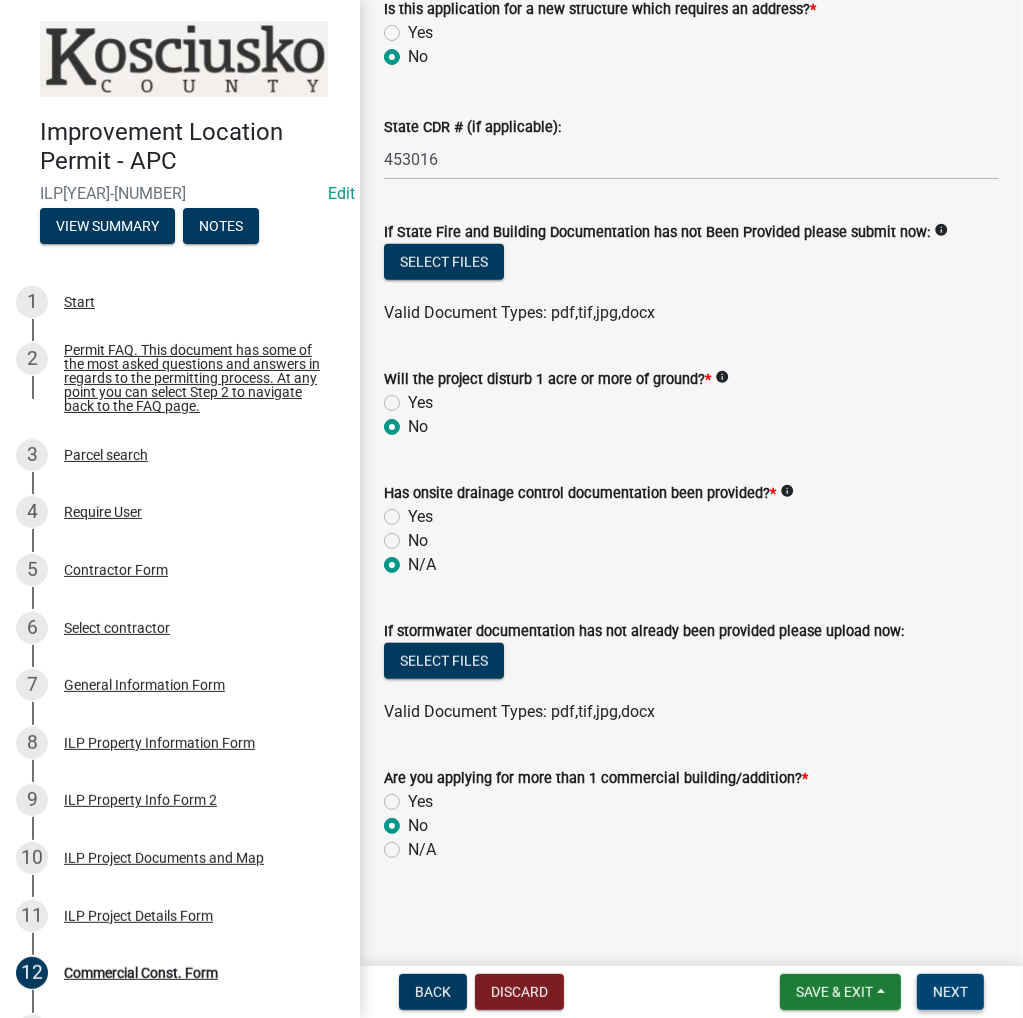 drag, startPoint x: 956, startPoint y: 1005, endPoint x: 954, endPoint y: 994, distance: 11.18034 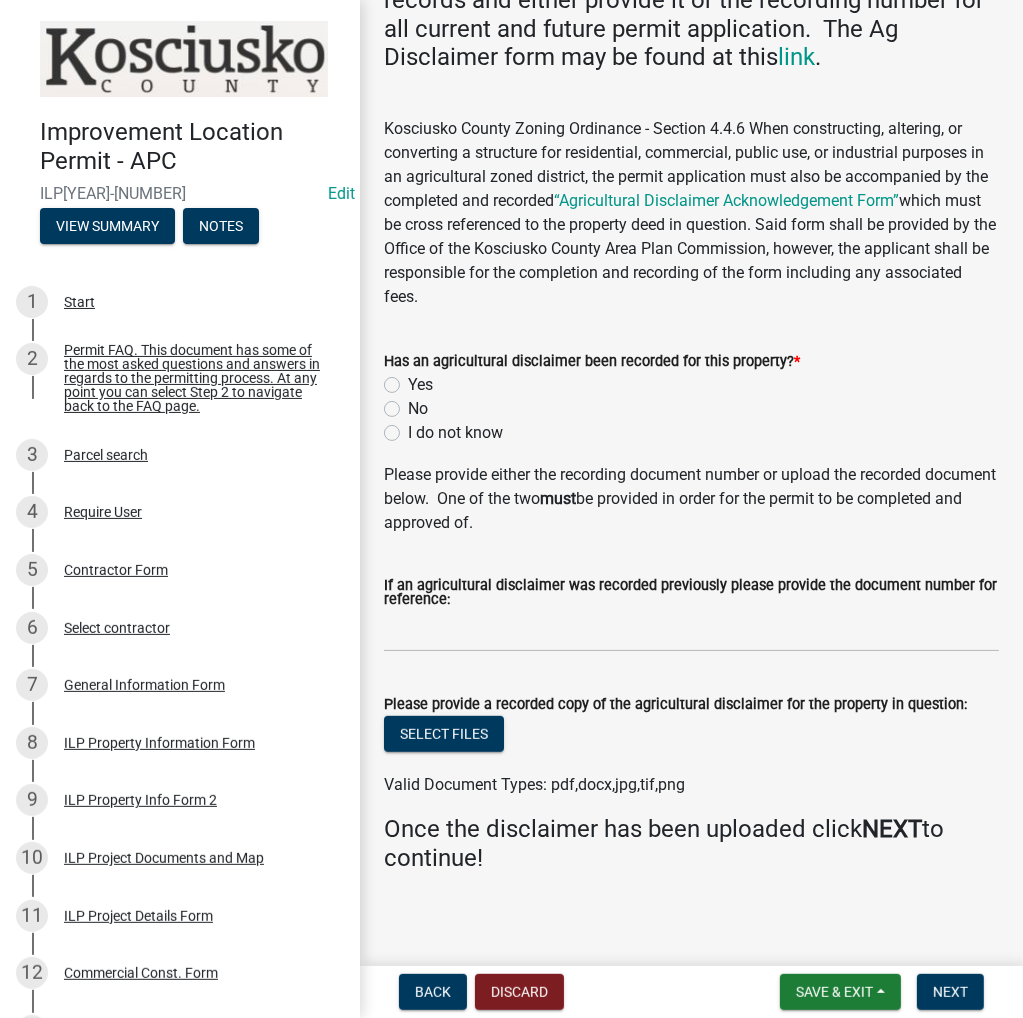 scroll, scrollTop: 300, scrollLeft: 0, axis: vertical 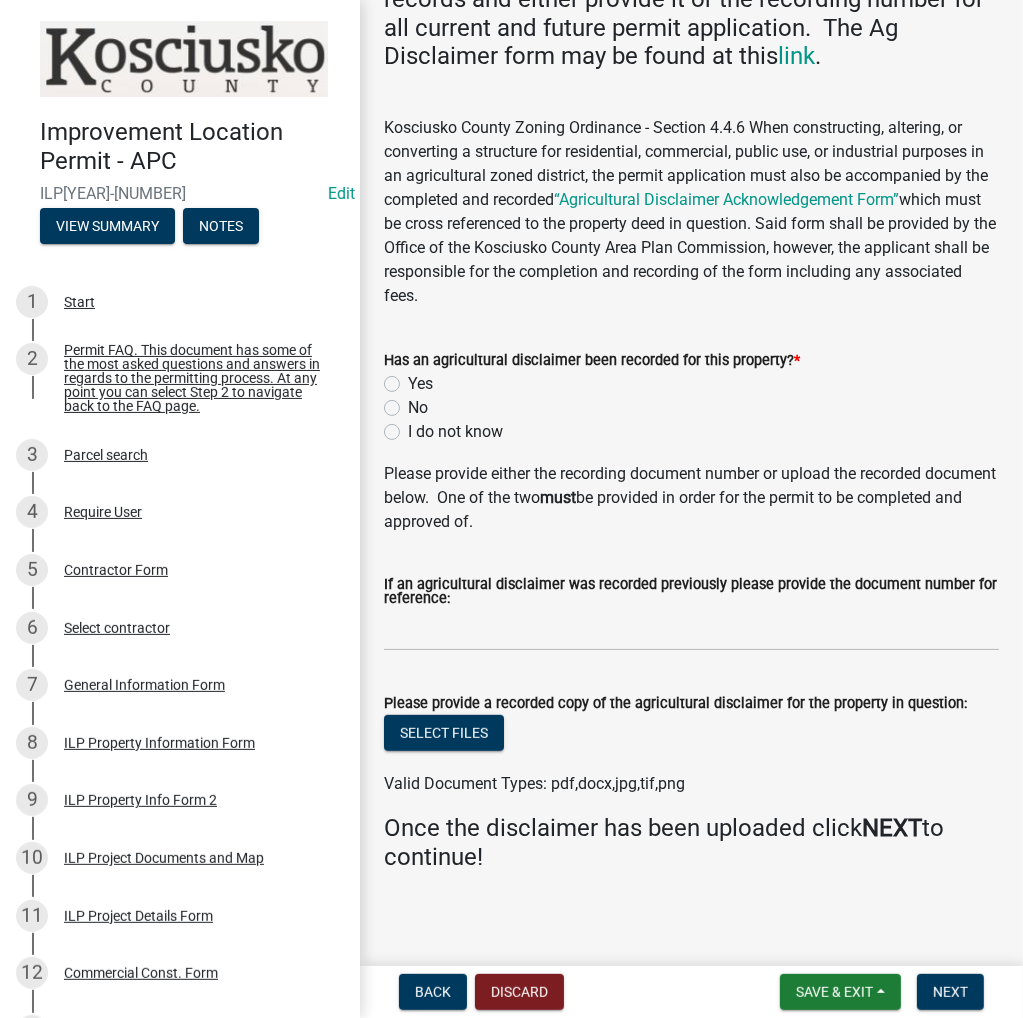 click on "Yes" 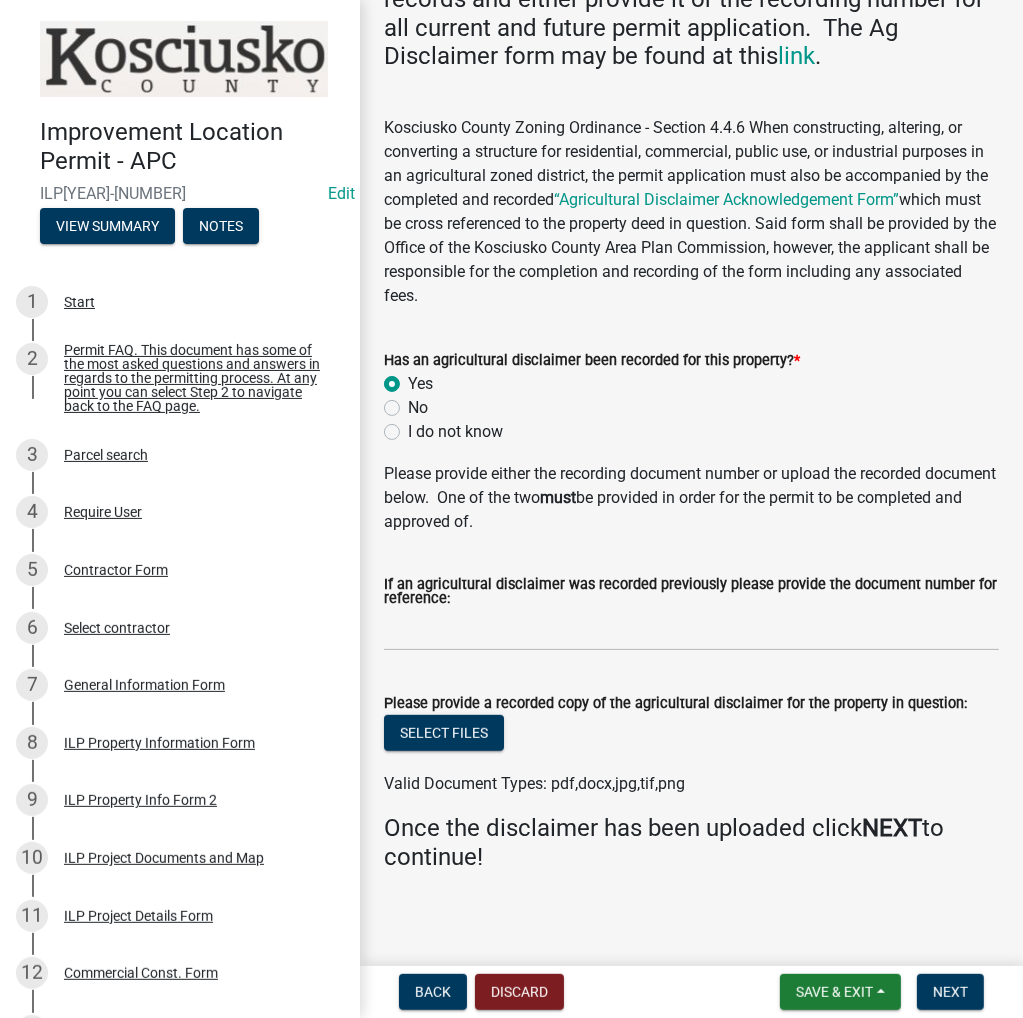 radio on "true" 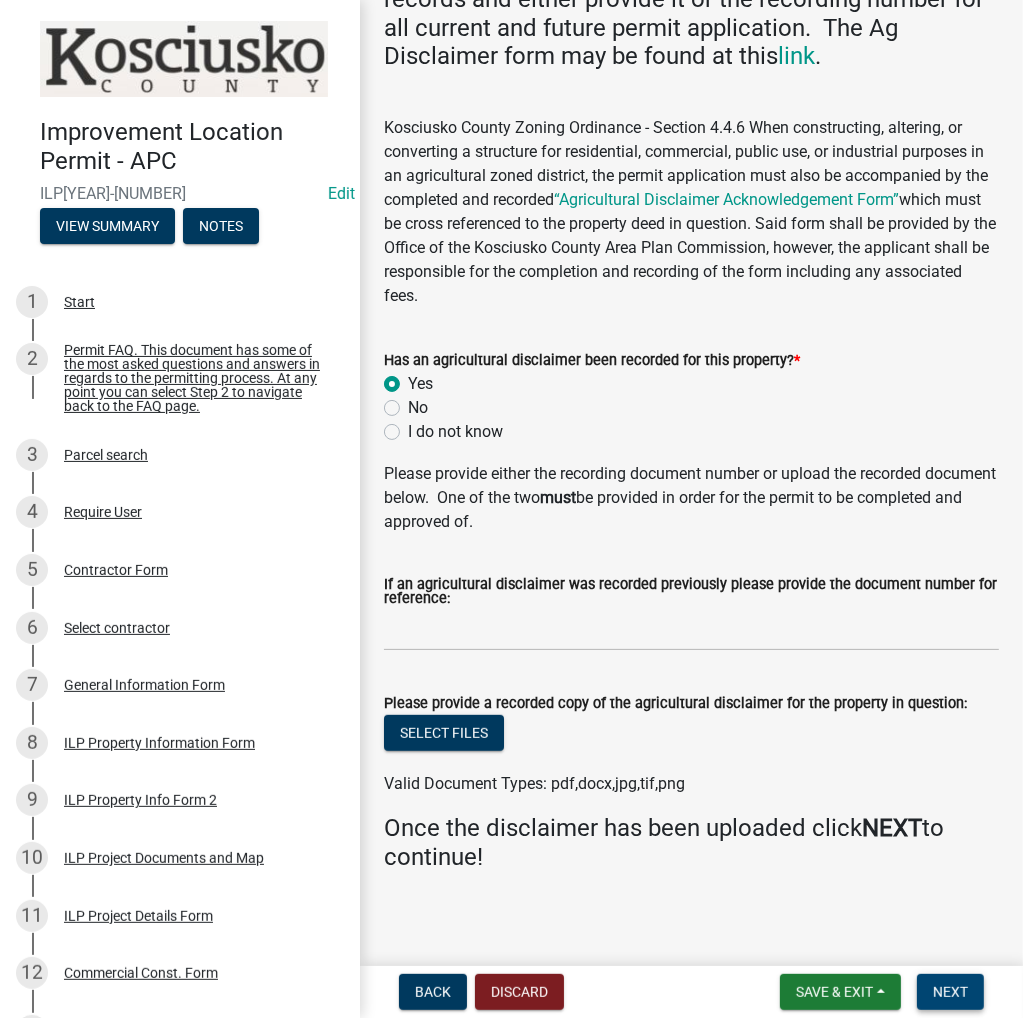 click on "Next" at bounding box center (950, 992) 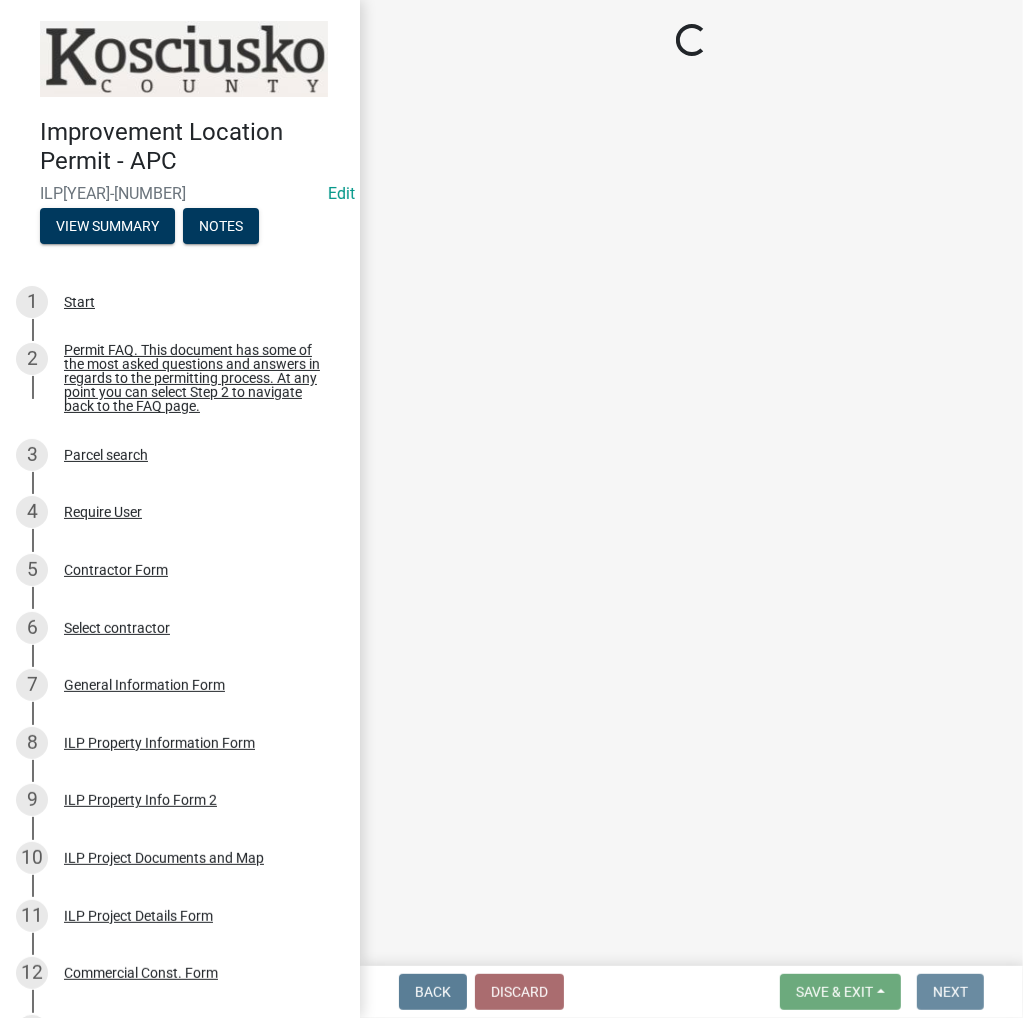 scroll, scrollTop: 0, scrollLeft: 0, axis: both 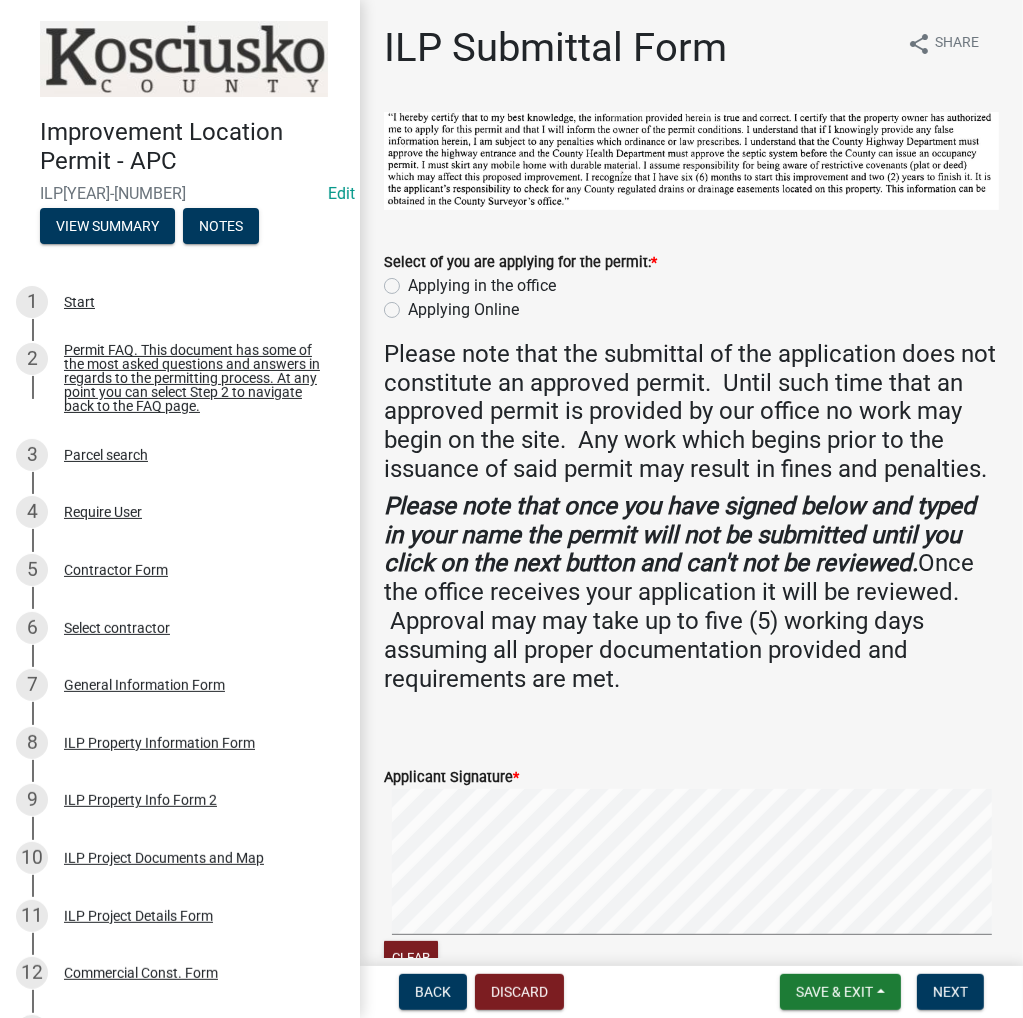 click on "Applying in the office" 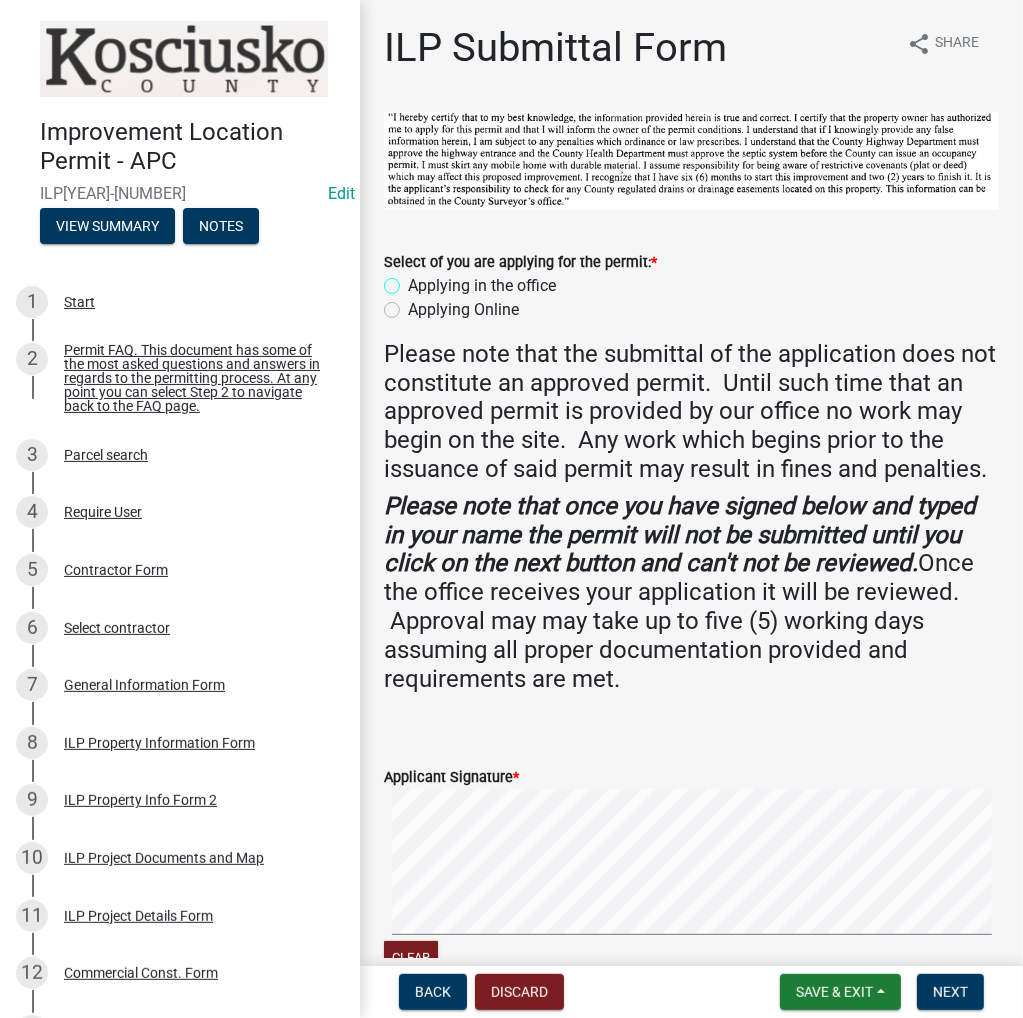 click on "Applying in the office" at bounding box center [414, 280] 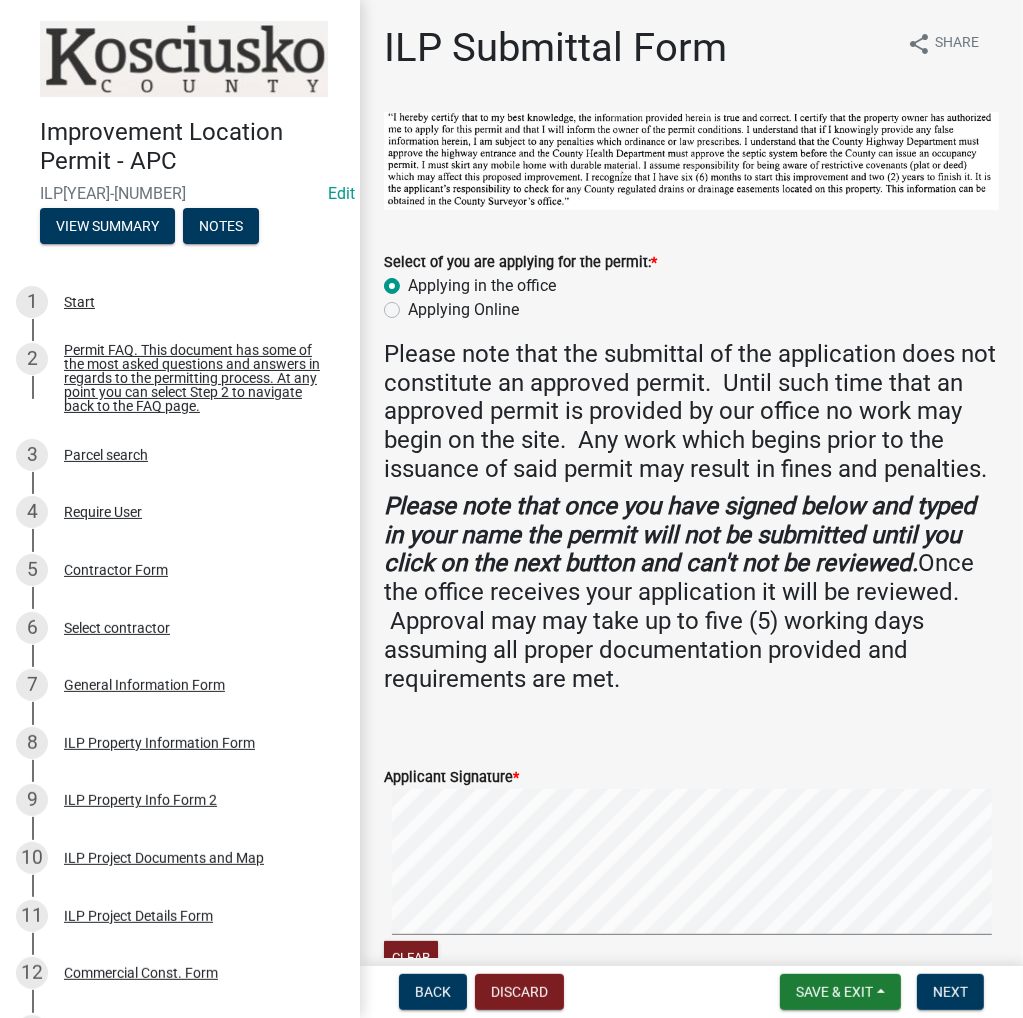 radio on "true" 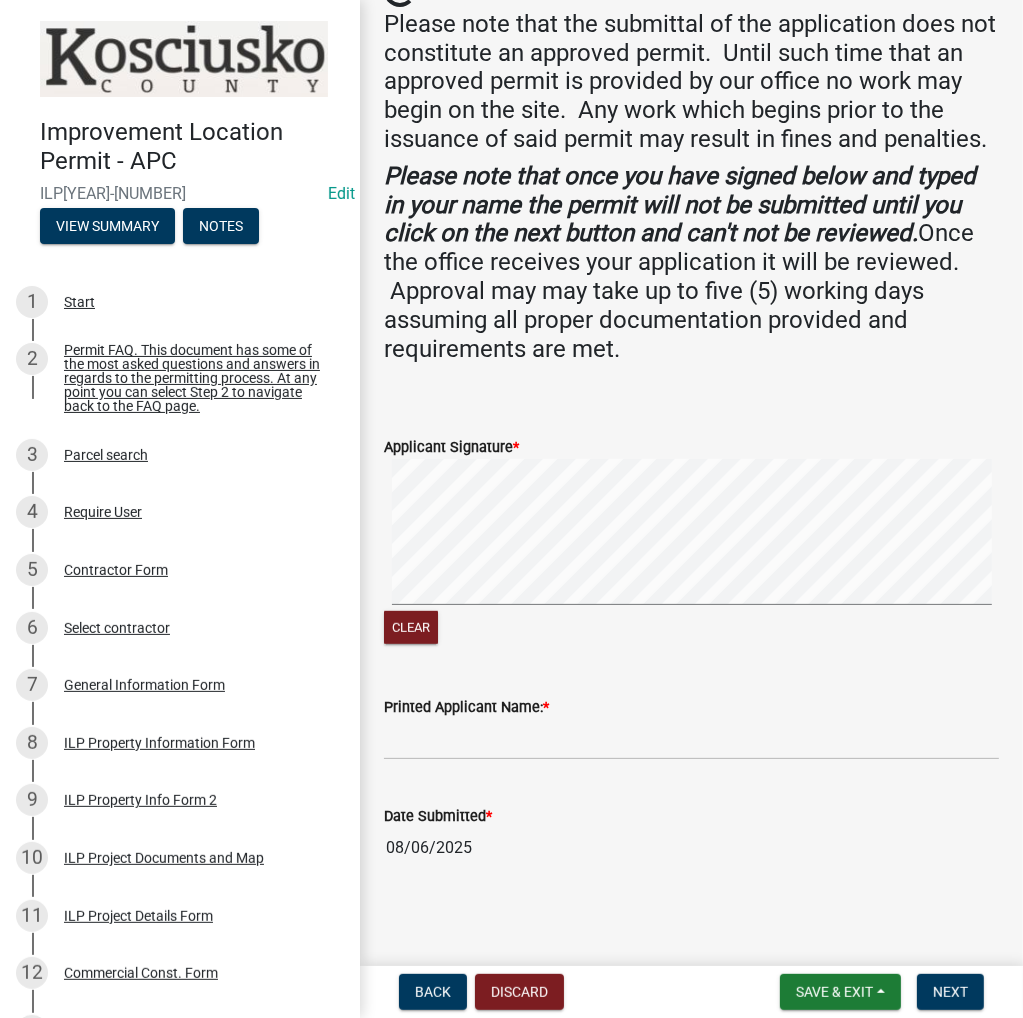 scroll, scrollTop: 360, scrollLeft: 0, axis: vertical 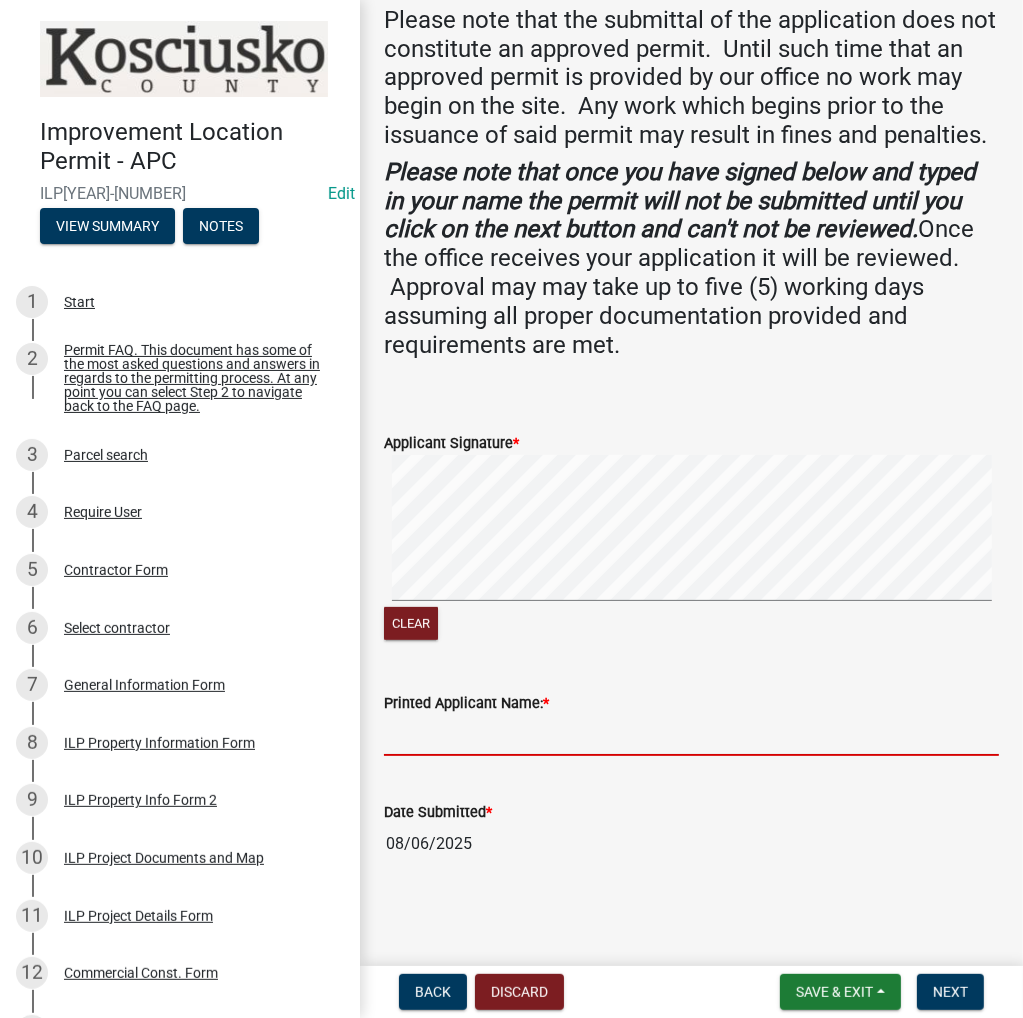 click on "Printed Applicant Name:  *" at bounding box center (691, 735) 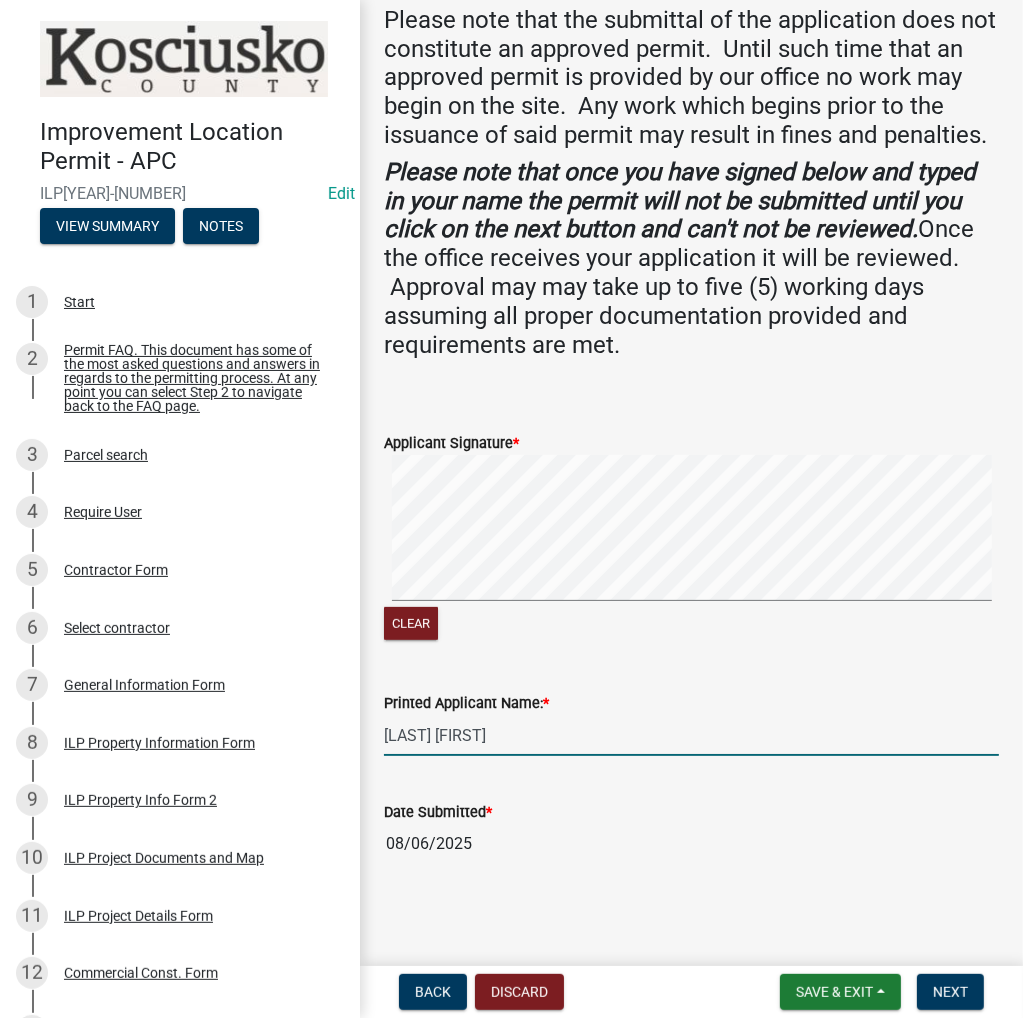 click on "[LAST] [FIRST]" at bounding box center (691, 735) 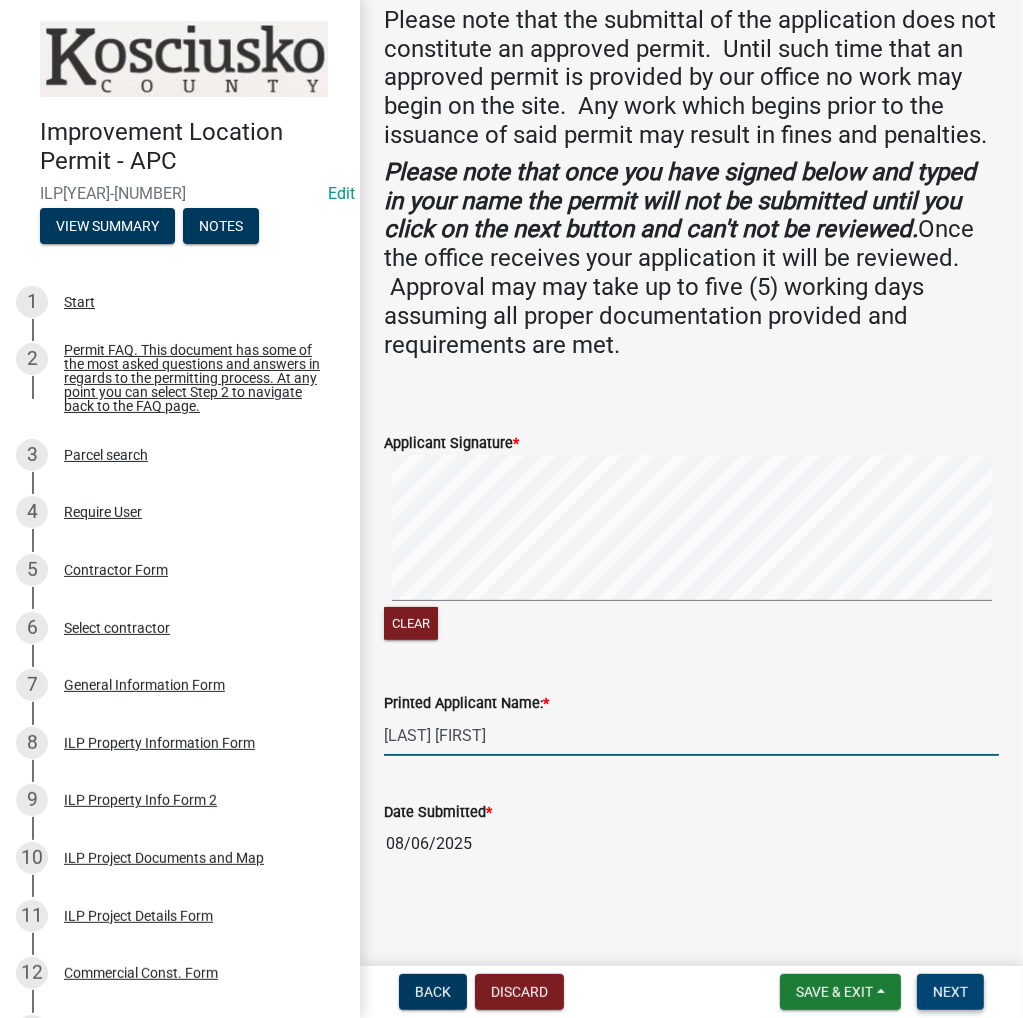 type on "[LAST] [FIRST]" 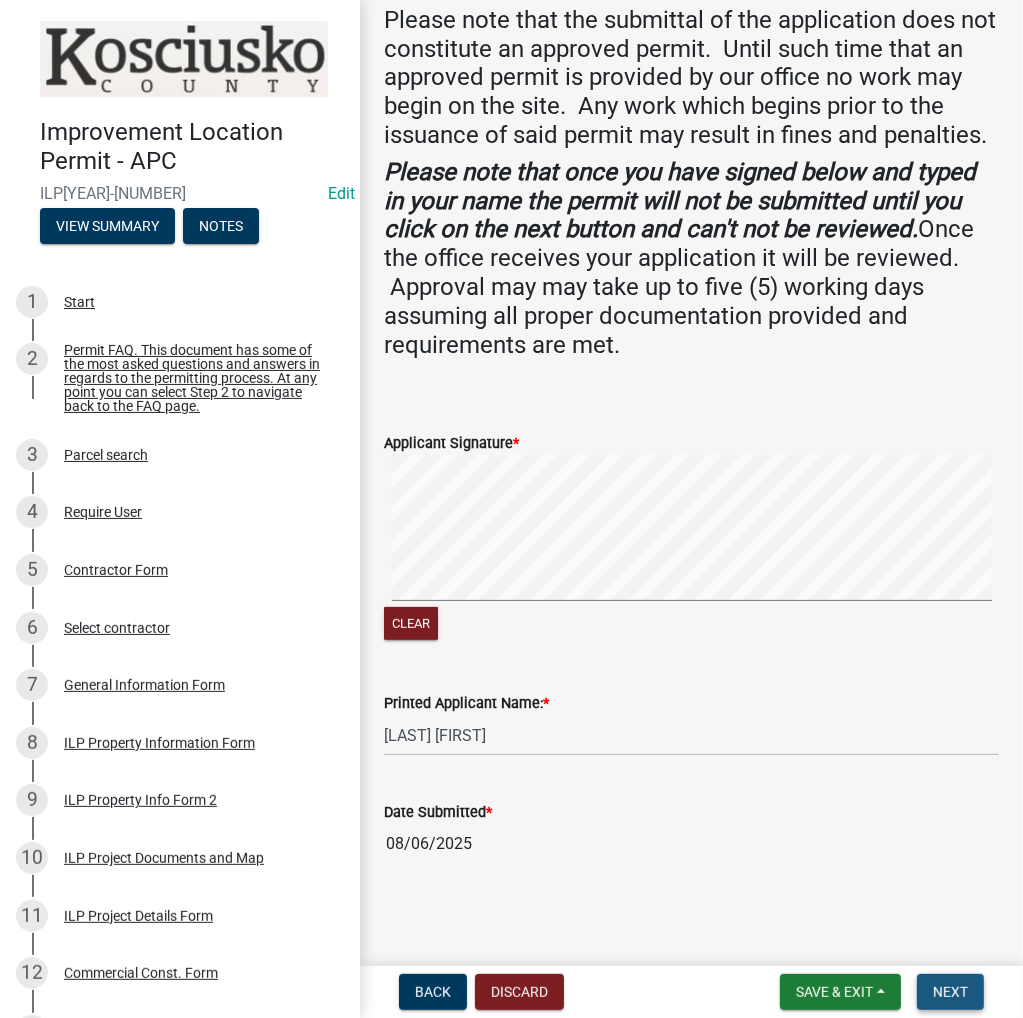 click on "Next" at bounding box center [950, 992] 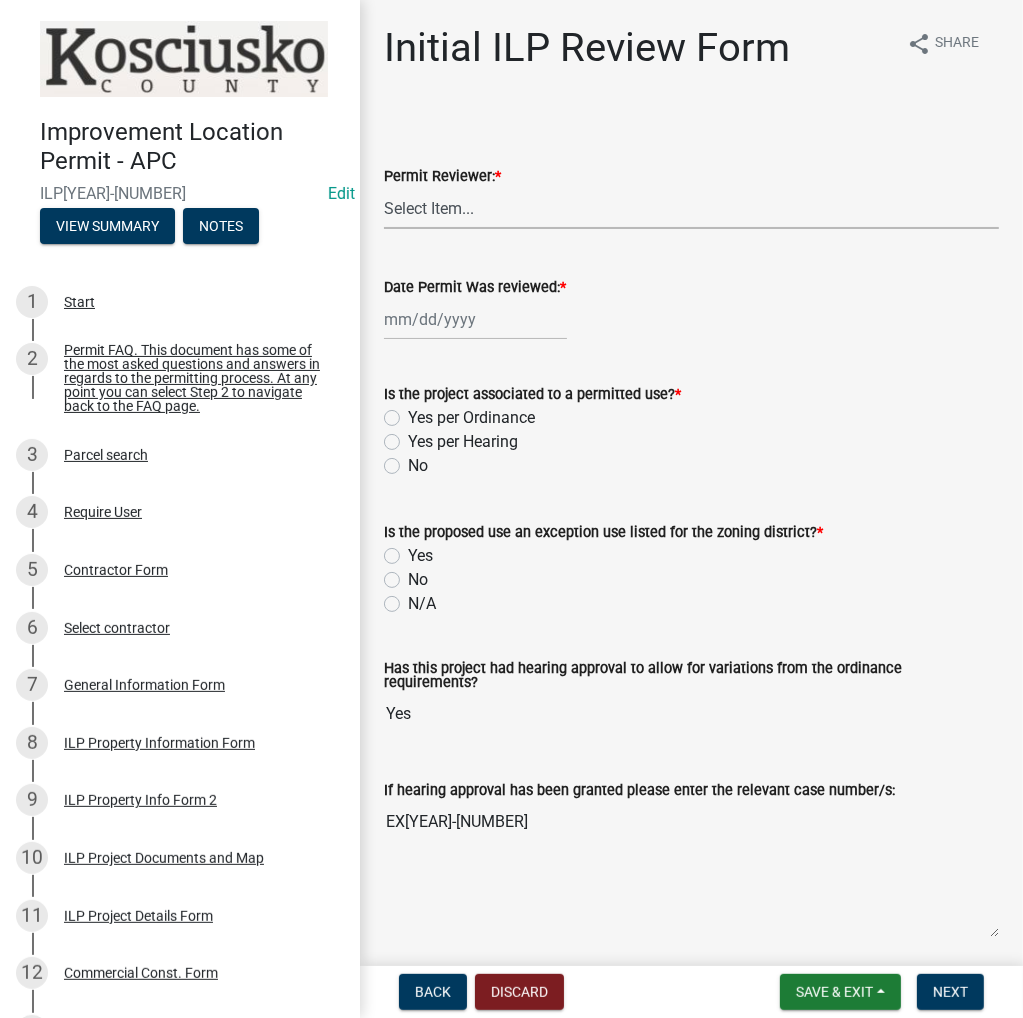 click on "Select Item...   MMS   LT   AT   CS   AH   Vacant" at bounding box center [691, 208] 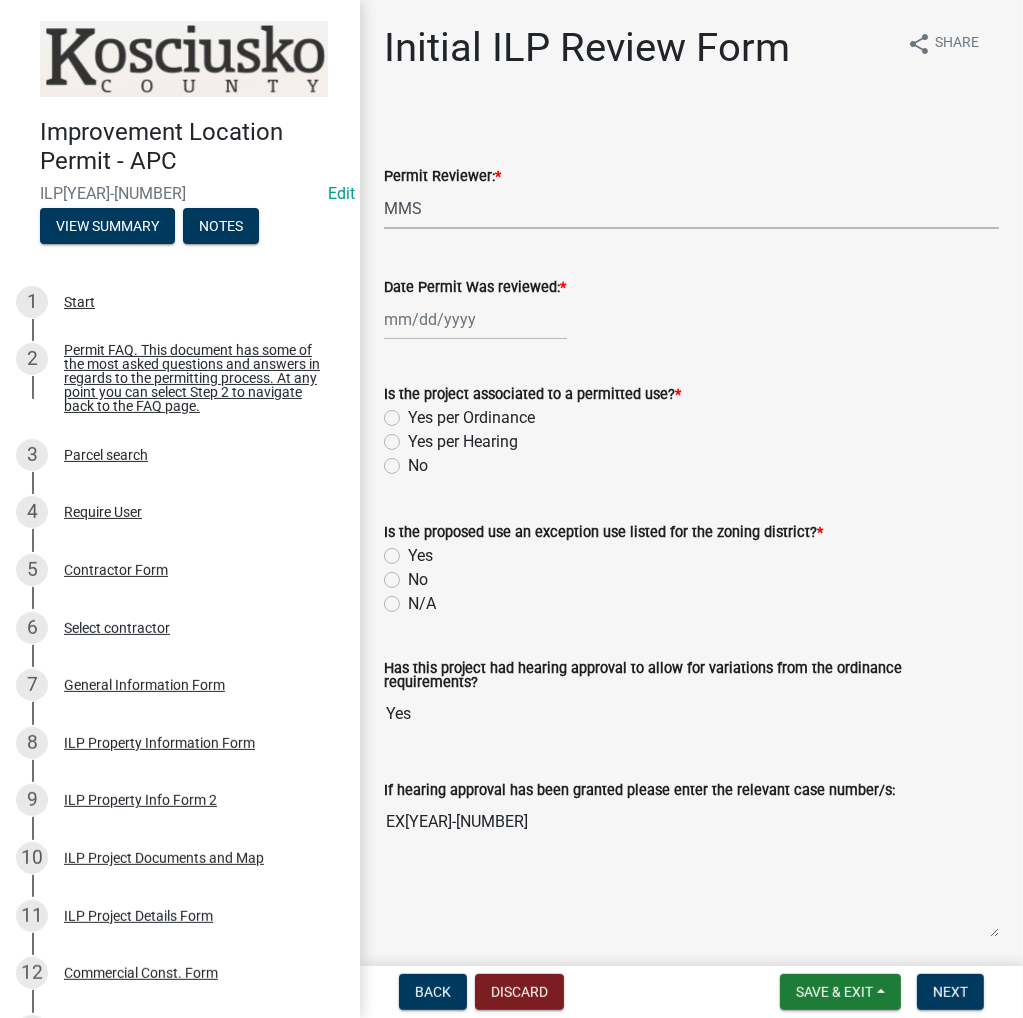 click on "Select Item...   MMS   LT   AT   CS   AH   Vacant" at bounding box center [691, 208] 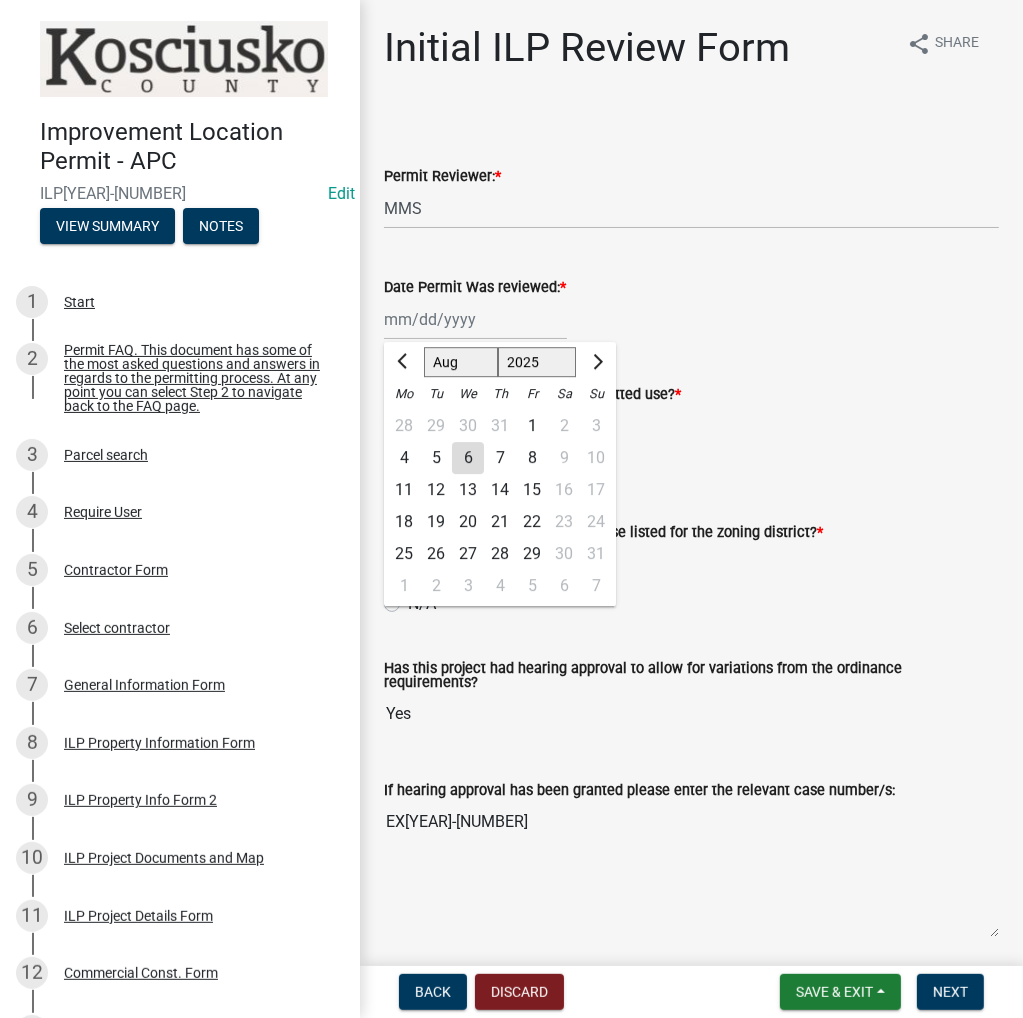 click on "Jan Feb Mar Apr May Jun Jul Aug Sep Oct Nov Dec 1525 1526 1527 1528 1529 1530 1531 1532 1533 1534 1535 1536 1537 1538 1539 1540 1541 1542 1543 1544 1545 1546 1547 1548 1549 1550 1551 1552 1553 1554 1555 1556 1557 1558 1559 1560 1561 1562 1563 1564 1565 1566 1567 1568 1569 1570 1571 1572 1573 1574 1575 1576 1577 1578 1579 1580 1581 1582 1583 1584 1585 1586 1587 1588 1589 1590 1591 1592 1593 1594 1595 1596 1597 1598 1599 1600 1601 1602 1603 1604 1605 1606 1607 1608 1609 1610 1611 1612 1613 1614 1615 1616 1617 1618 1619 1620 1621 1622 1623 1624 1625 1626 1627 1628 1629 1630 1631 1632 1633 1634 1635 1636 1637 1638 1639 1640 1641 1642 1643 1644 1645 1646 1647 1648 1649 1650 1651 1652 1653 1654 1655 1656 1657 1658 1659 1660 1661 1662 1663 1664 1665 1666 1667 1668 1669 1670 1671 1672 1673 1674 1675 1676 1677 1678 1679 1680 1681 1682 1683 1684 1685 1686 1687 1688 1689 1690 1691 1692 1693 1694 1695 1696 1697 1698 1699 1700 1701 1702 1703 1704 1705 1706 1707 1708 1709 1710 1711 1712 1713 1714 1715 1716 1717 1718 1719 1" 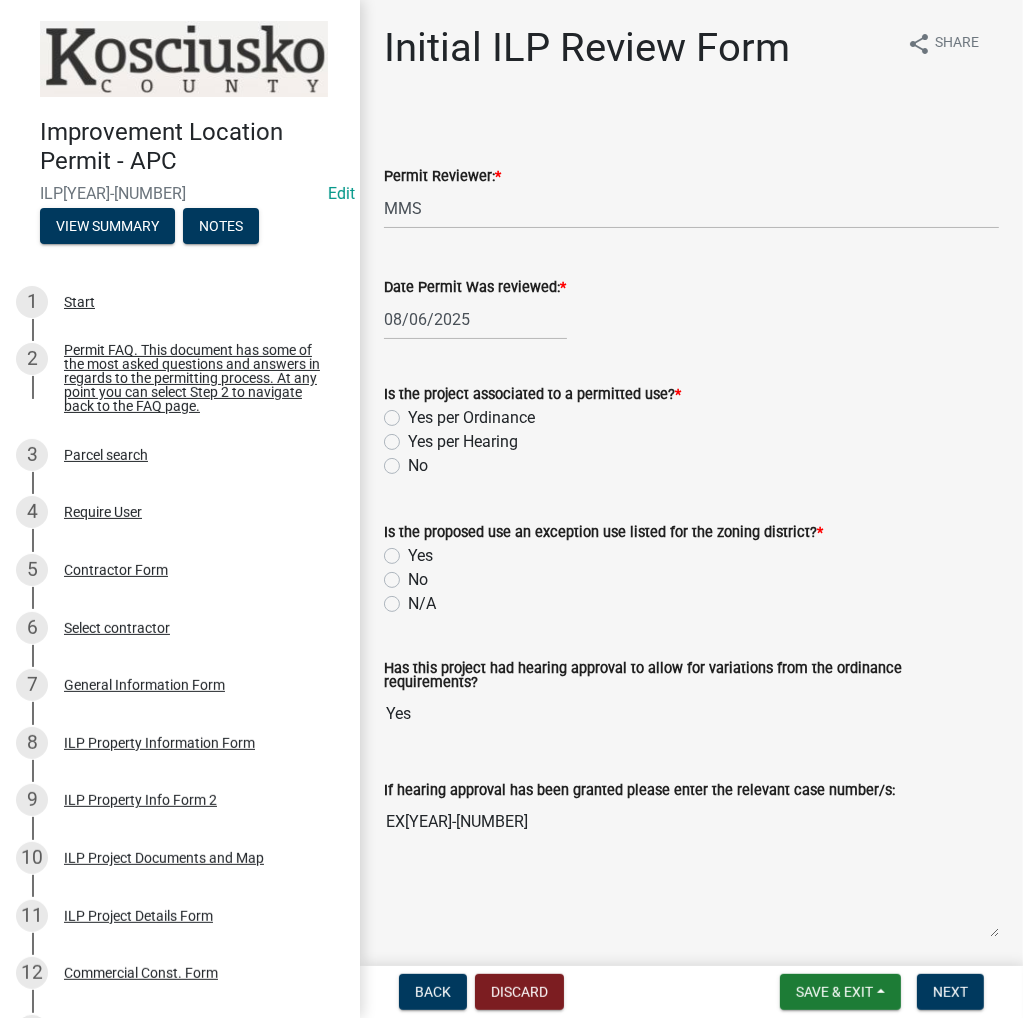click on "Yes per Hearing" 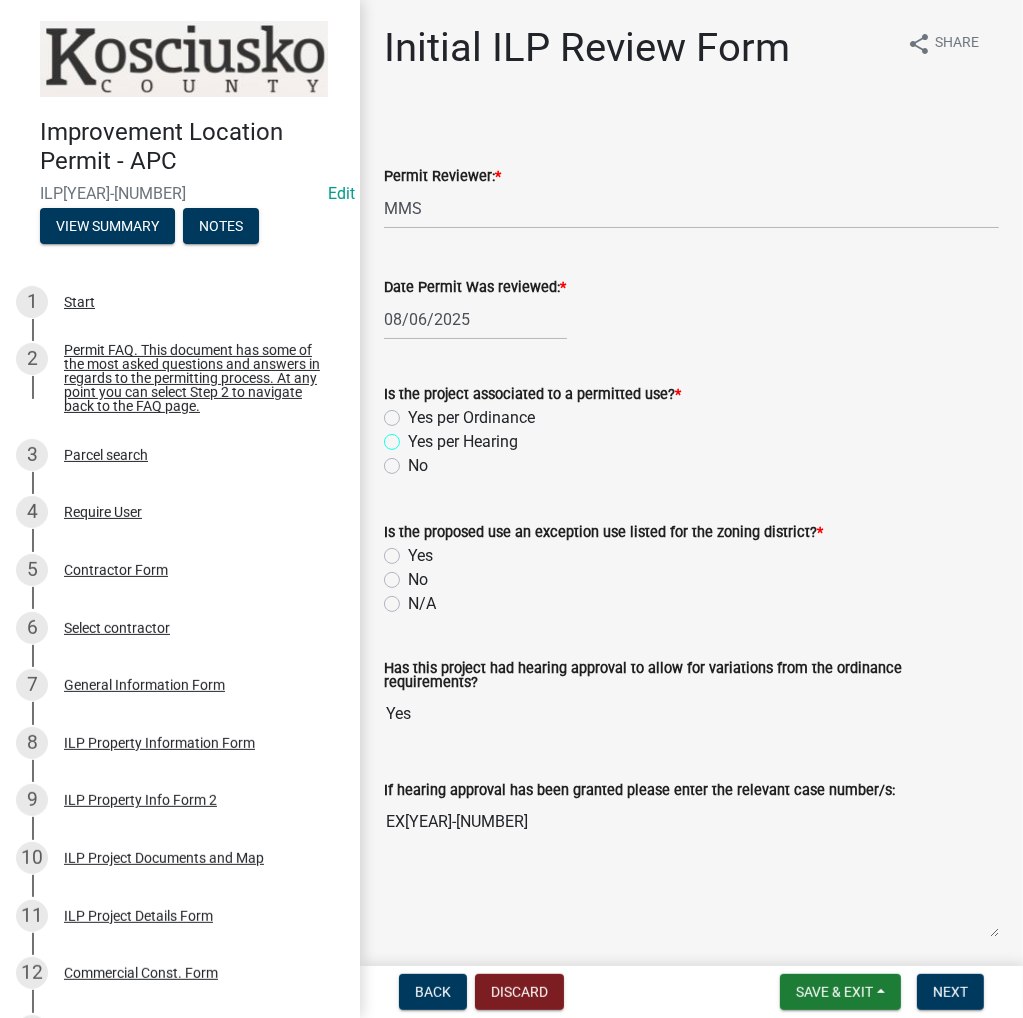 click on "Yes per Hearing" at bounding box center [414, 436] 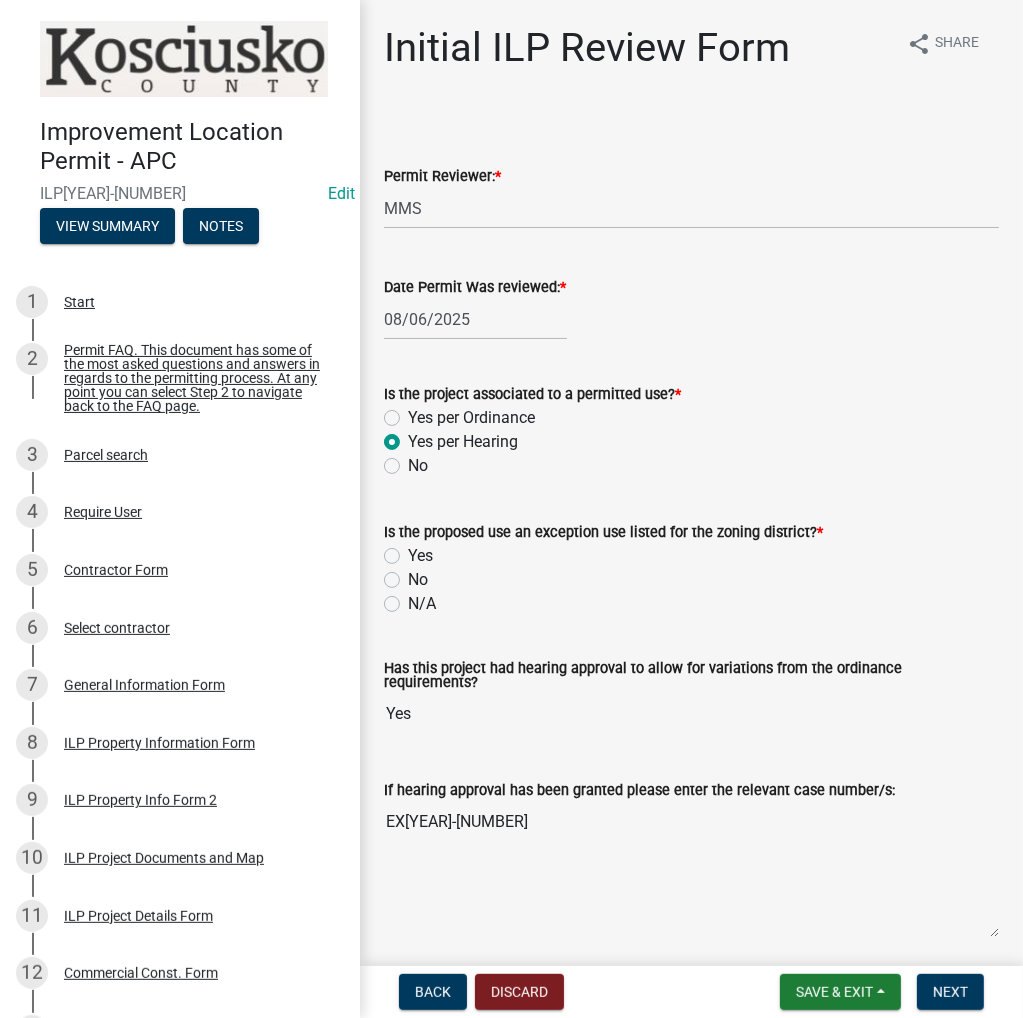 radio on "true" 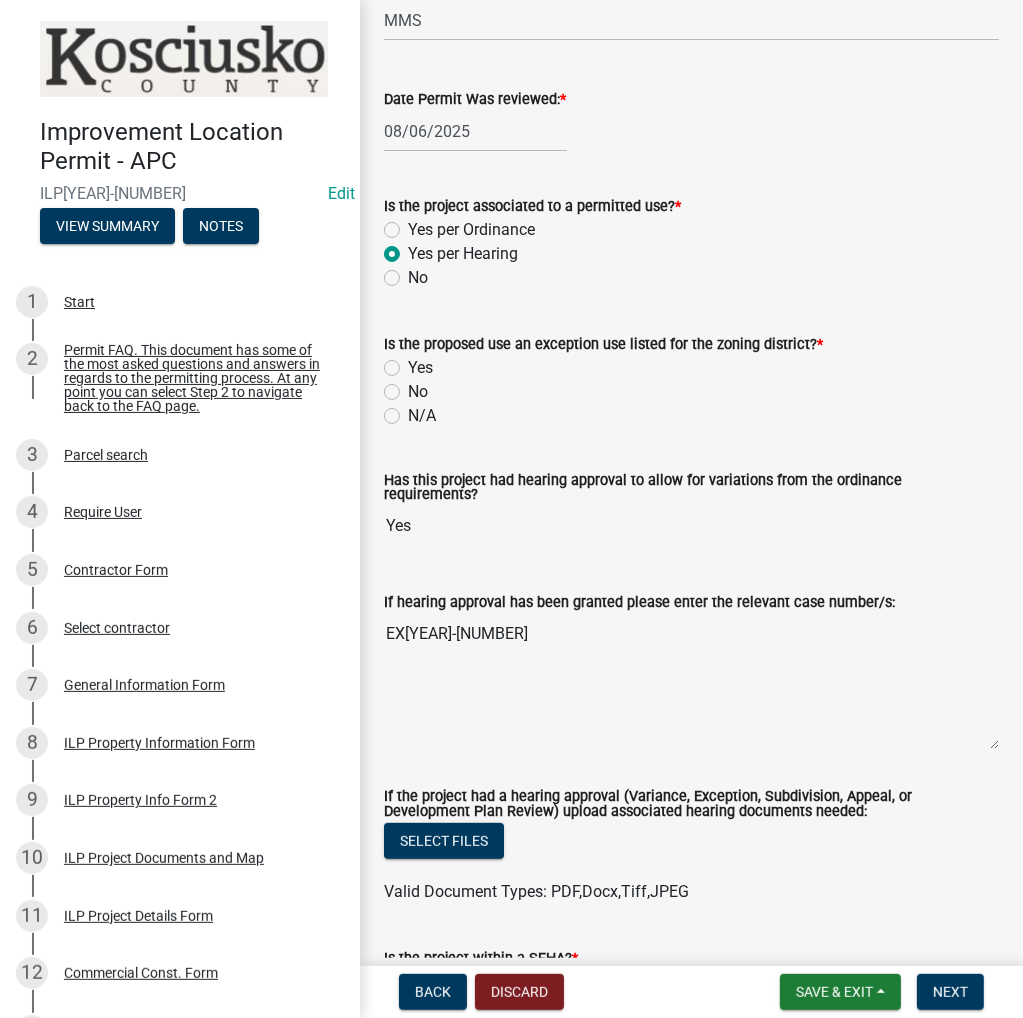 scroll, scrollTop: 200, scrollLeft: 0, axis: vertical 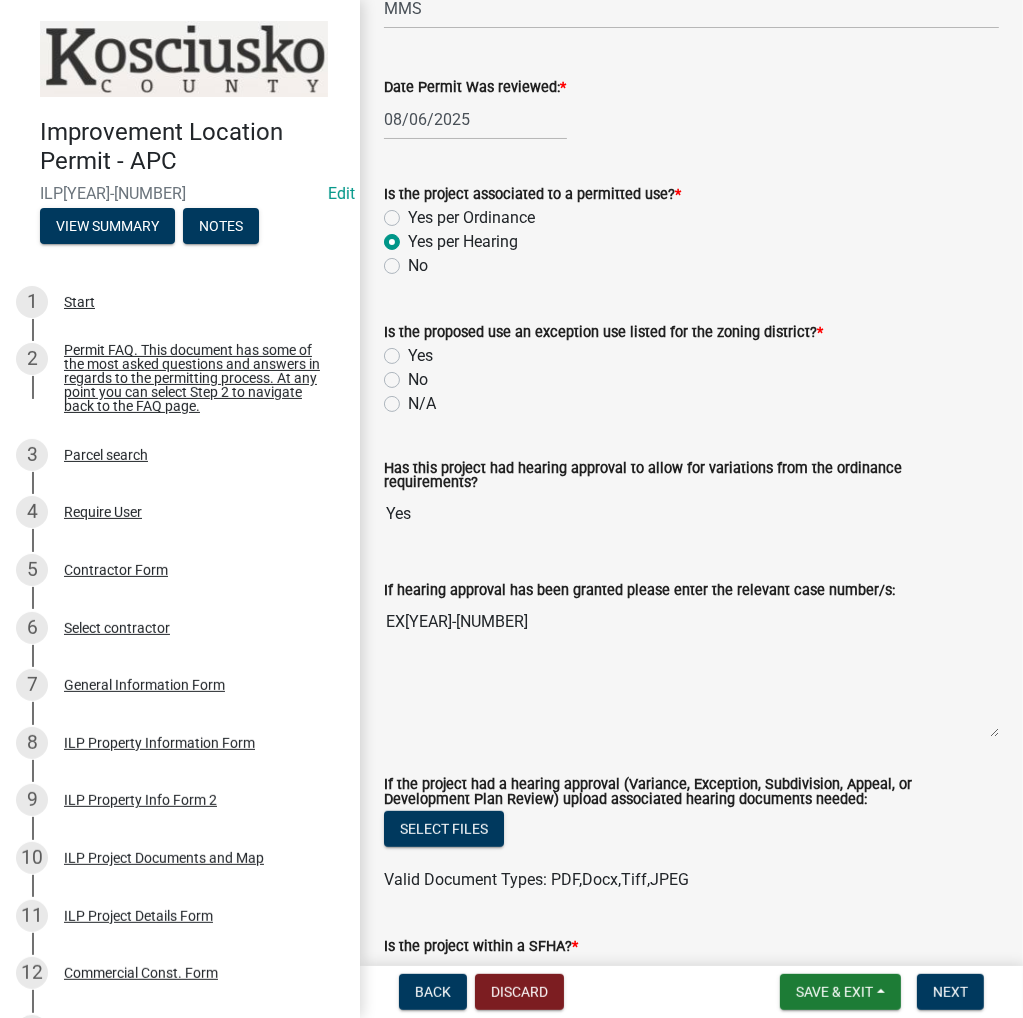 click on "Yes" 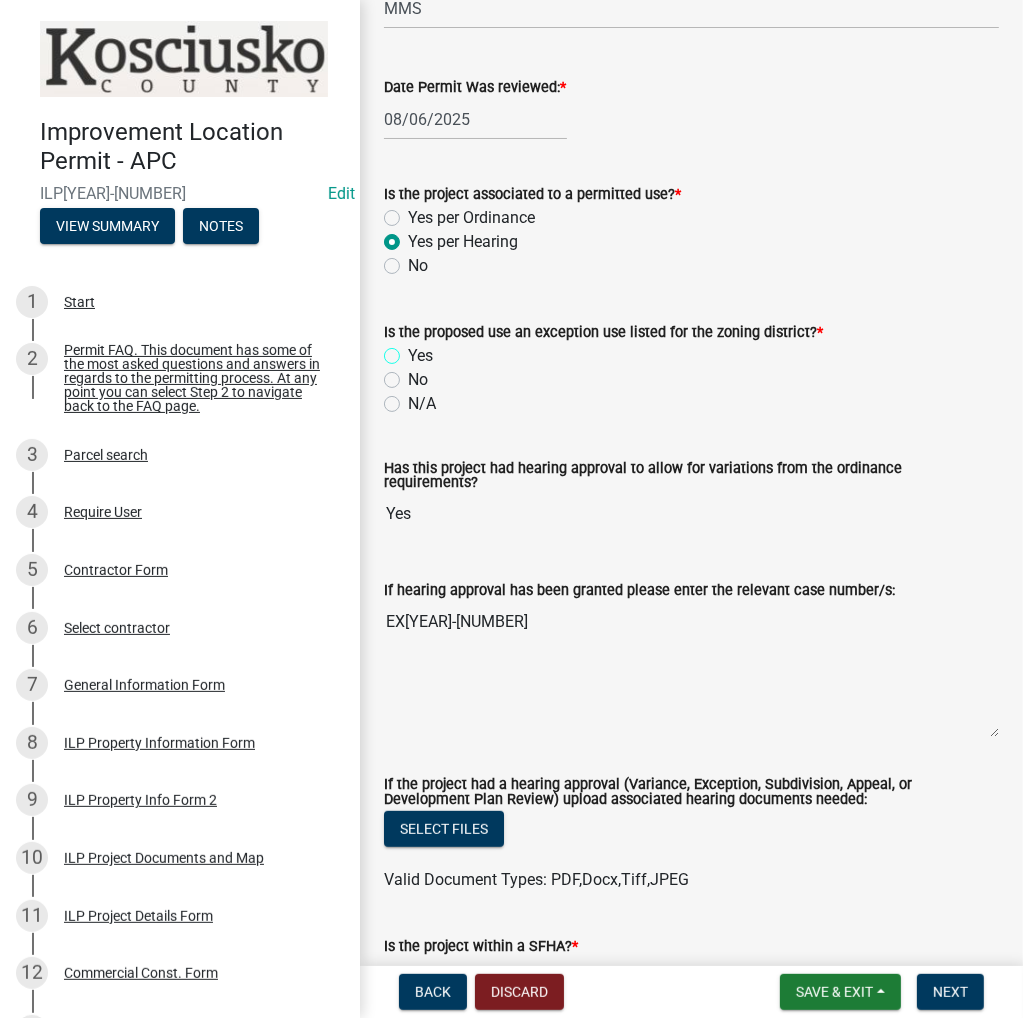 click on "Yes" at bounding box center [414, 350] 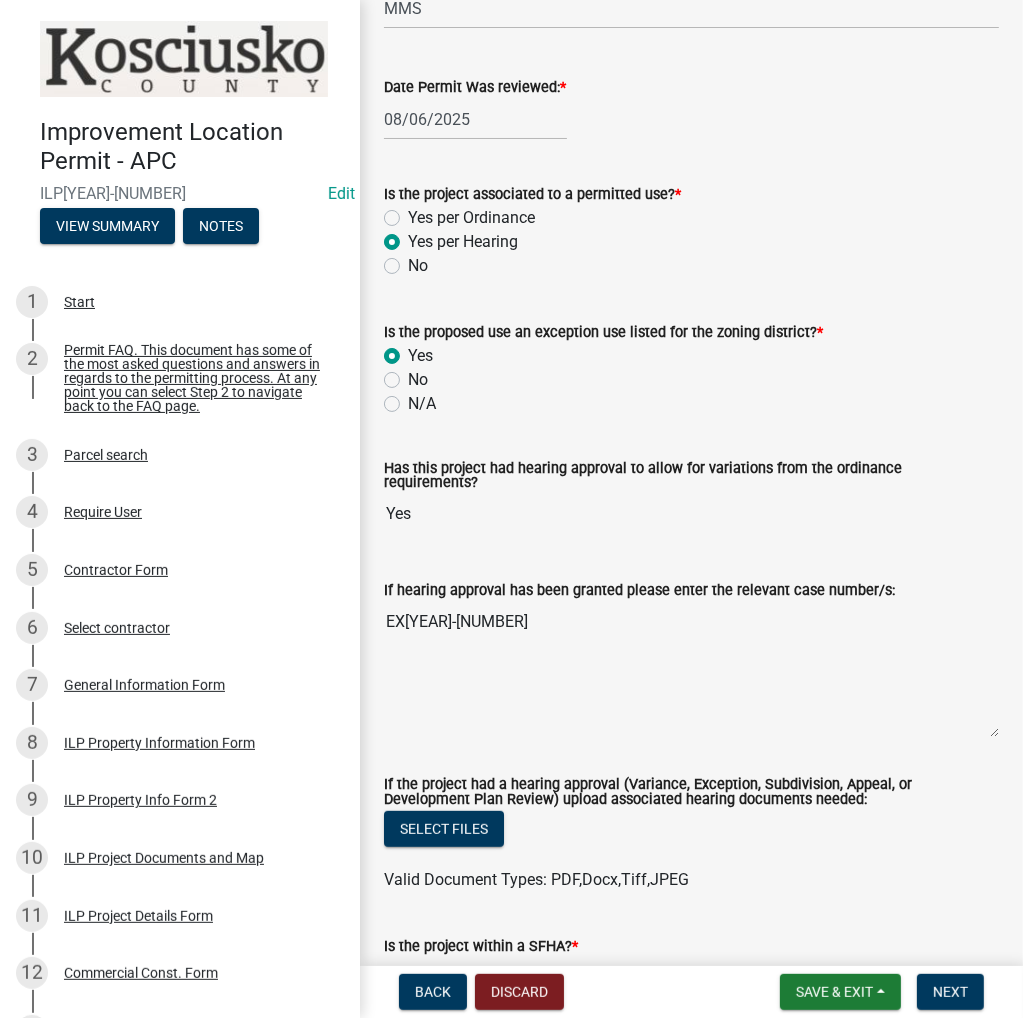 radio on "true" 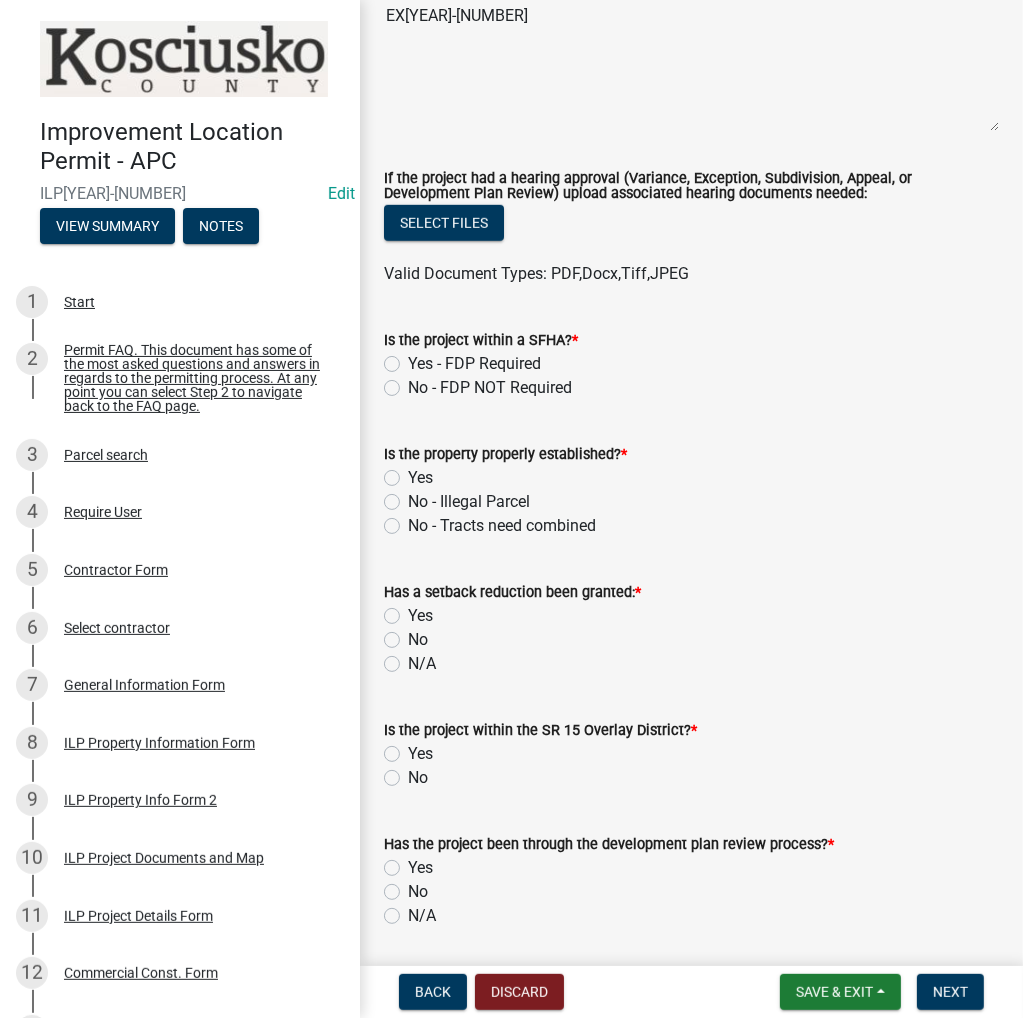 scroll, scrollTop: 900, scrollLeft: 0, axis: vertical 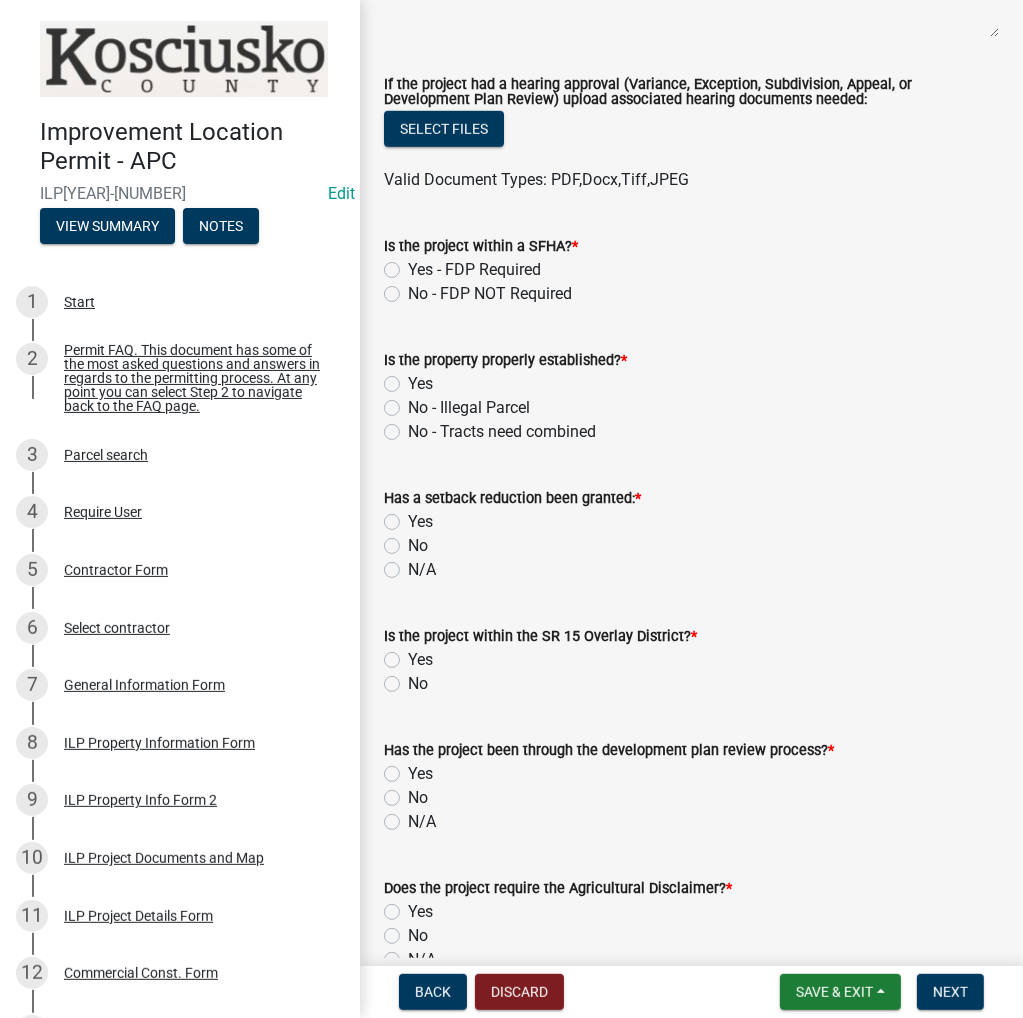 click on "No - FDP NOT Required" 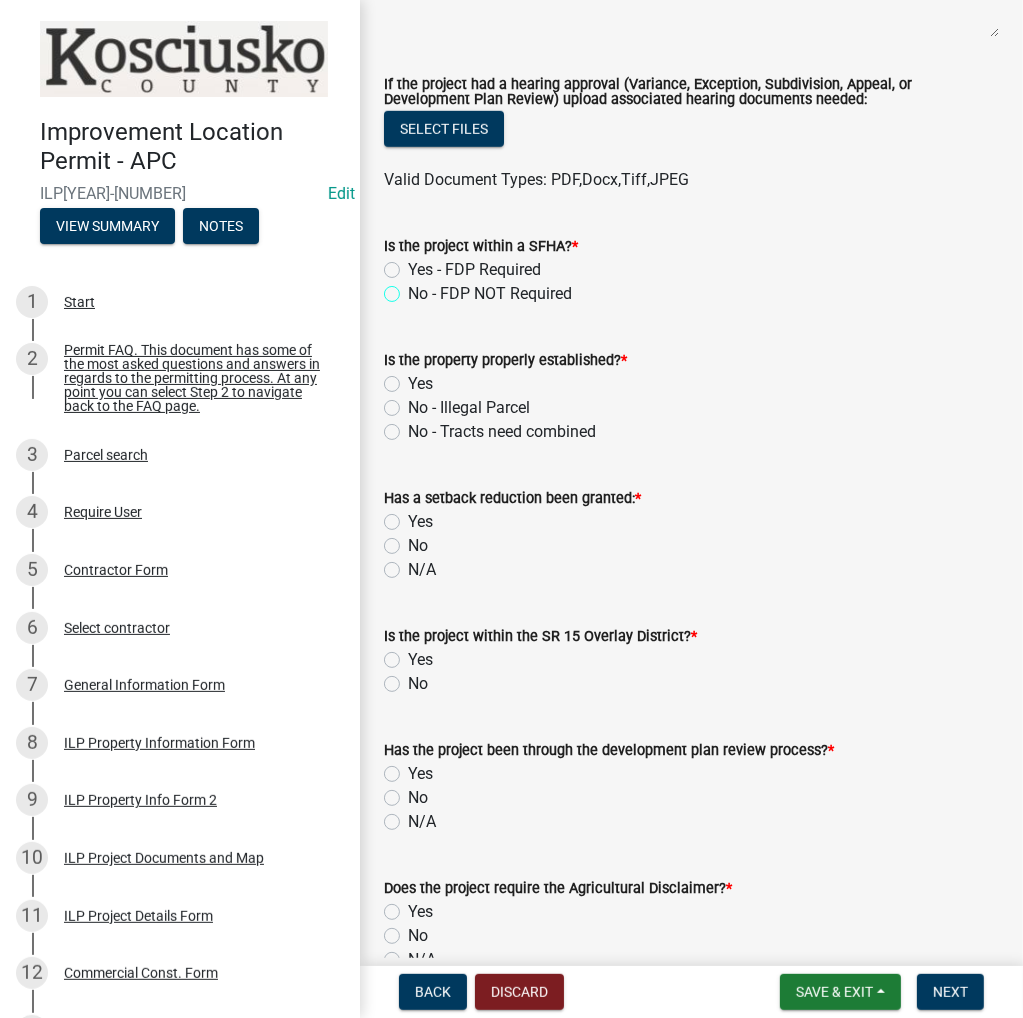 click on "No - FDP NOT Required" at bounding box center [414, 288] 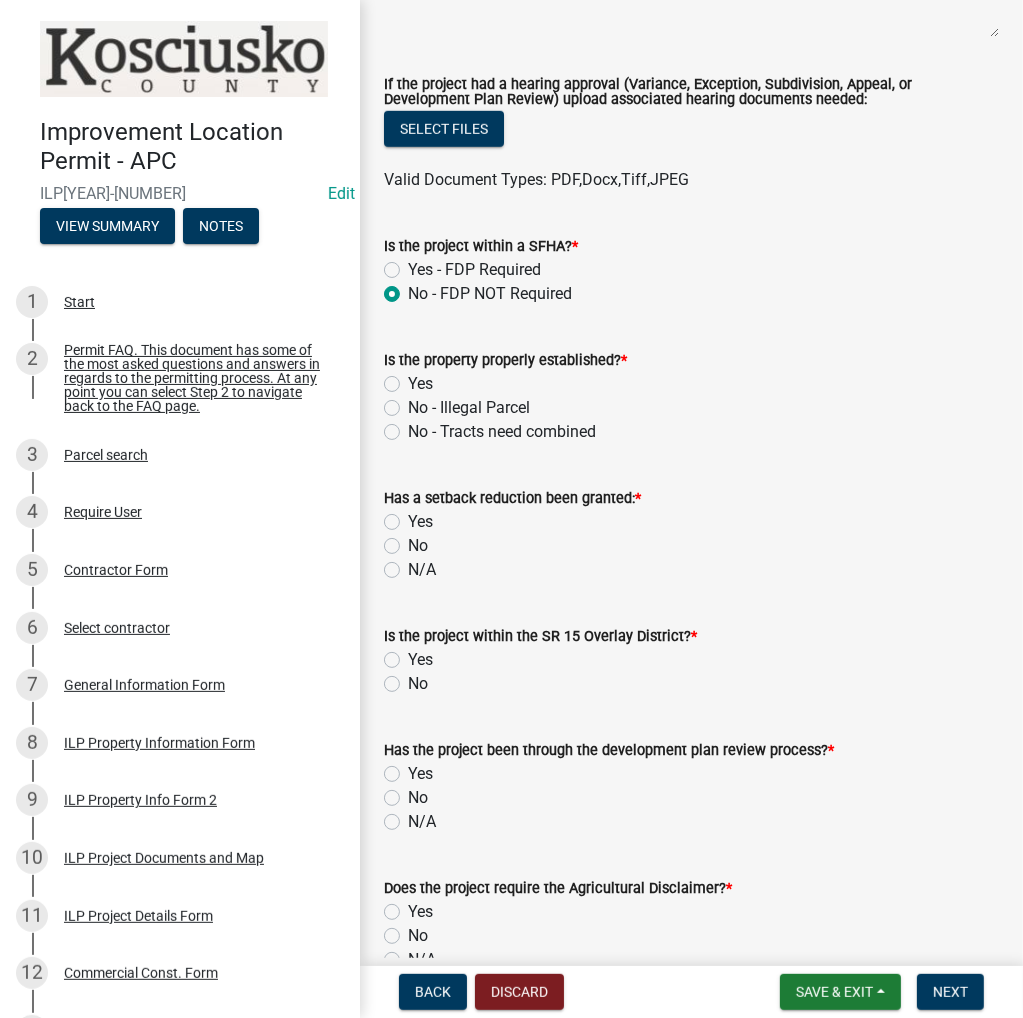 radio on "true" 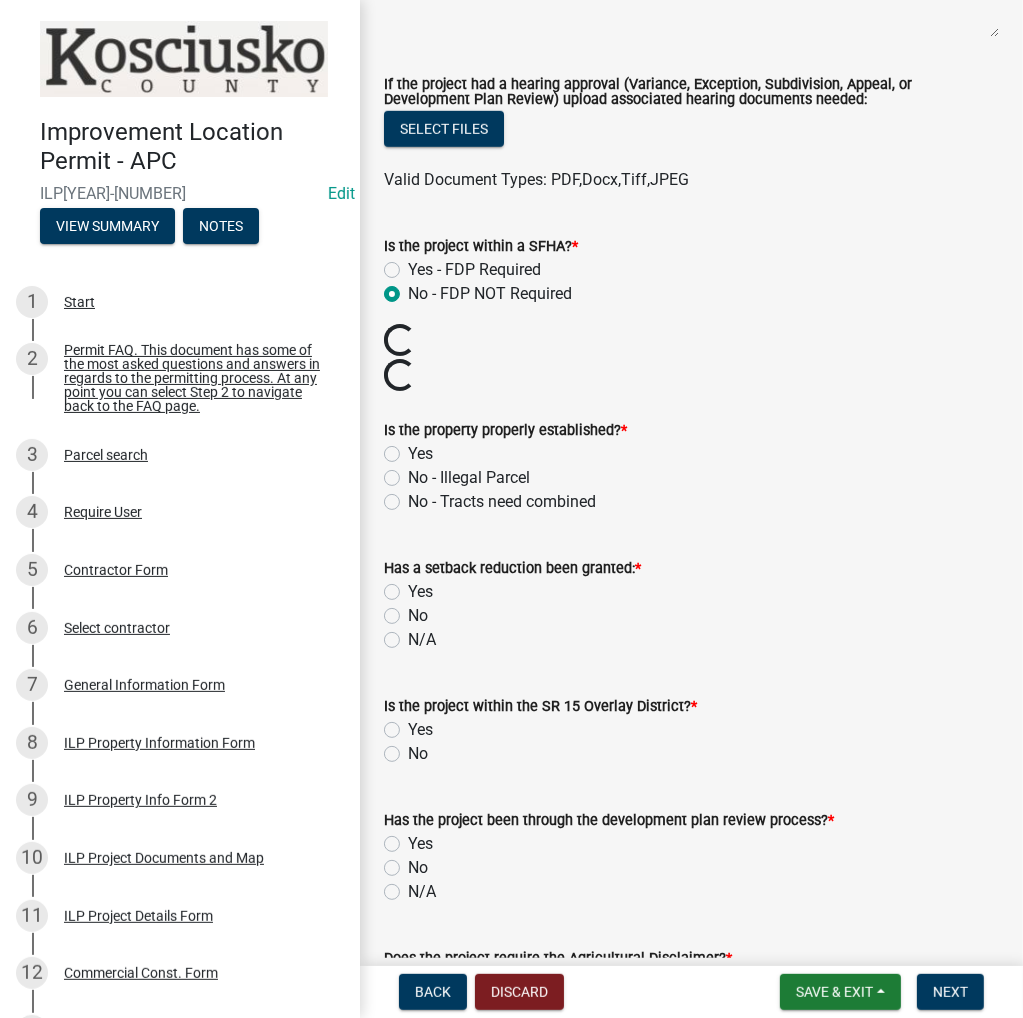 click on "Yes" 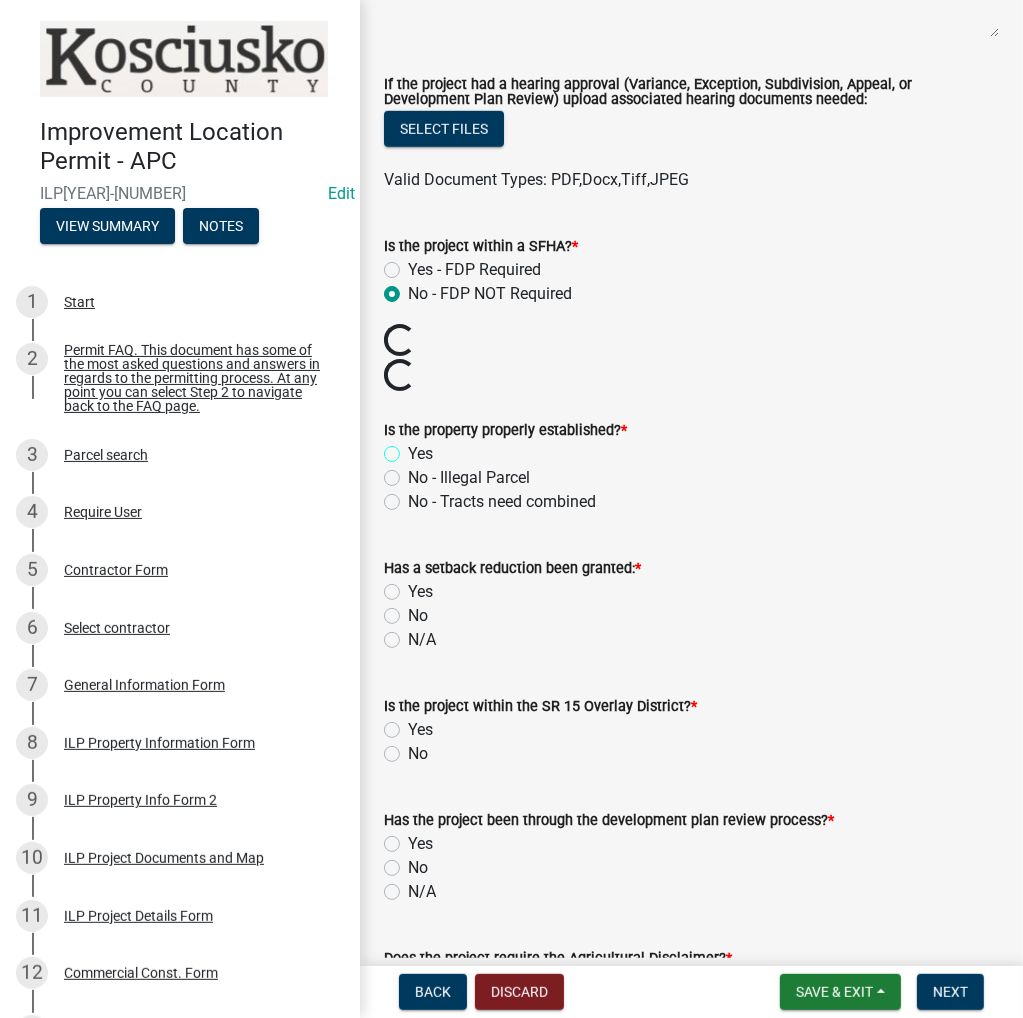 click on "Yes" at bounding box center [414, 448] 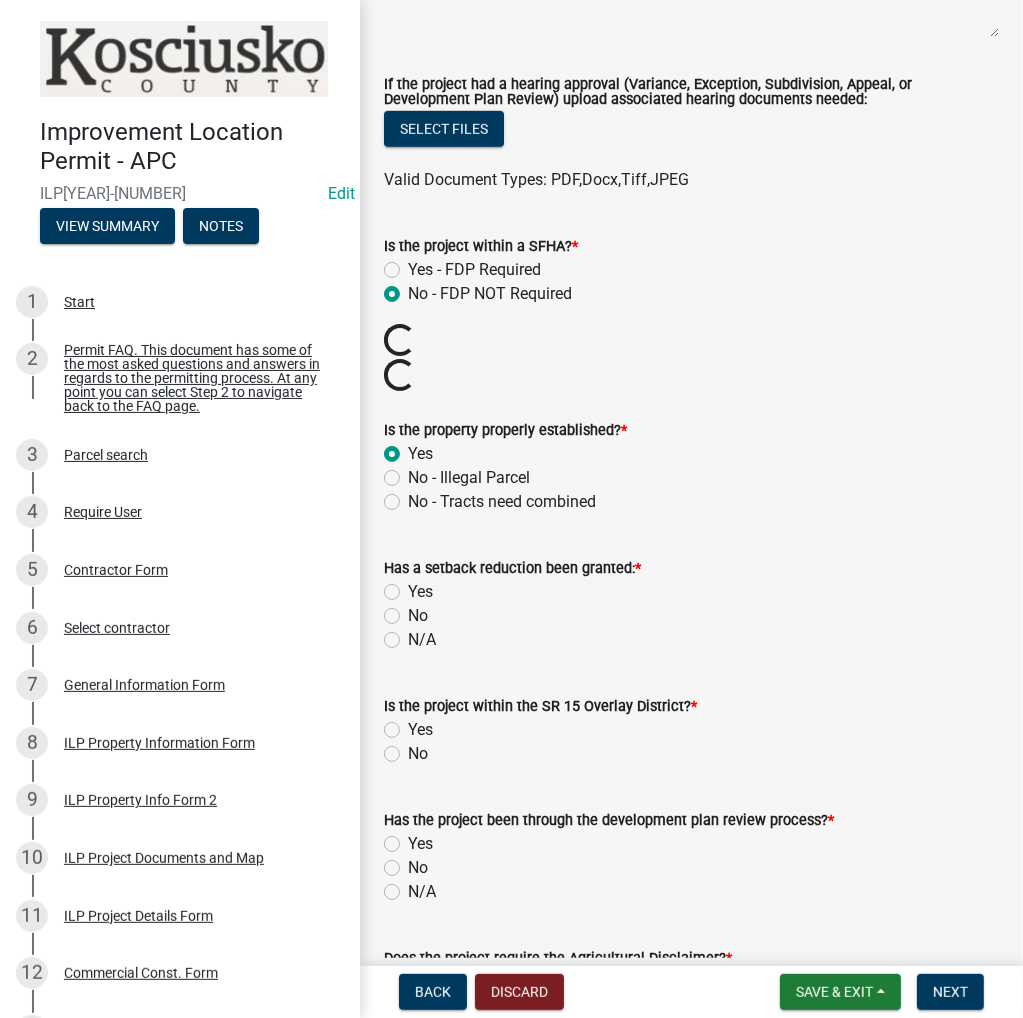 radio on "true" 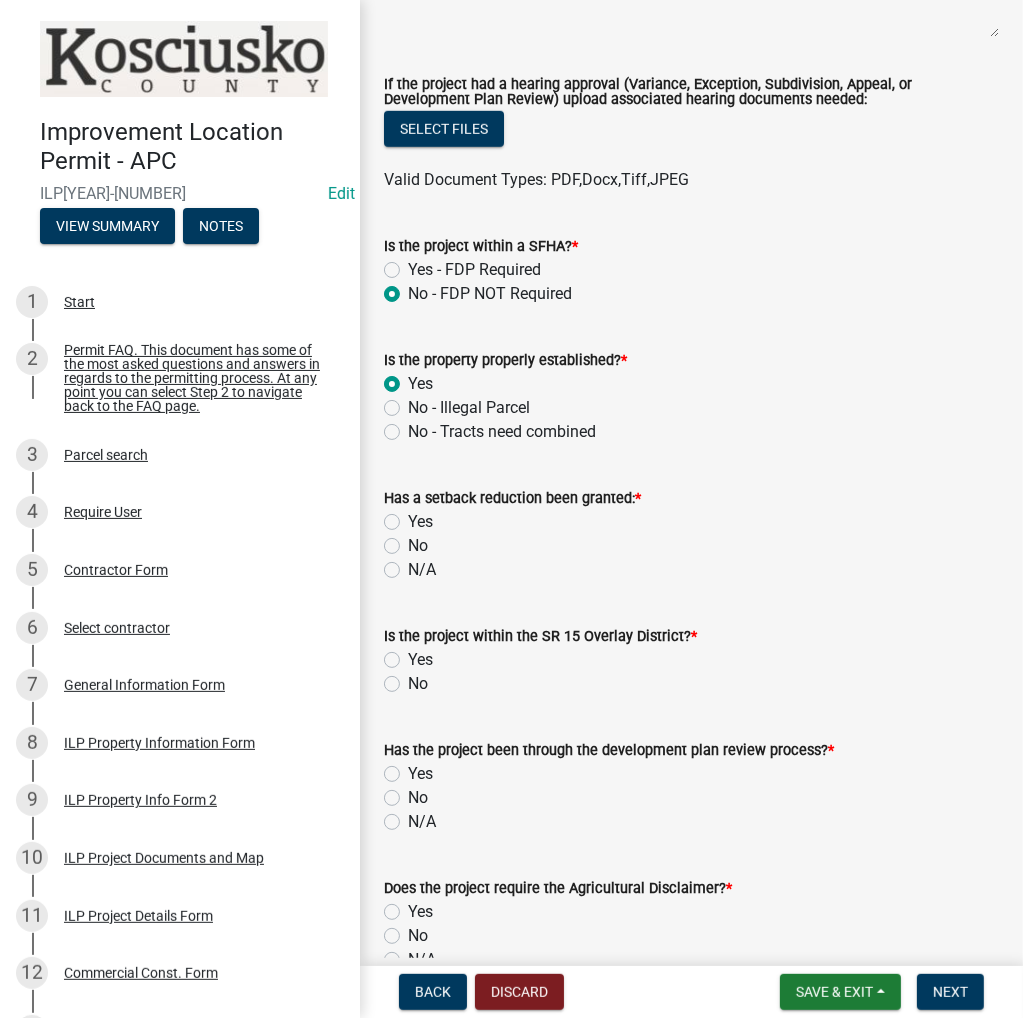 scroll, scrollTop: 1100, scrollLeft: 0, axis: vertical 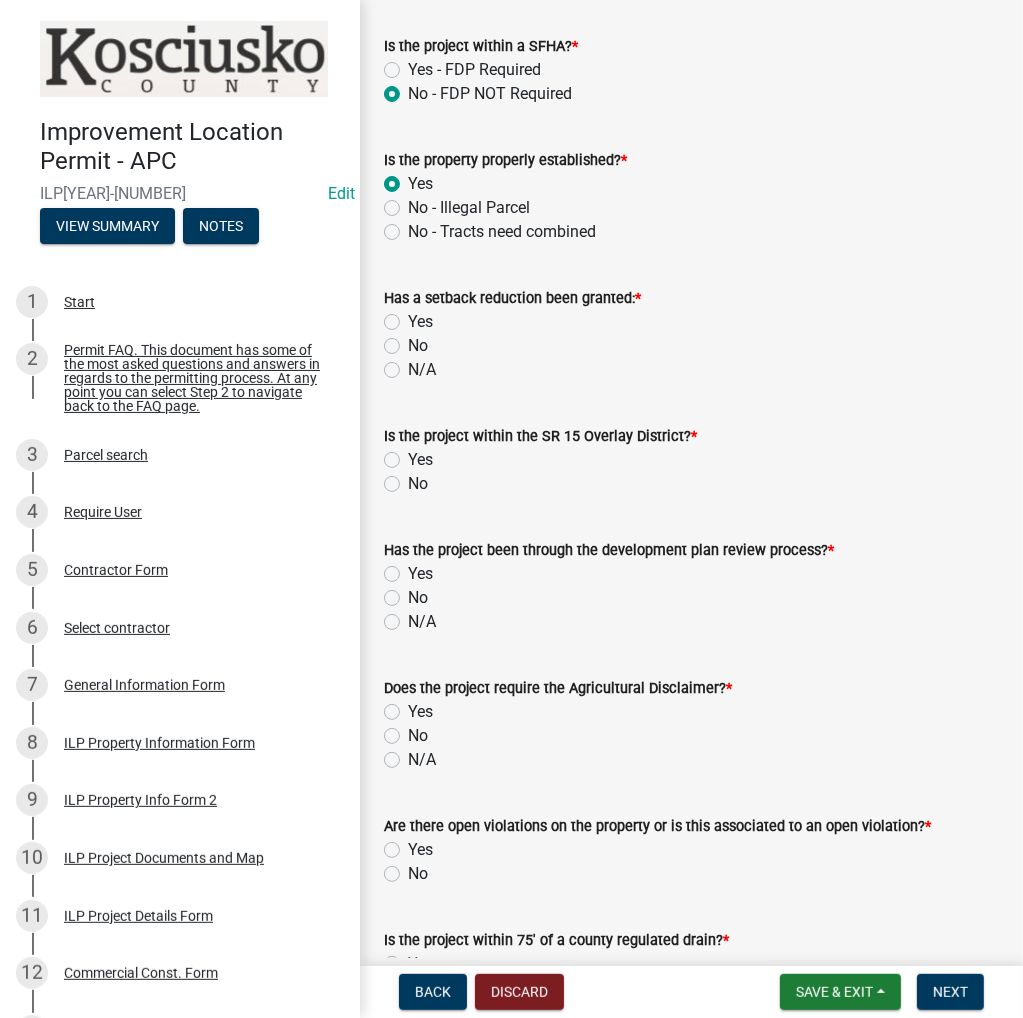 click on "N/A" 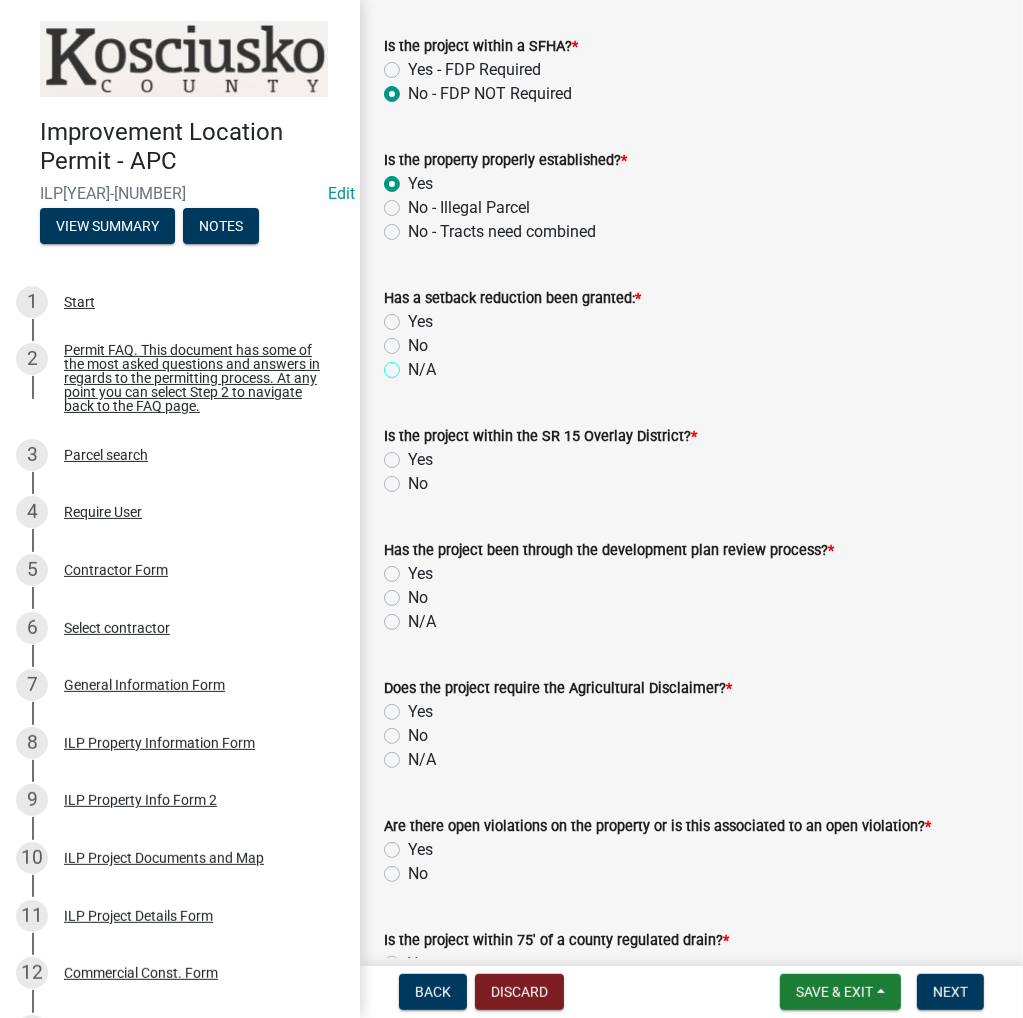 click on "N/A" at bounding box center [414, 364] 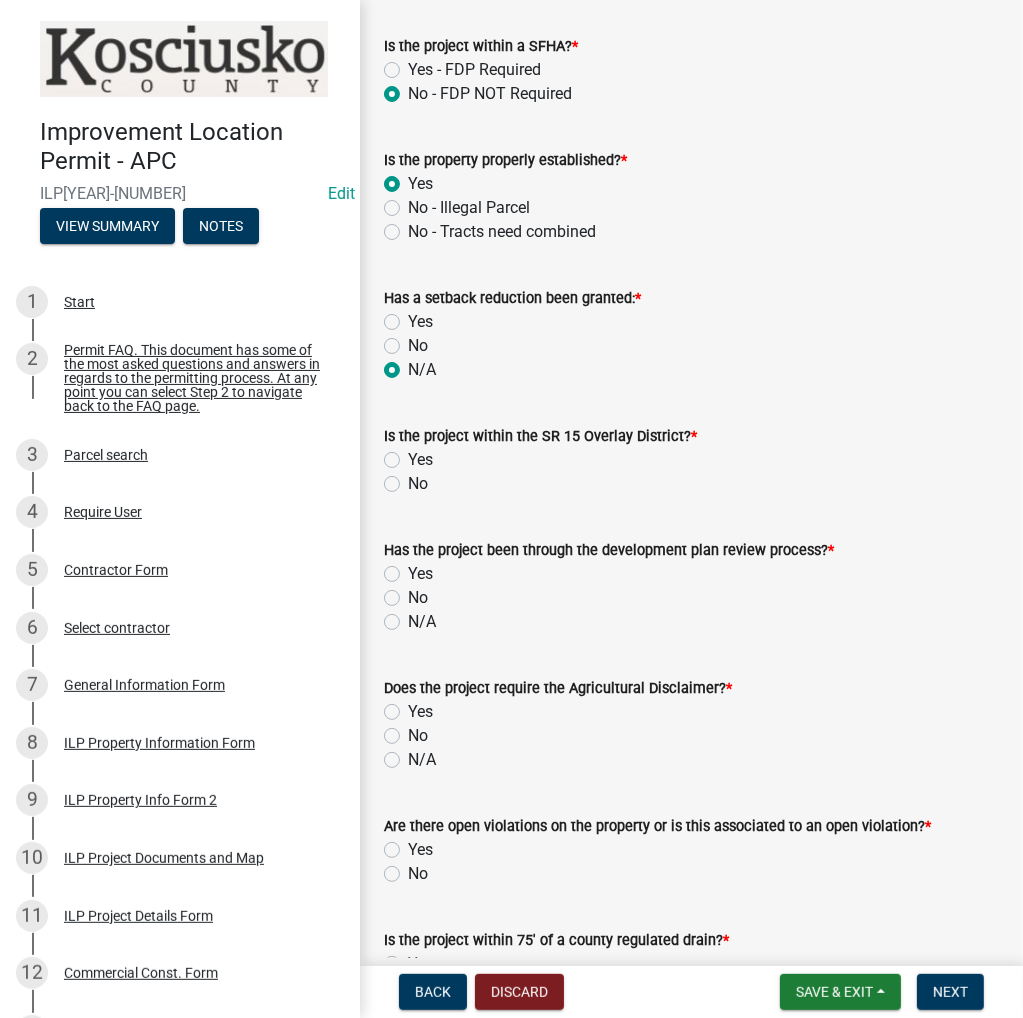 radio on "true" 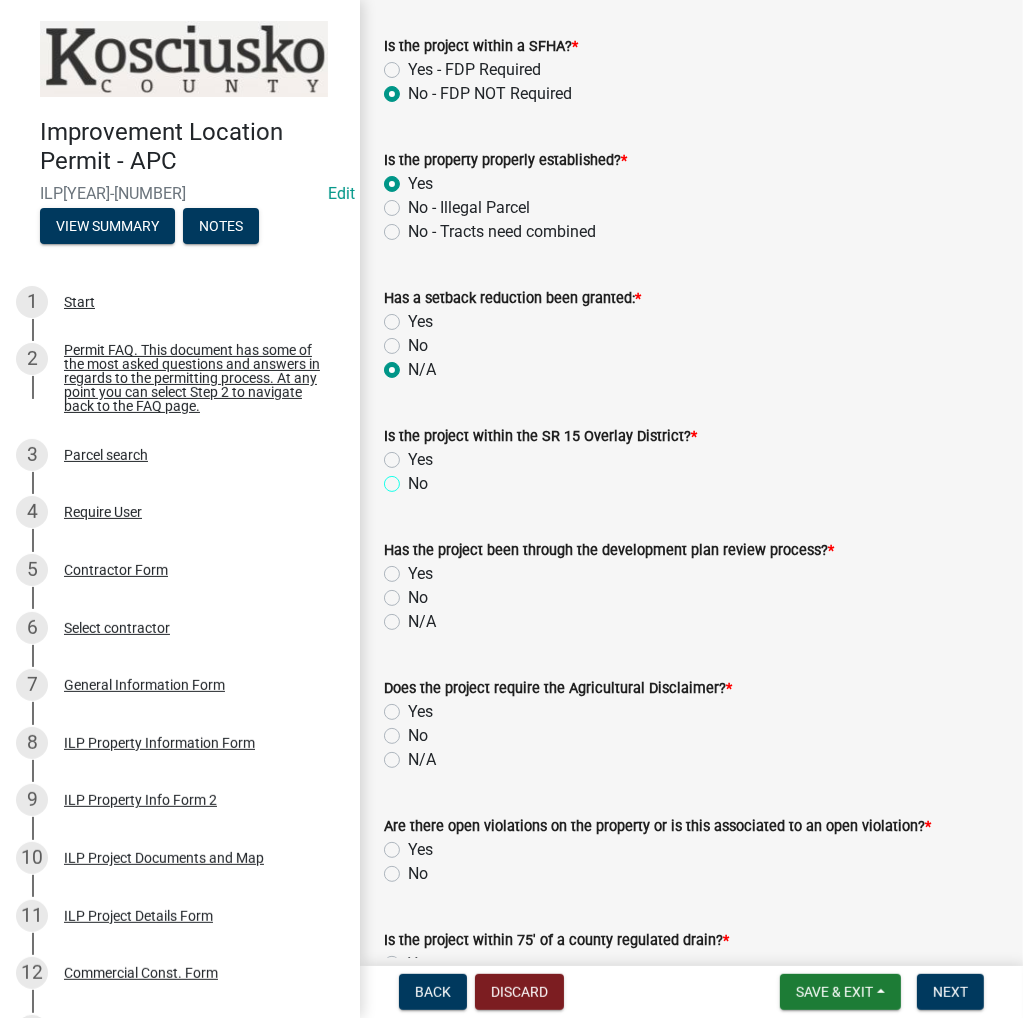 click on "No" at bounding box center (414, 478) 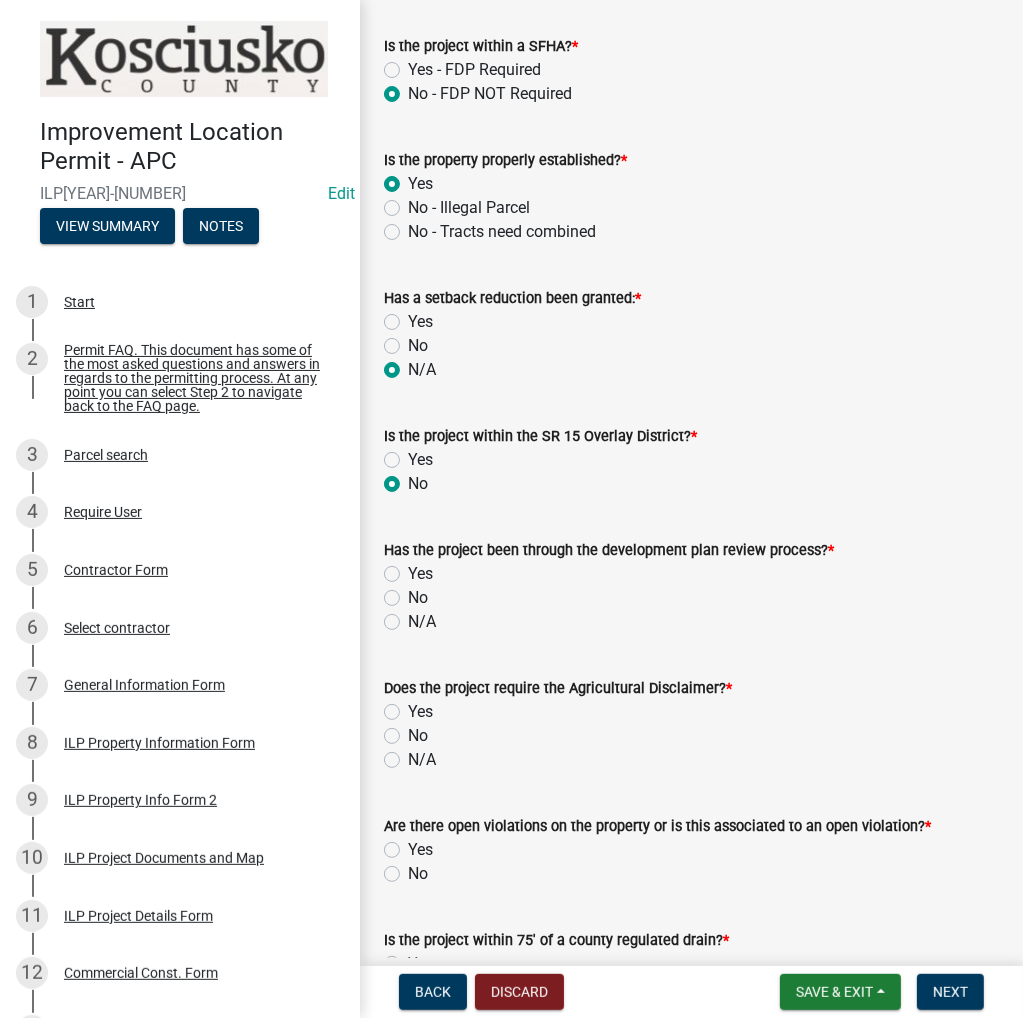 radio on "true" 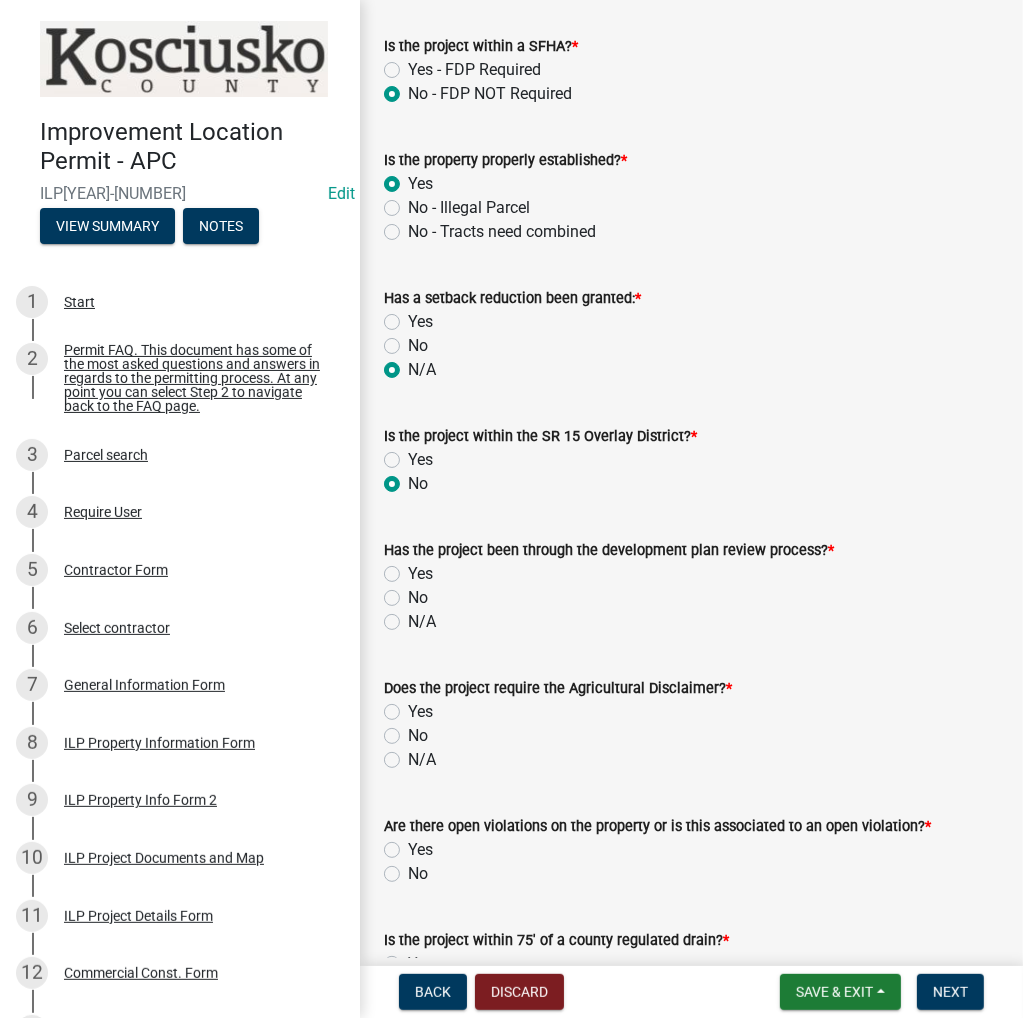 click on "N/A" 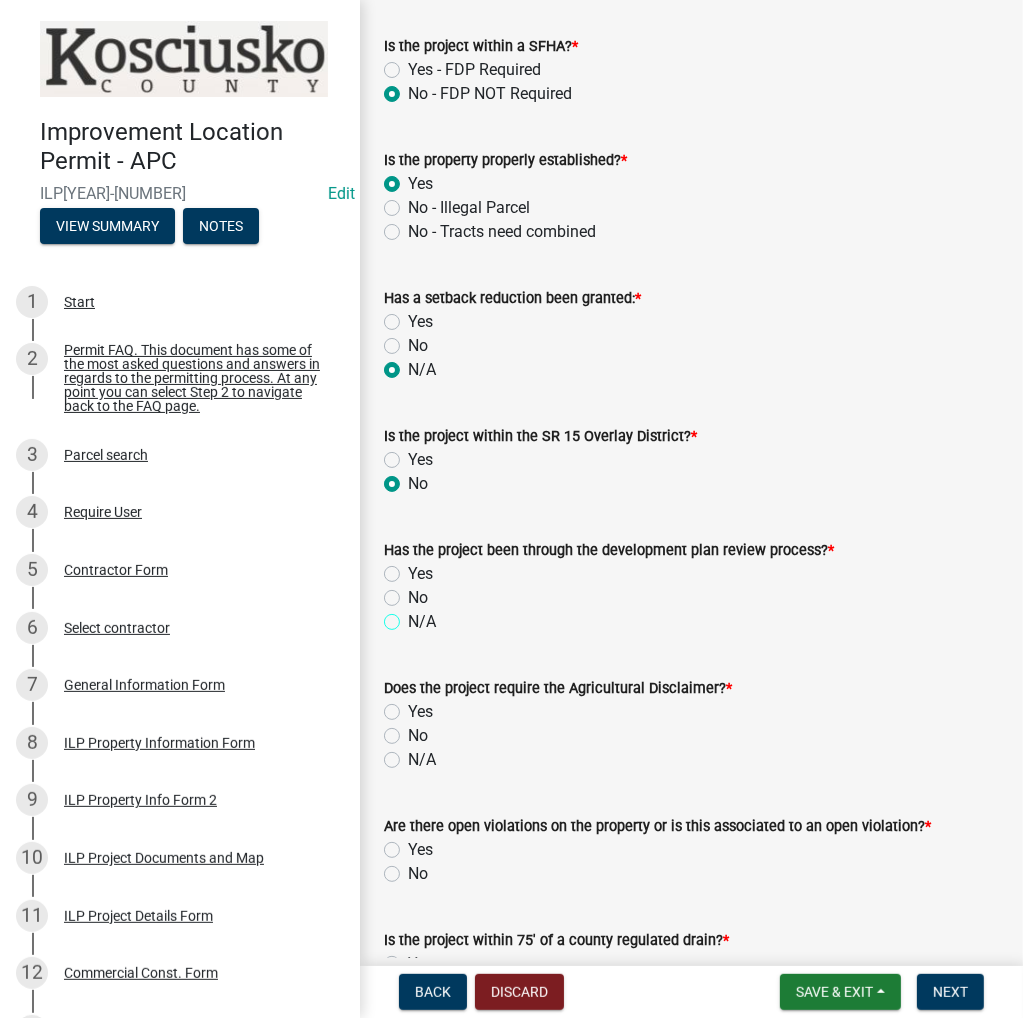 click on "N/A" at bounding box center (414, 616) 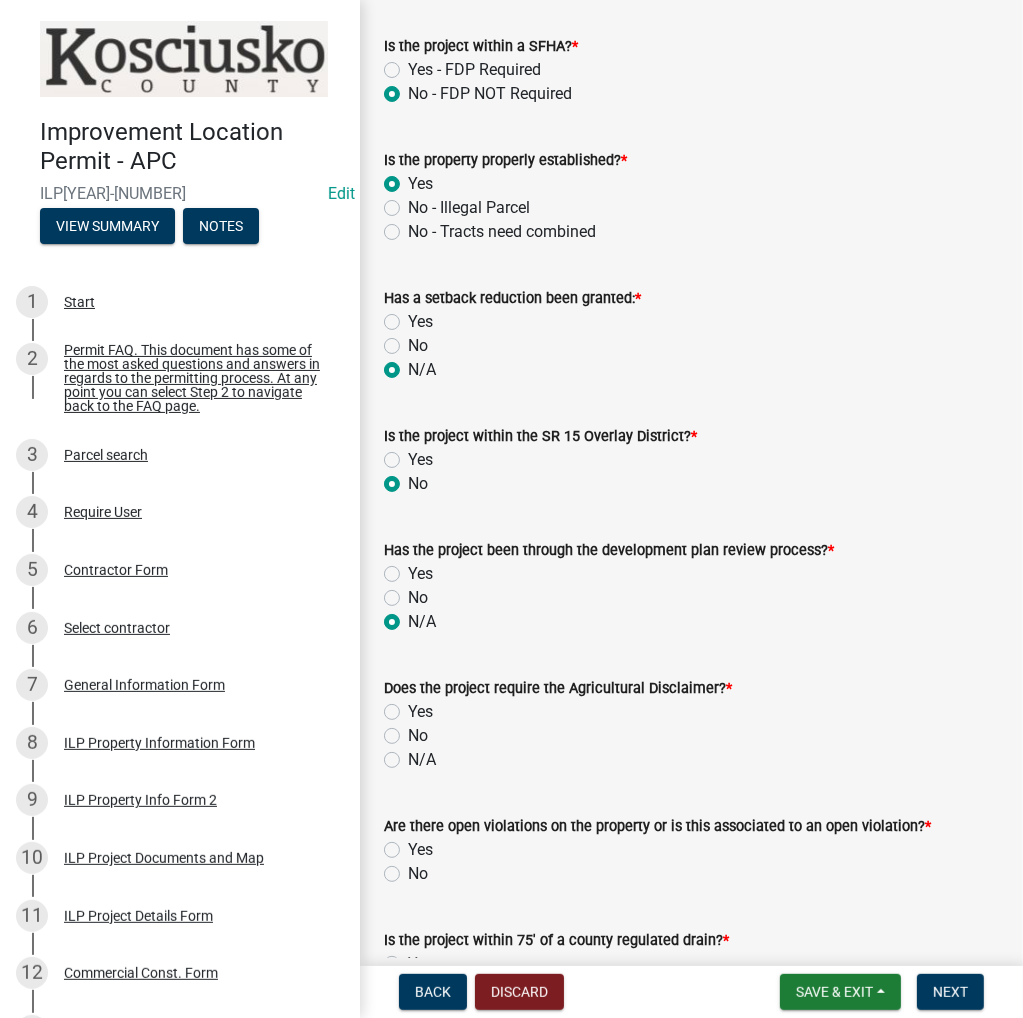 radio on "true" 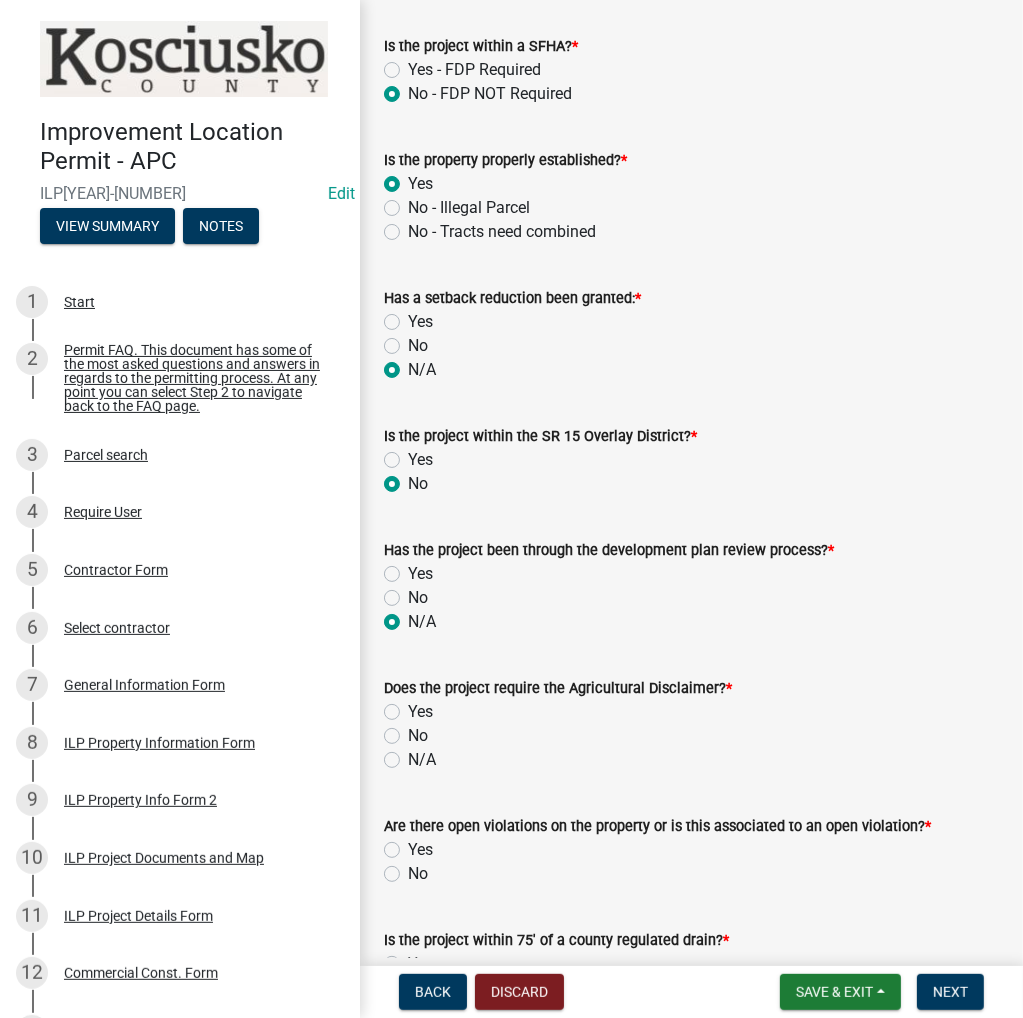 click on "Yes" 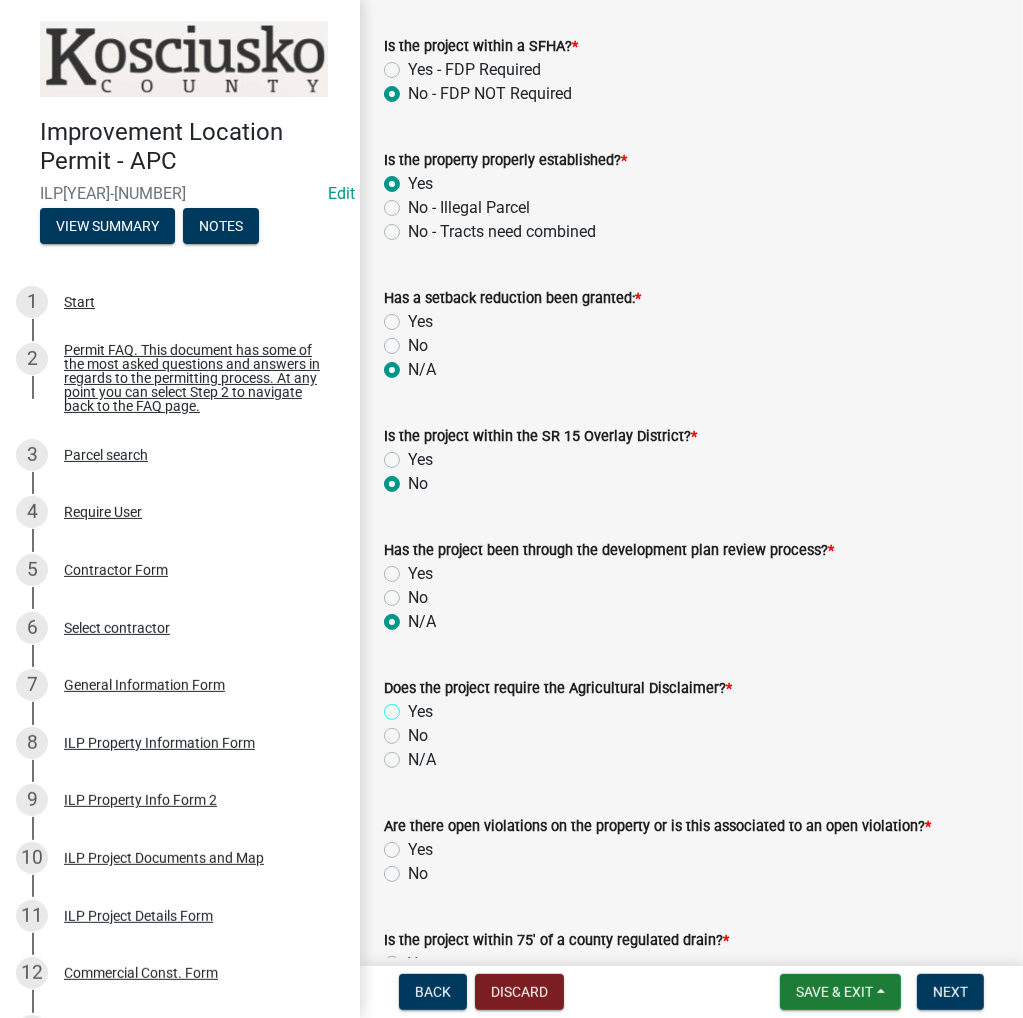 click on "Yes" at bounding box center (414, 706) 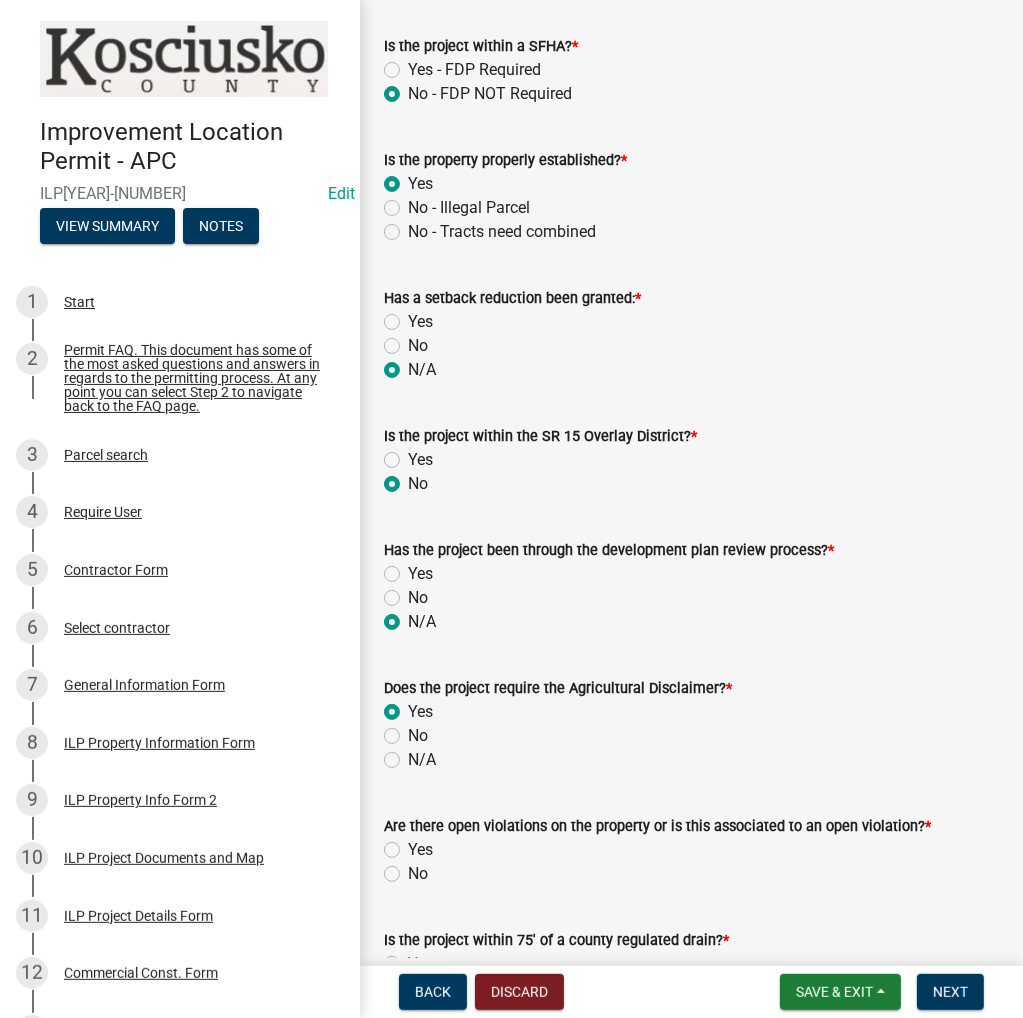 radio on "true" 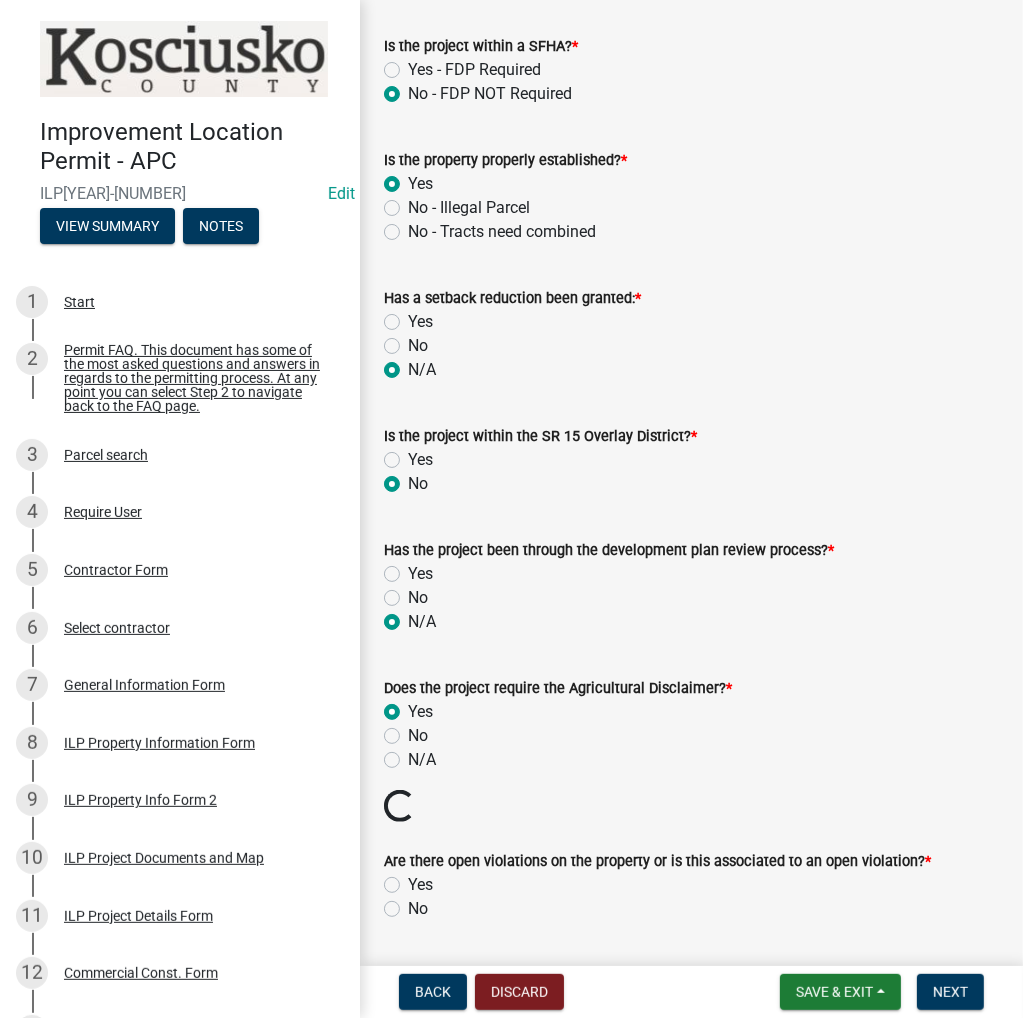scroll, scrollTop: 1500, scrollLeft: 0, axis: vertical 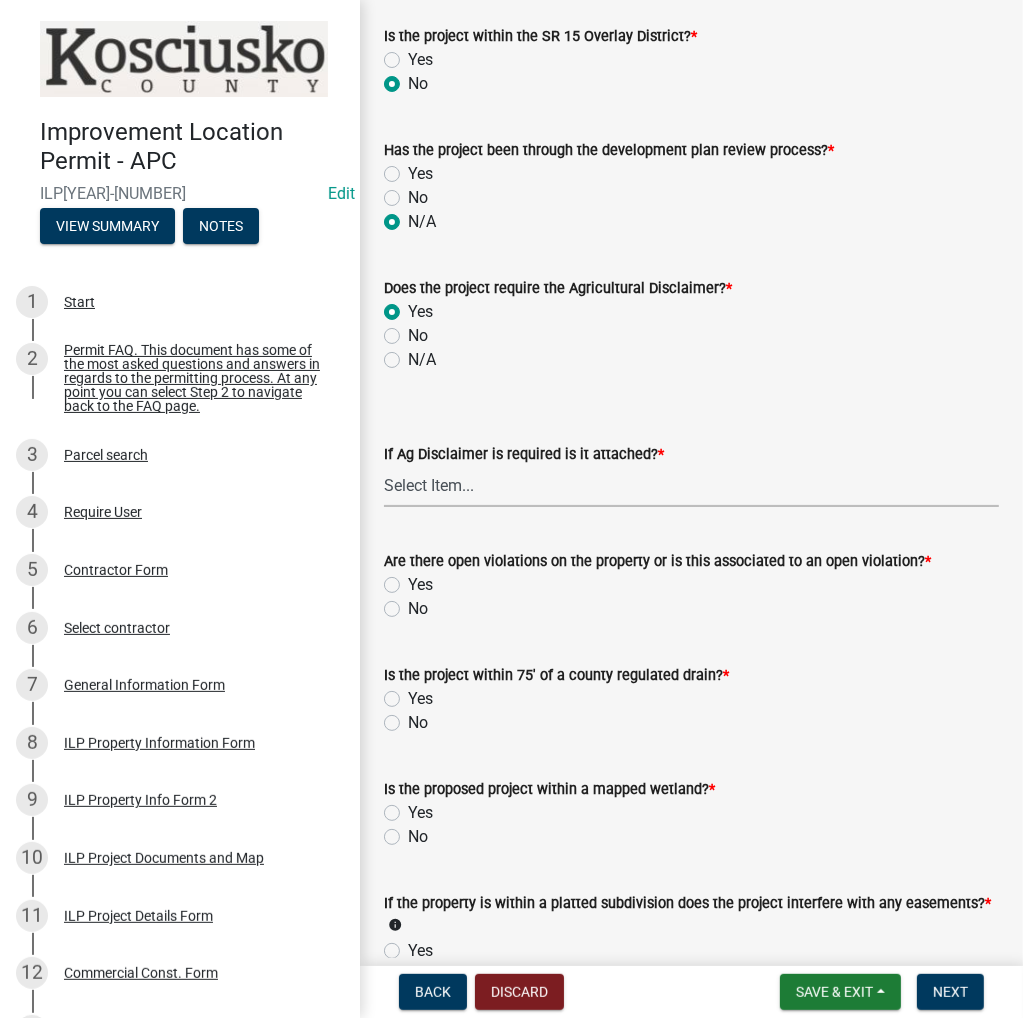 click on "Select Item...   Yes   No" at bounding box center [691, 486] 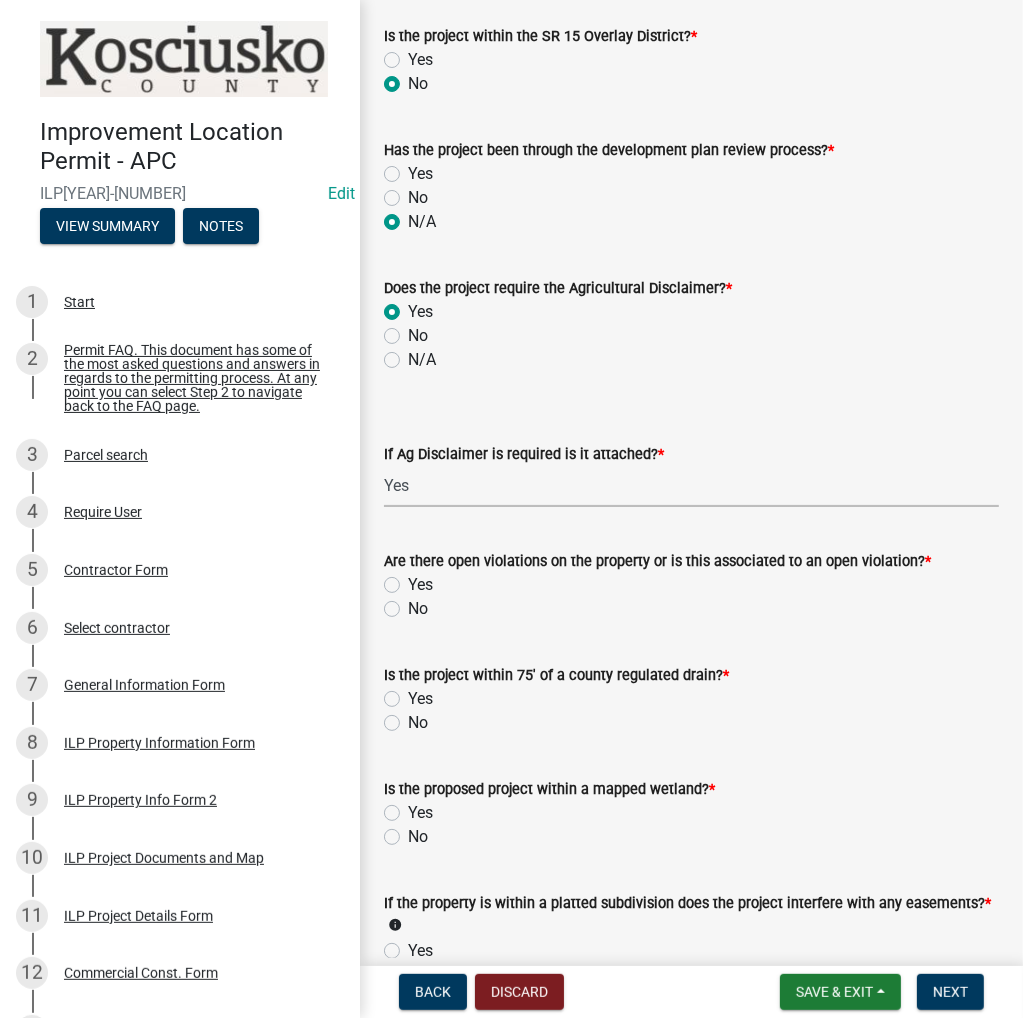 click on "Select Item...   Yes   No" at bounding box center (691, 486) 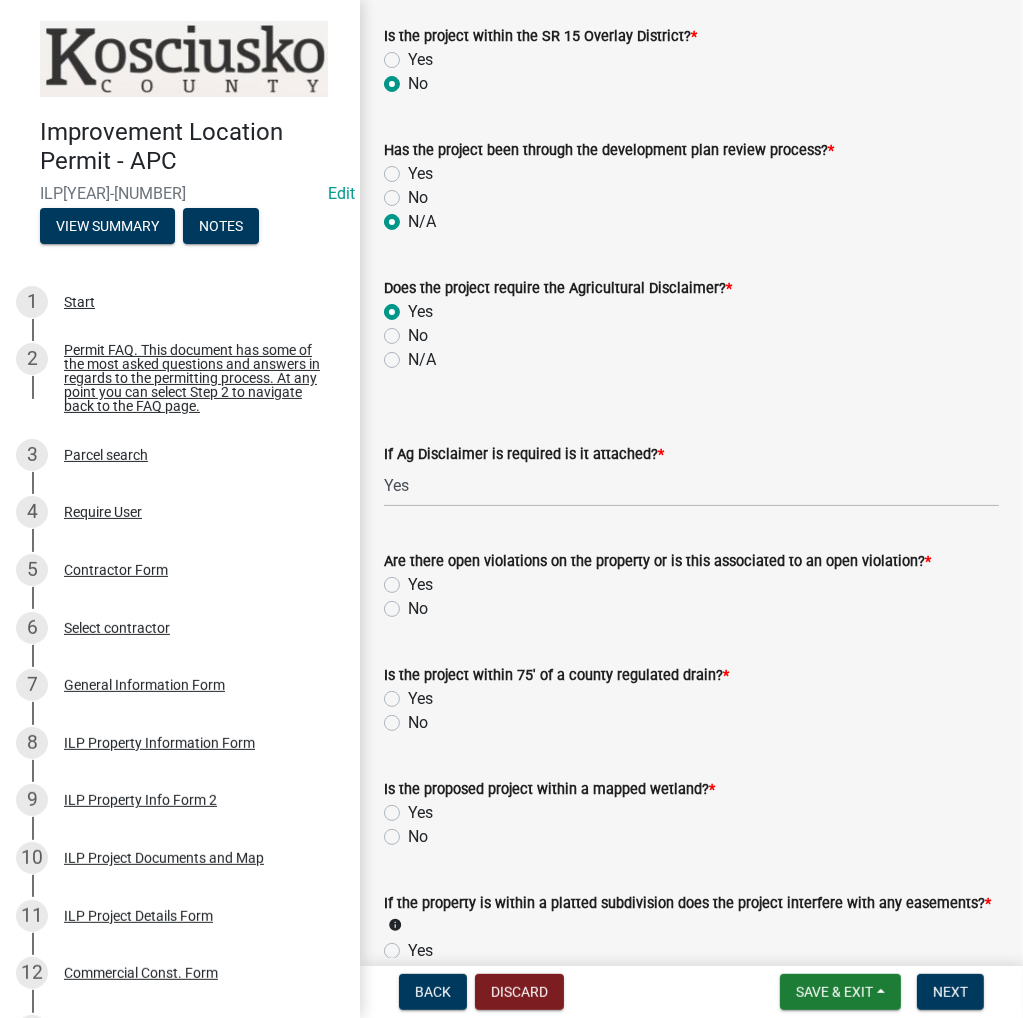 click on "No" 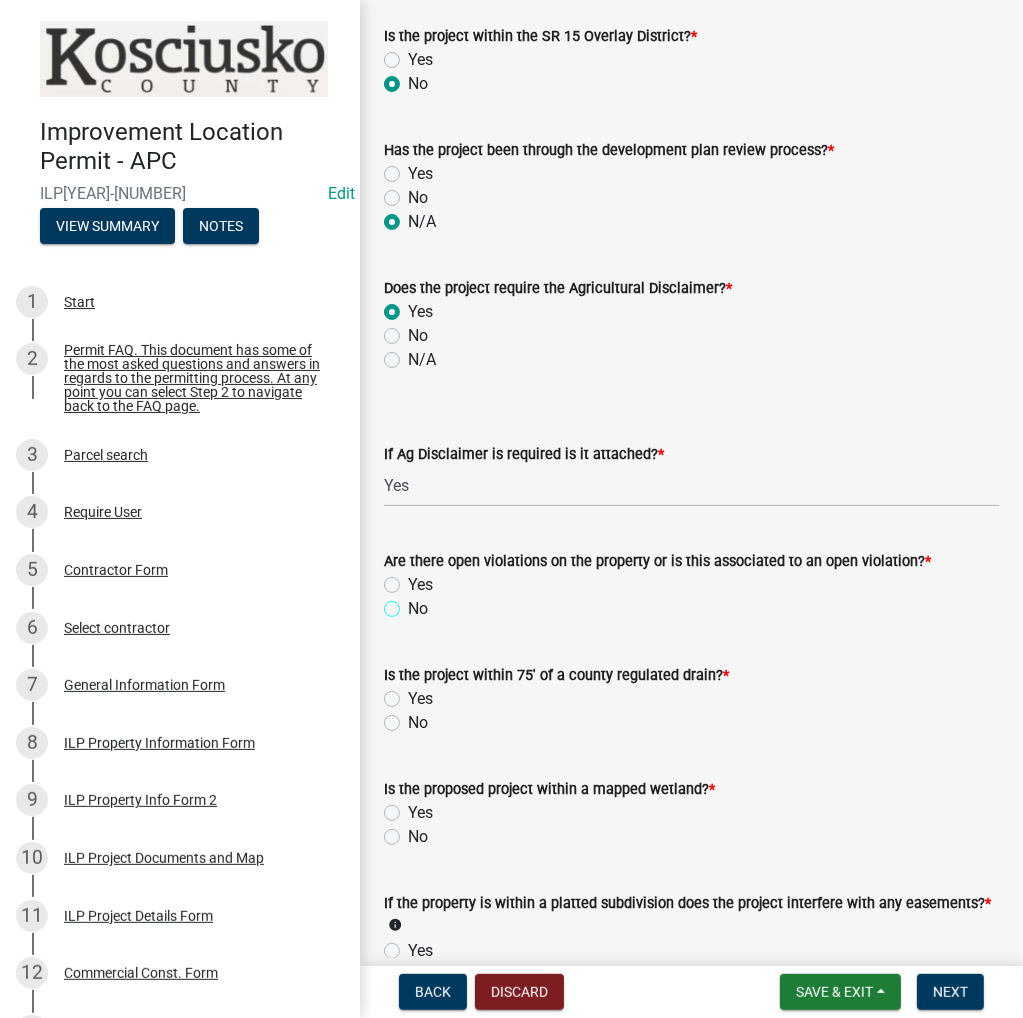 click on "No" at bounding box center (414, 603) 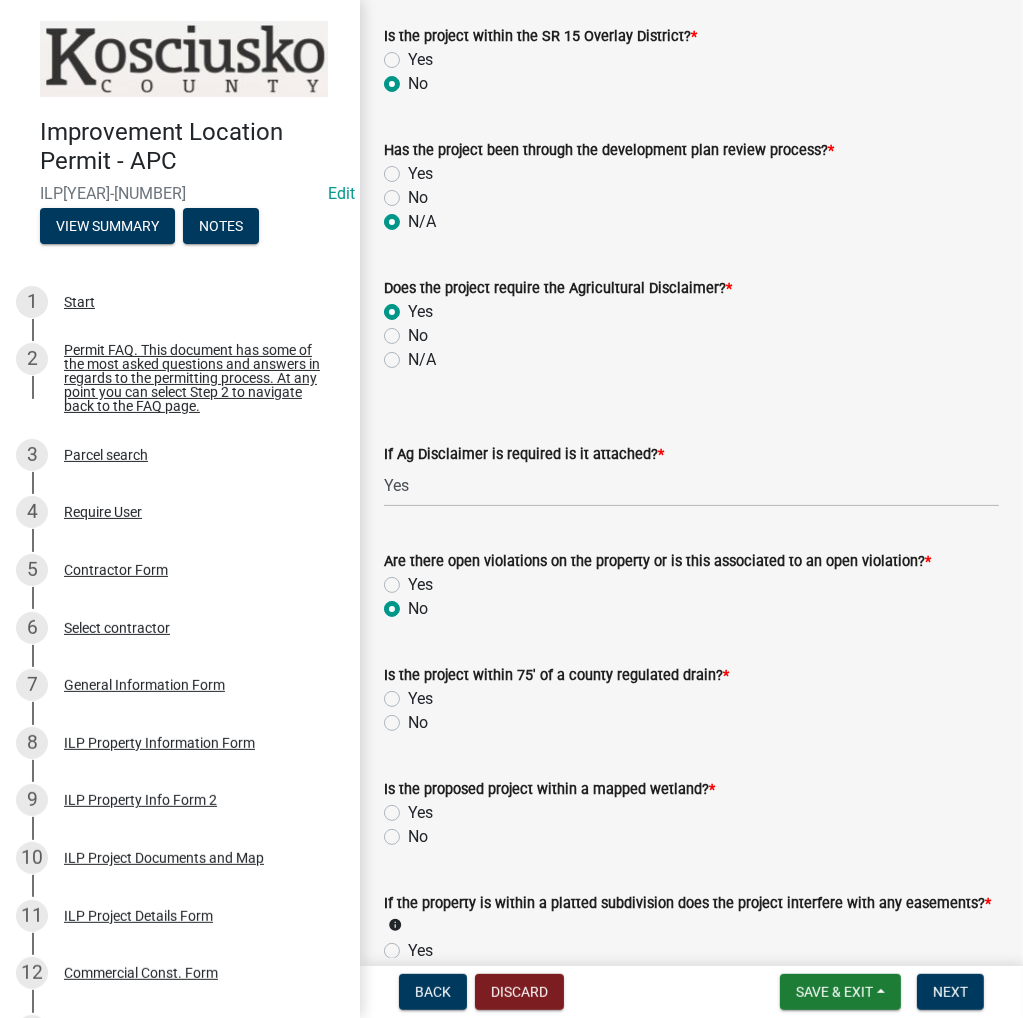 radio on "true" 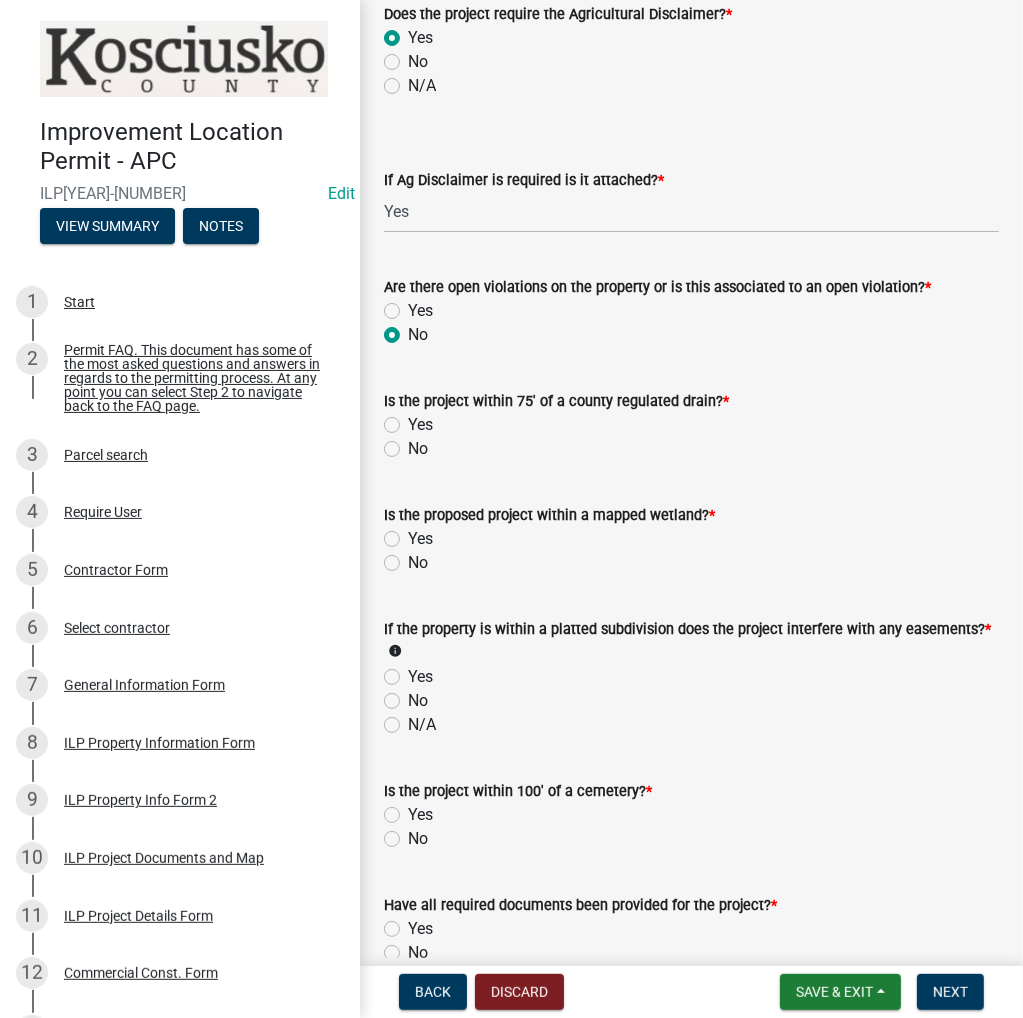 scroll, scrollTop: 1800, scrollLeft: 0, axis: vertical 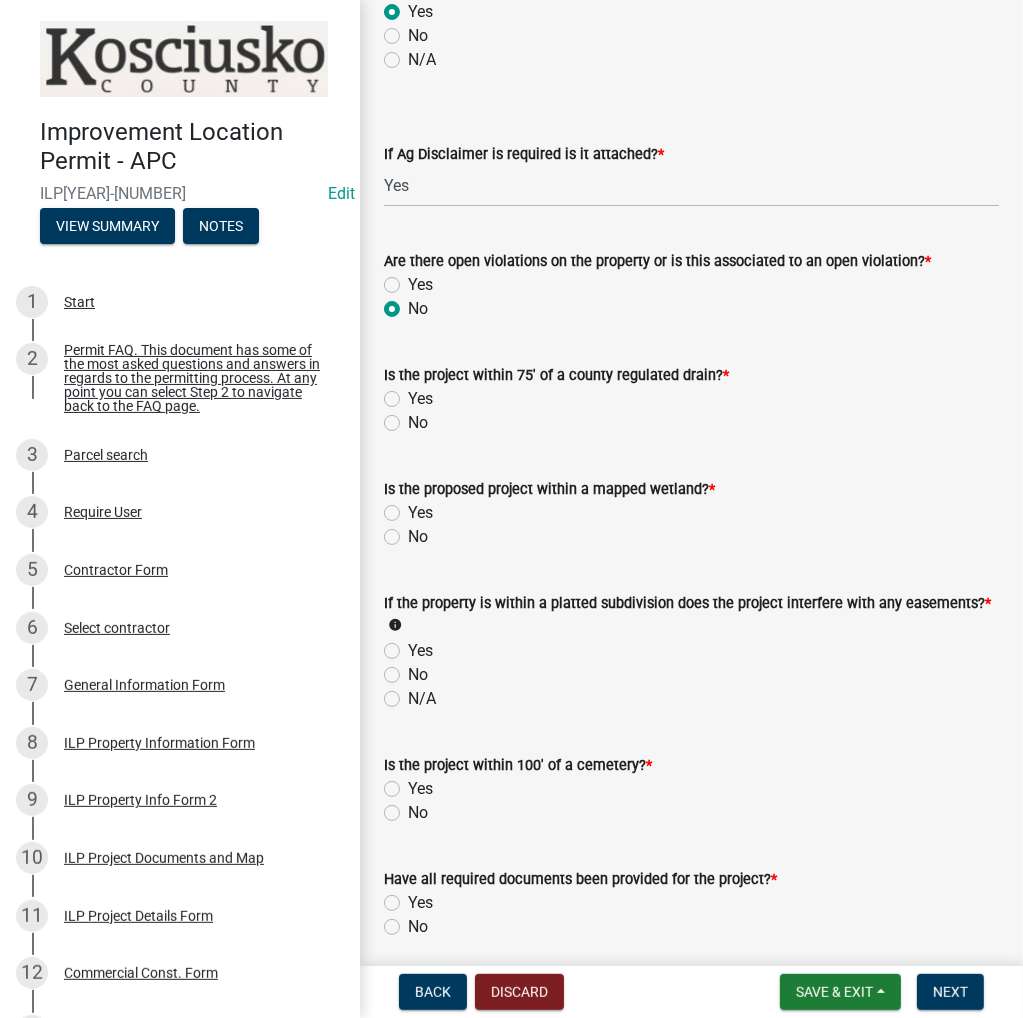 click on "No" 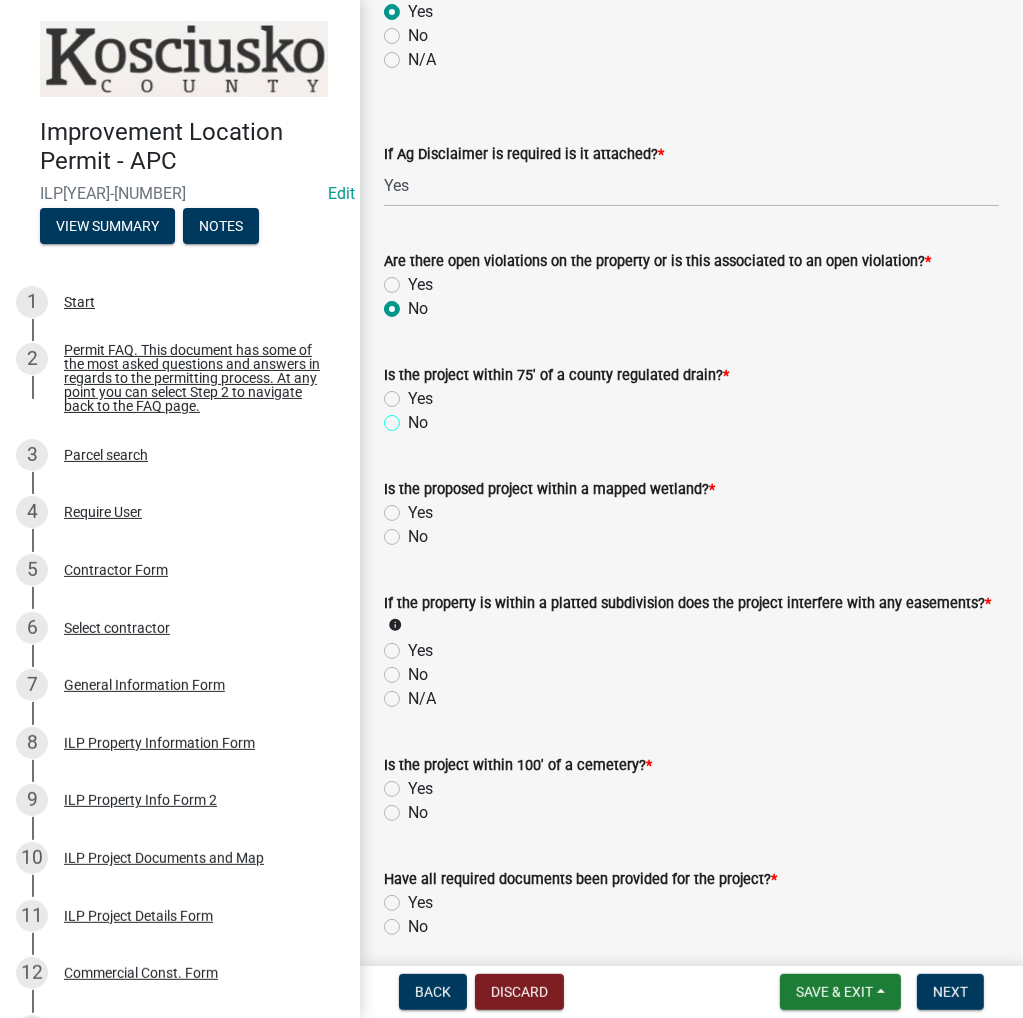 click on "No" at bounding box center (414, 417) 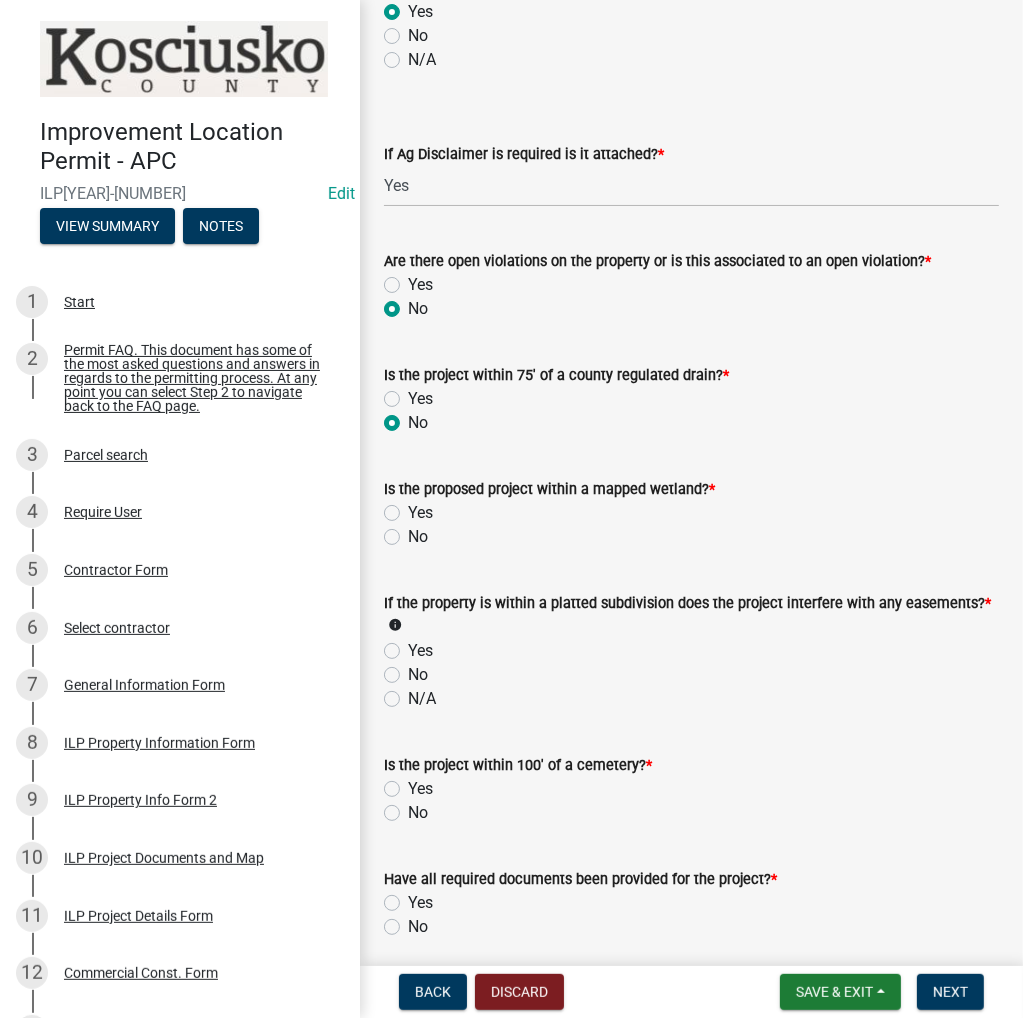 radio on "true" 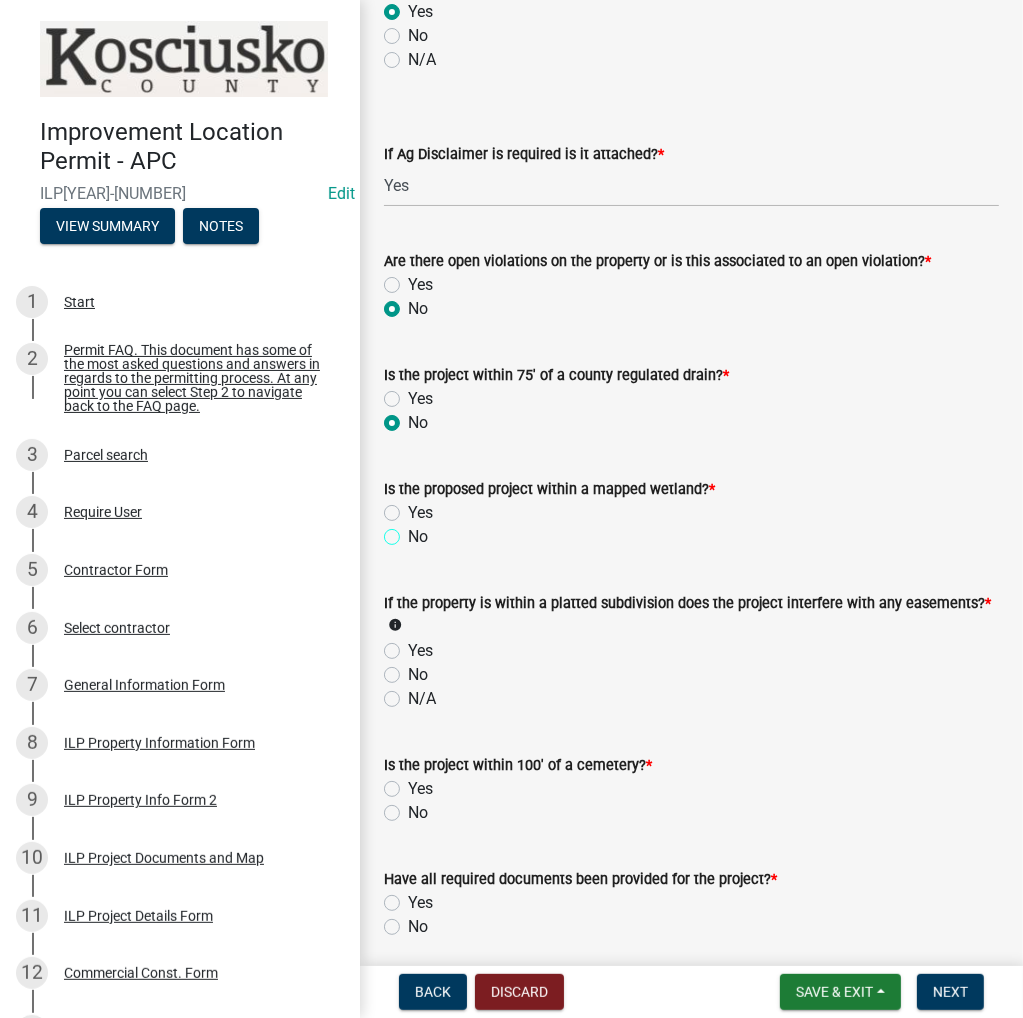 click on "No" at bounding box center (414, 531) 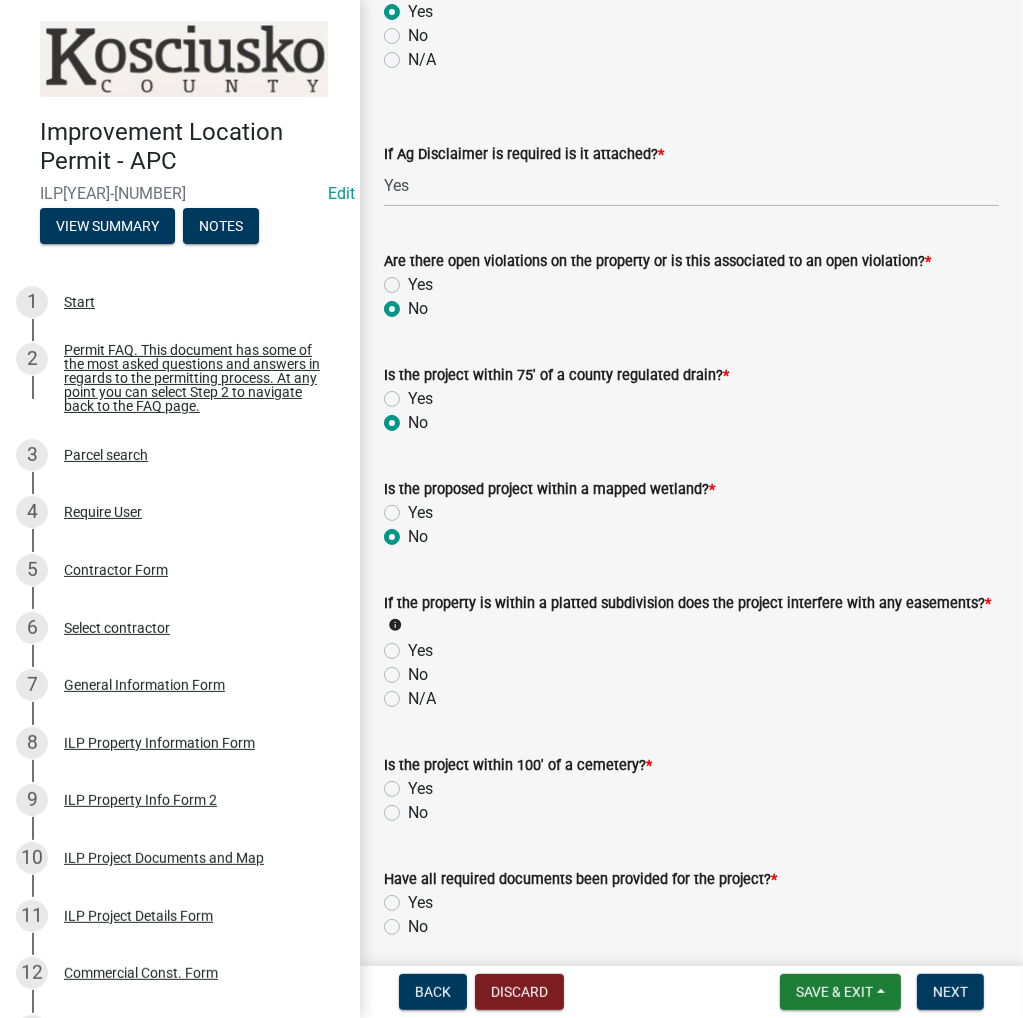 radio on "true" 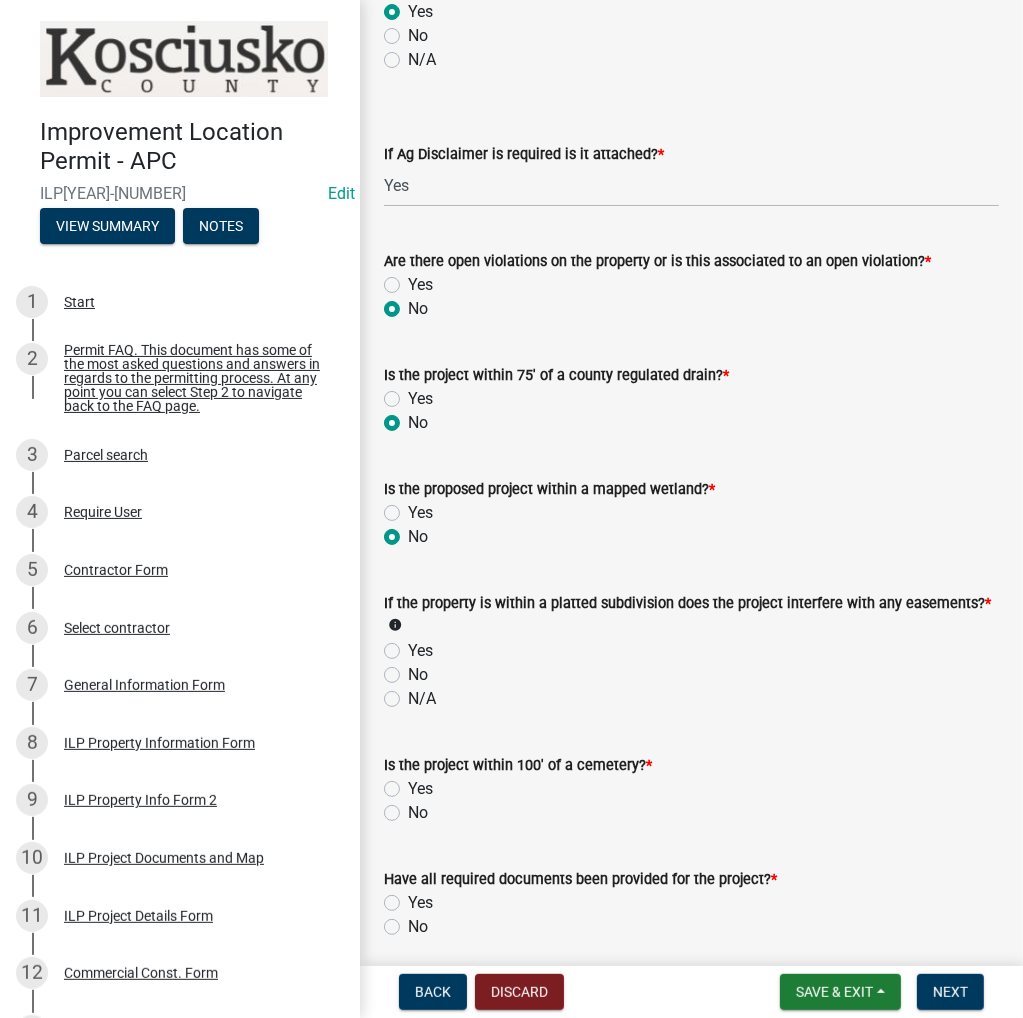 click on "N/A" 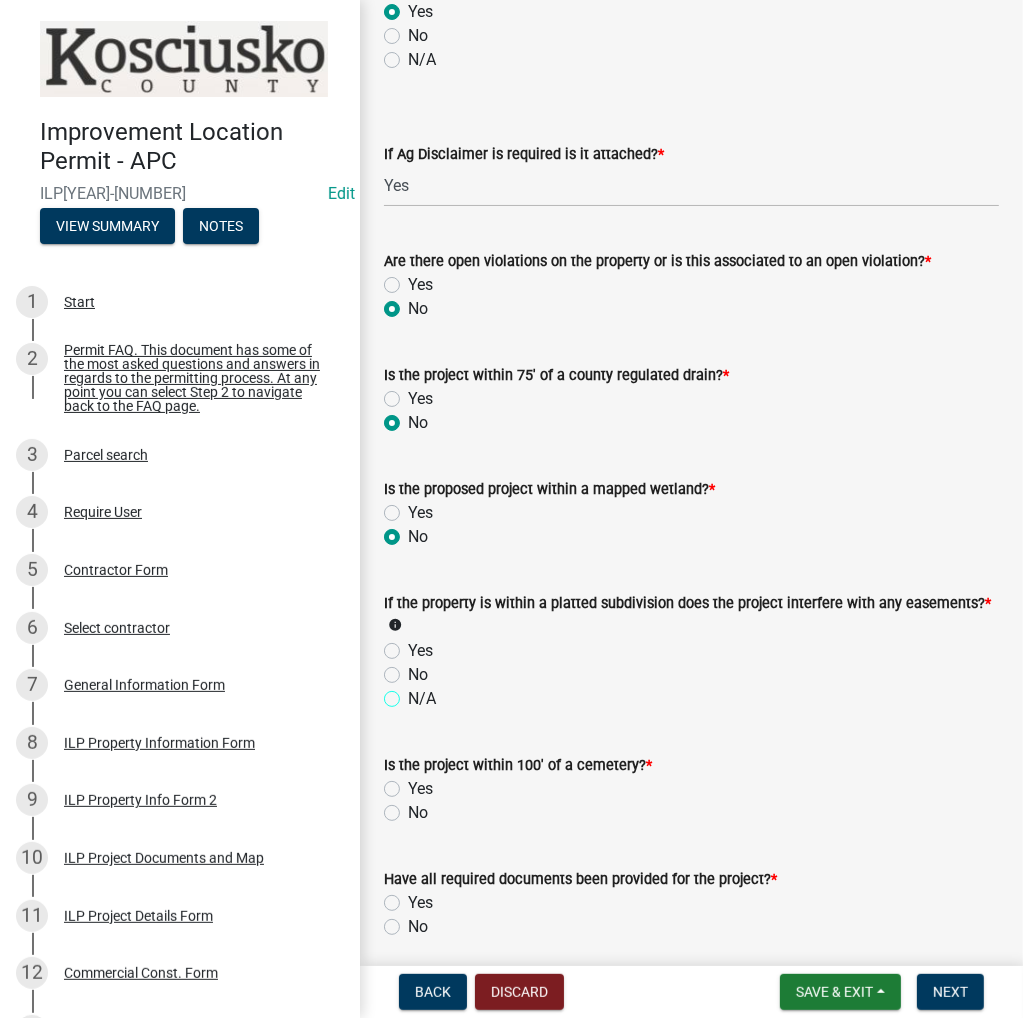 click on "N/A" at bounding box center (414, 693) 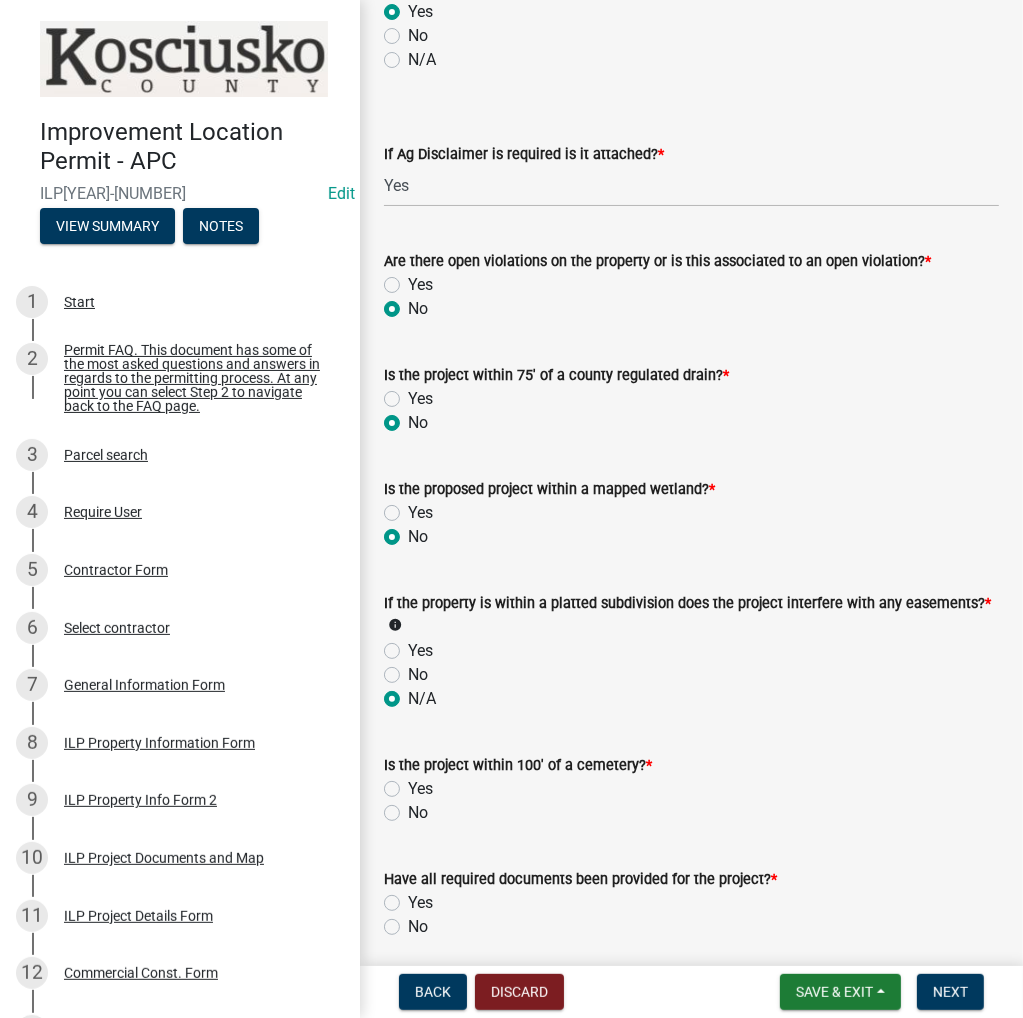 radio on "true" 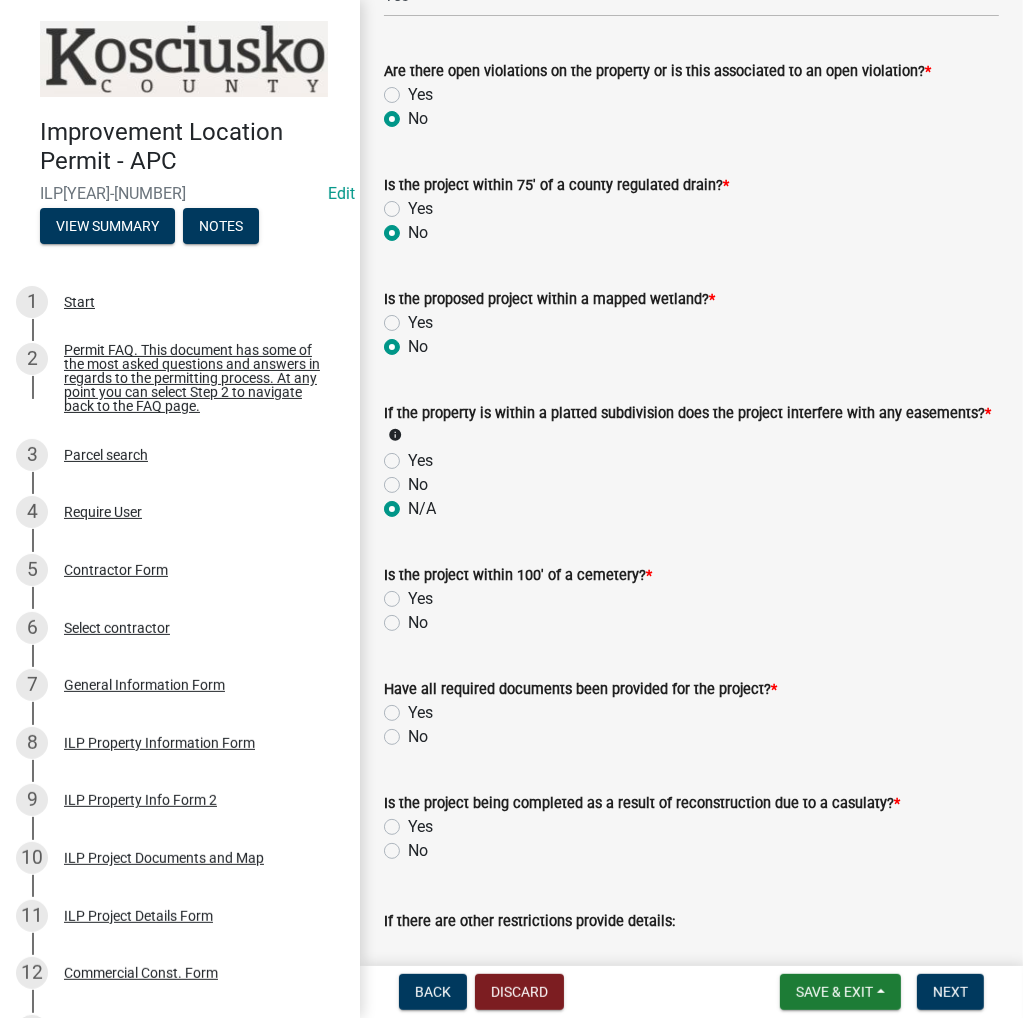 scroll, scrollTop: 2000, scrollLeft: 0, axis: vertical 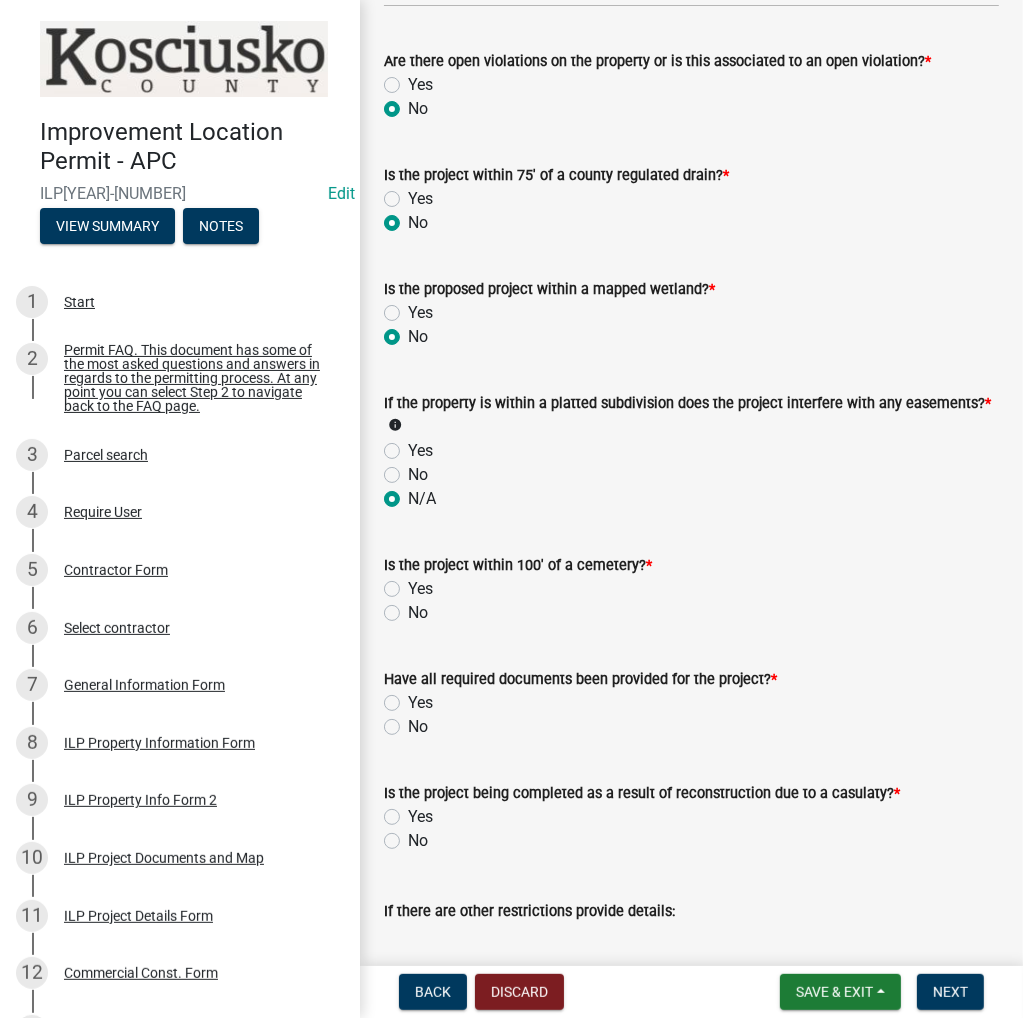 click on "No" 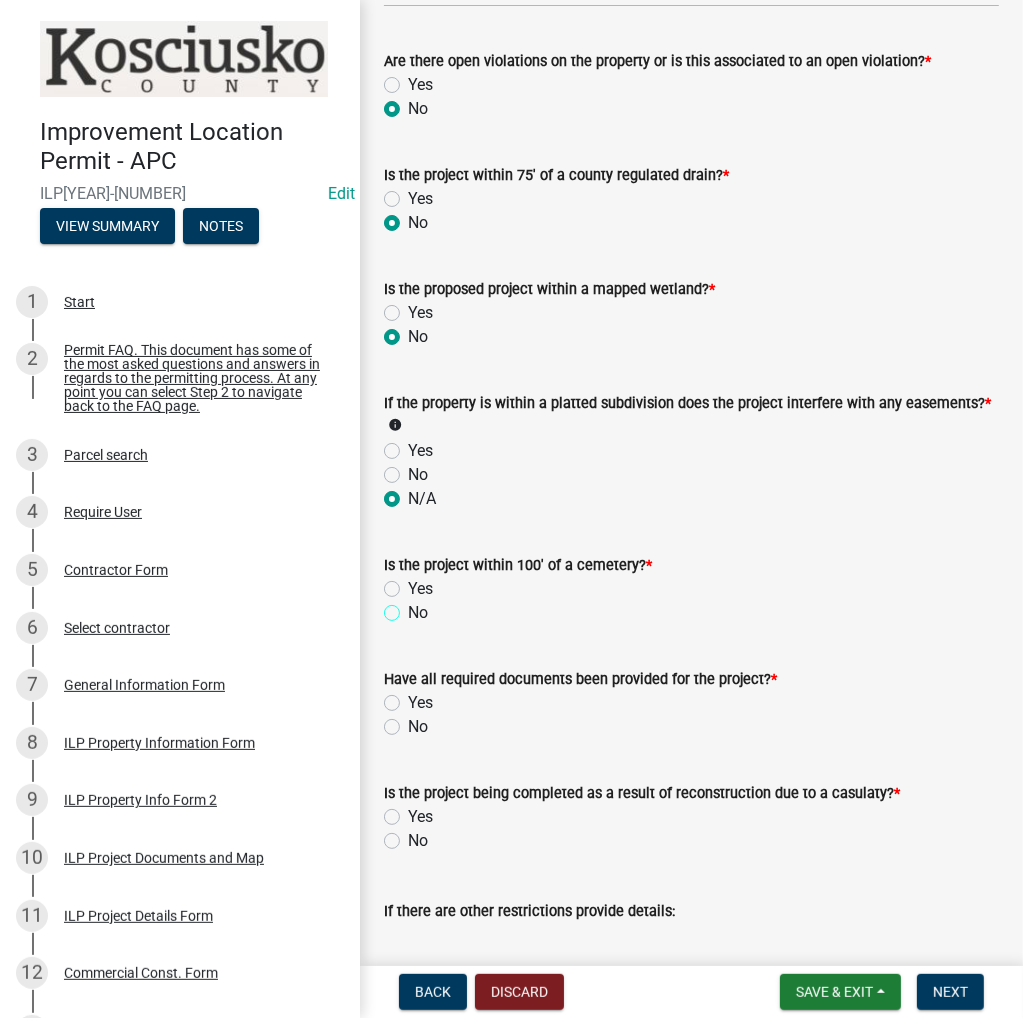 click on "No" at bounding box center [414, 607] 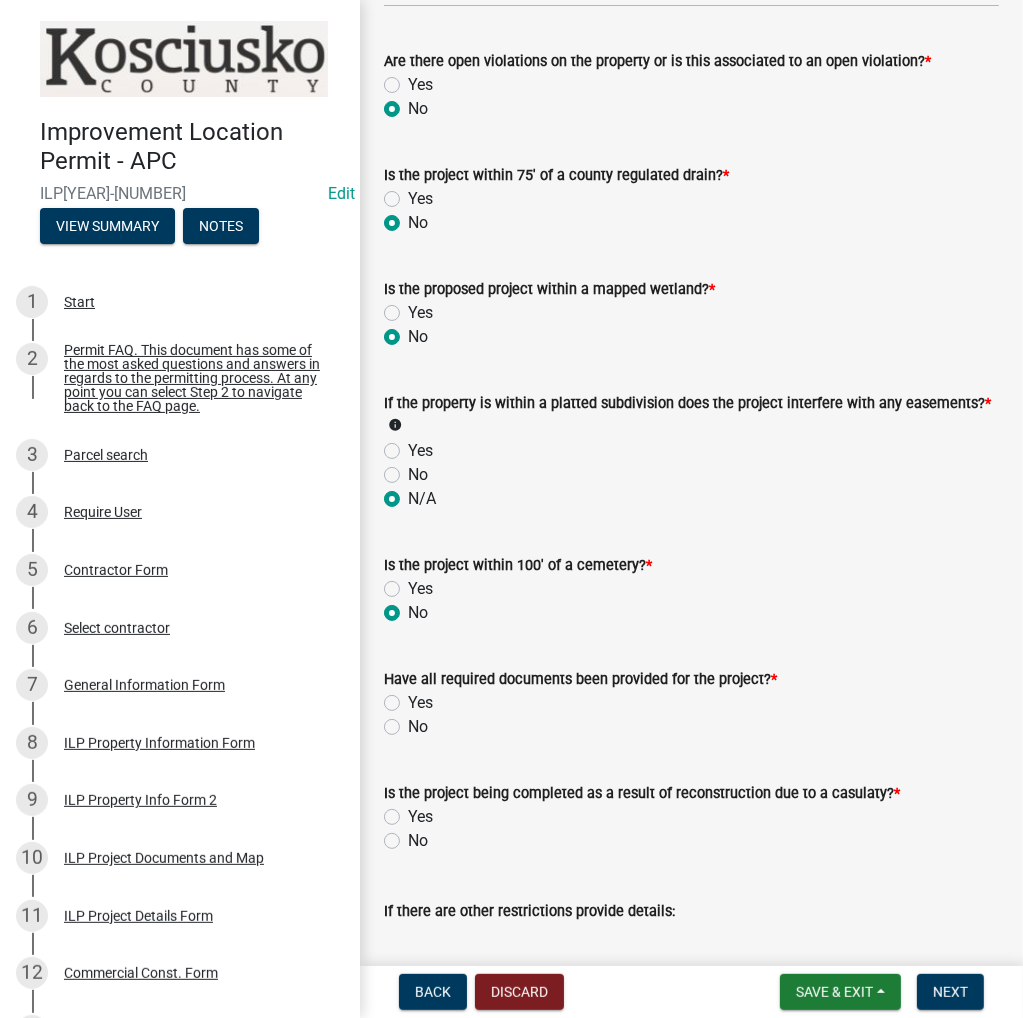 radio on "true" 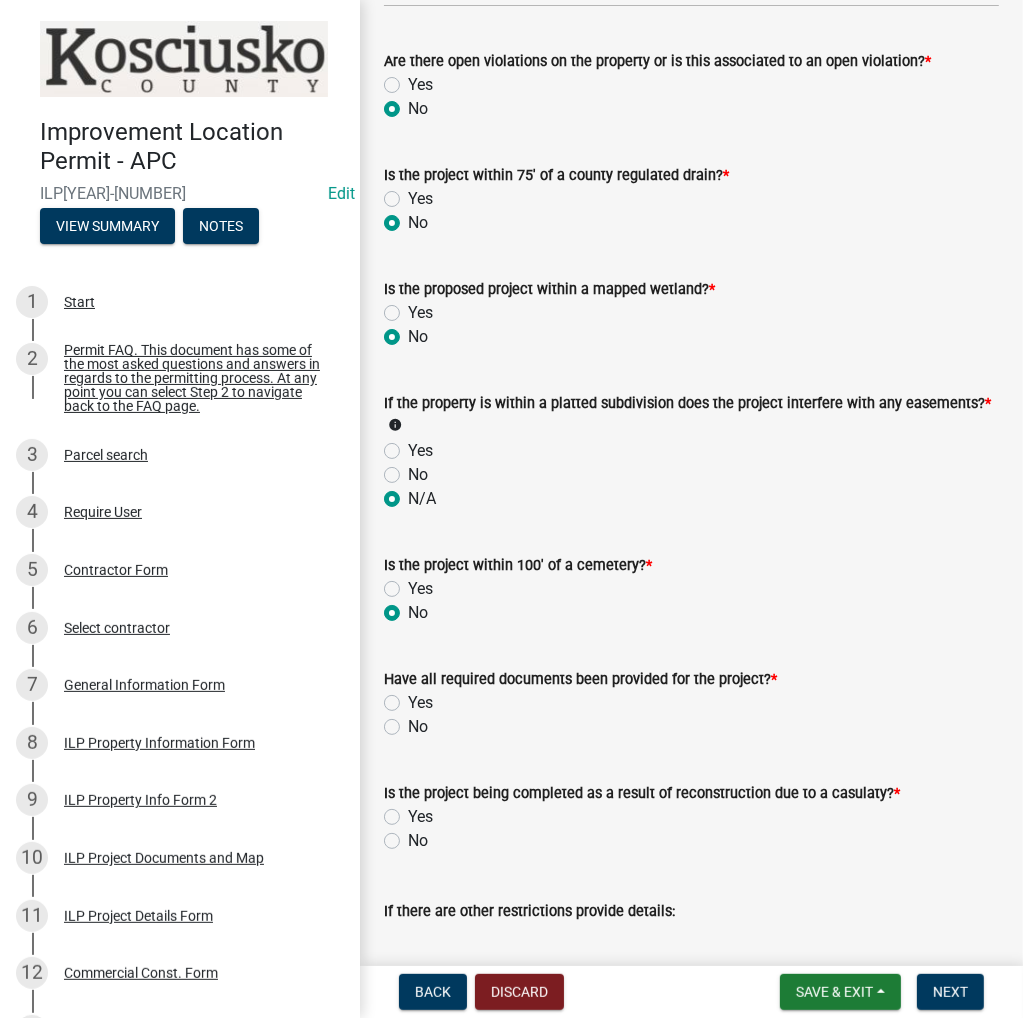 click on "Yes" 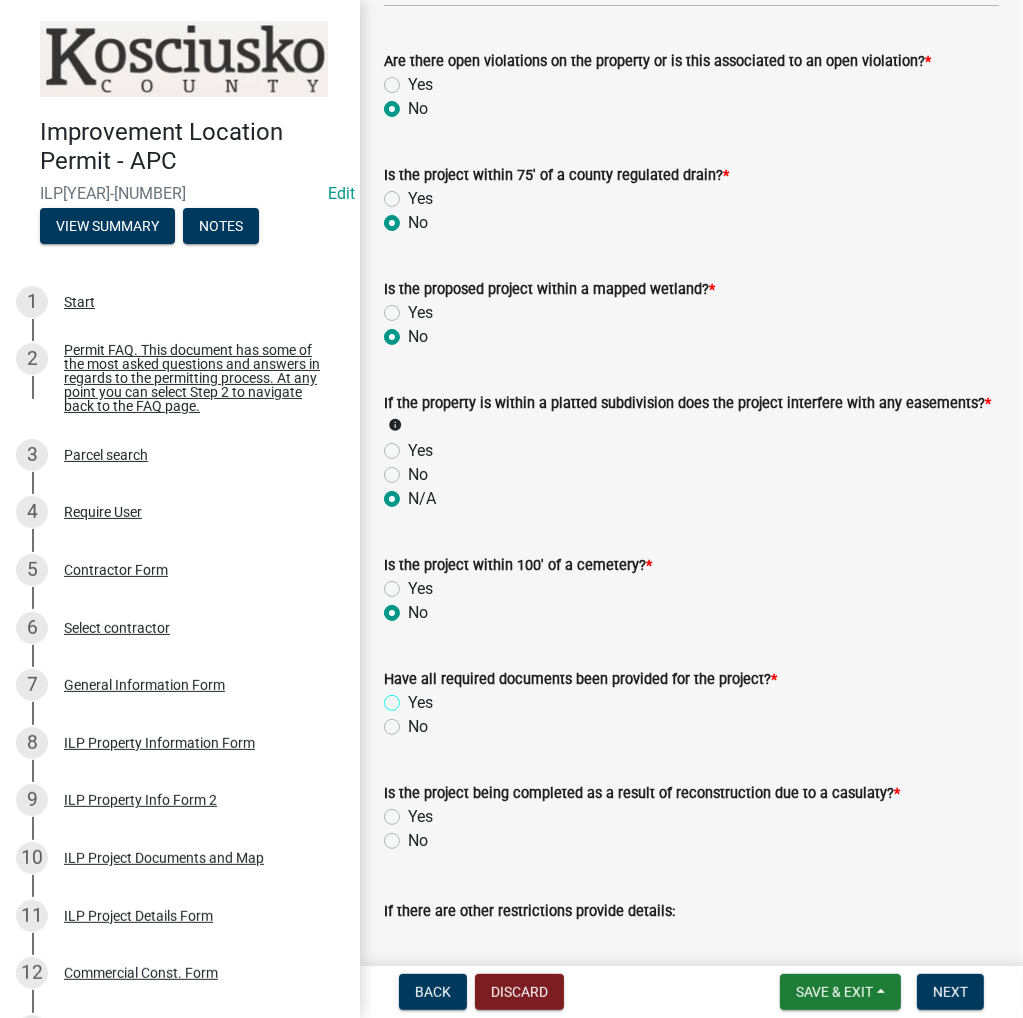 click on "Yes" at bounding box center (414, 697) 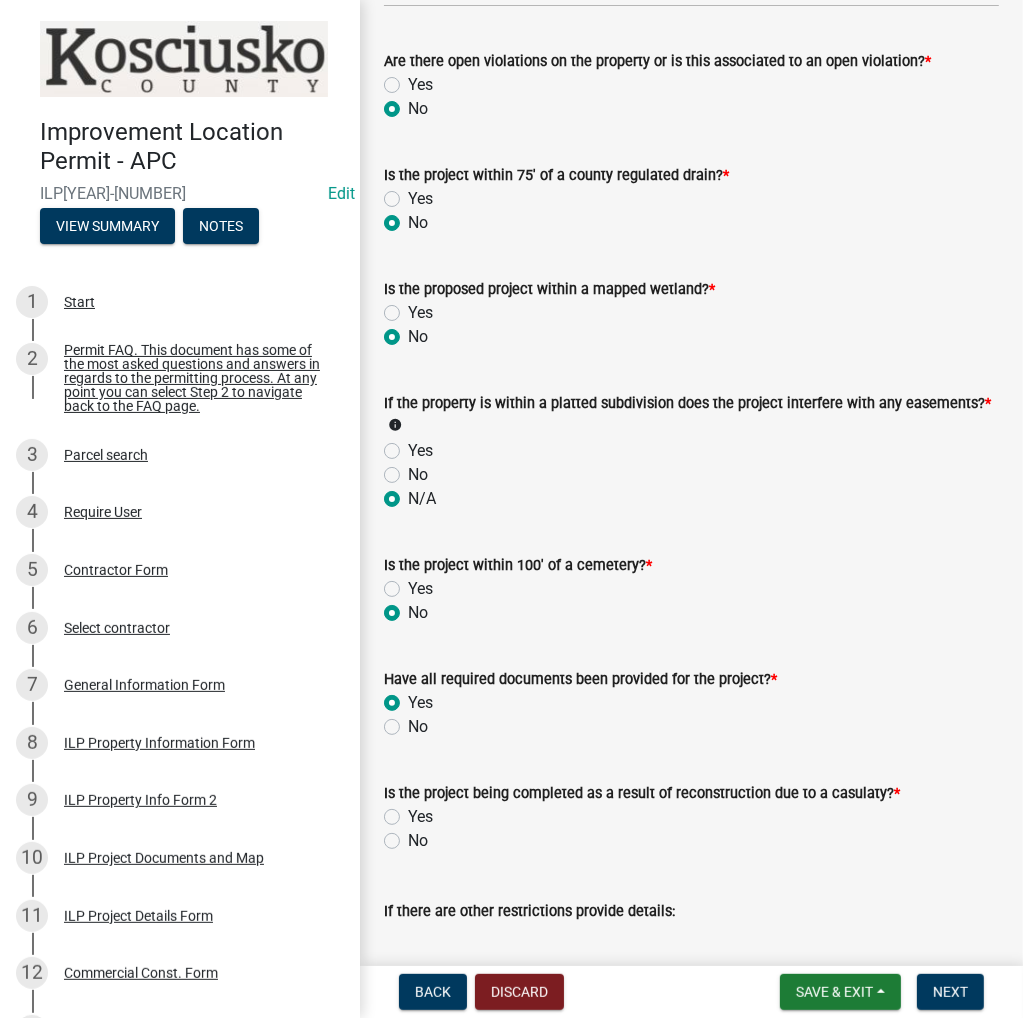 radio on "true" 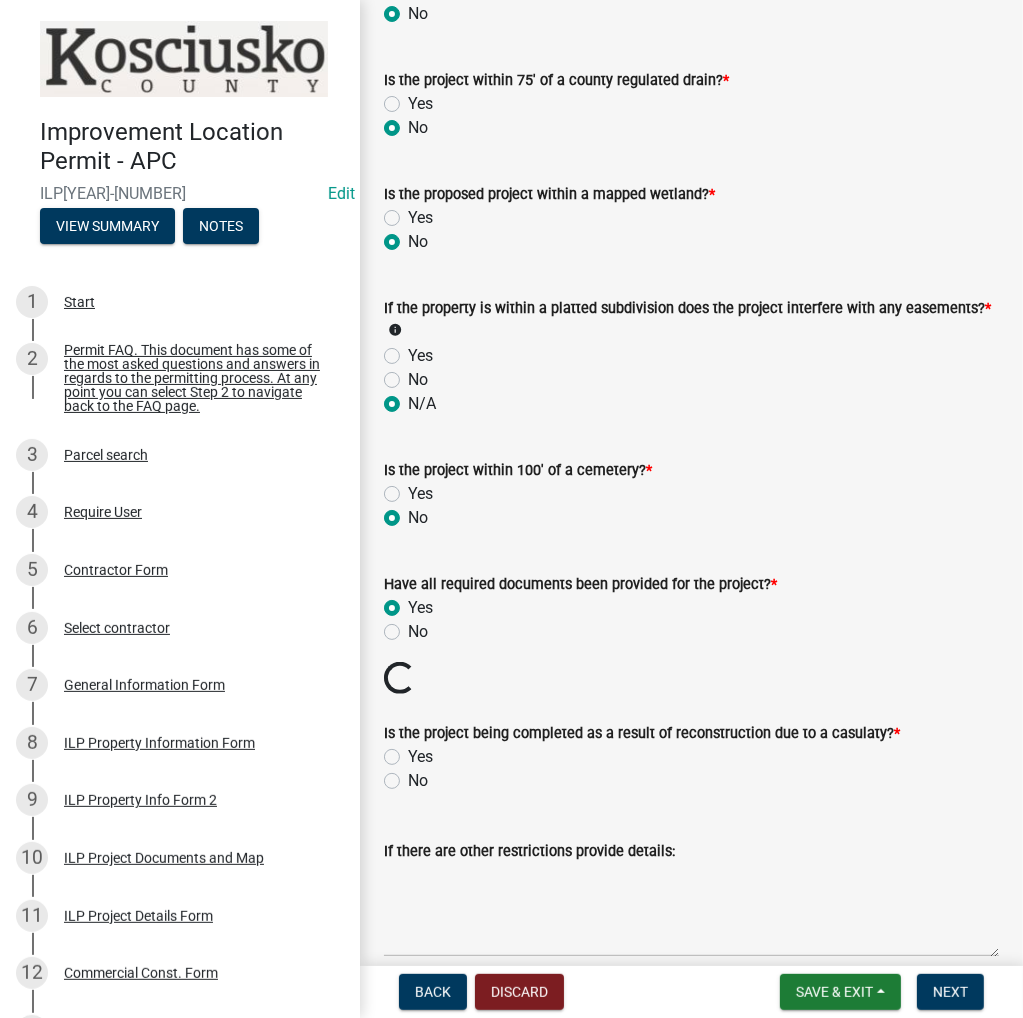 scroll, scrollTop: 2100, scrollLeft: 0, axis: vertical 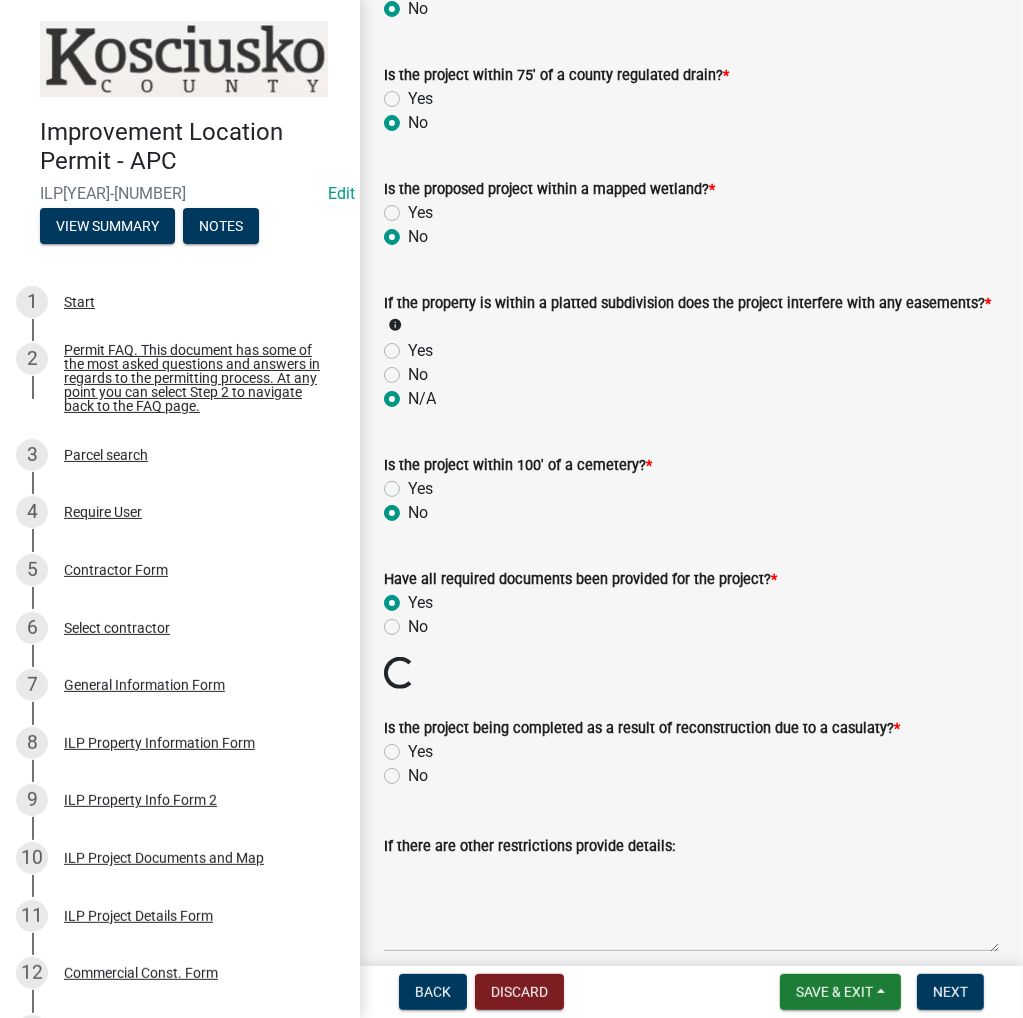 click on "No" 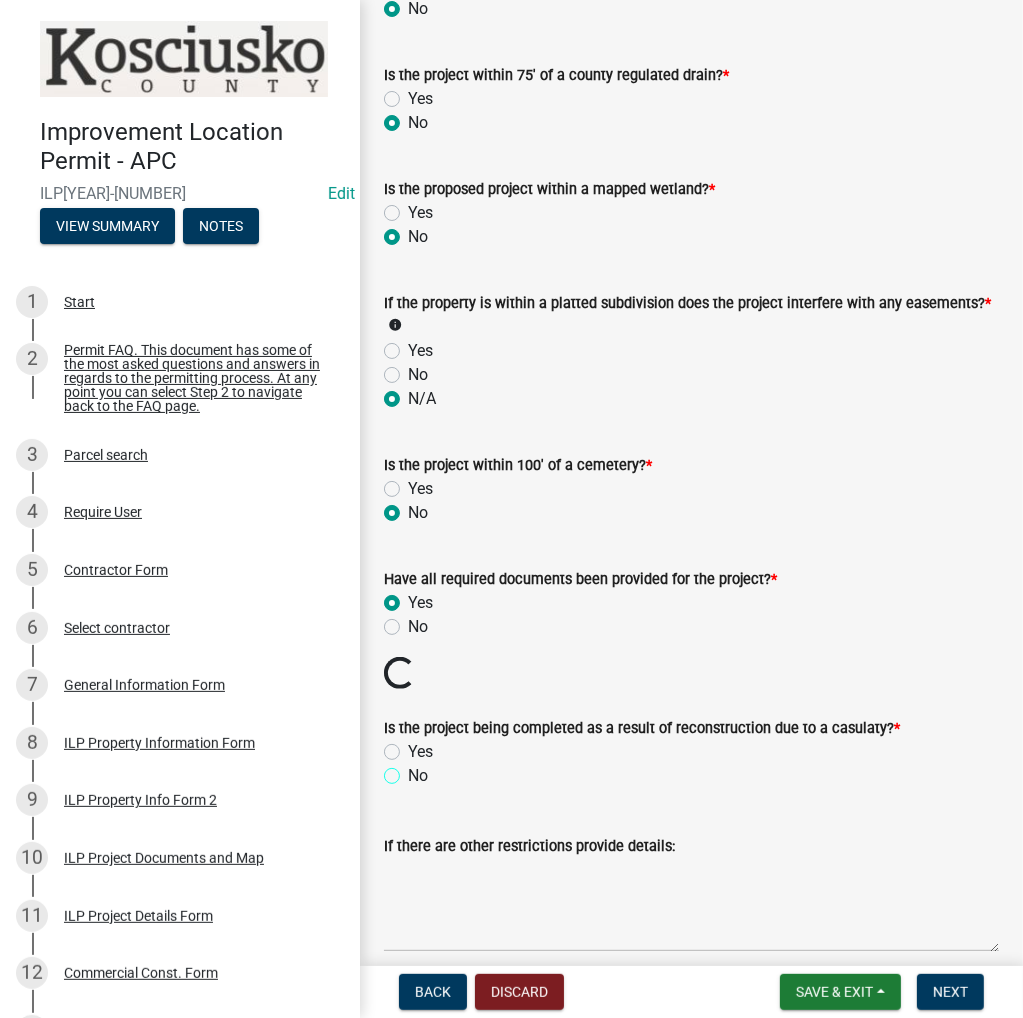 click on "No" at bounding box center [414, 770] 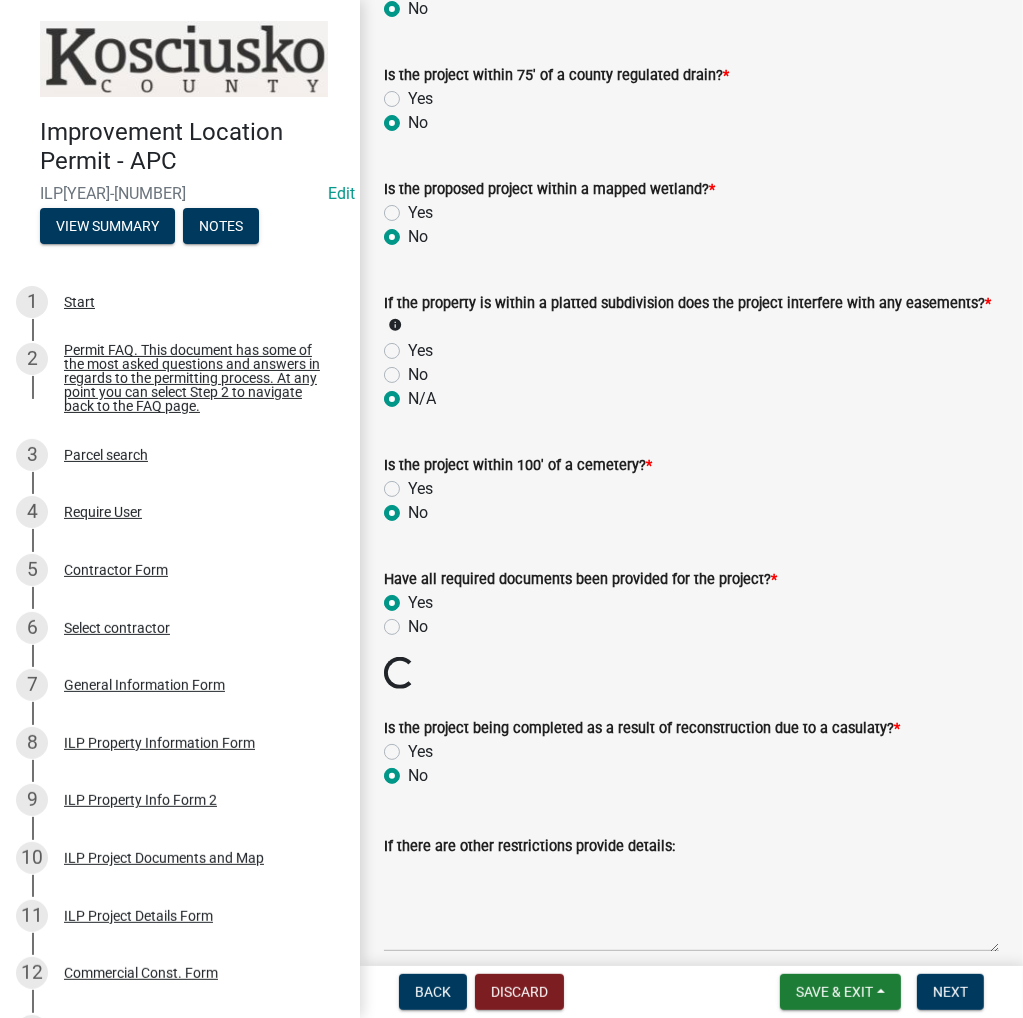 radio on "true" 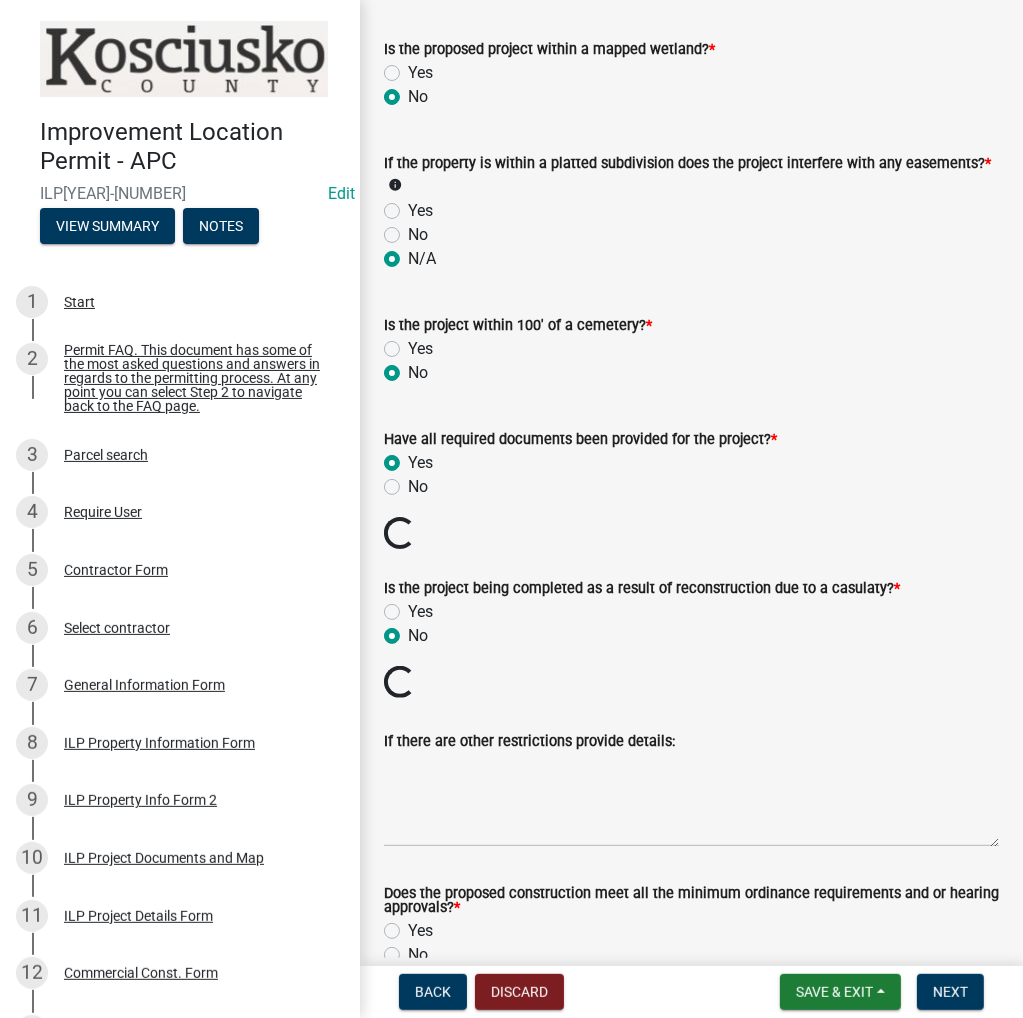 scroll, scrollTop: 2344, scrollLeft: 0, axis: vertical 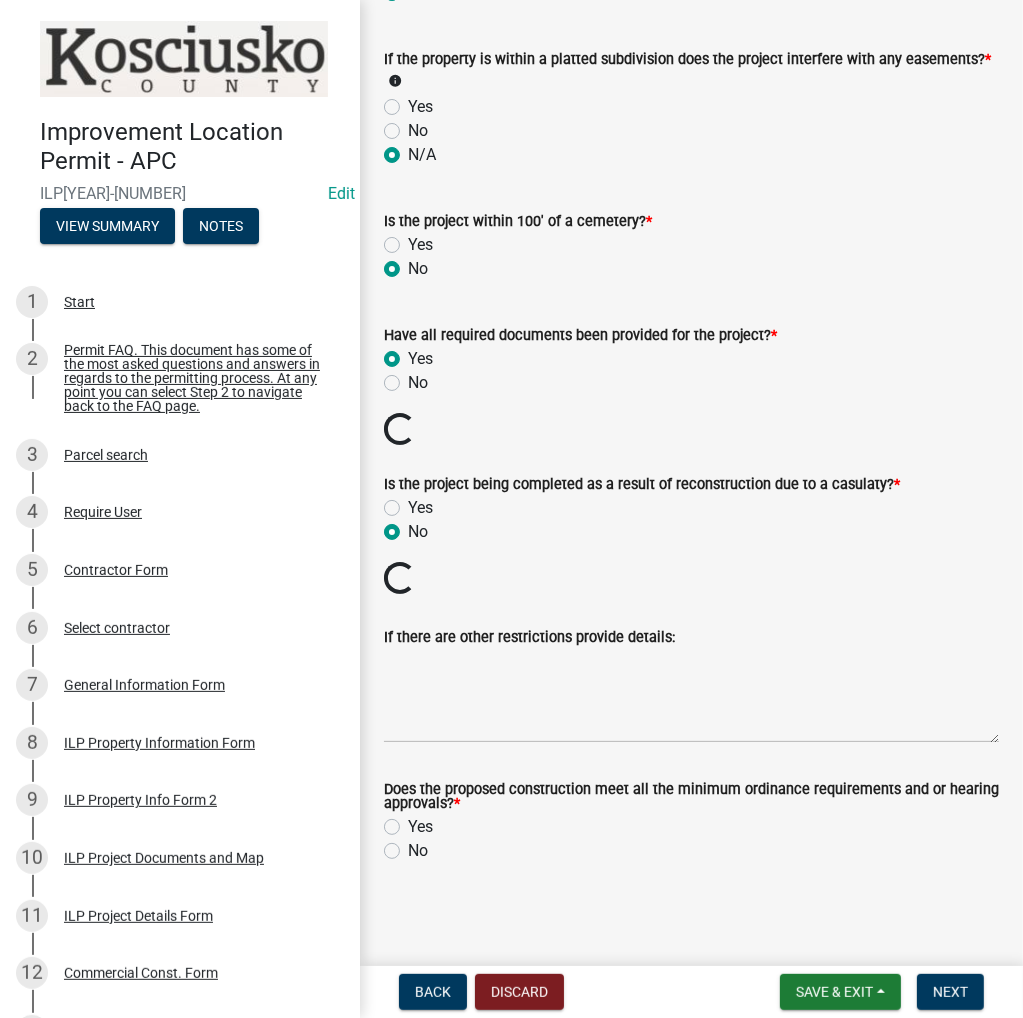 click on "Yes" 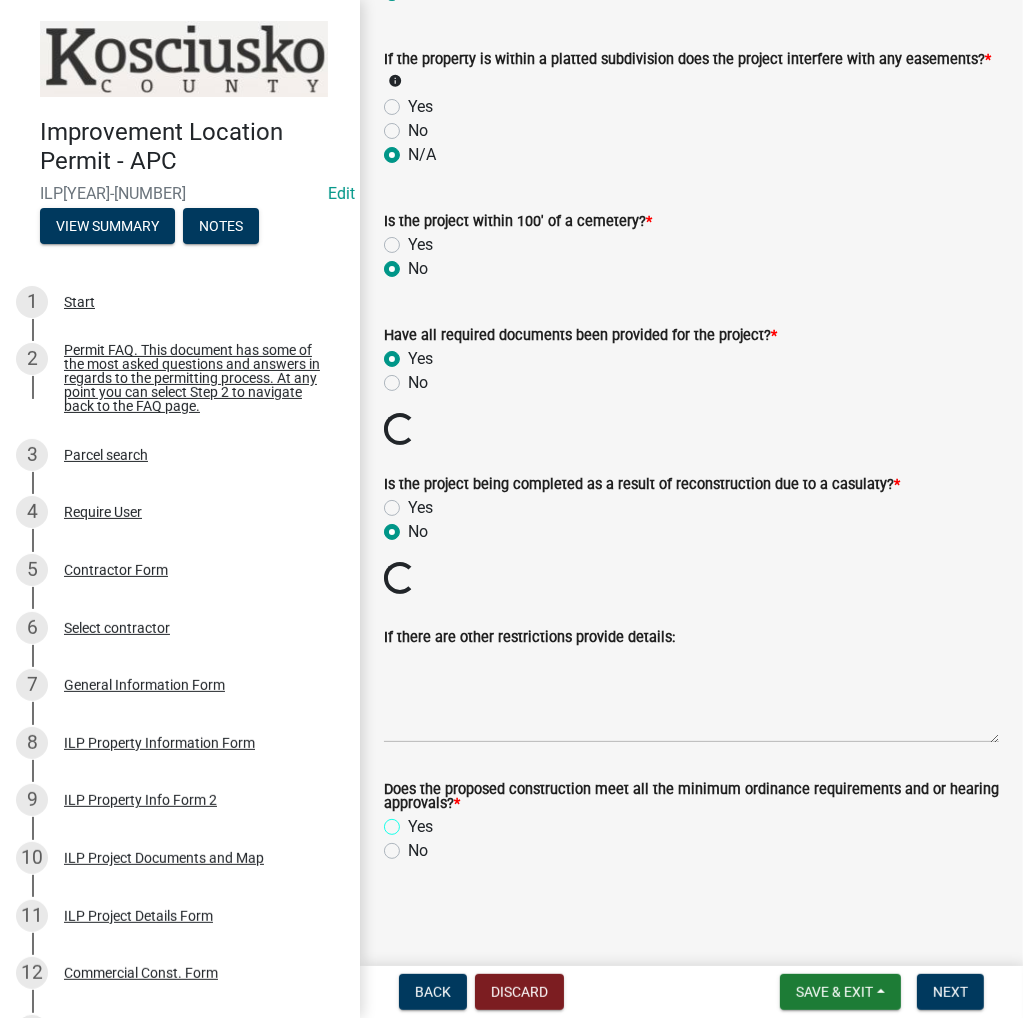 click on "Yes" at bounding box center (414, 821) 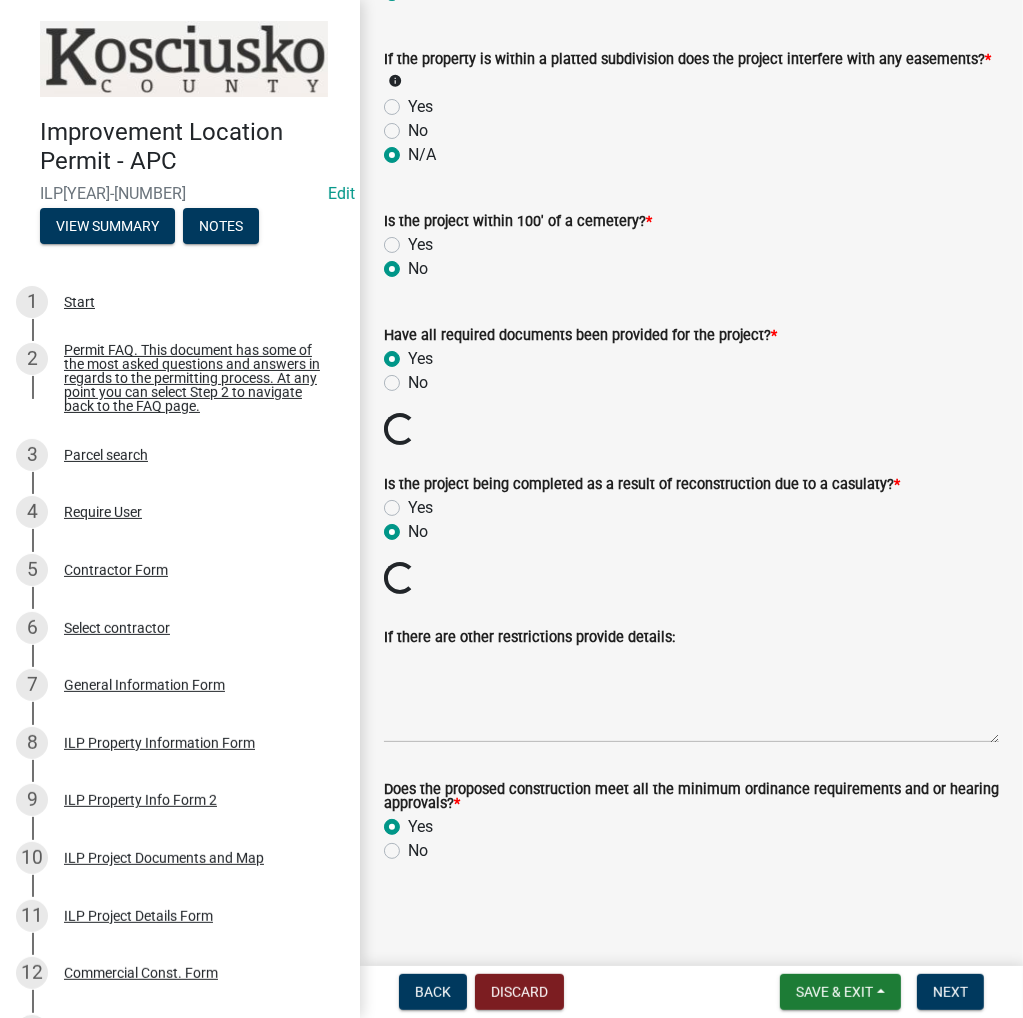 radio on "true" 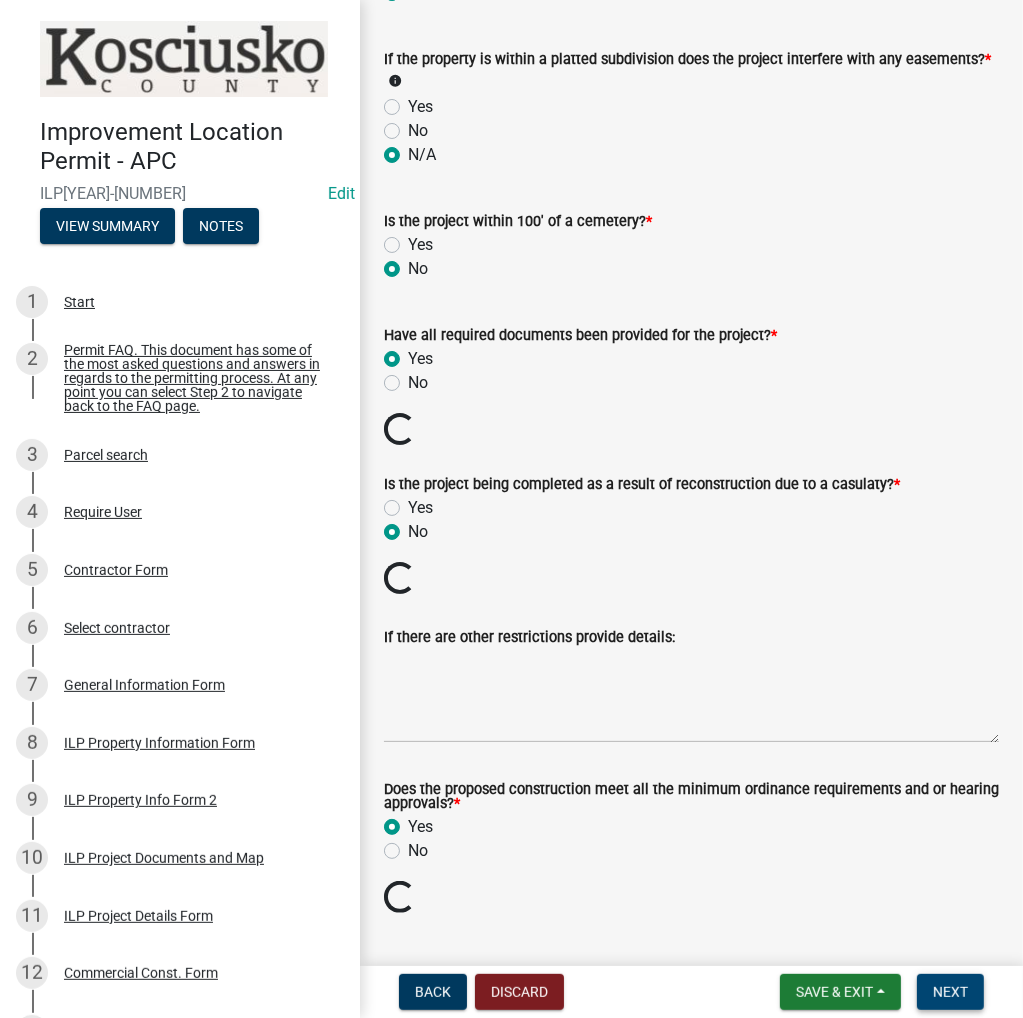 scroll, scrollTop: 2310, scrollLeft: 0, axis: vertical 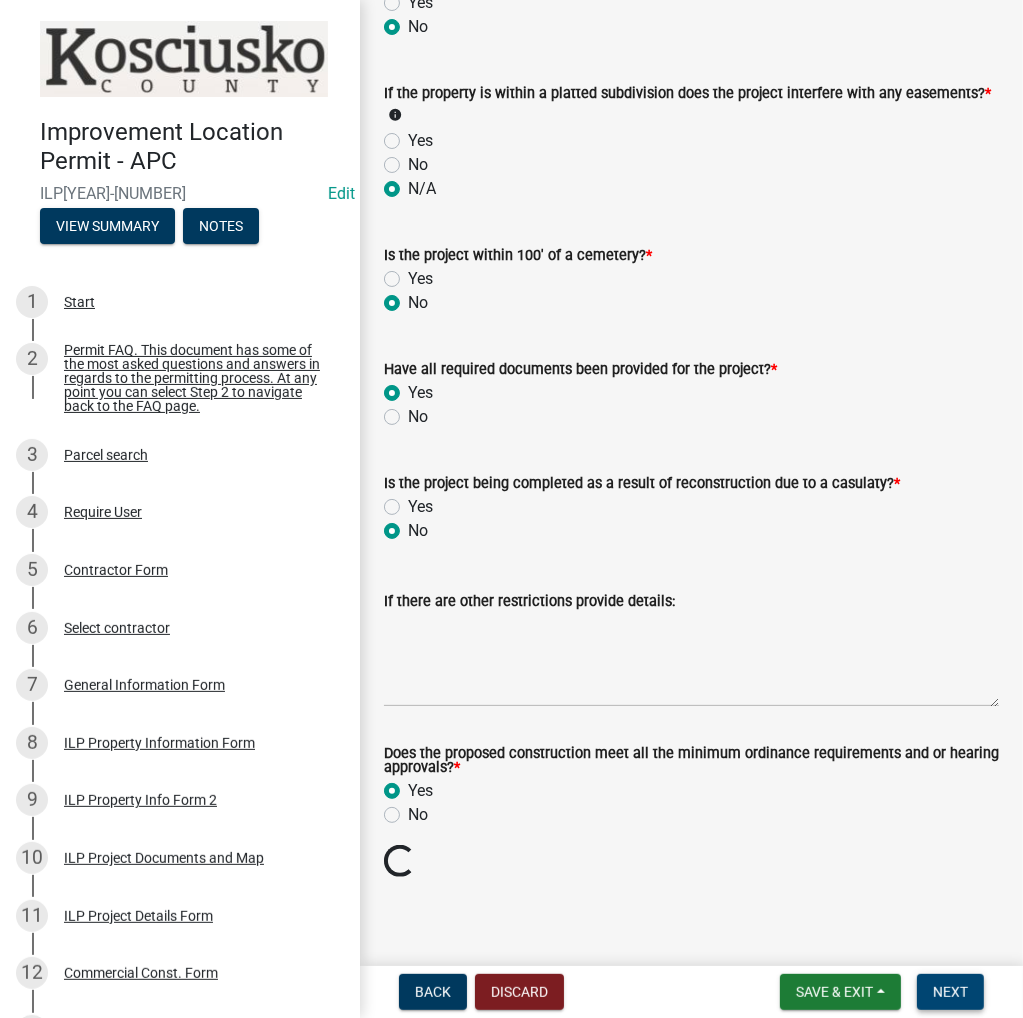 click on "Next" at bounding box center (950, 992) 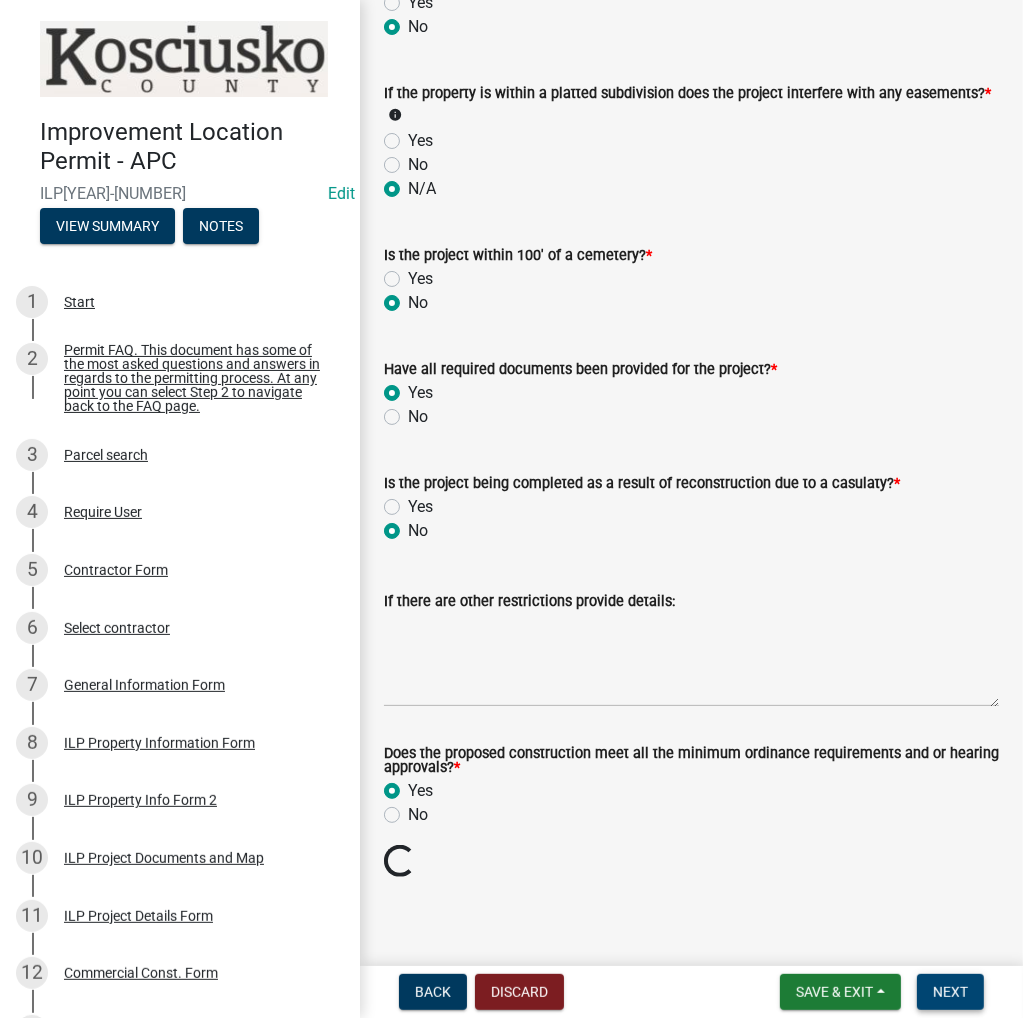 scroll, scrollTop: 2276, scrollLeft: 0, axis: vertical 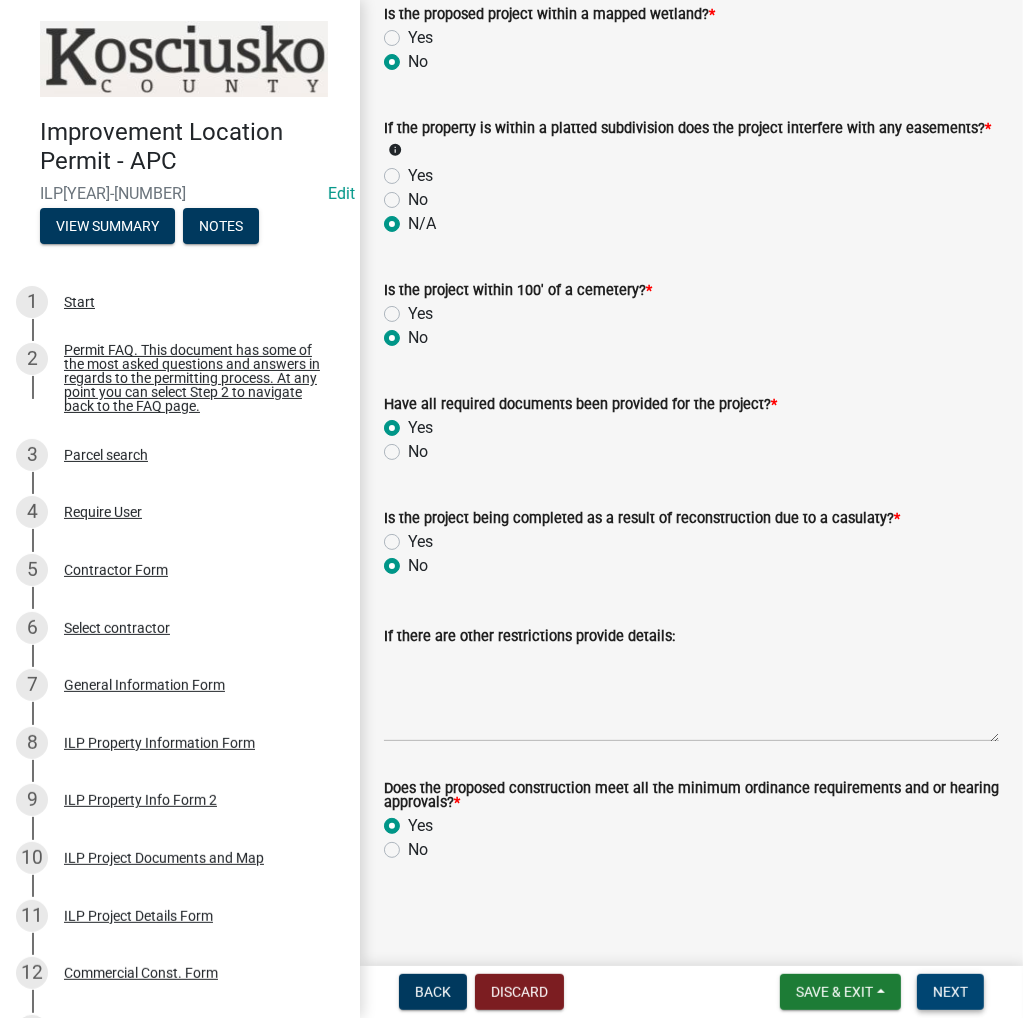 click on "Next" at bounding box center [950, 992] 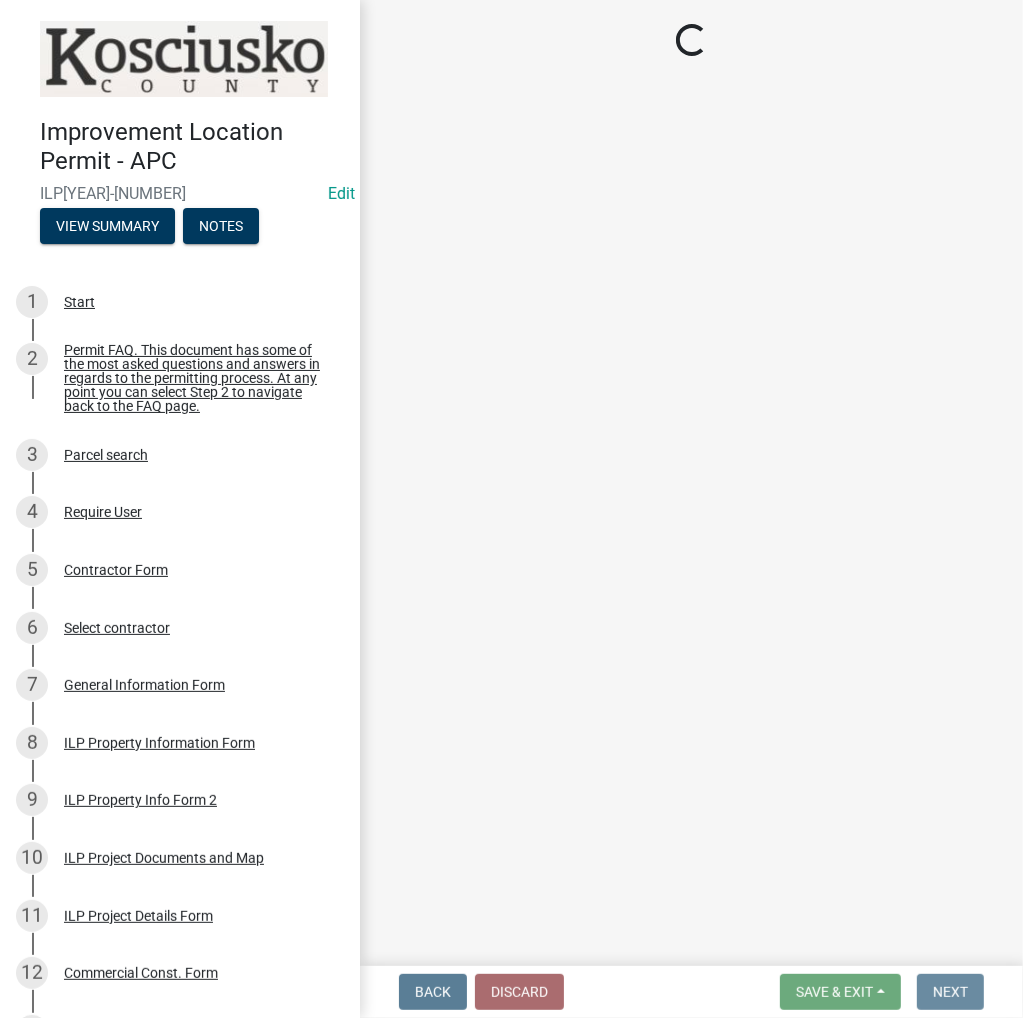 scroll, scrollTop: 0, scrollLeft: 0, axis: both 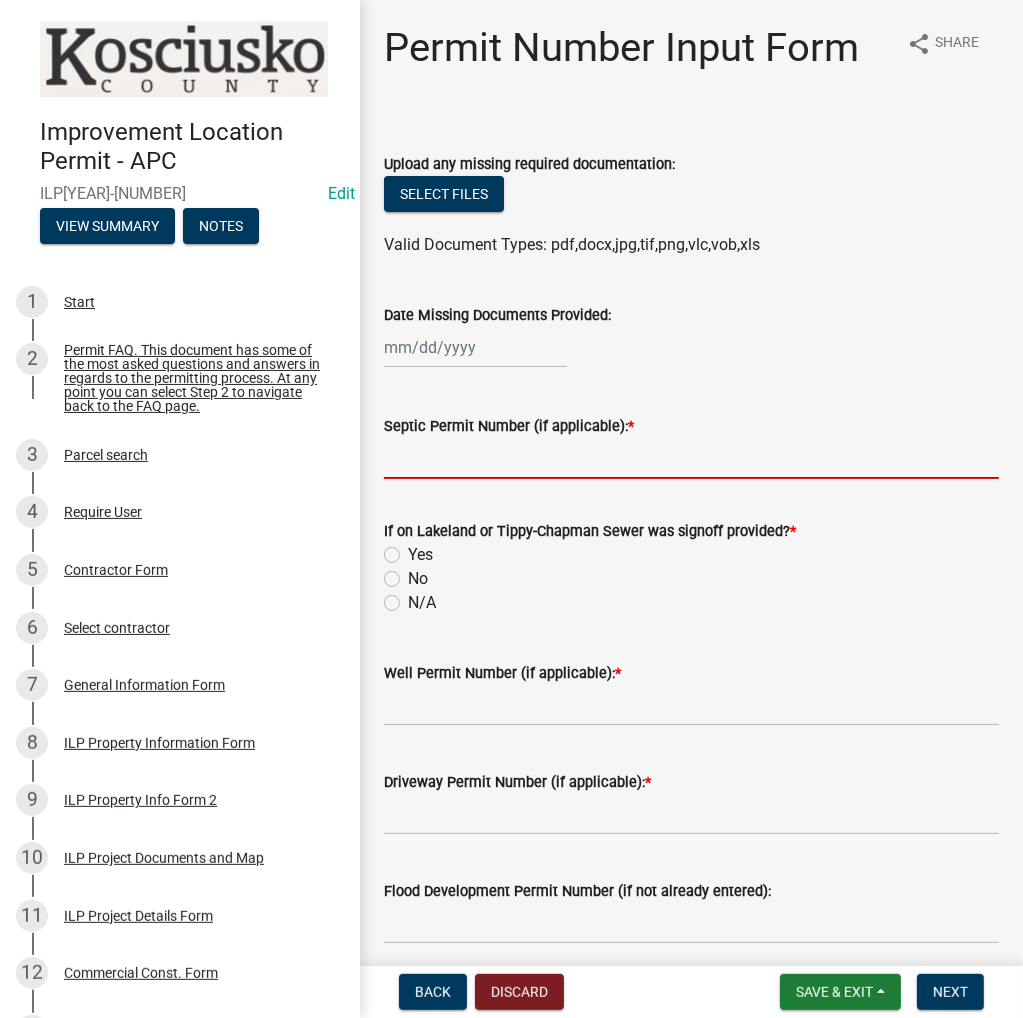 click on "Septic Permit Number (if applicable):  *" at bounding box center (691, 458) 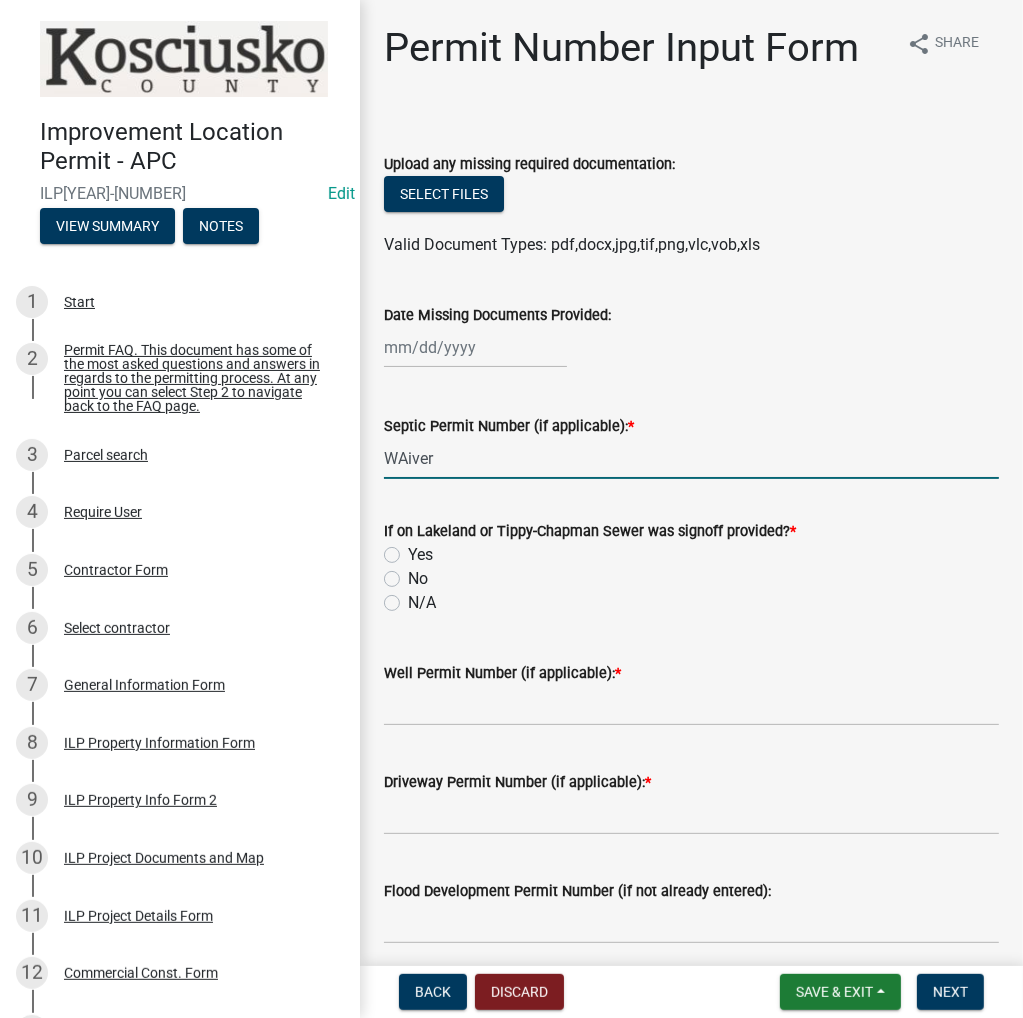 type on "WAiver" 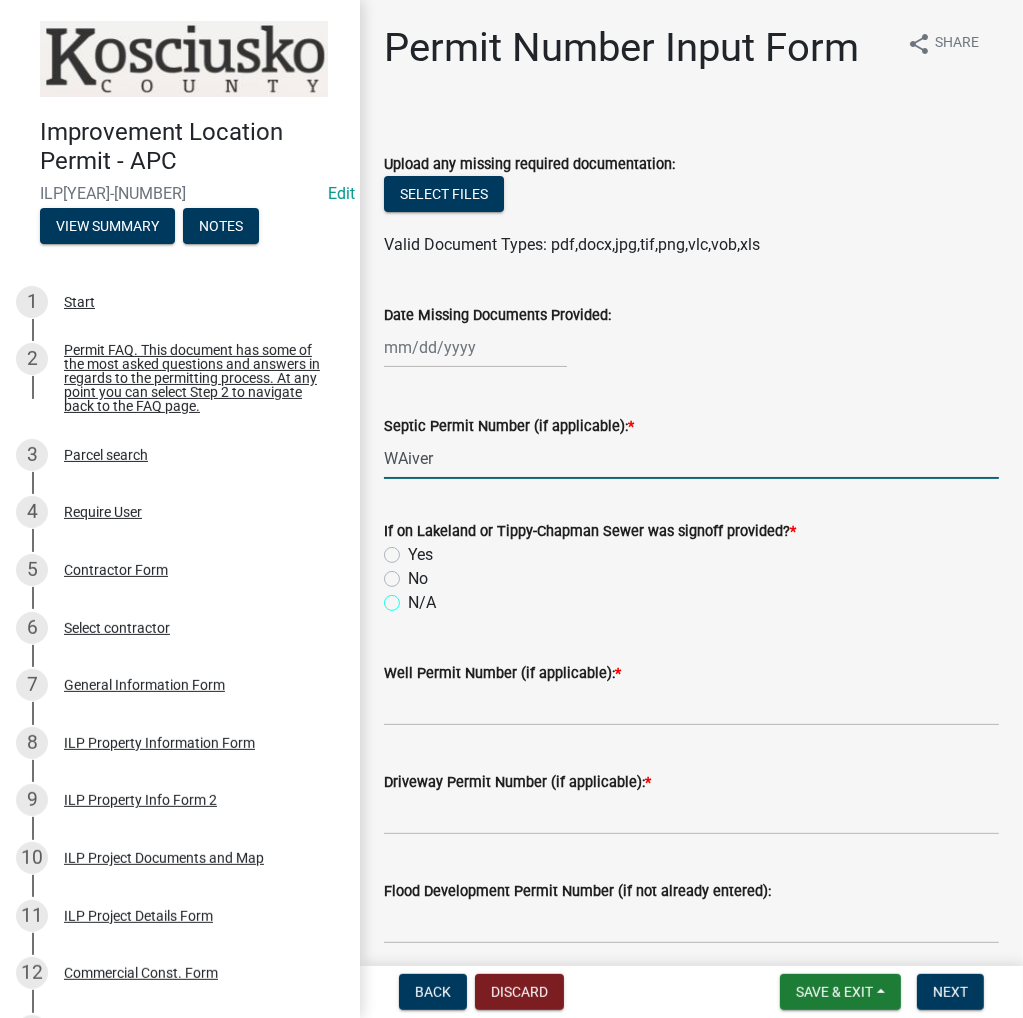 click on "N/A" at bounding box center (414, 597) 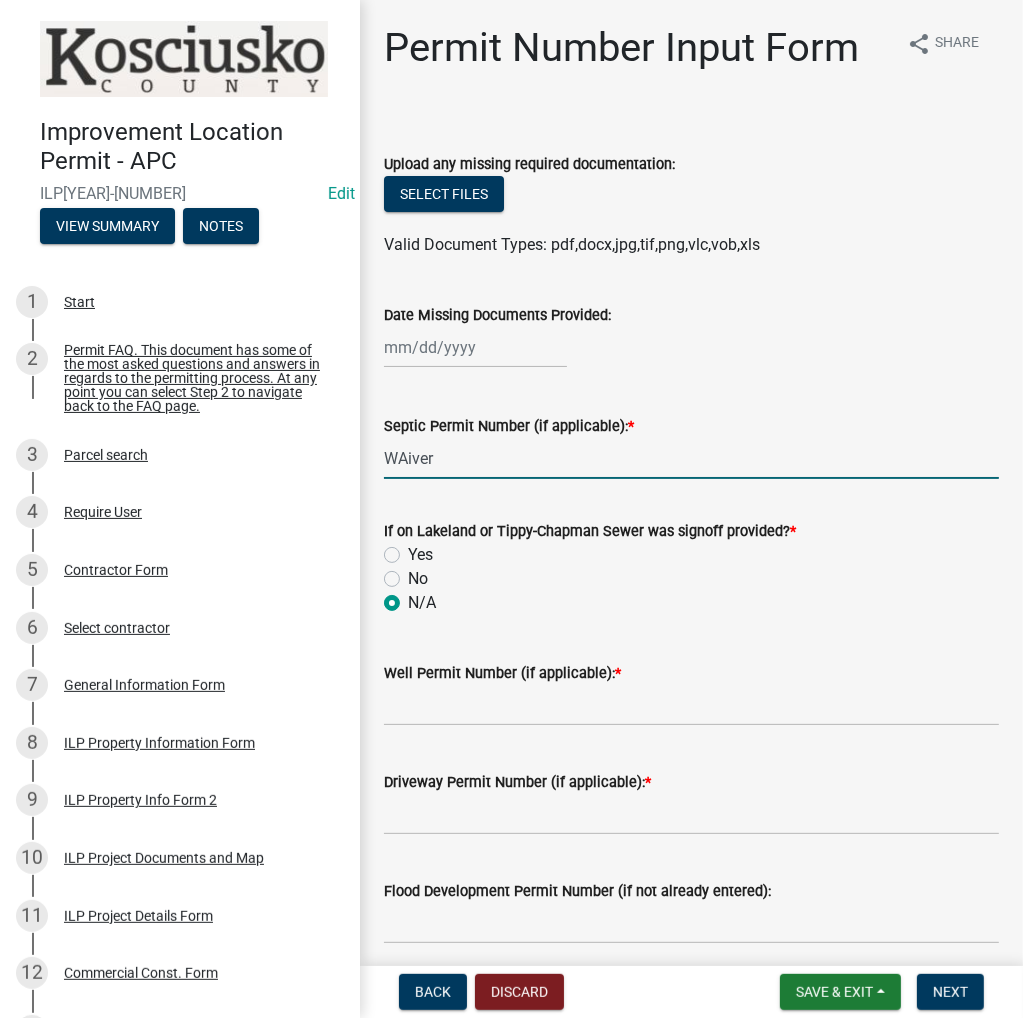 radio on "true" 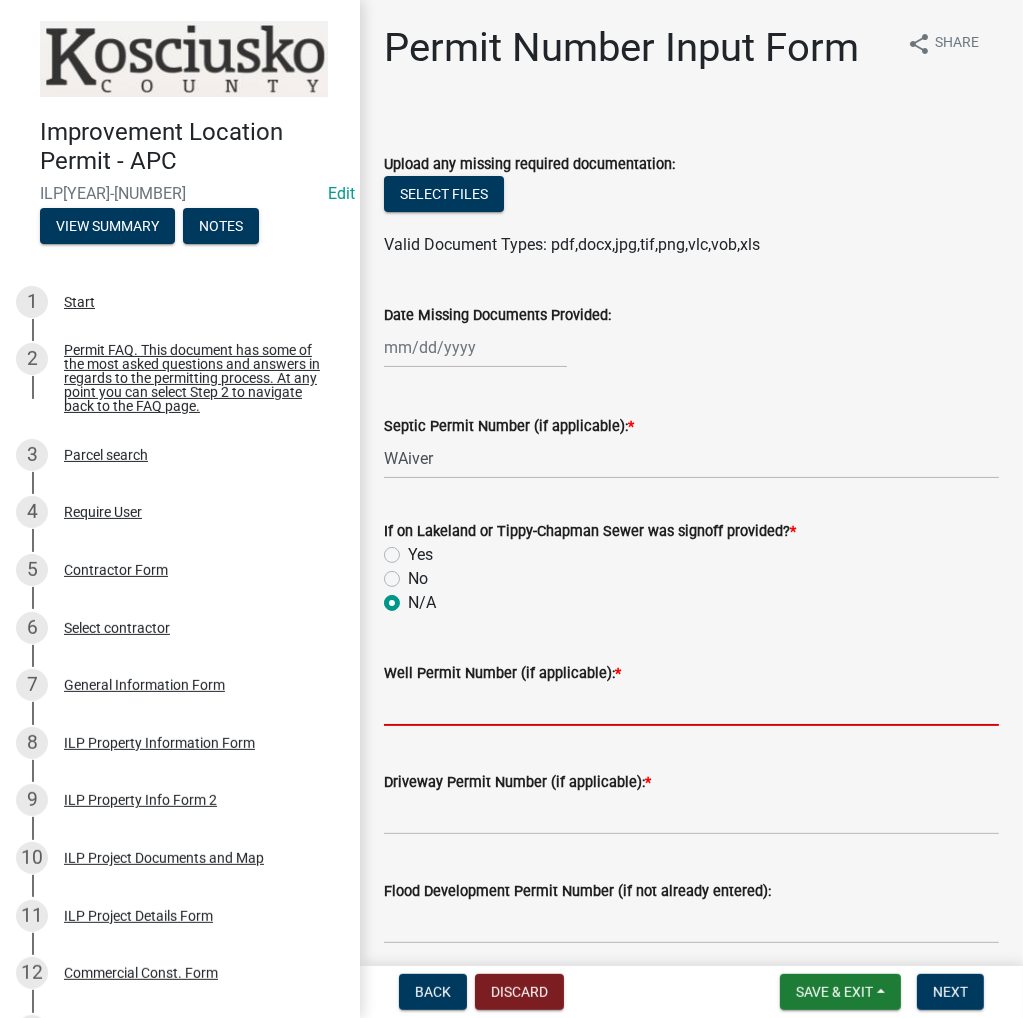 click on "Well Permit Number (if applicable):  *" at bounding box center (691, 705) 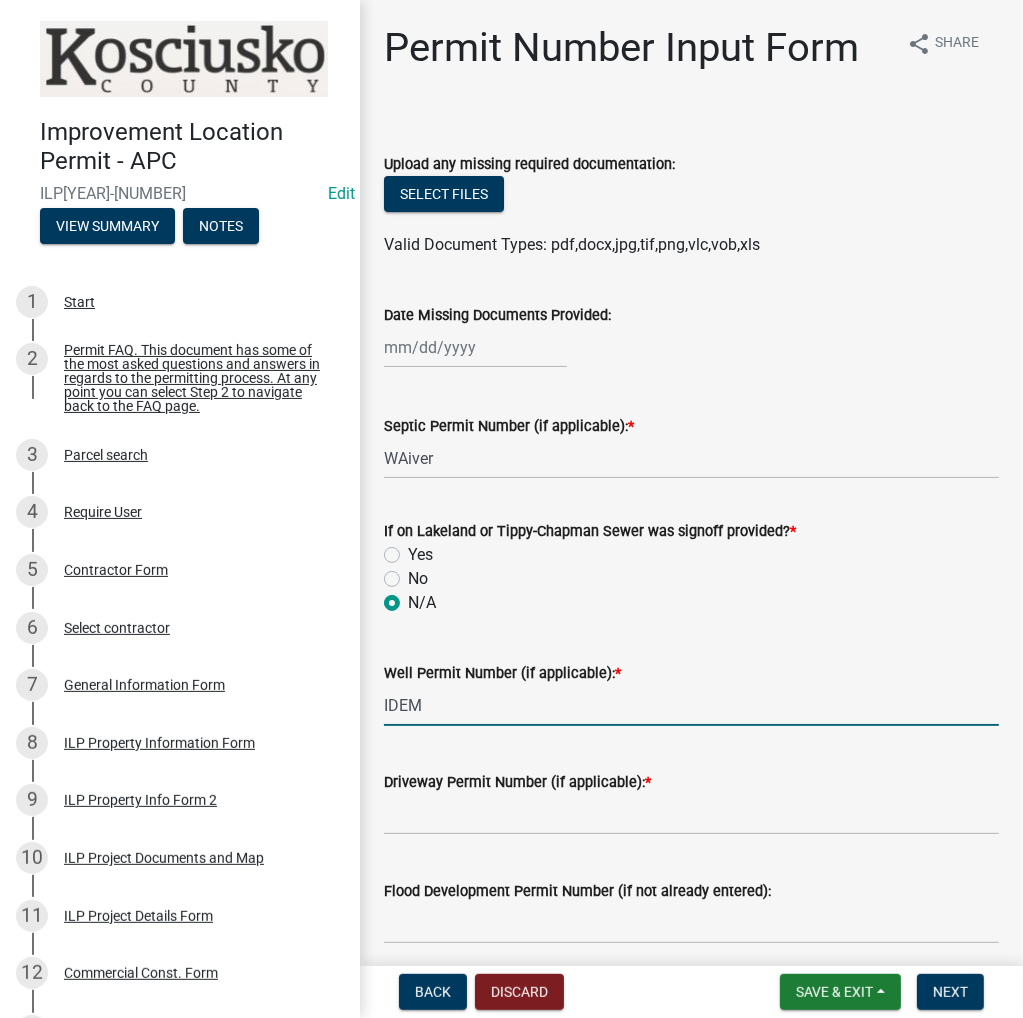type on "IDEM" 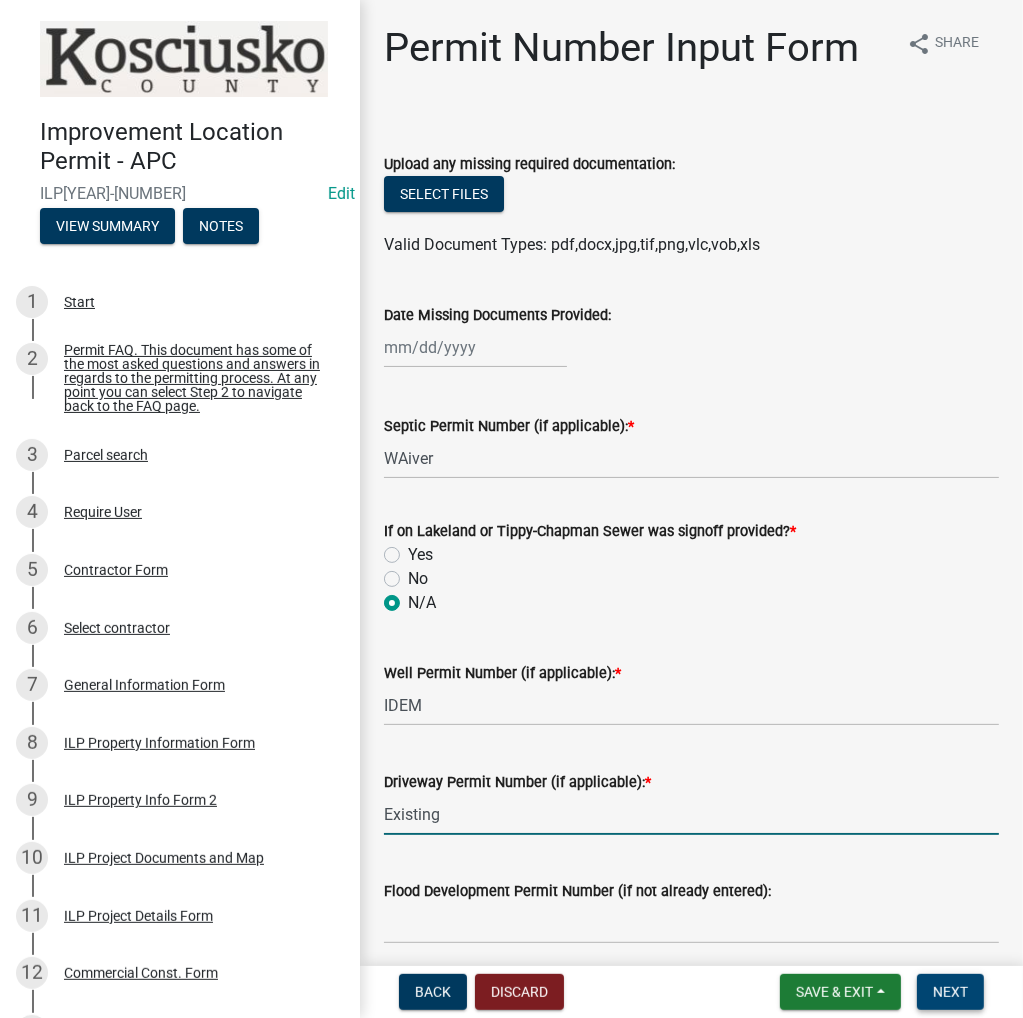 type on "Existing" 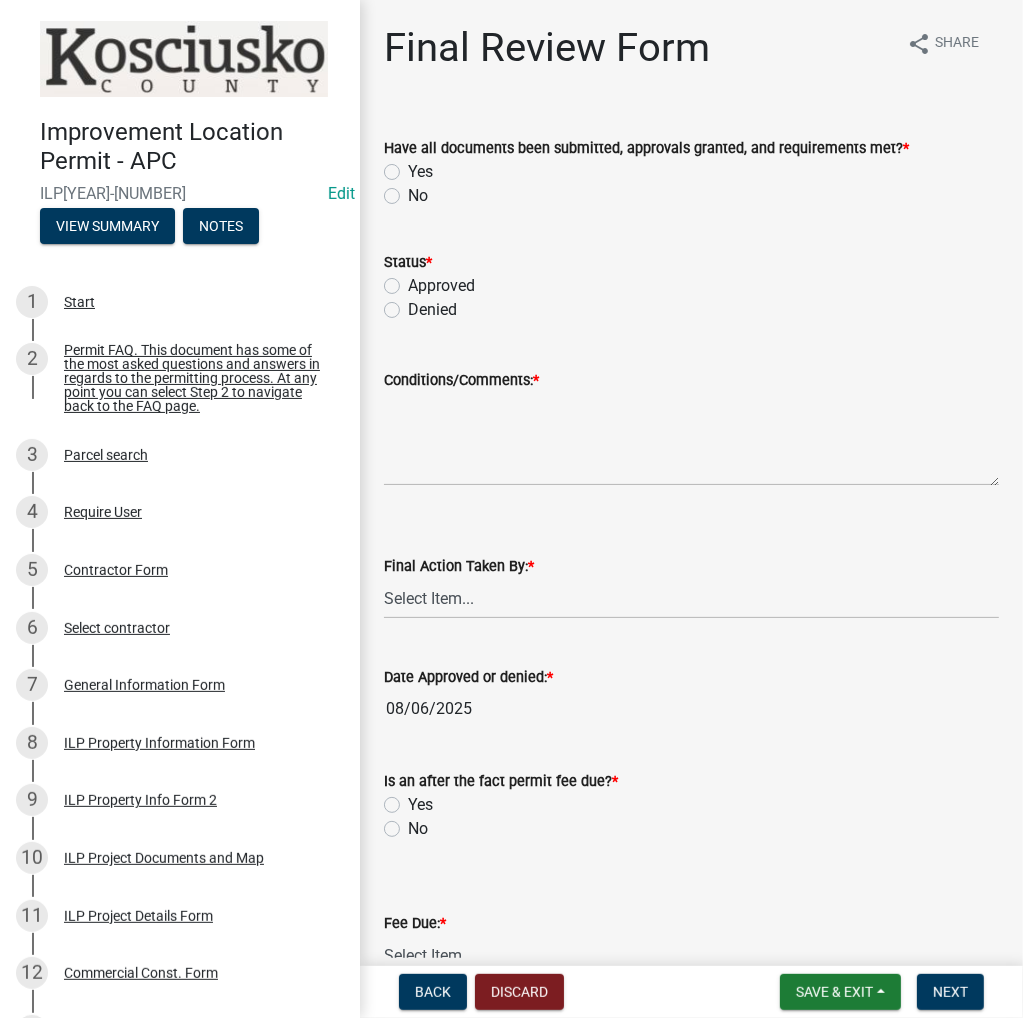click on "Yes" 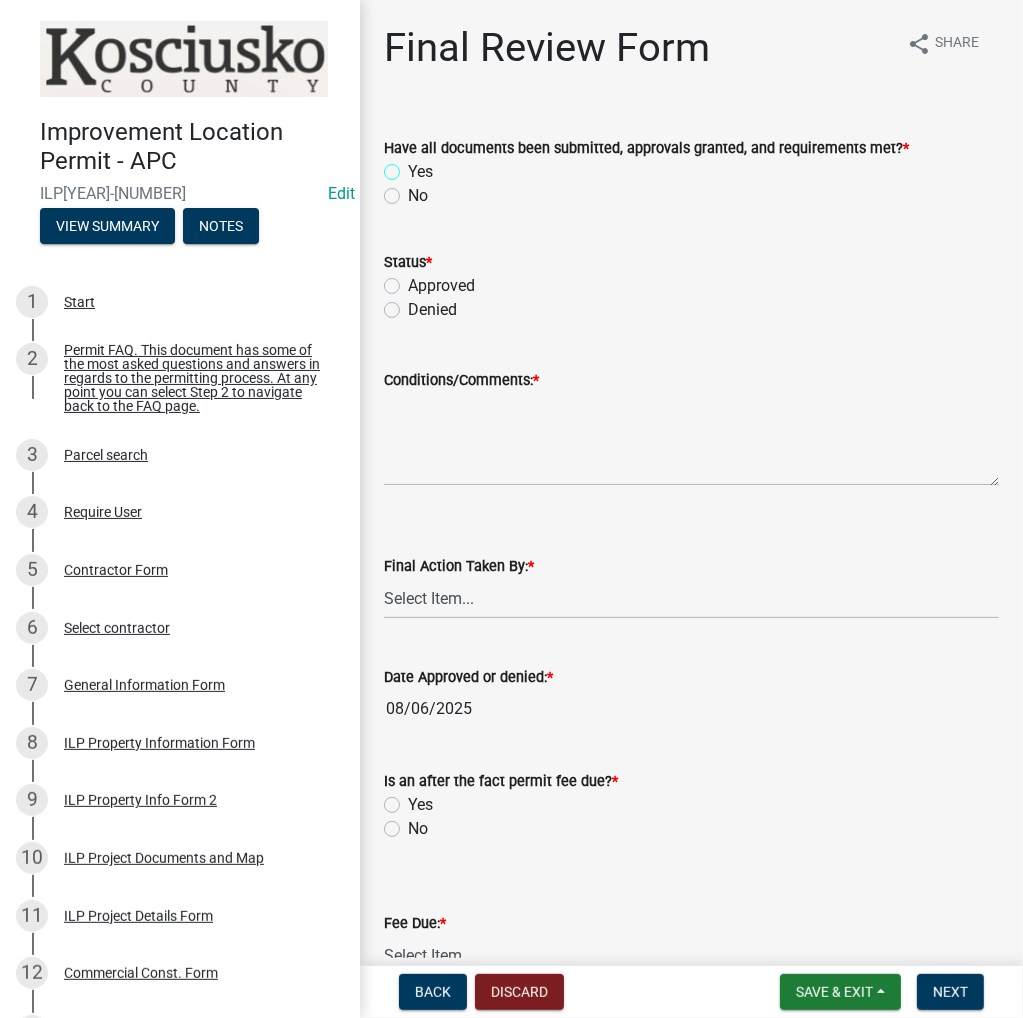 click on "Yes" at bounding box center [414, 166] 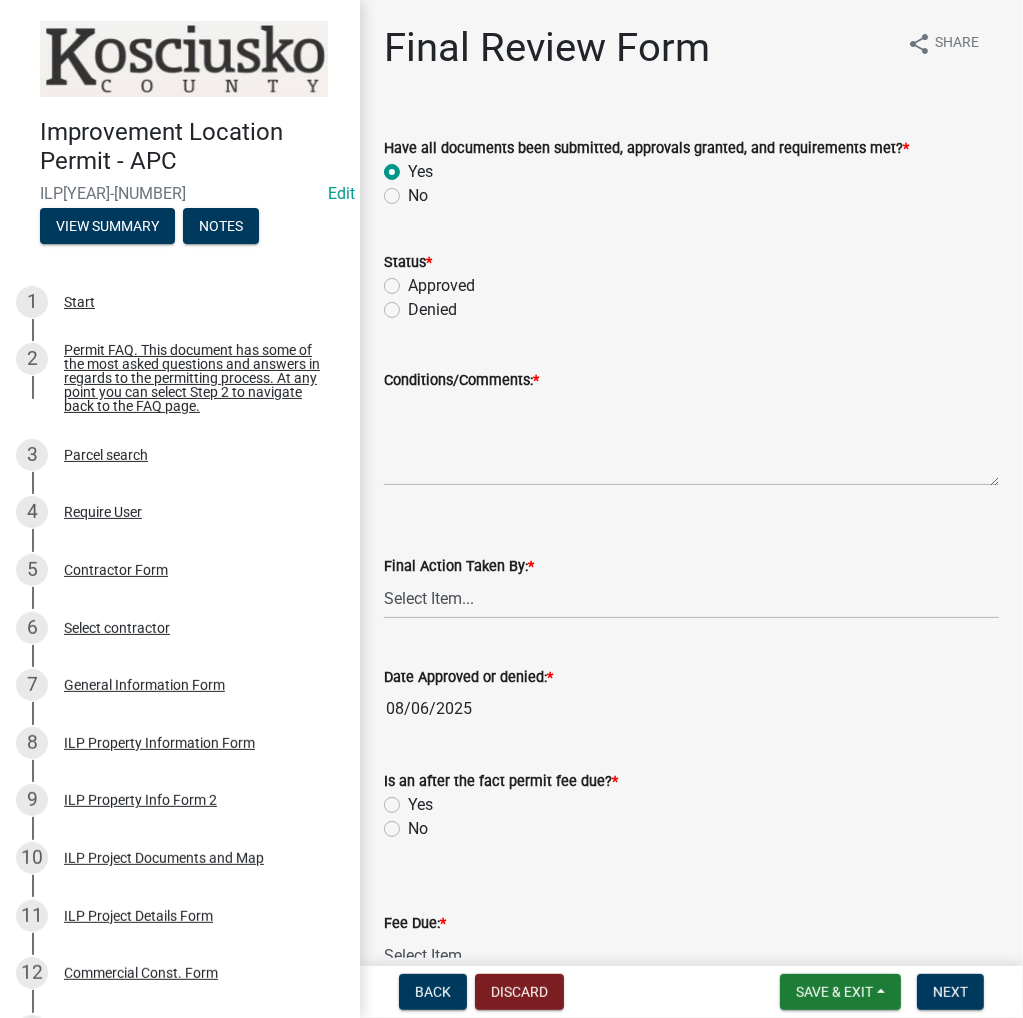 radio on "true" 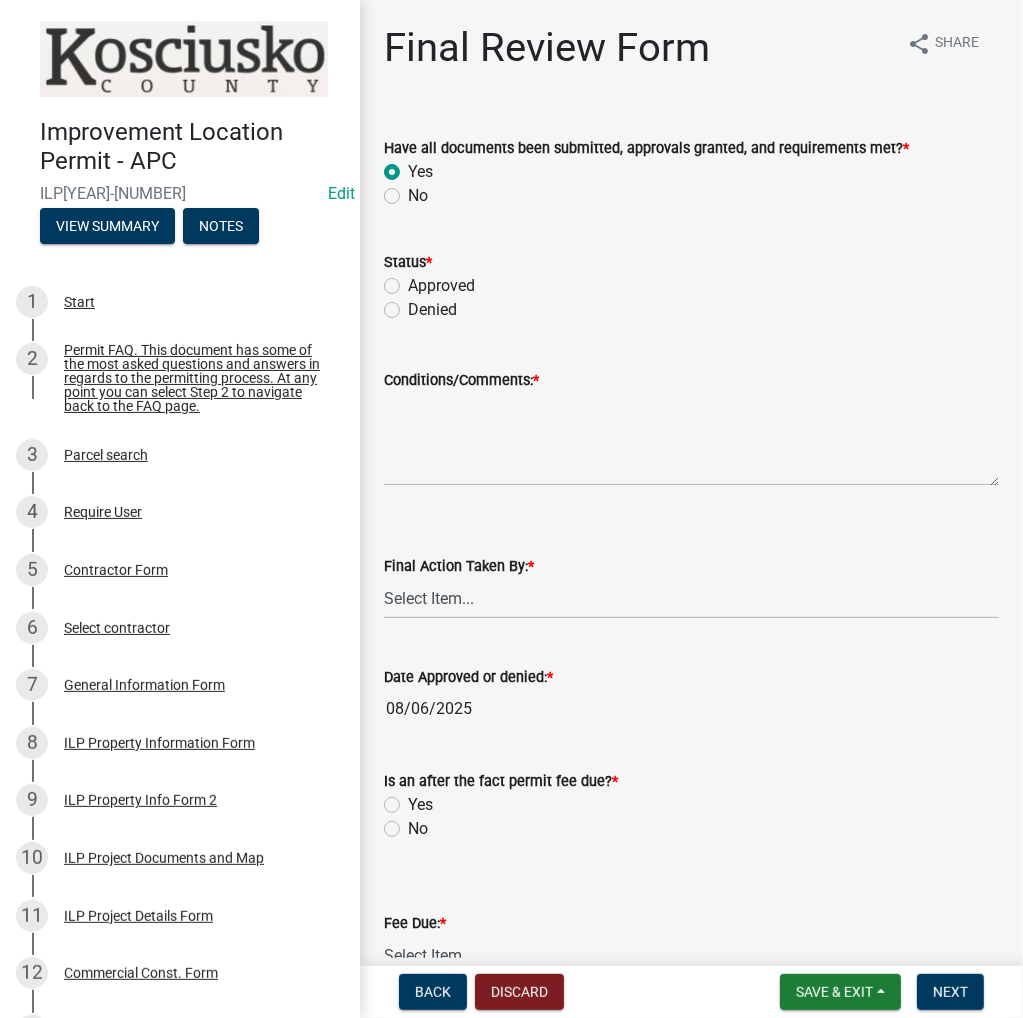 click on "Approved" 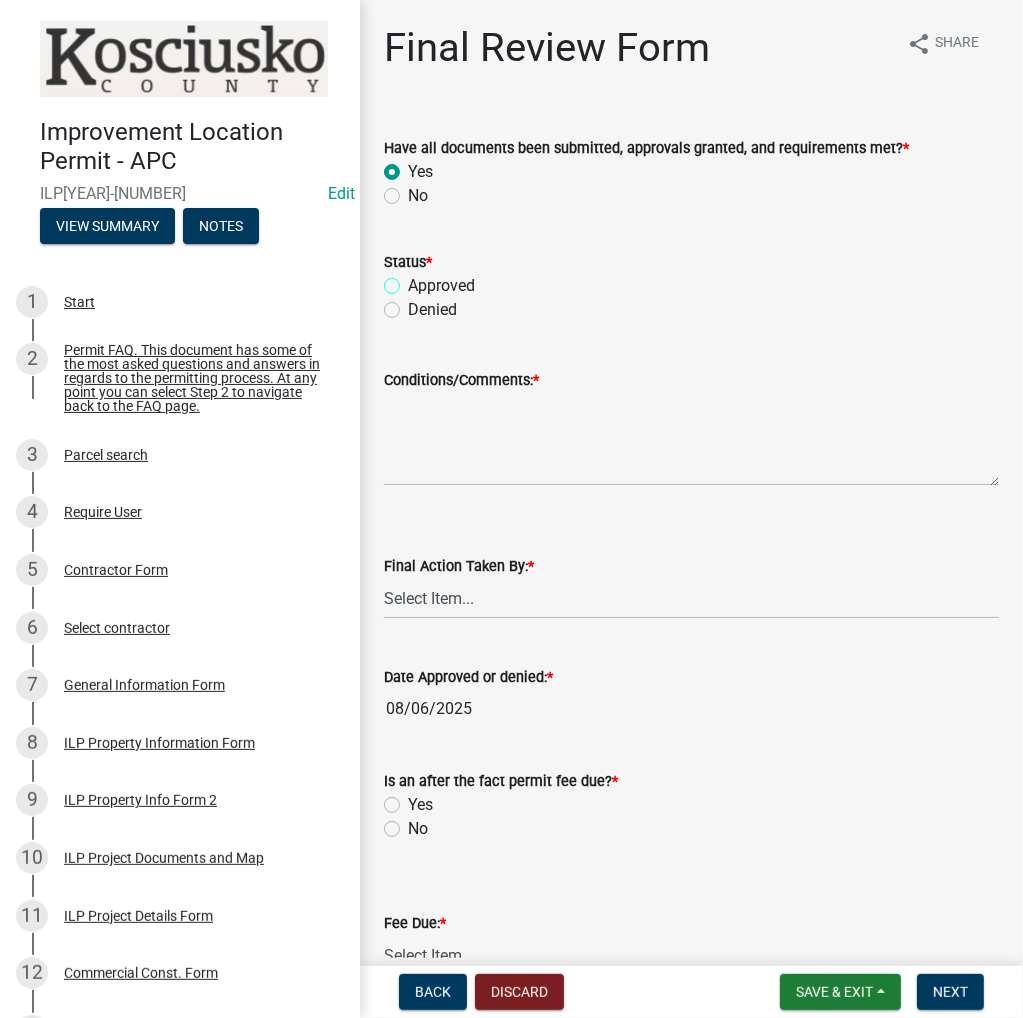 click on "Approved" at bounding box center (414, 280) 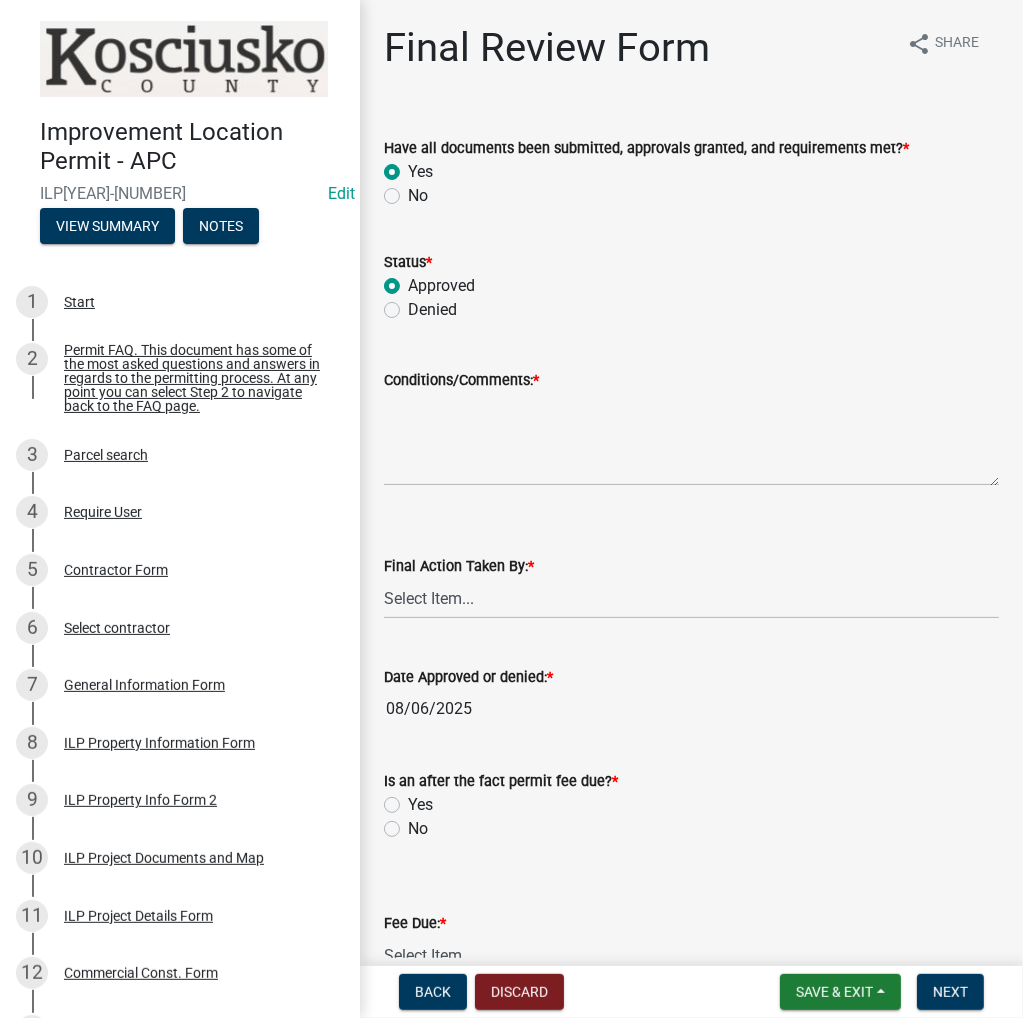 radio on "true" 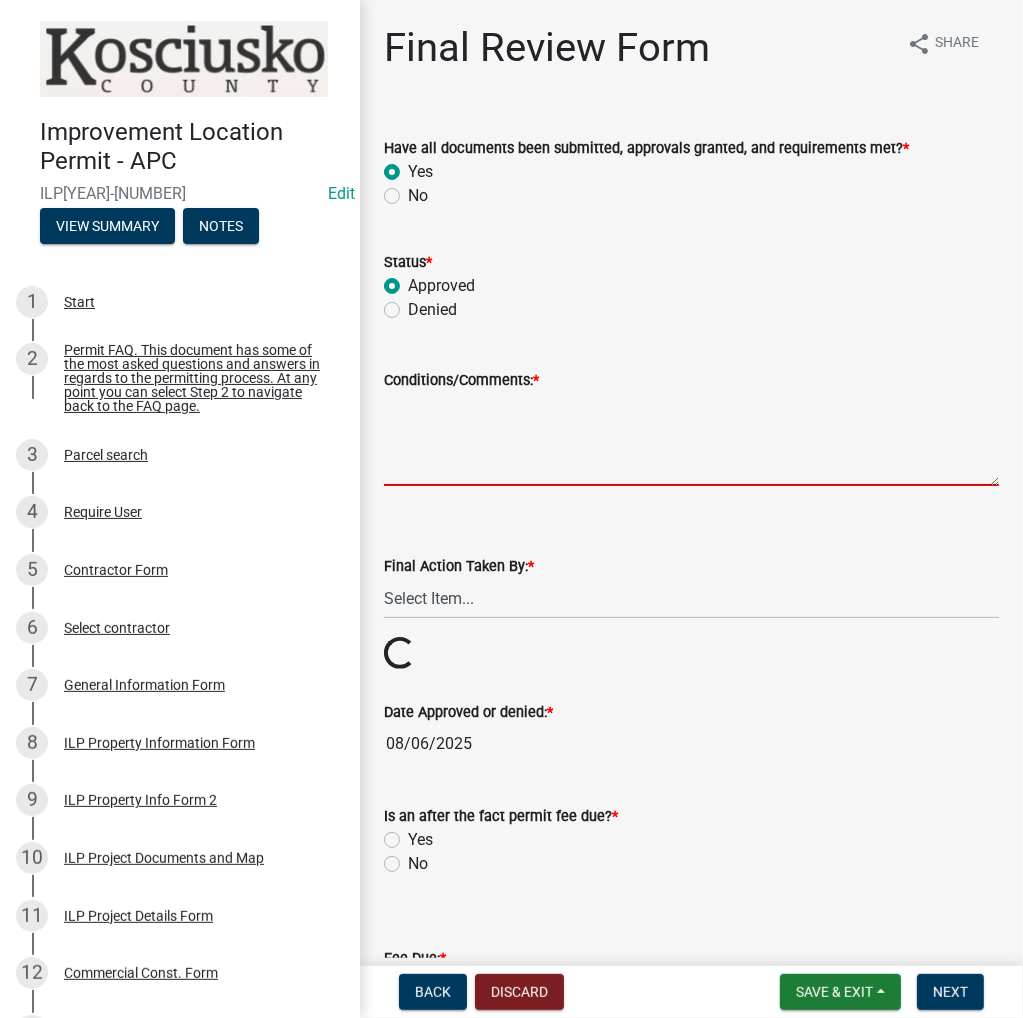 click on "Conditions/Comments:  *" at bounding box center (691, 439) 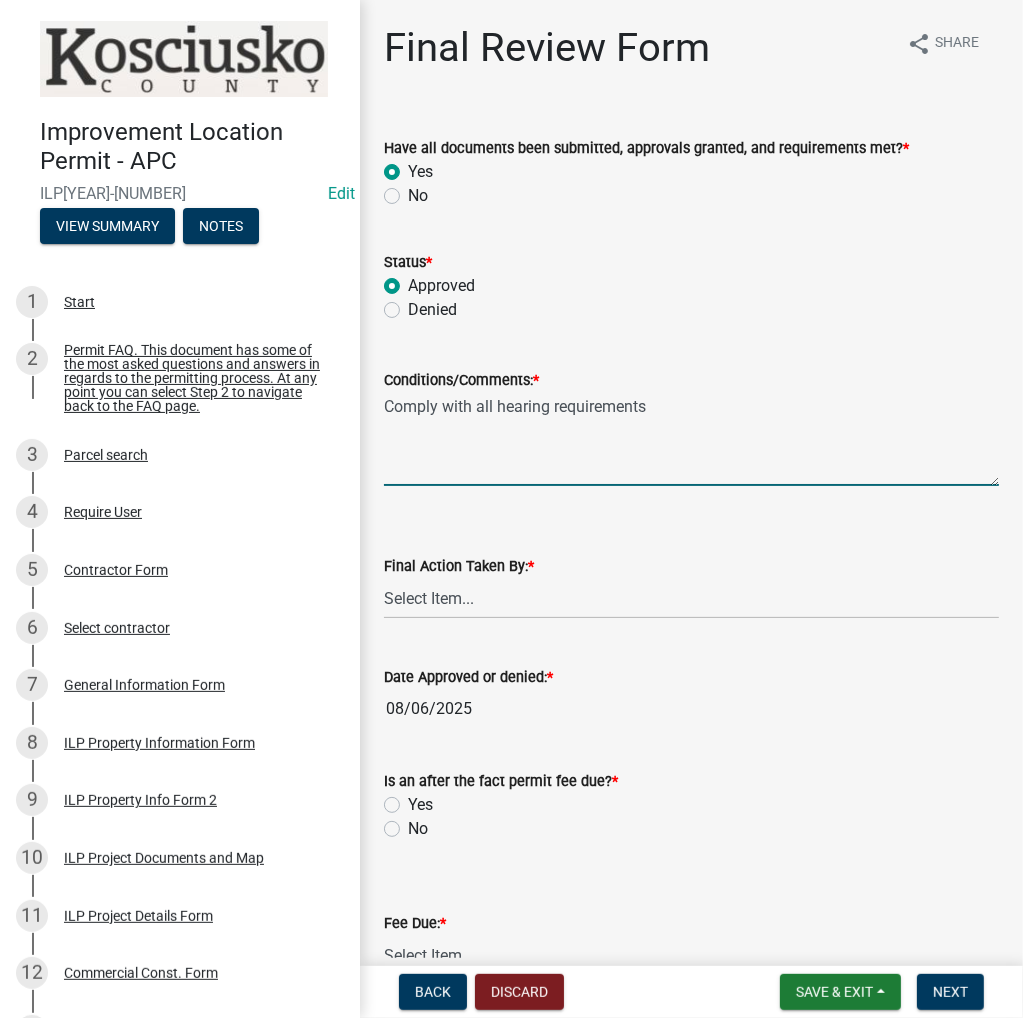 type on "Comply with all hearing requirements" 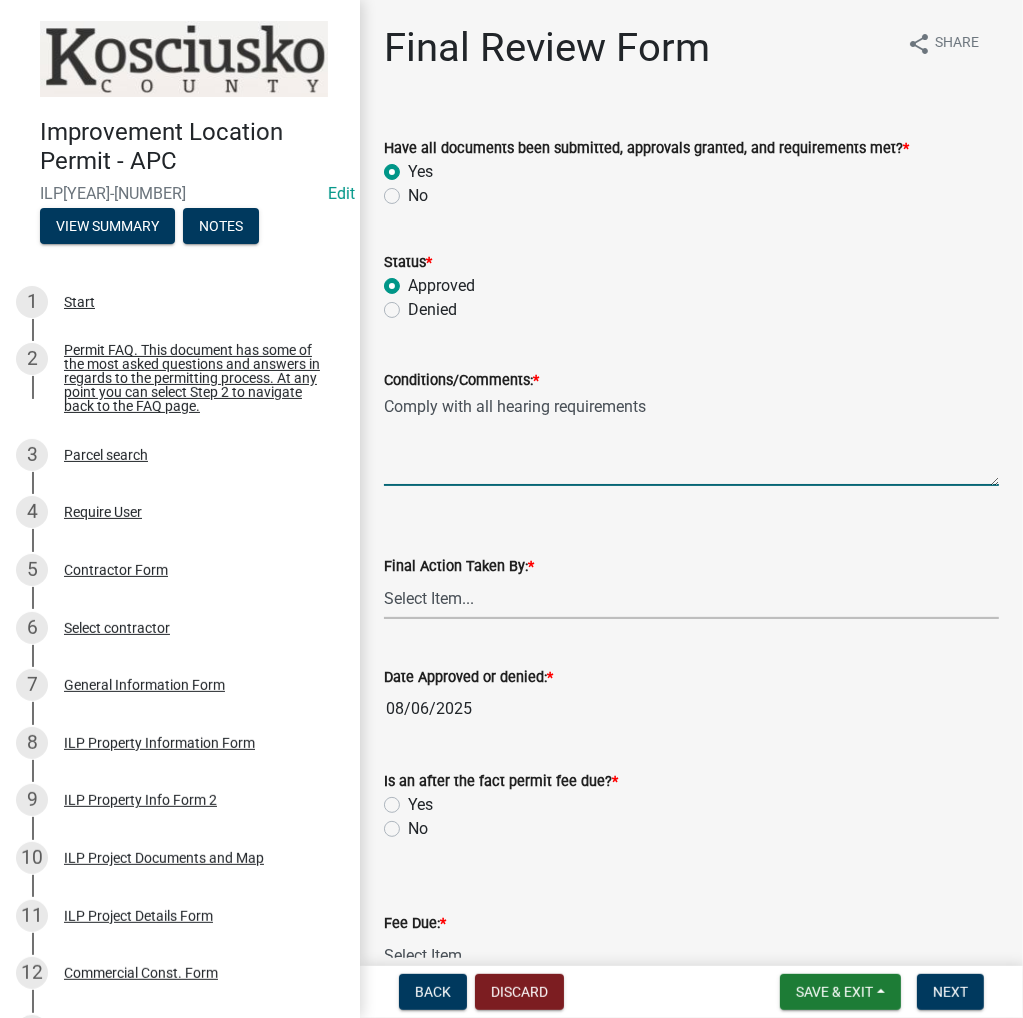 click on "Select Item...   MMS   LT   AT   CS   AH   Vacant" at bounding box center (691, 598) 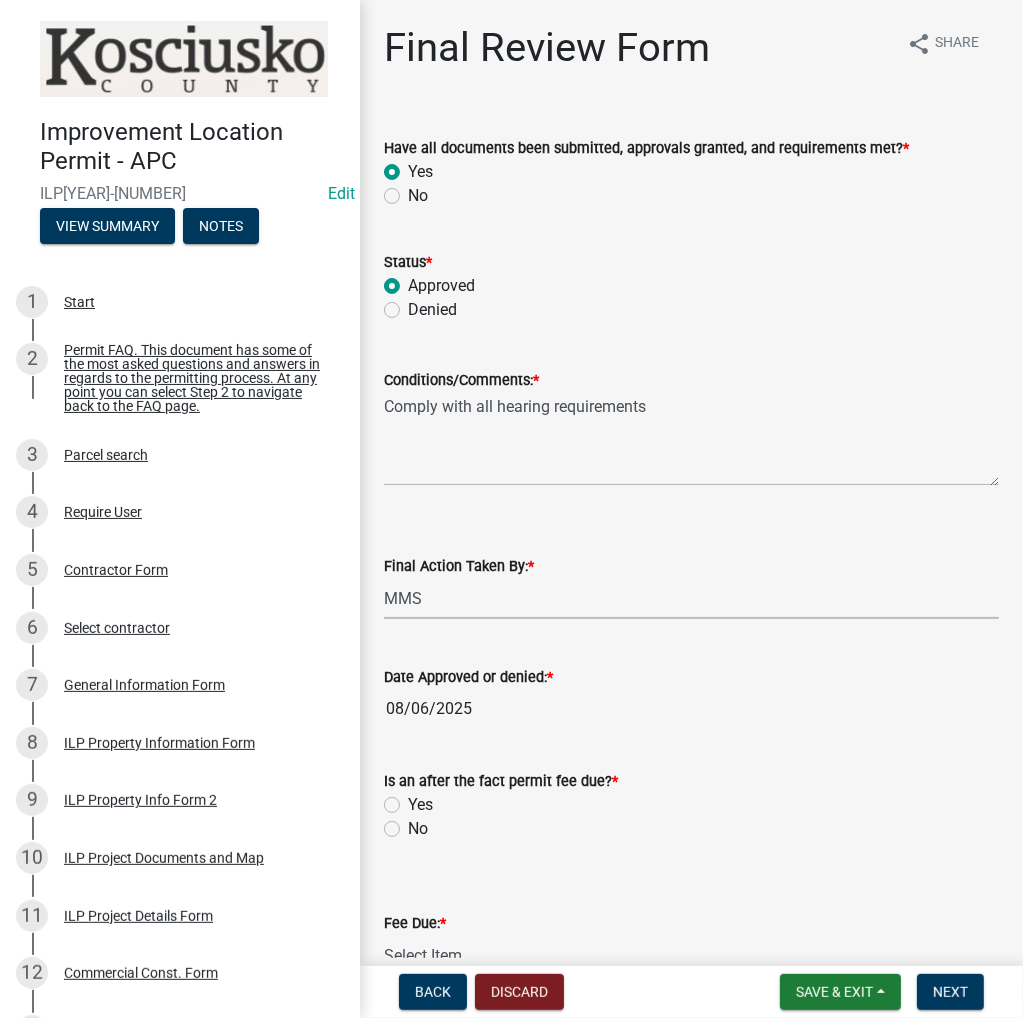 click on "Select Item...   MMS   LT   AT   CS   AH   Vacant" at bounding box center [691, 598] 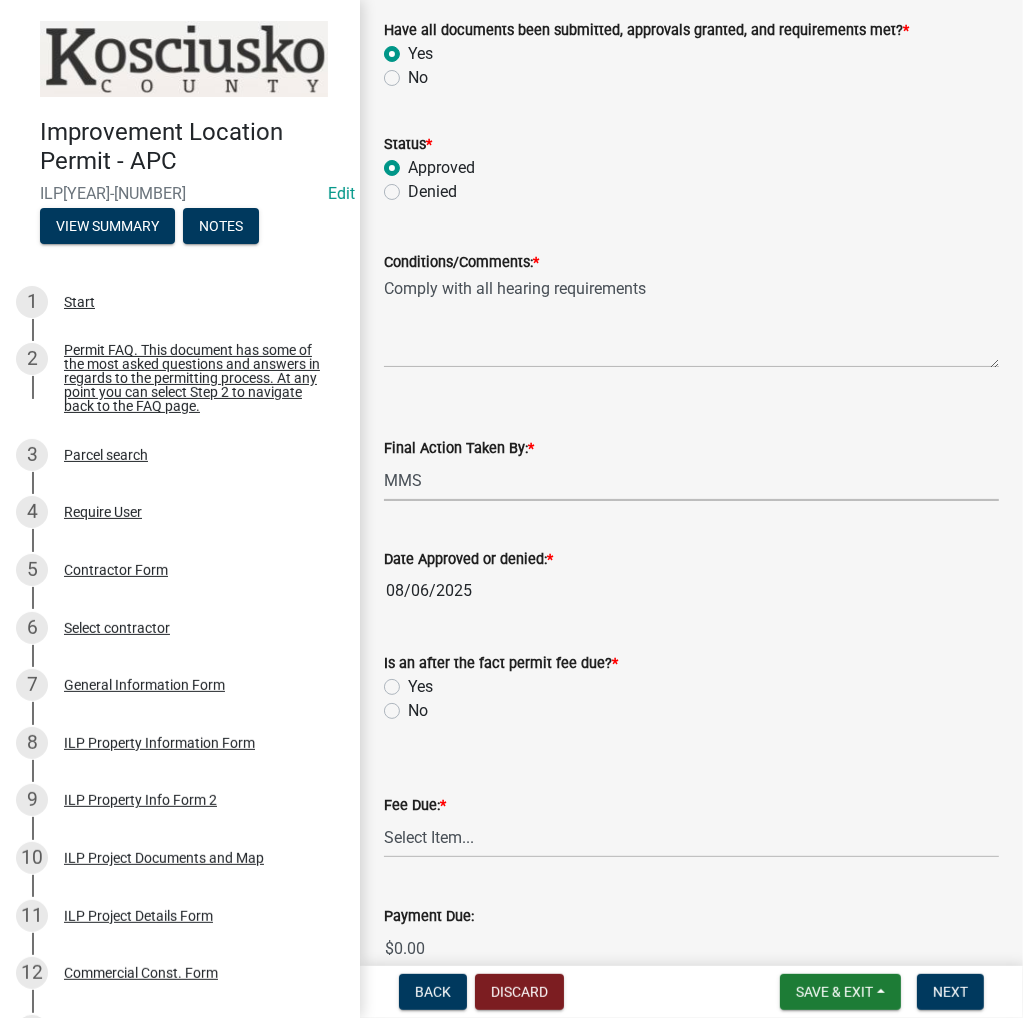 scroll, scrollTop: 300, scrollLeft: 0, axis: vertical 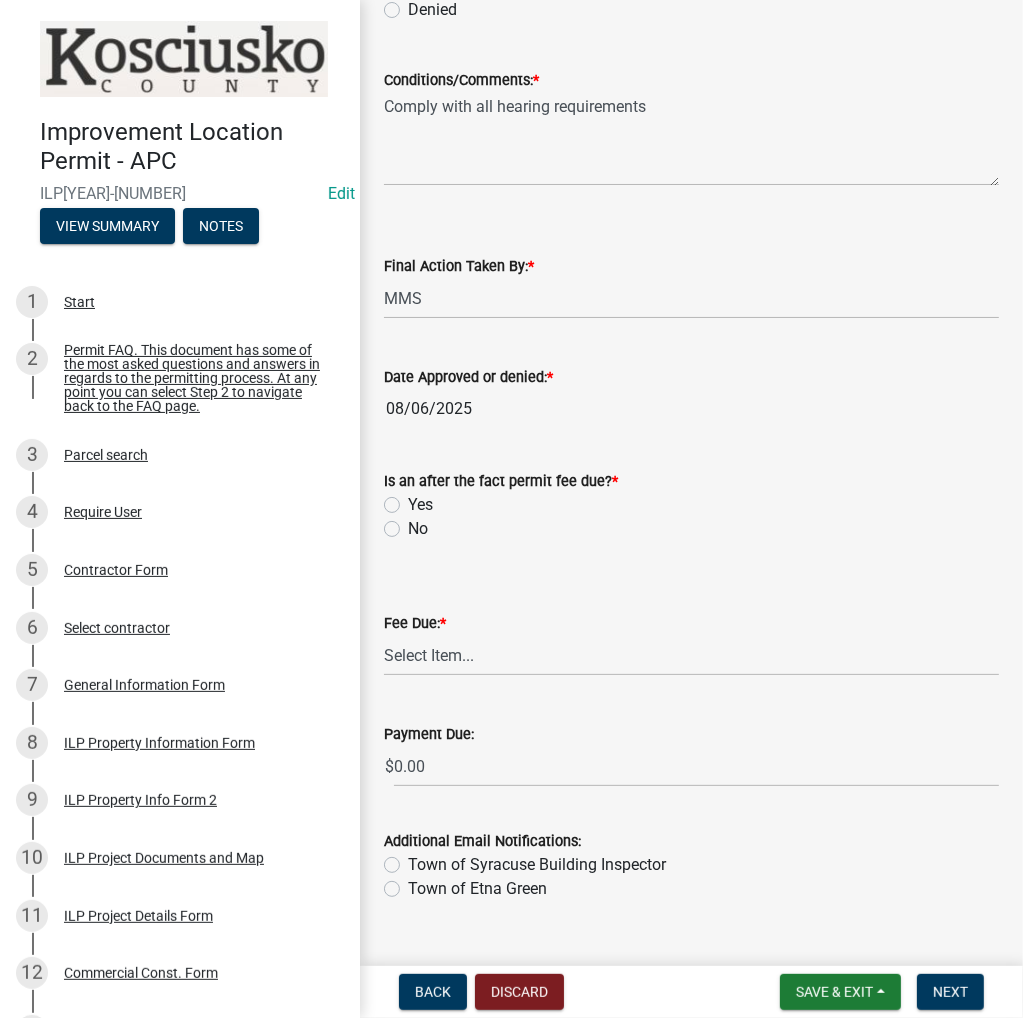 click on "No" 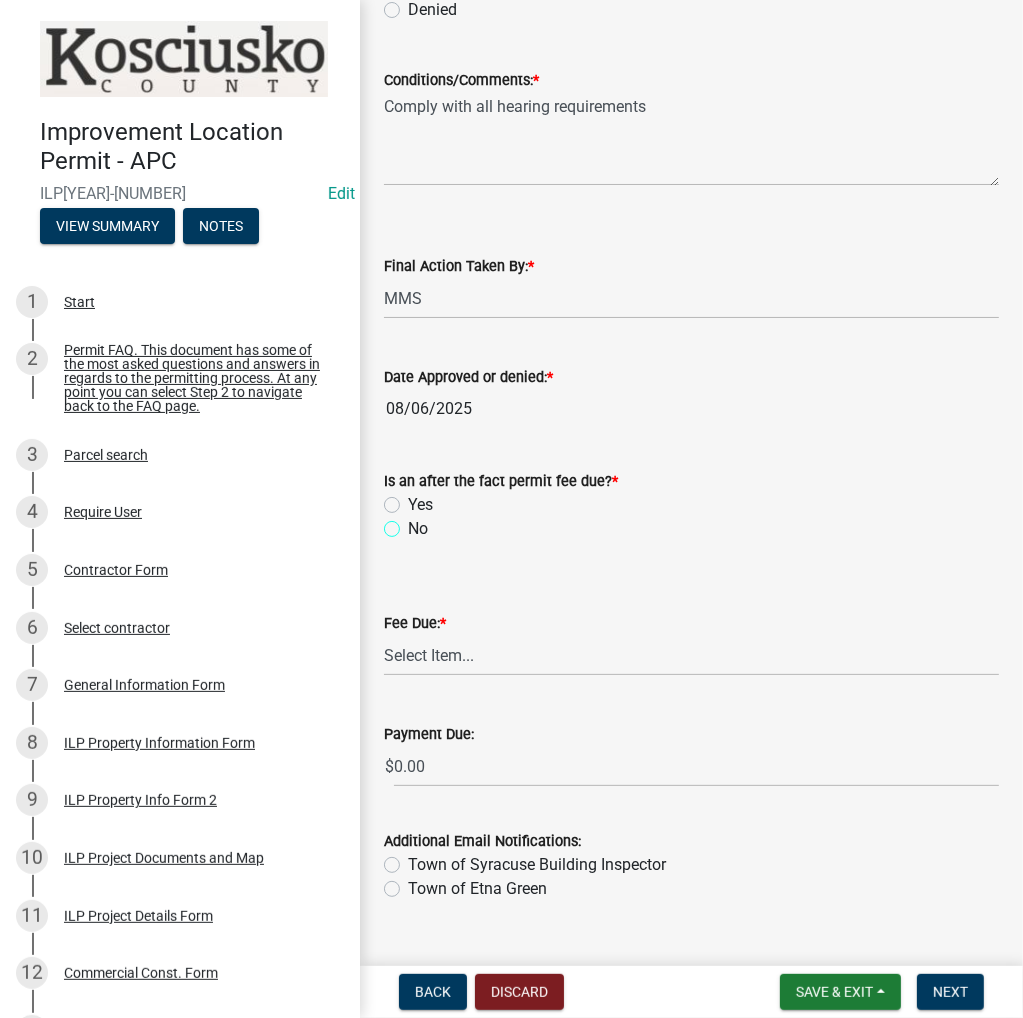 click on "No" at bounding box center (414, 523) 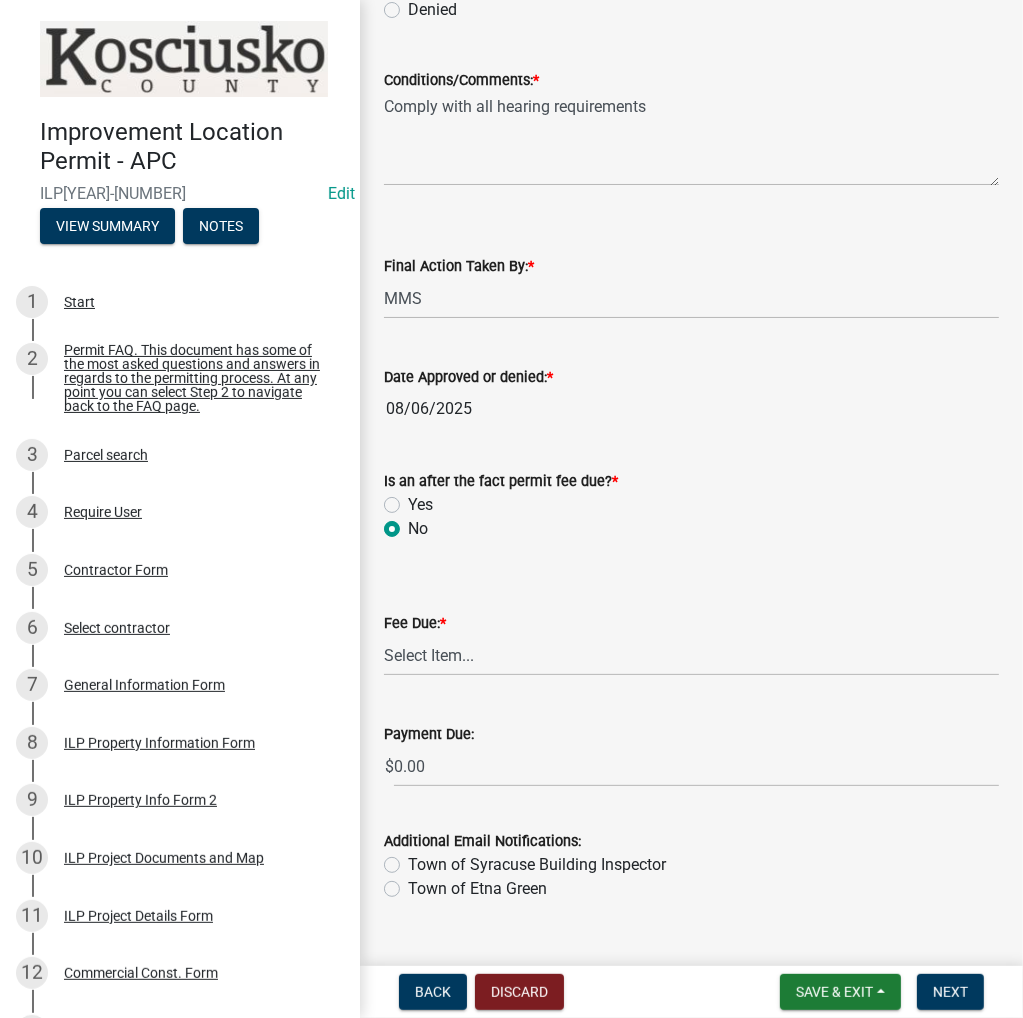 radio on "true" 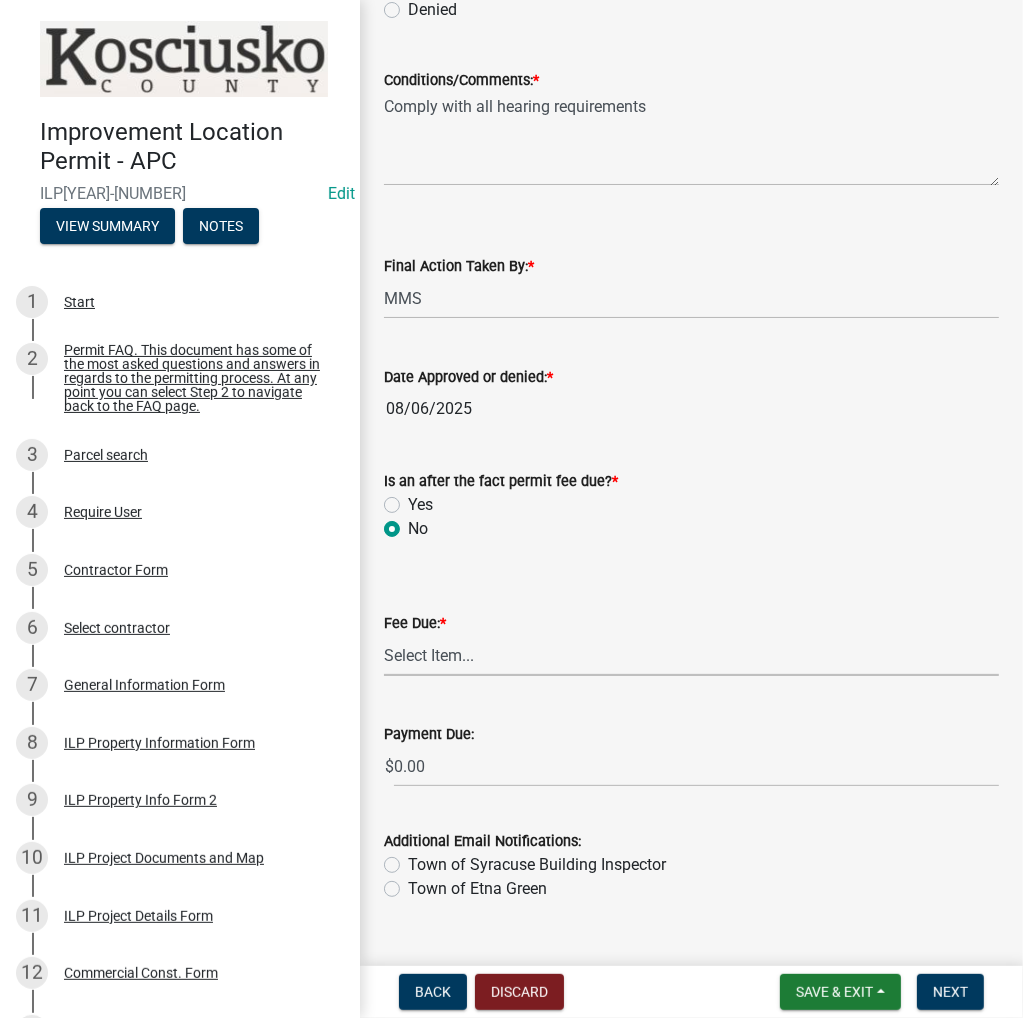 click on "Select Item...   N/A   $10.00   $25.00   $125.00   $250   $500   $500 + $10.00 for every 10 sq. ft. over 5000   $1000" at bounding box center [691, 655] 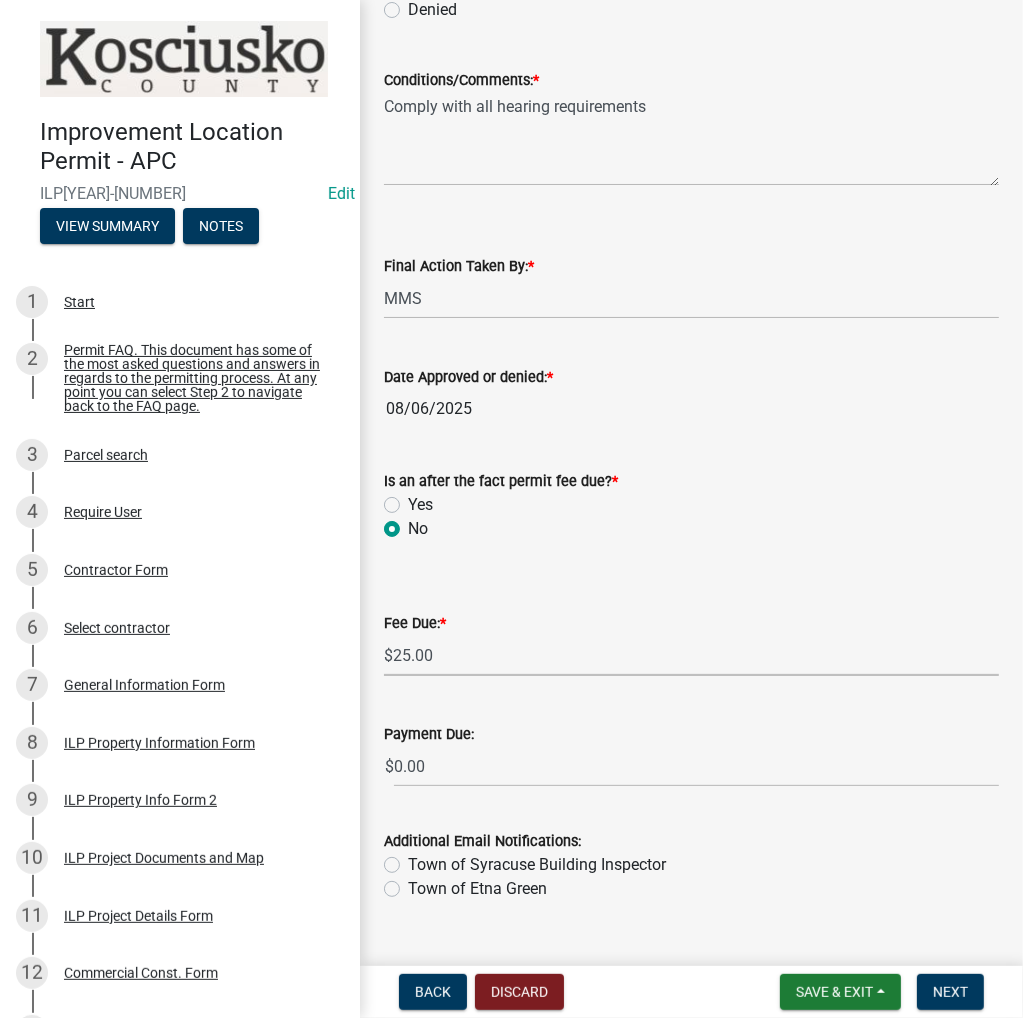 click on "Select Item...   N/A   $10.00   $25.00   $125.00   $250   $500   $500 + $10.00 for every 10 sq. ft. over 5000   $1000" at bounding box center [691, 655] 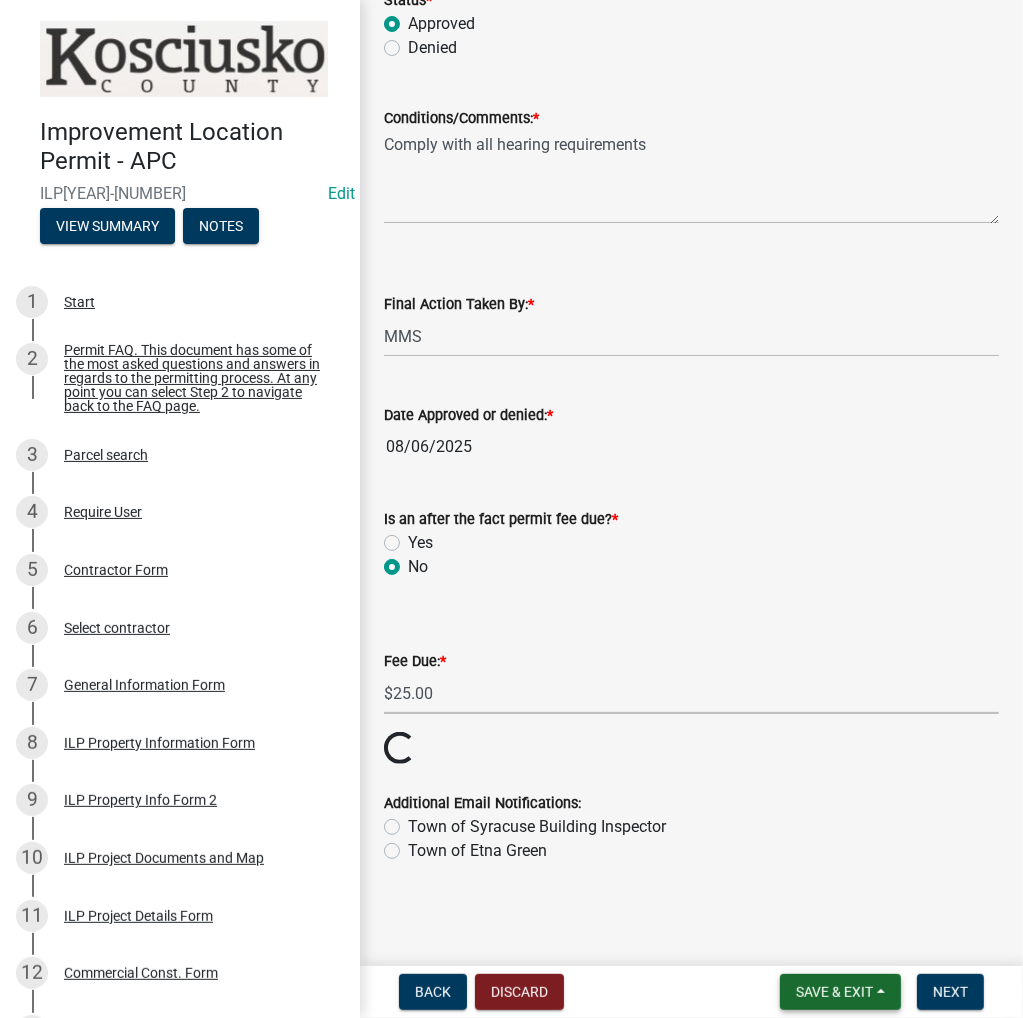 scroll, scrollTop: 300, scrollLeft: 0, axis: vertical 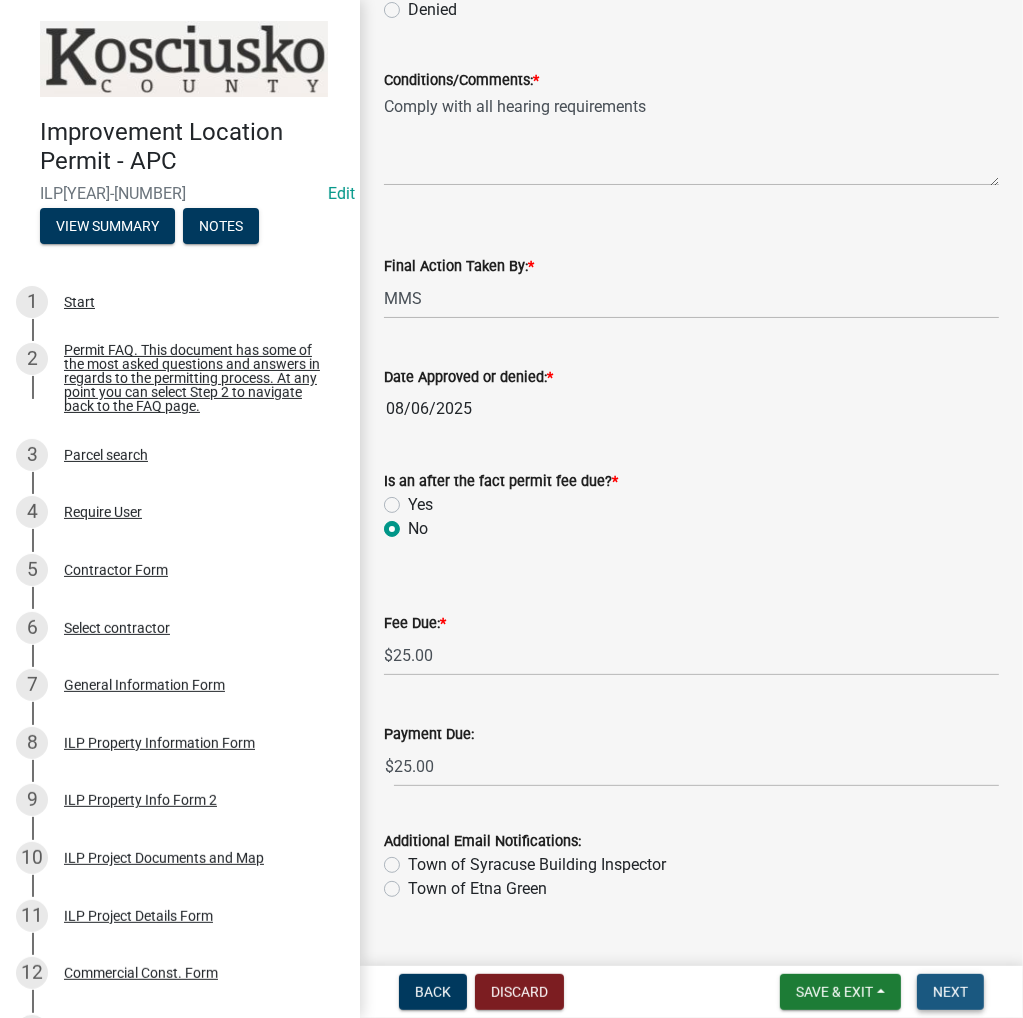 click on "Next" at bounding box center (950, 992) 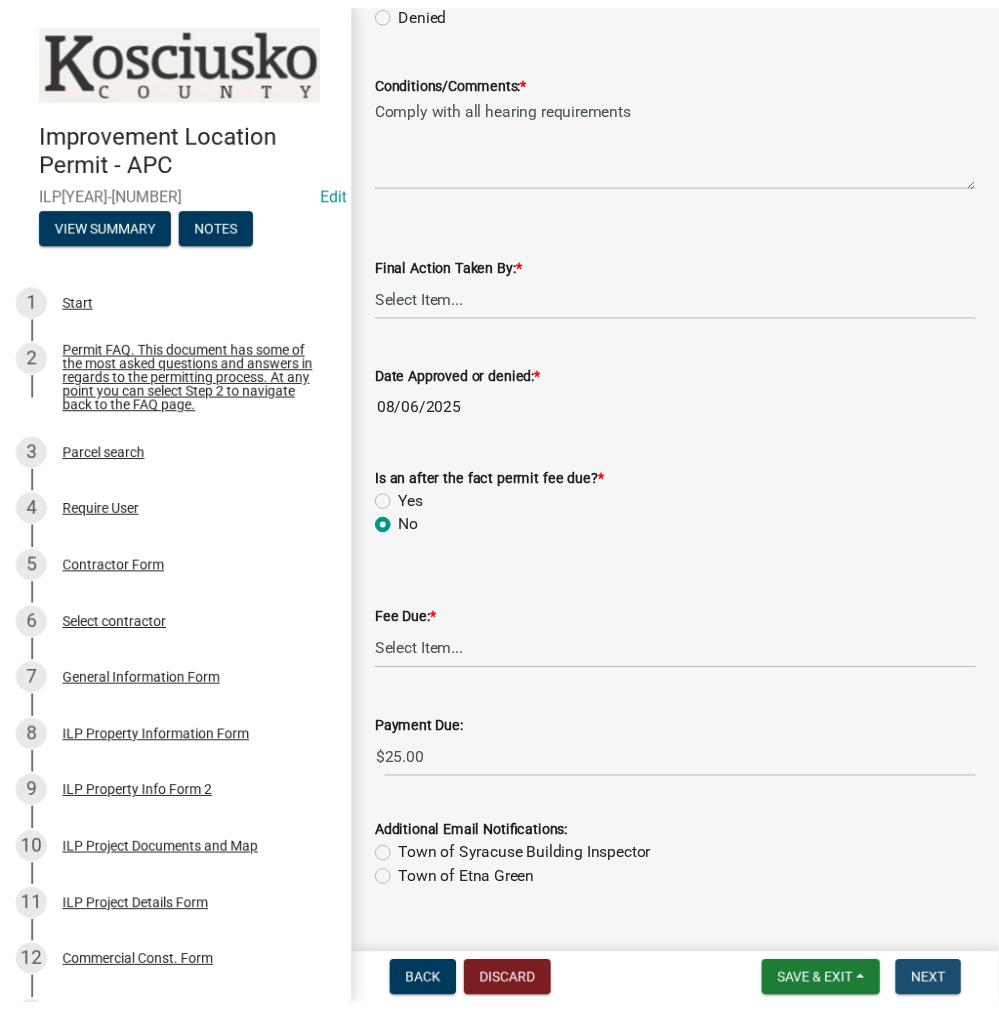 scroll, scrollTop: 0, scrollLeft: 0, axis: both 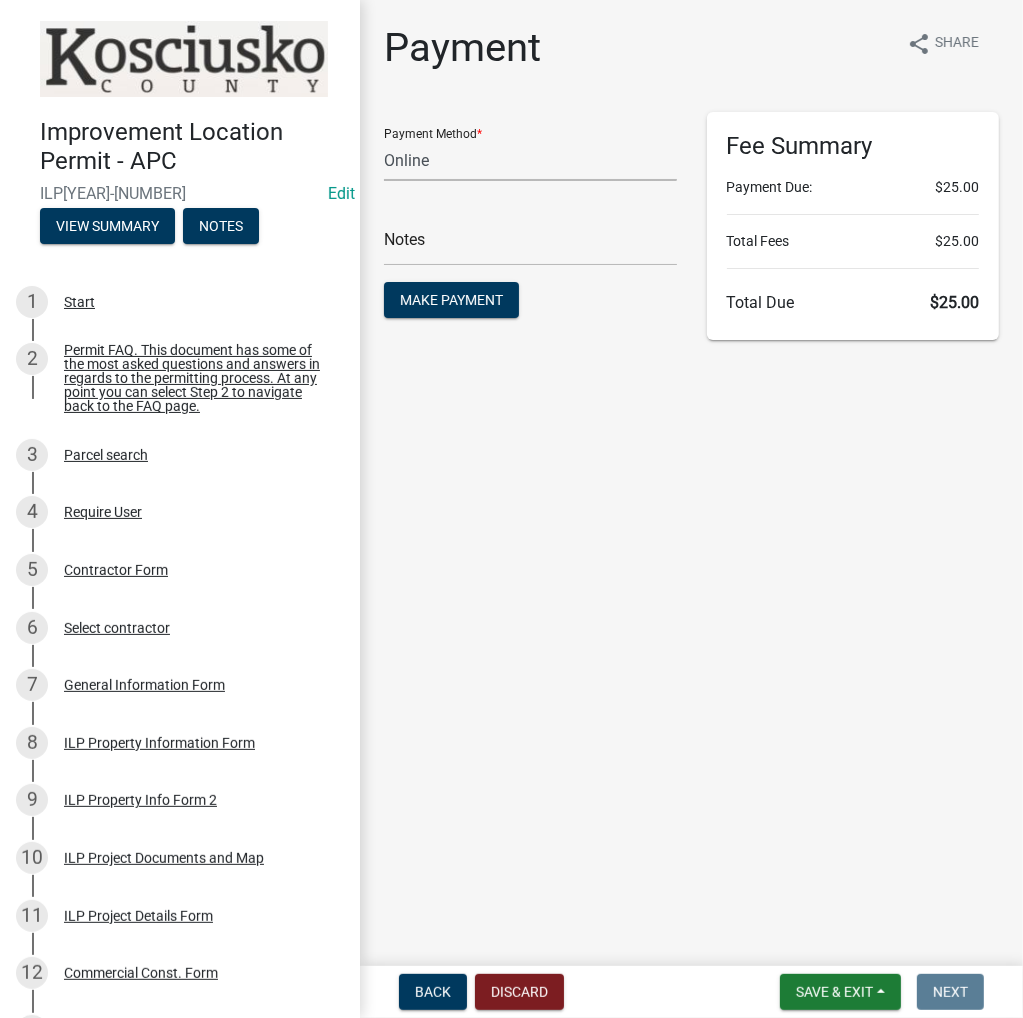 click on "Credit Card POS Check Cash Online" 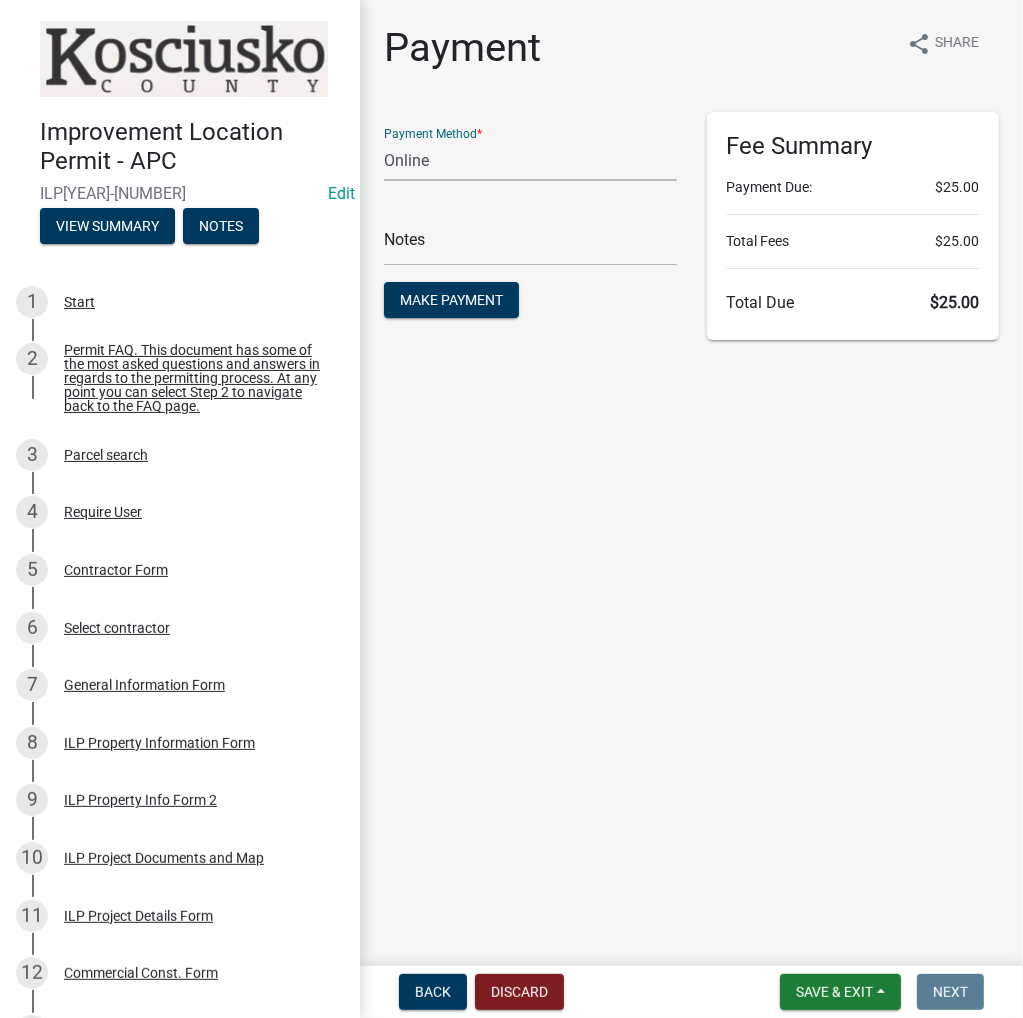 select on "2: 1" 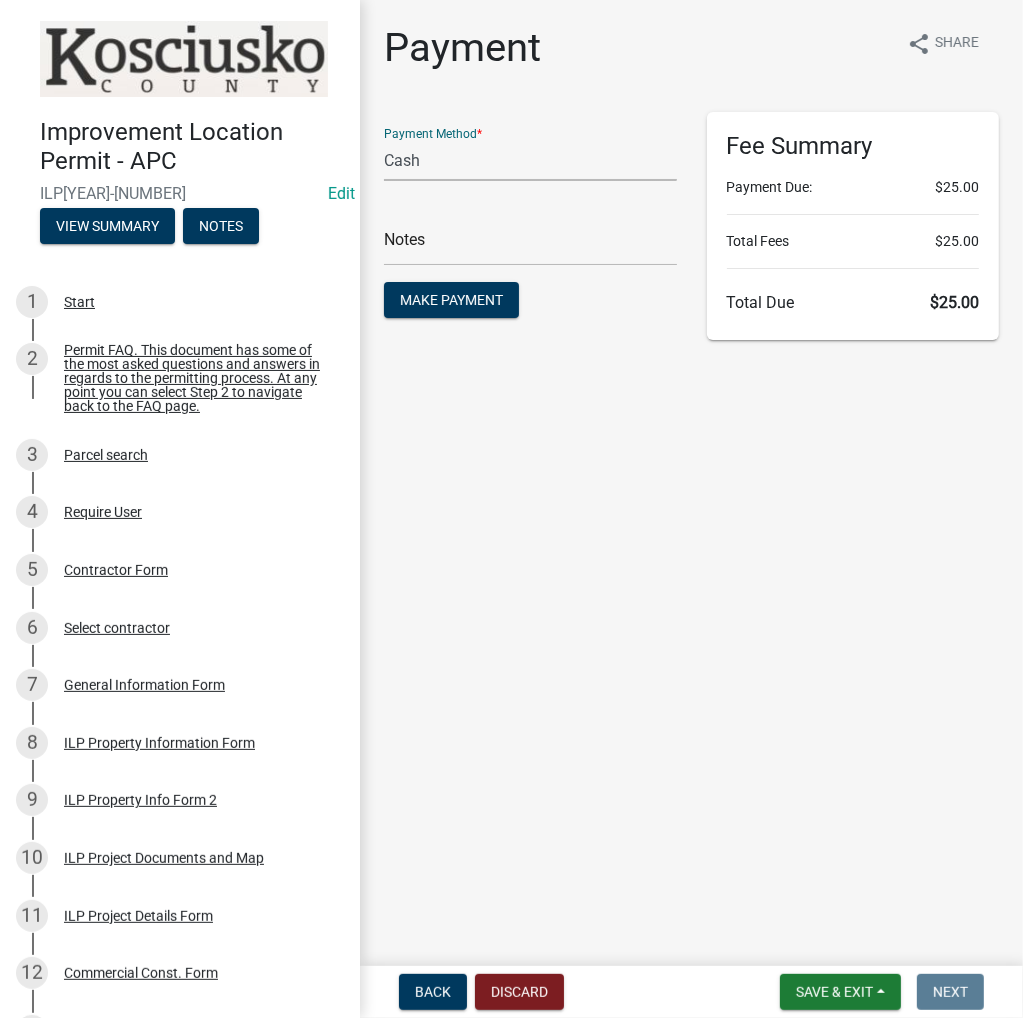 click on "Credit Card POS Check Cash Online" 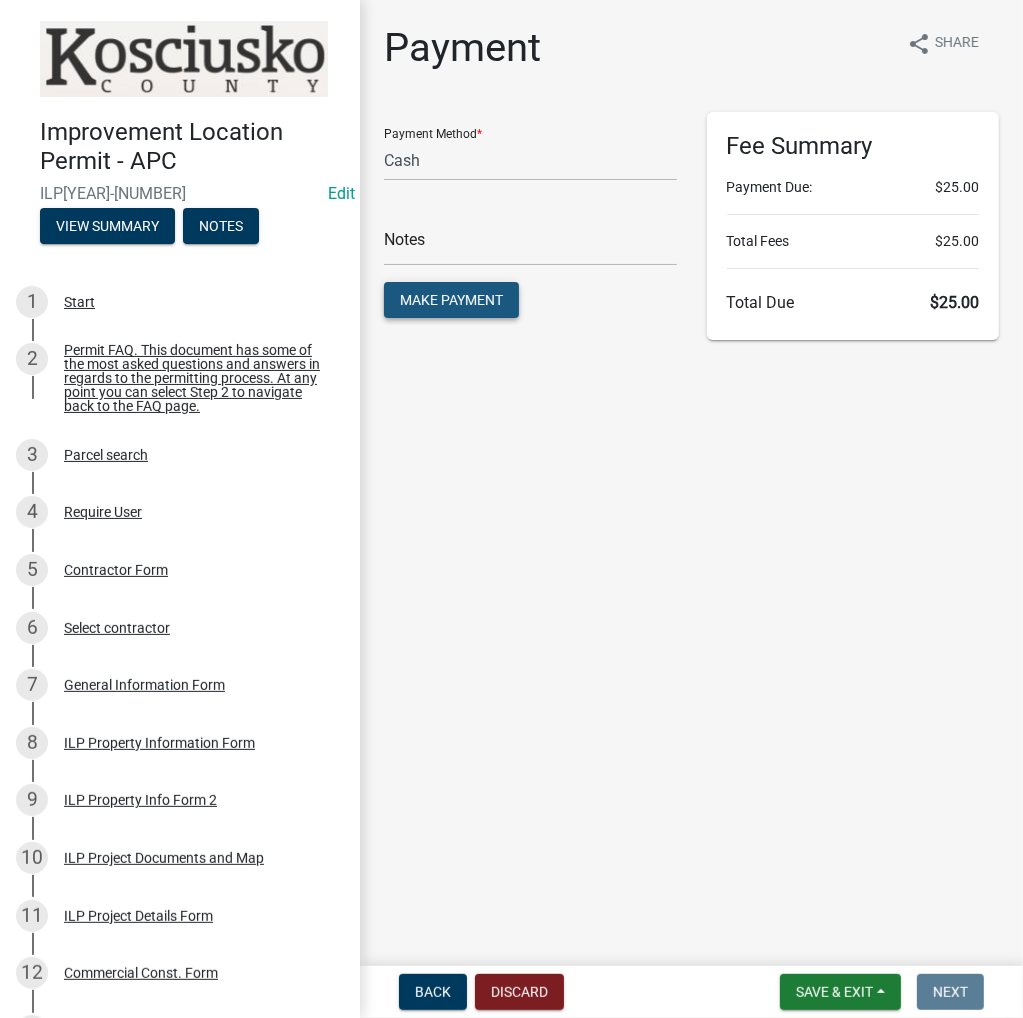 click on "Make Payment" 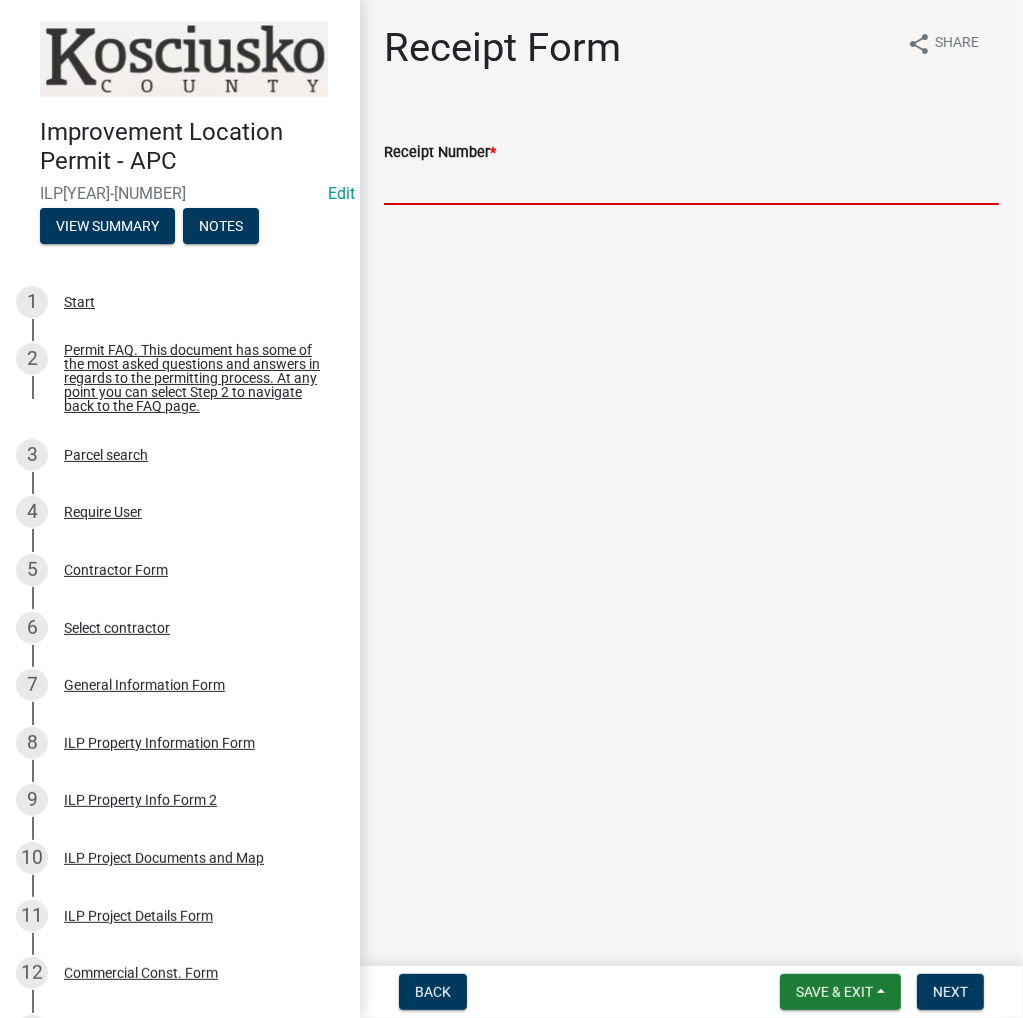 click on "Receipt Number  *" at bounding box center [691, 184] 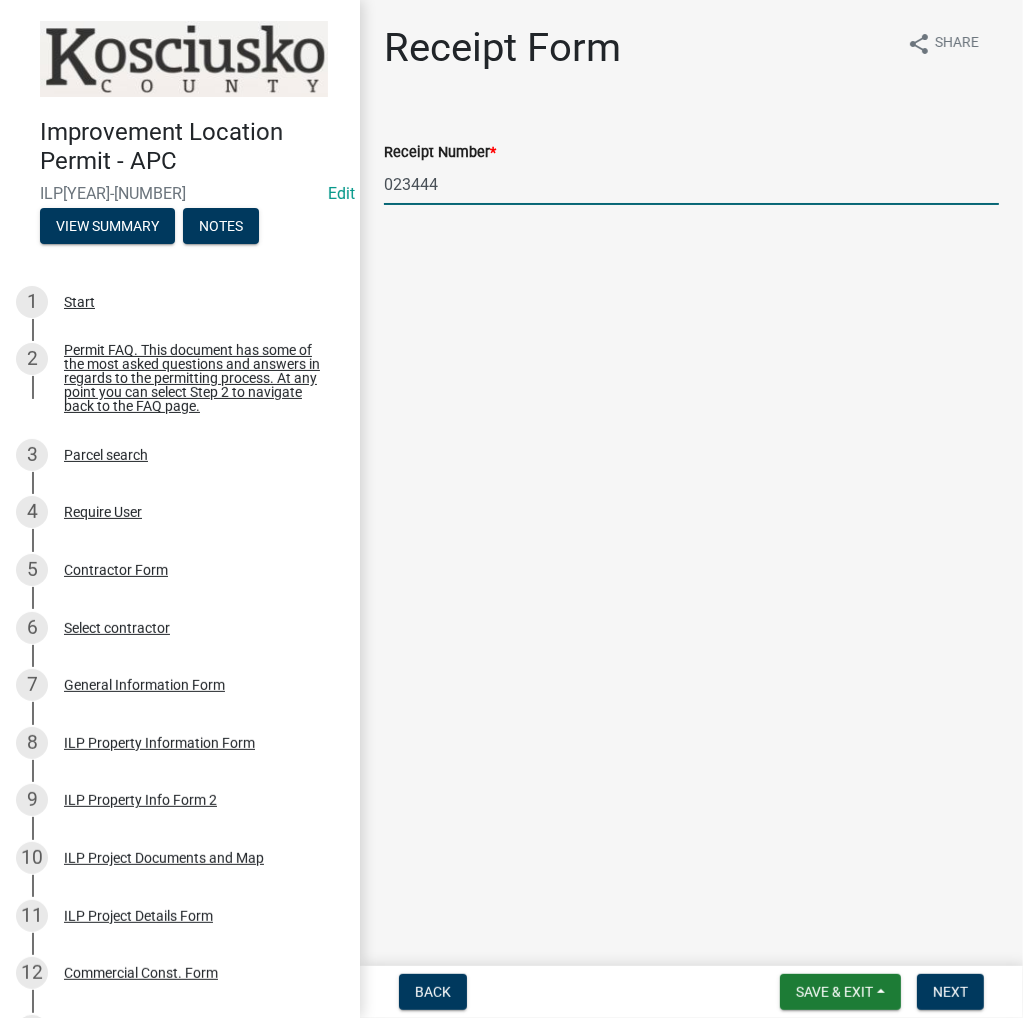 type on "023444" 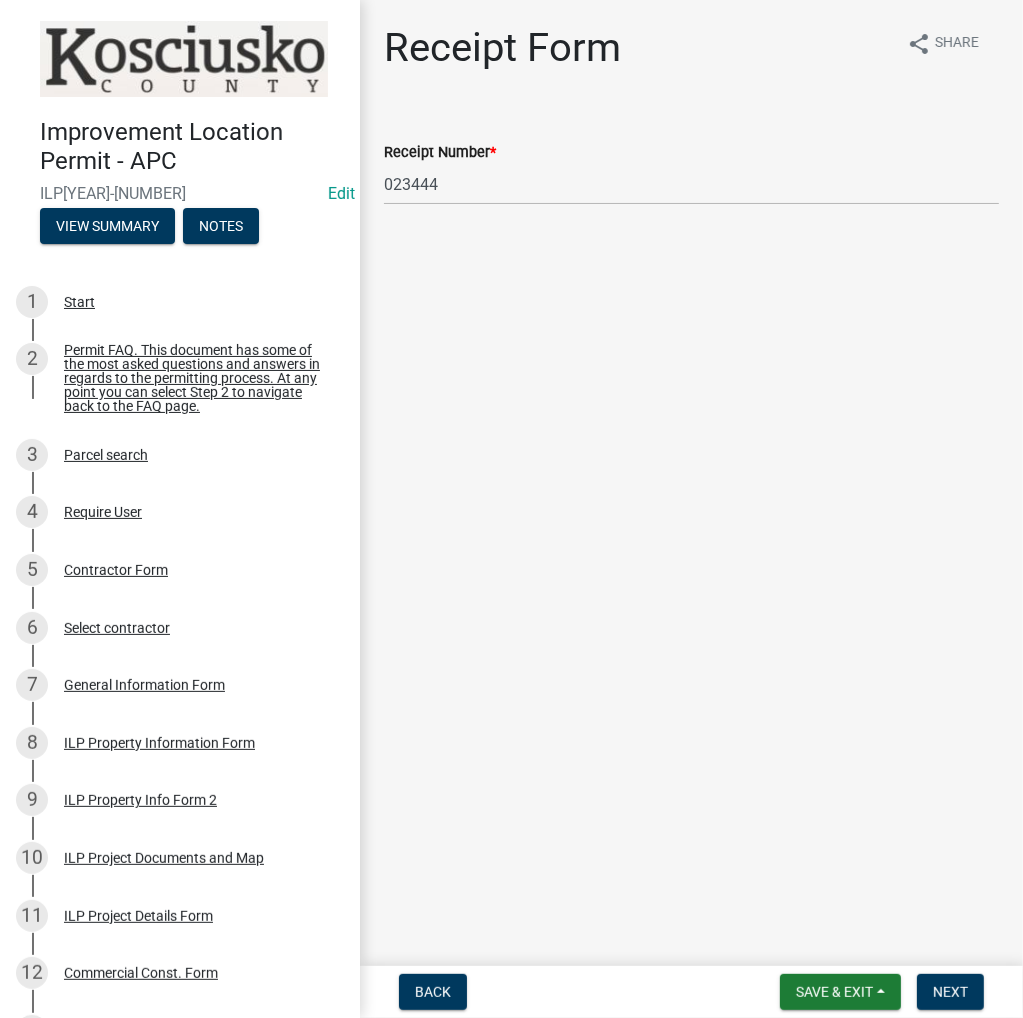 click on "Back  Save & Exit  Save  Save & Exit   Next" at bounding box center (691, 992) 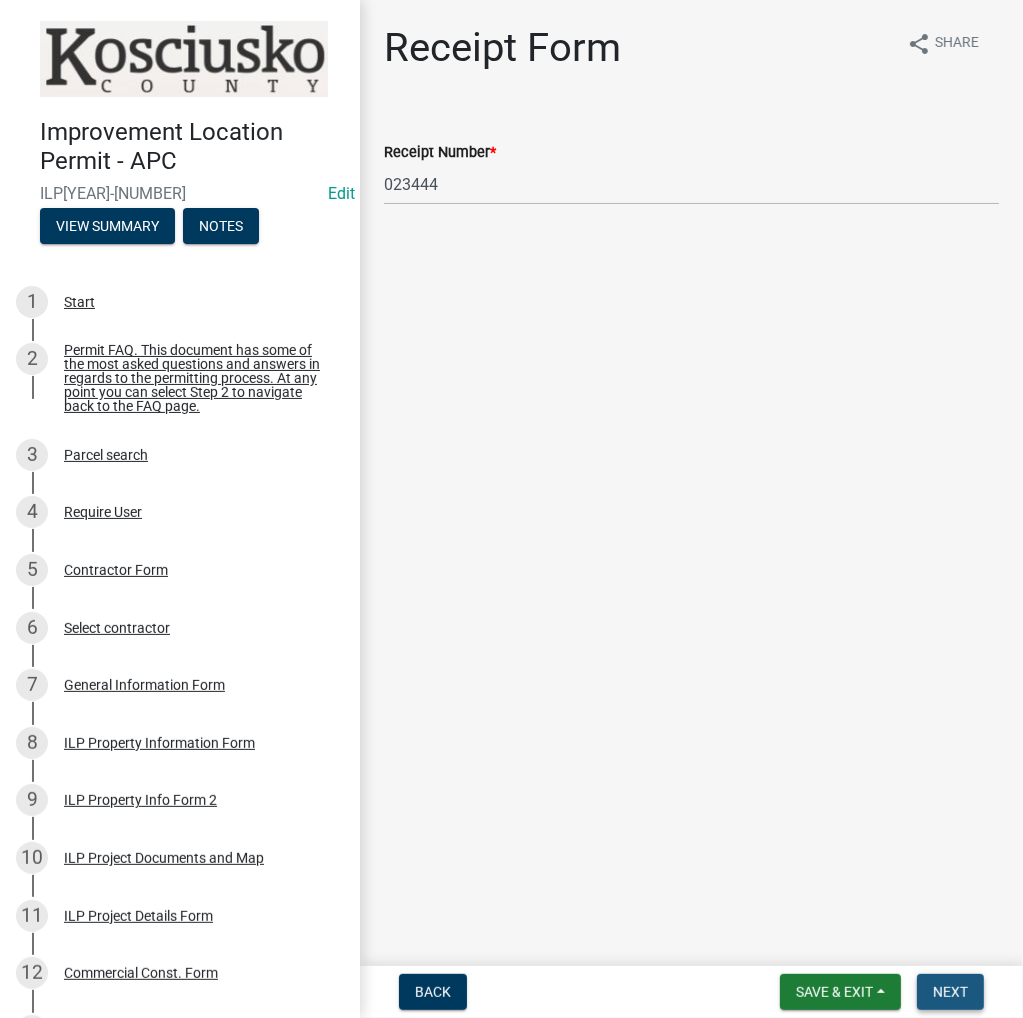 click on "Next" at bounding box center (950, 992) 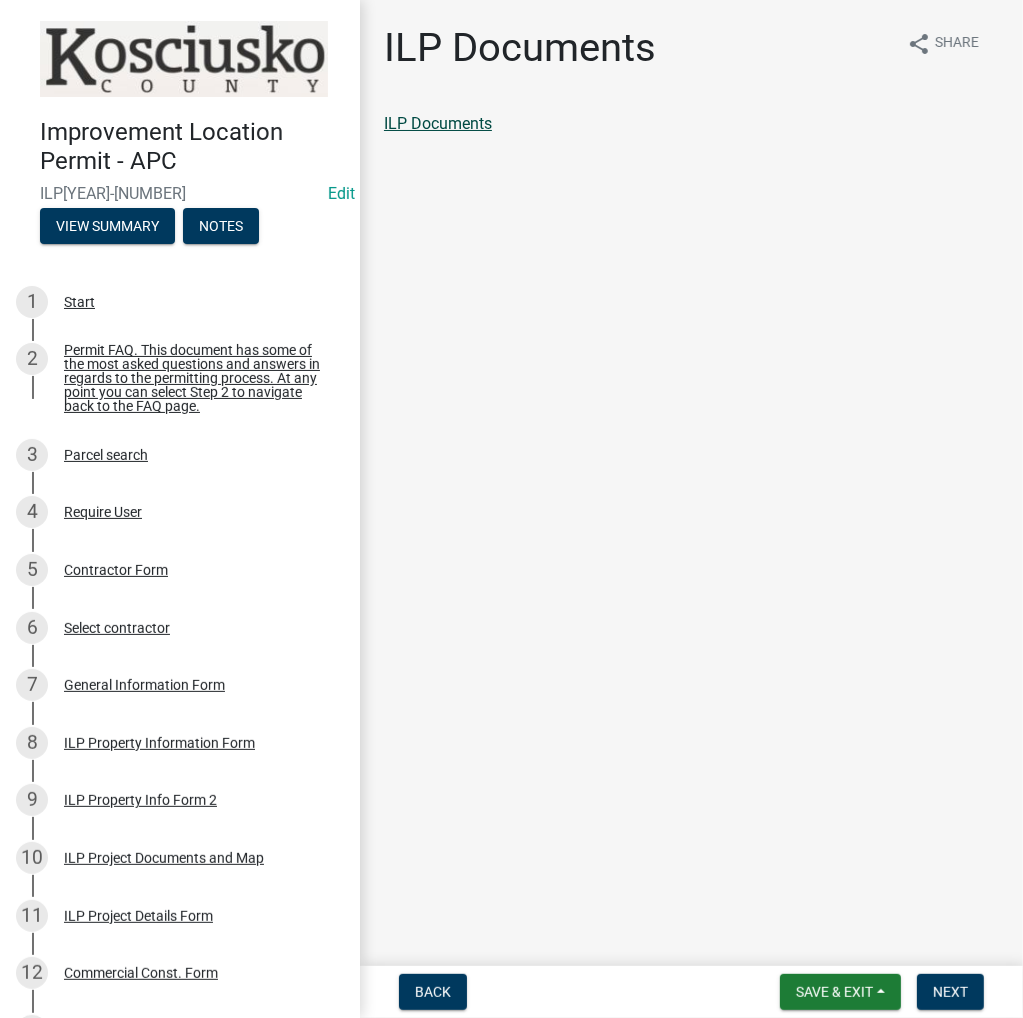 click on "ILP Documents" 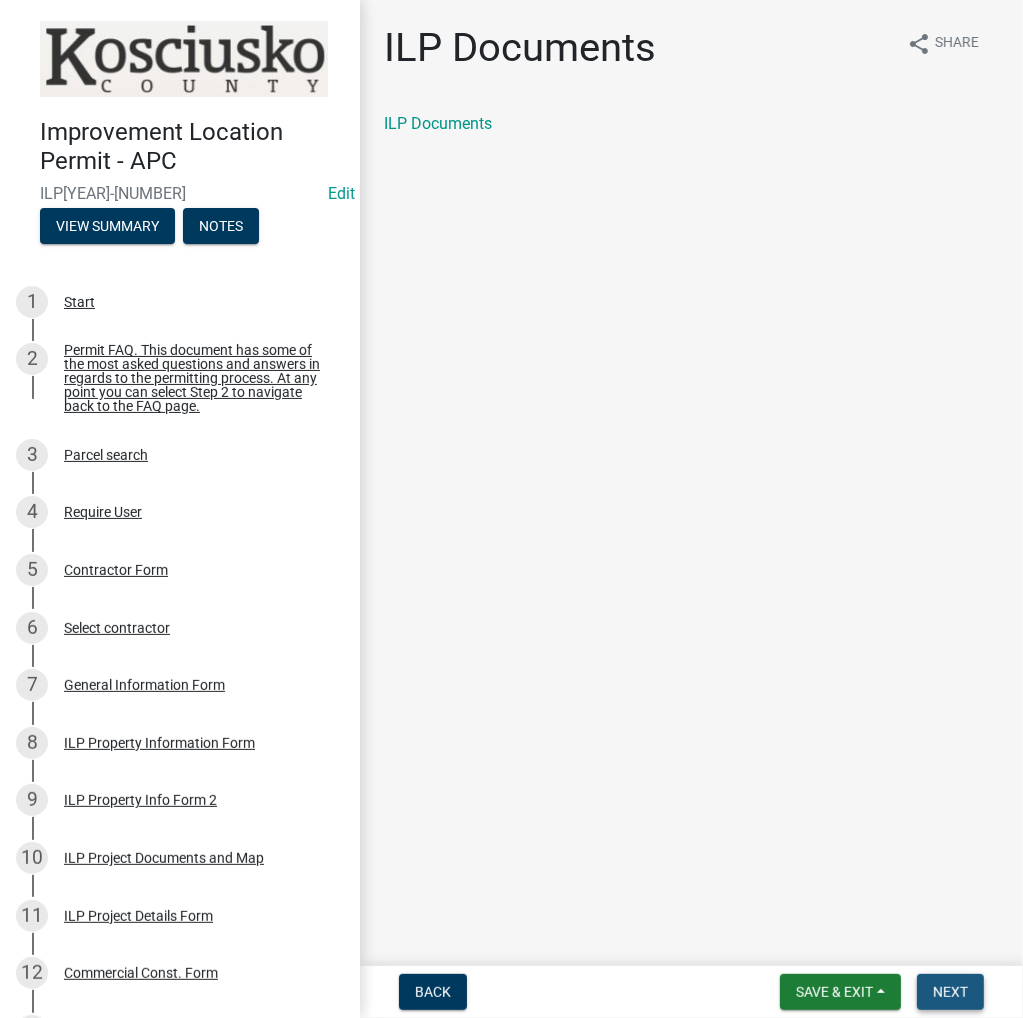 click on "Next" at bounding box center (950, 992) 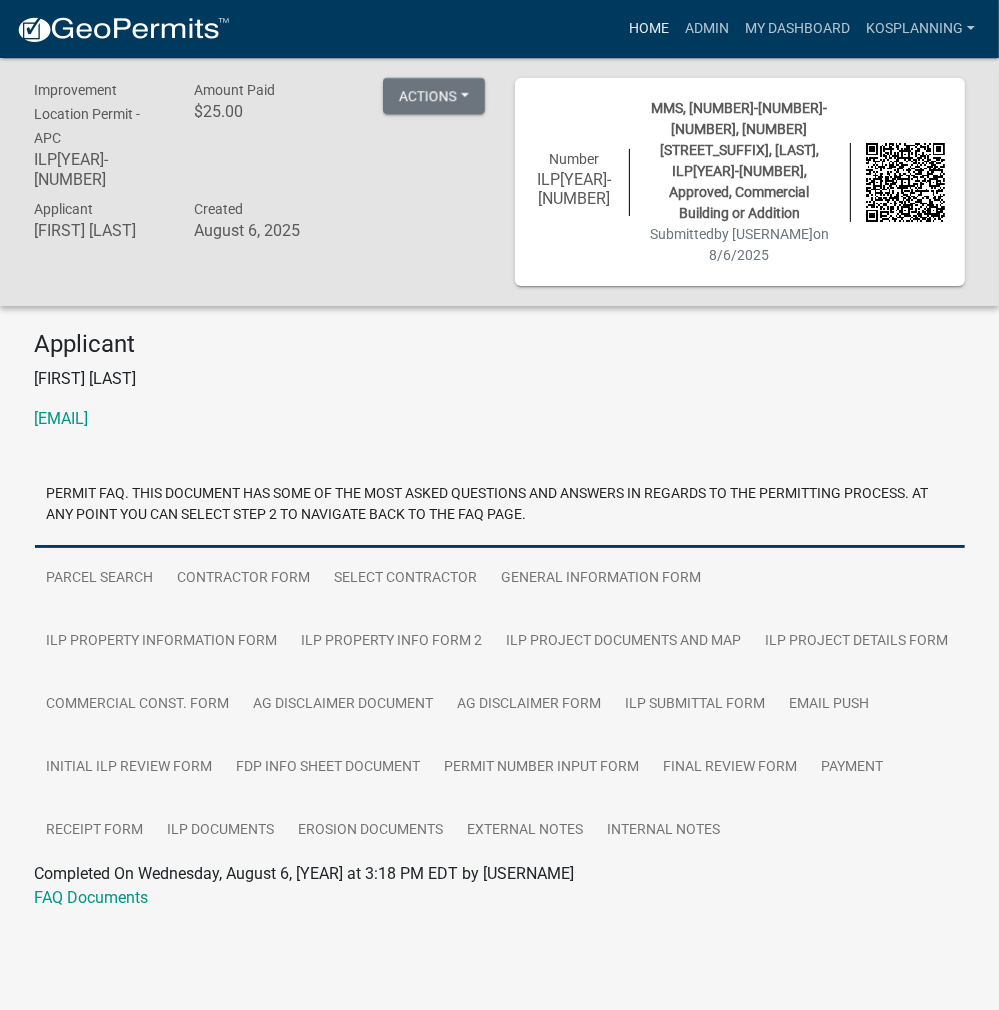 click on "Home" at bounding box center [649, 29] 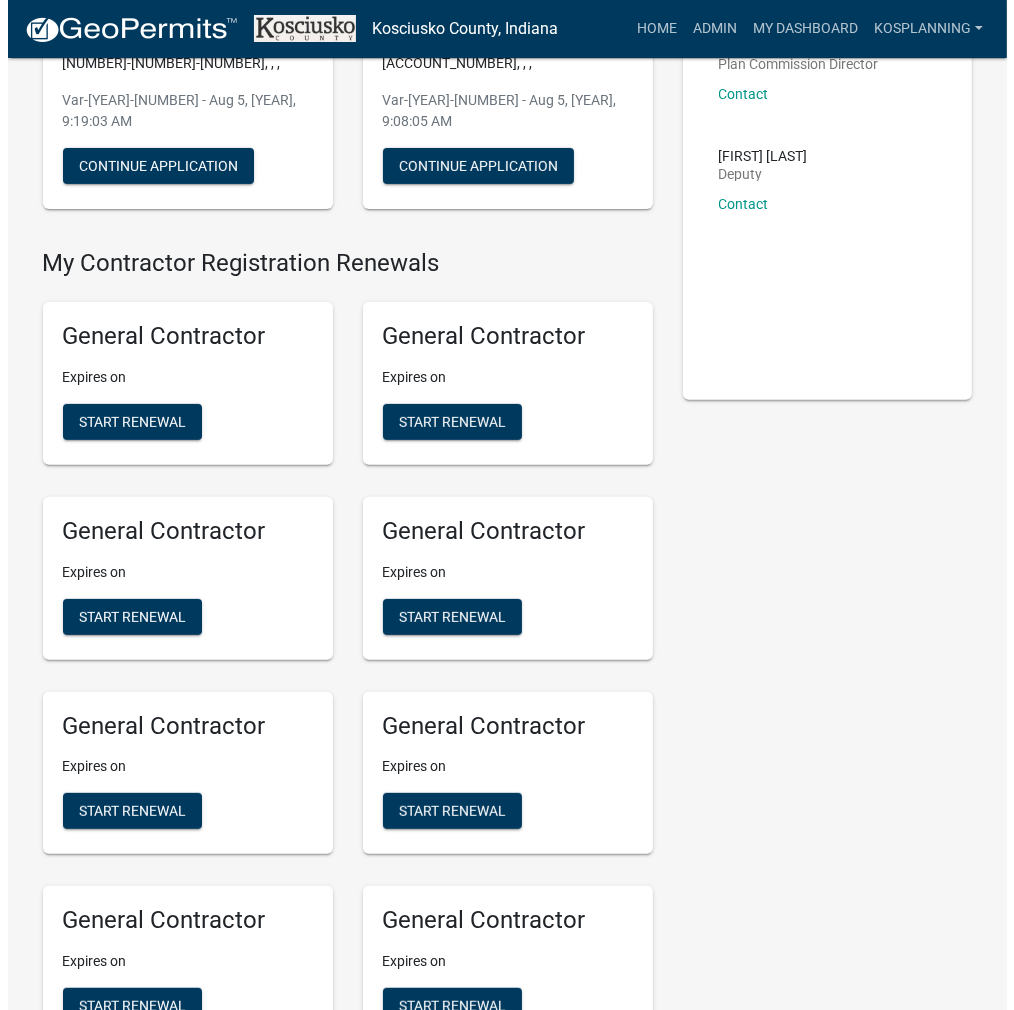 scroll, scrollTop: 0, scrollLeft: 0, axis: both 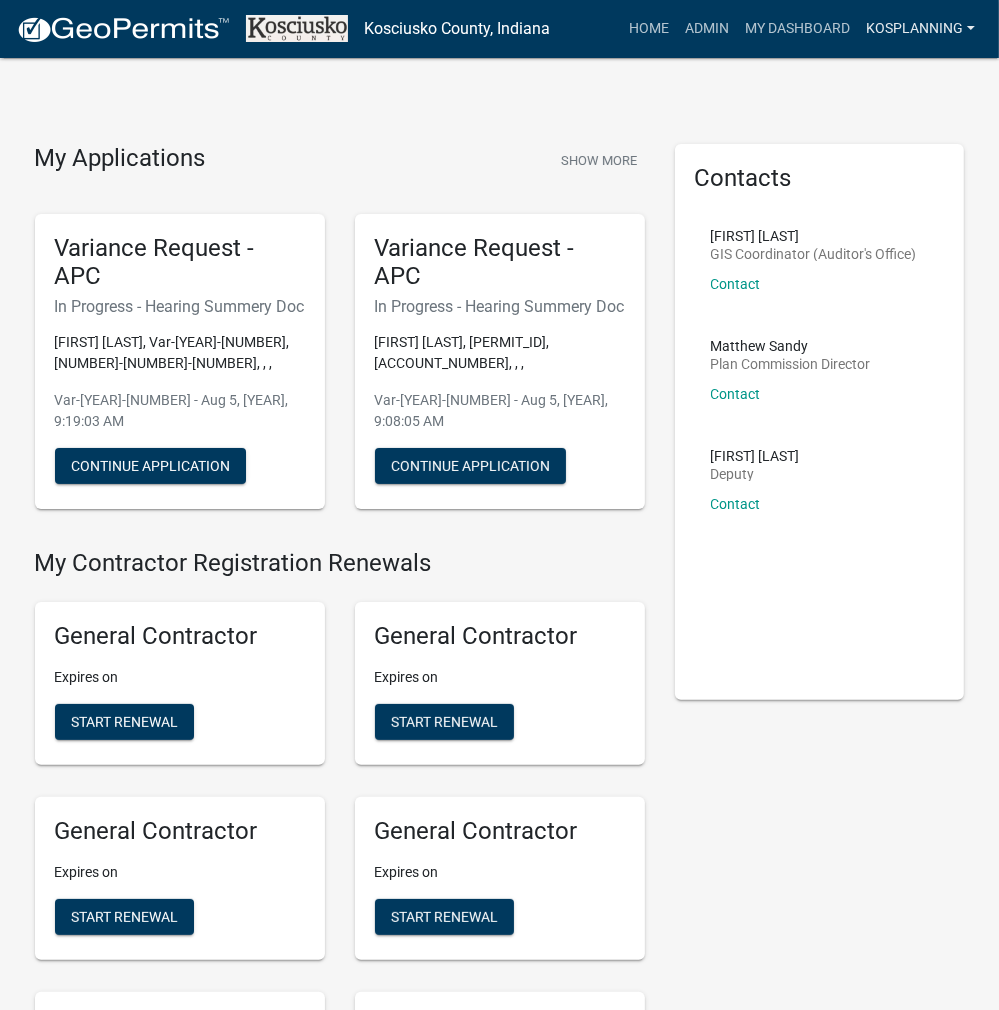click on "kosplanning" at bounding box center [920, 29] 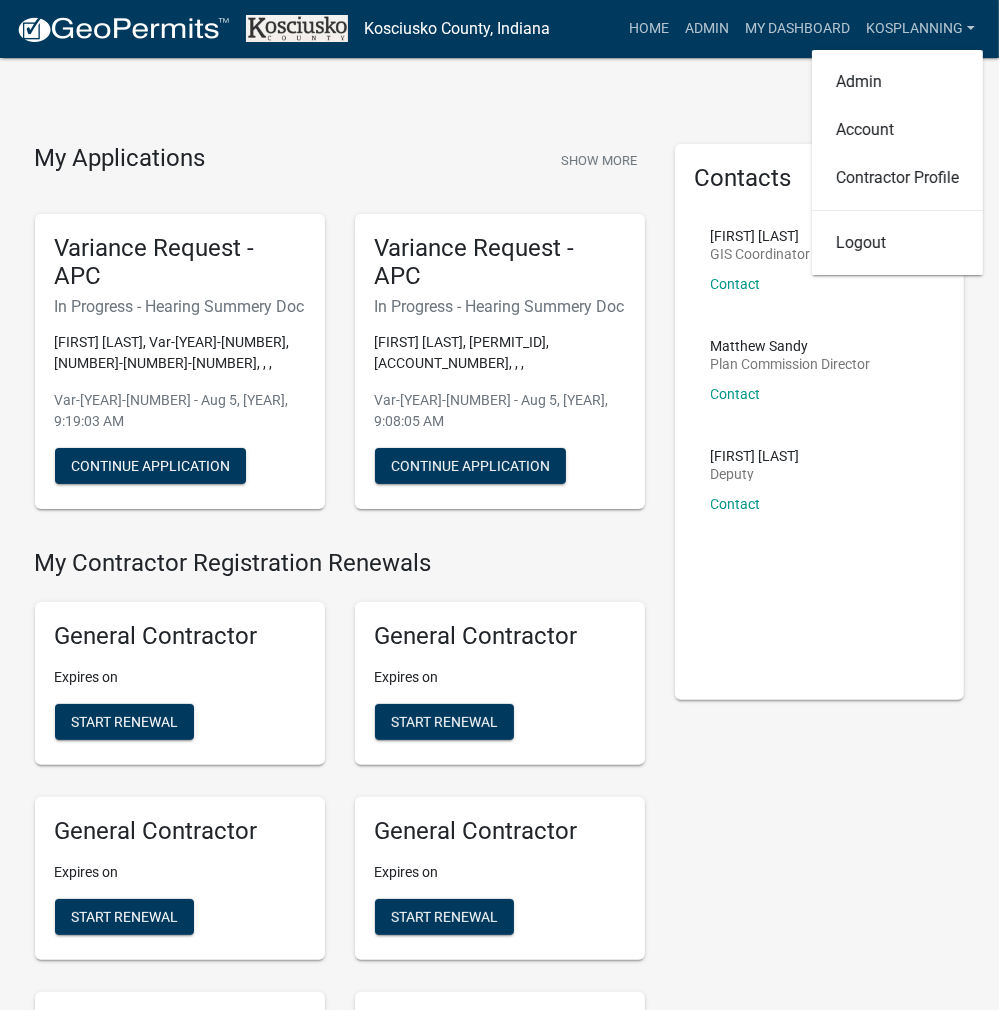 drag, startPoint x: 854, startPoint y: 241, endPoint x: 889, endPoint y: 206, distance: 49.497475 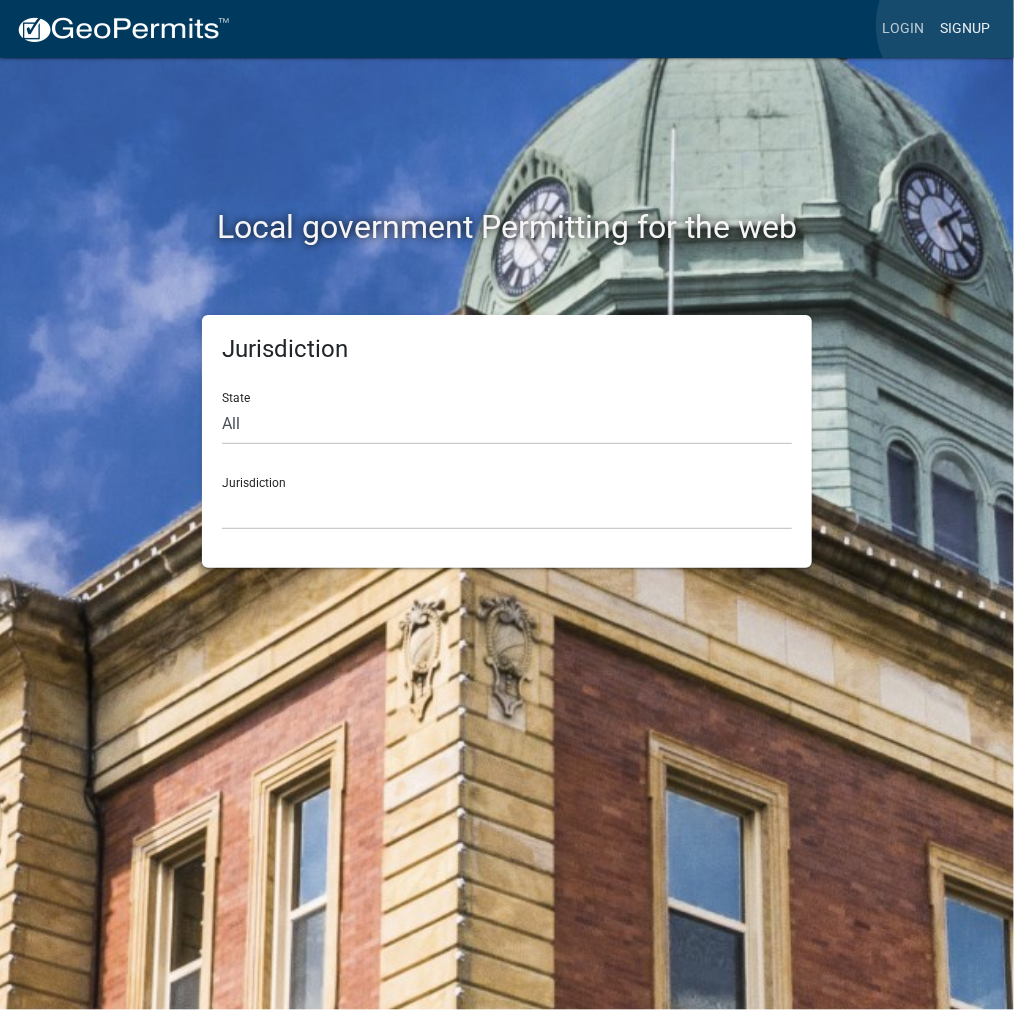 click on "Signup" at bounding box center [965, 29] 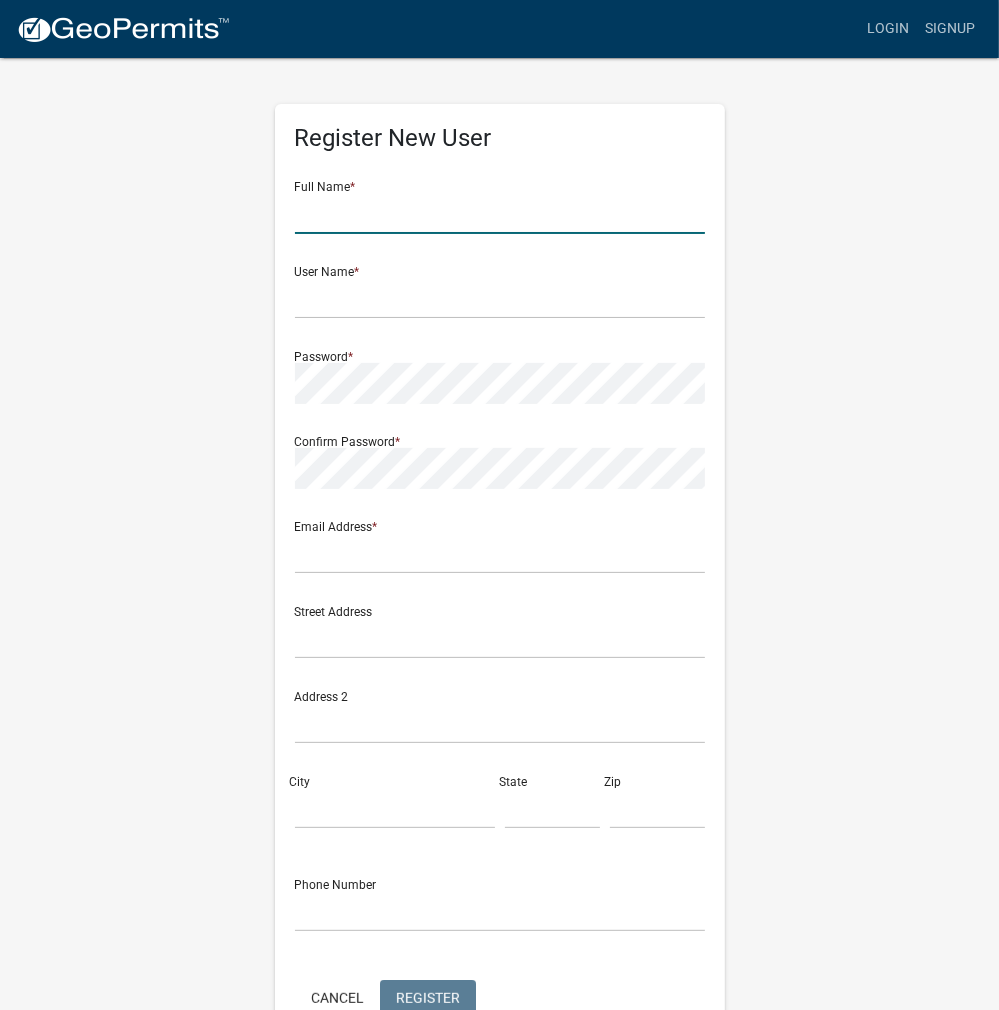 click 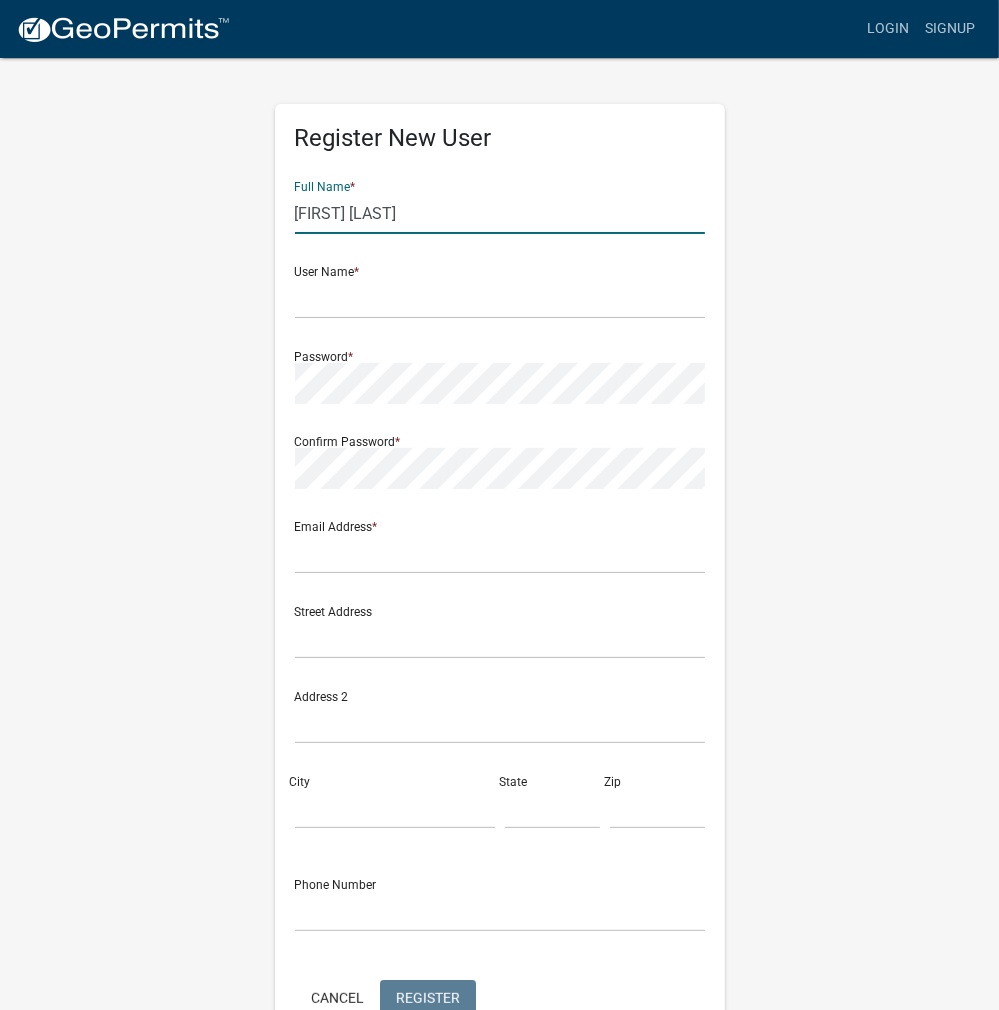 type on "[FIRST] [LAST]" 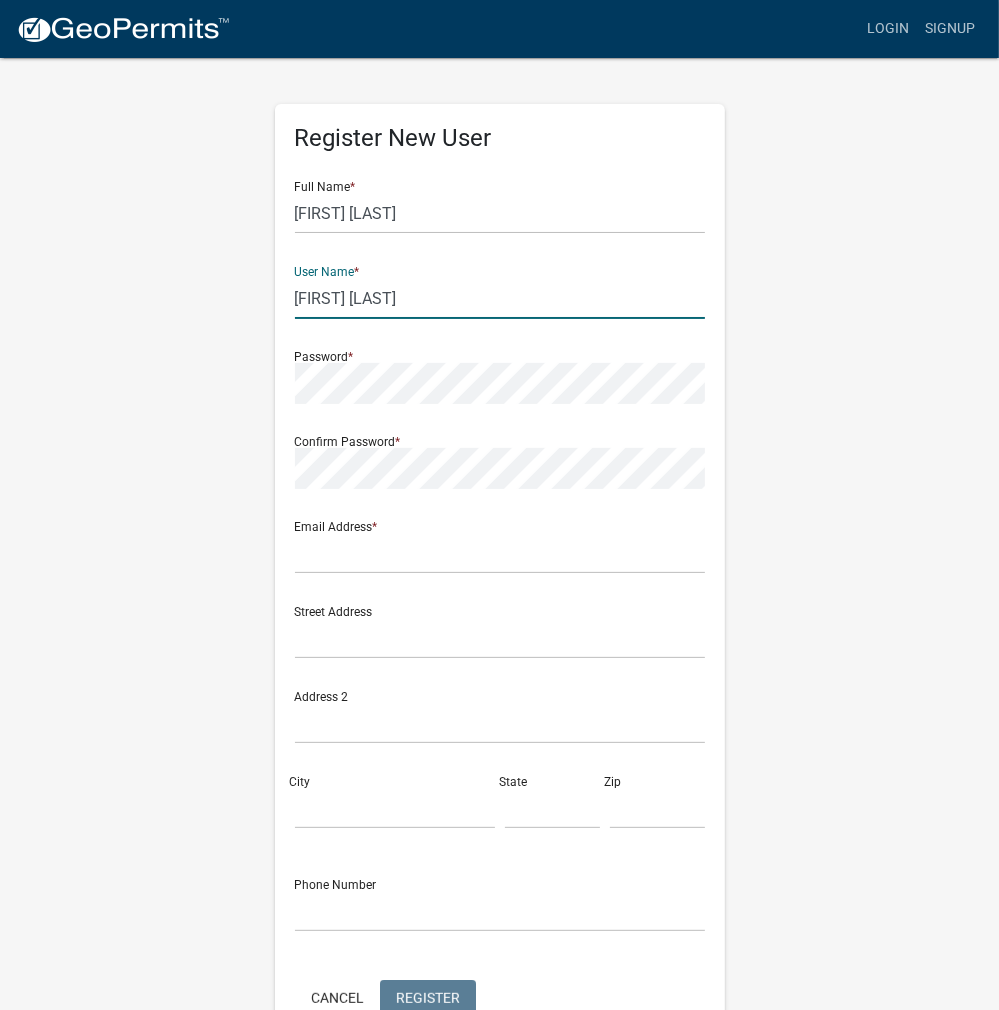 click on "[FIRST] [LAST]" 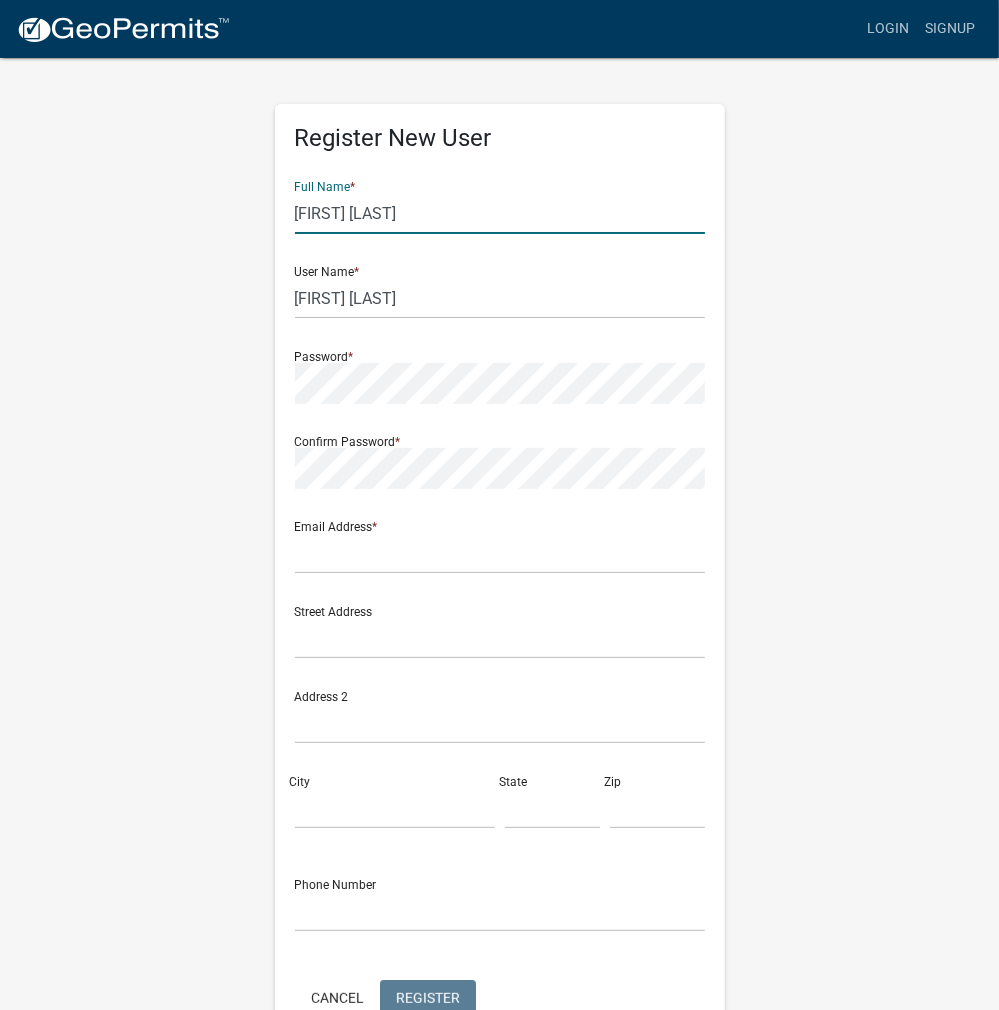 click on "[FIRST] [LAST]" 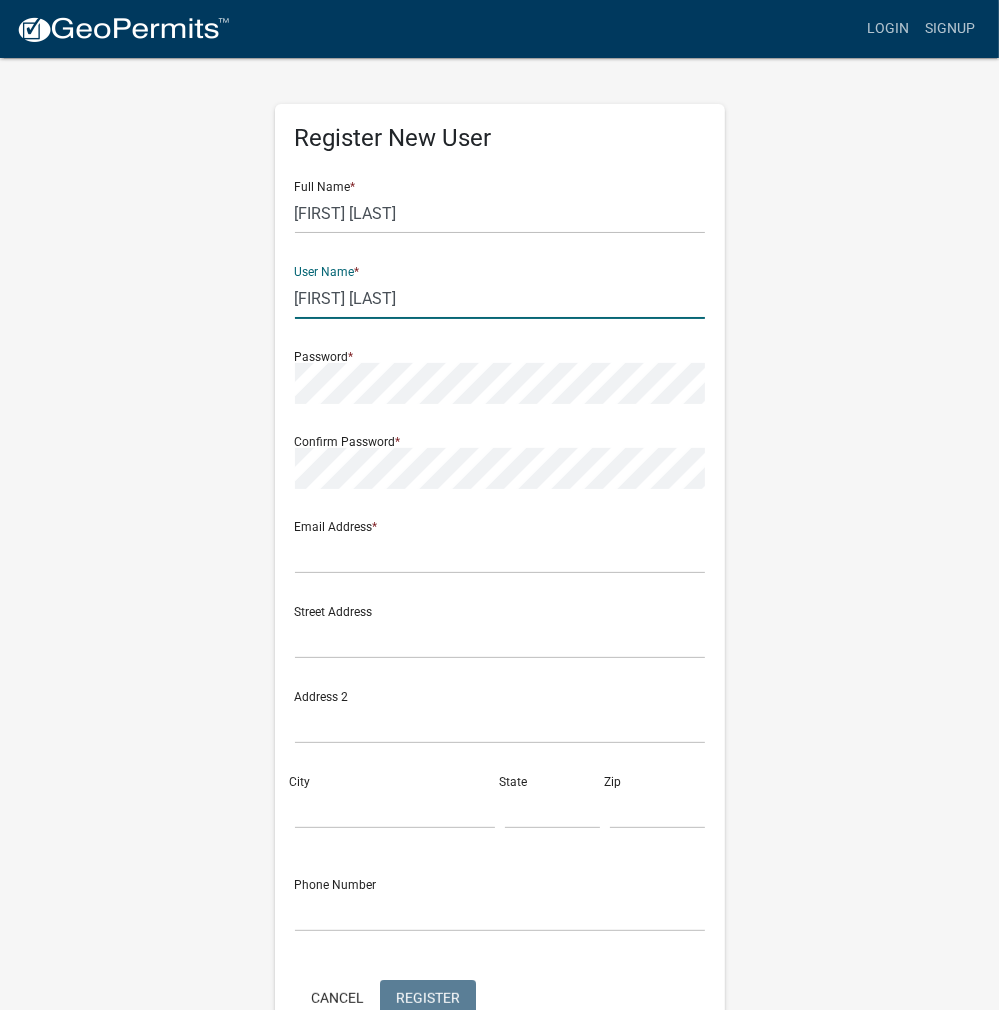 drag, startPoint x: 273, startPoint y: 305, endPoint x: 238, endPoint y: 305, distance: 35 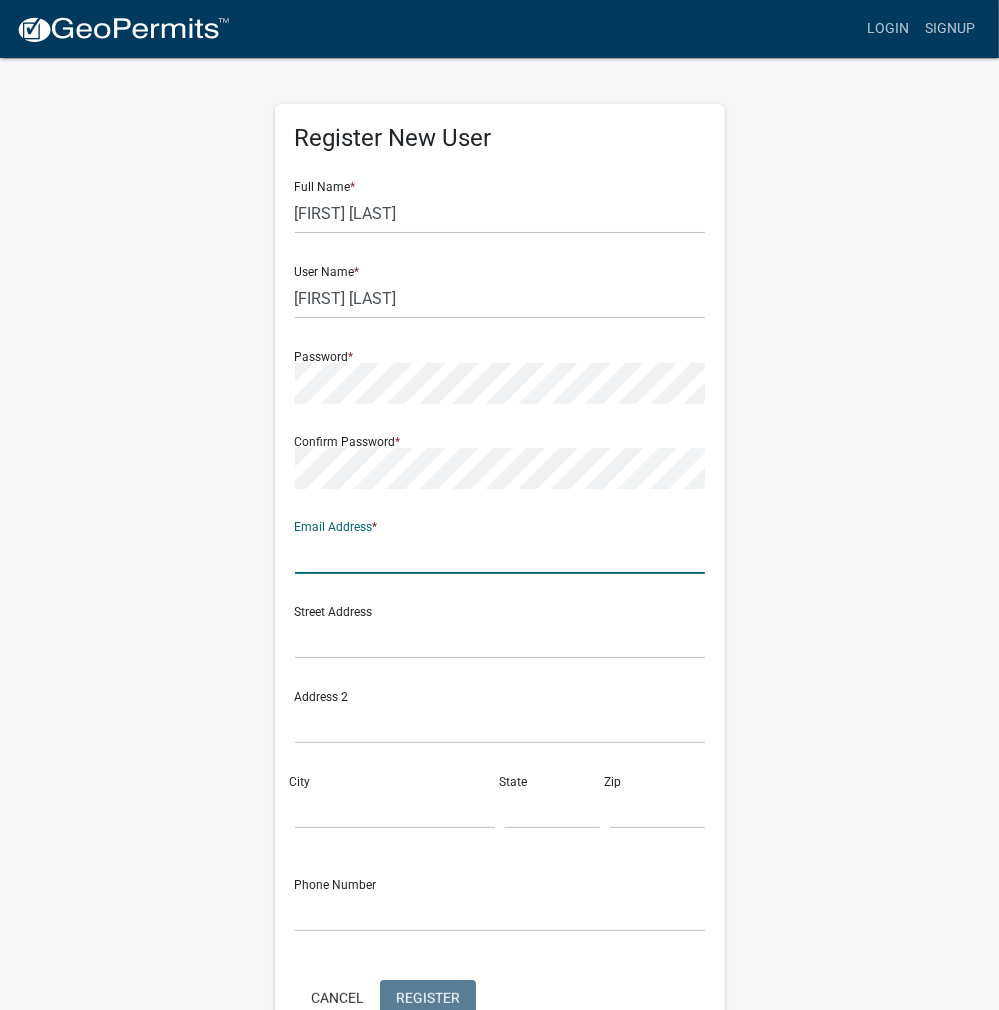 click 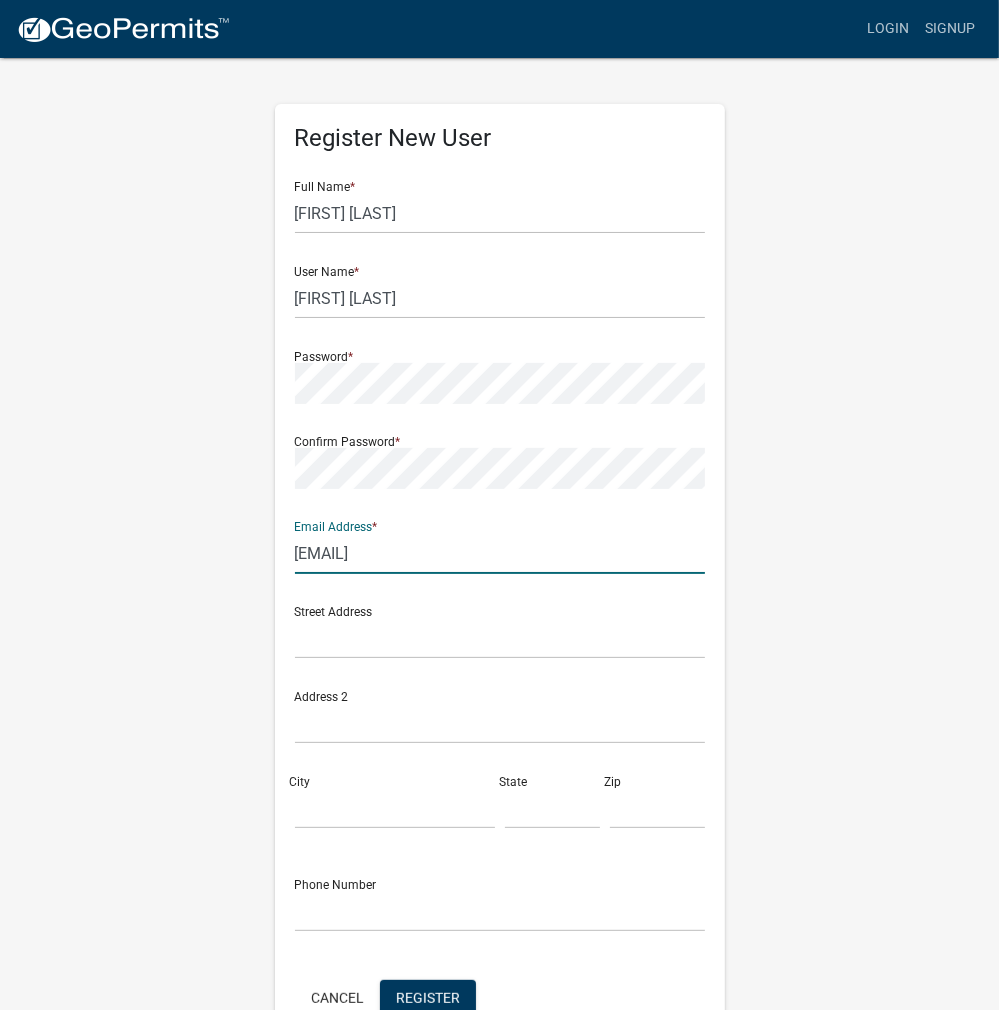 type on "[EMAIL]" 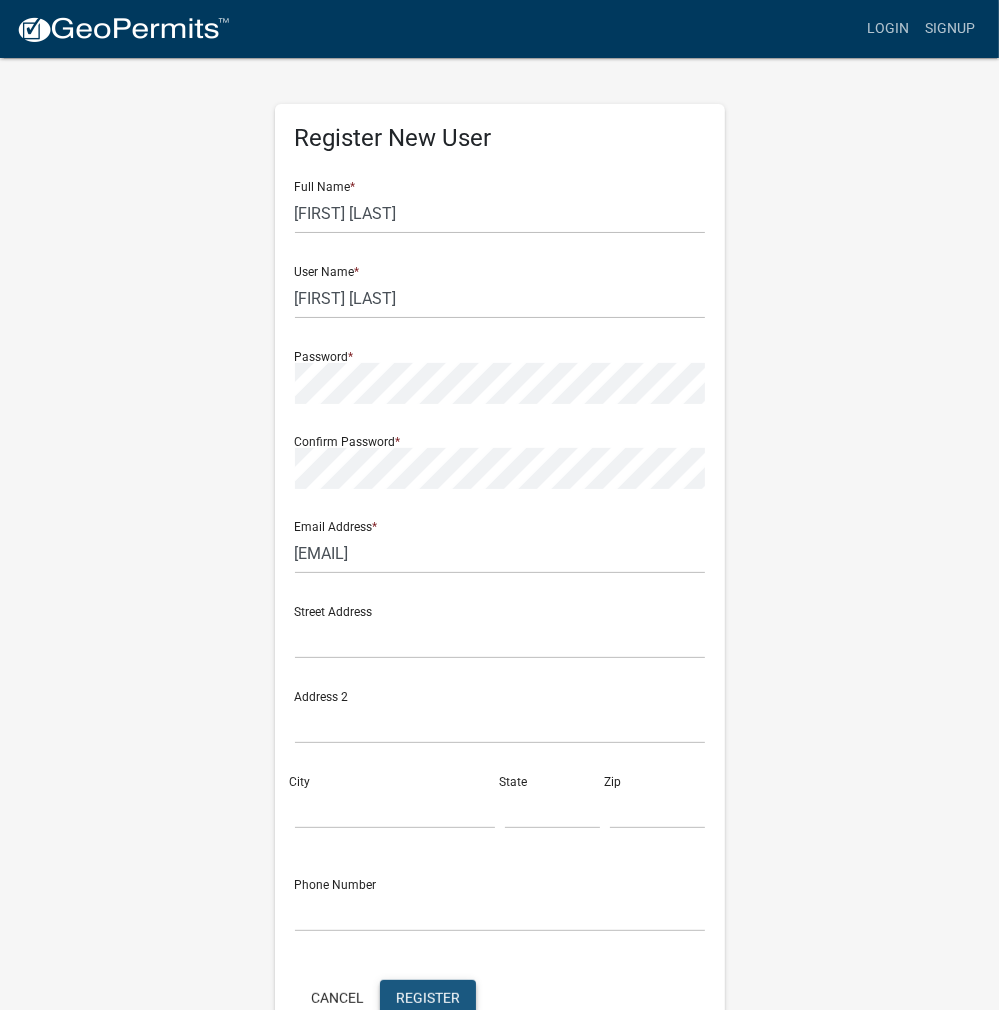 click on "Register" 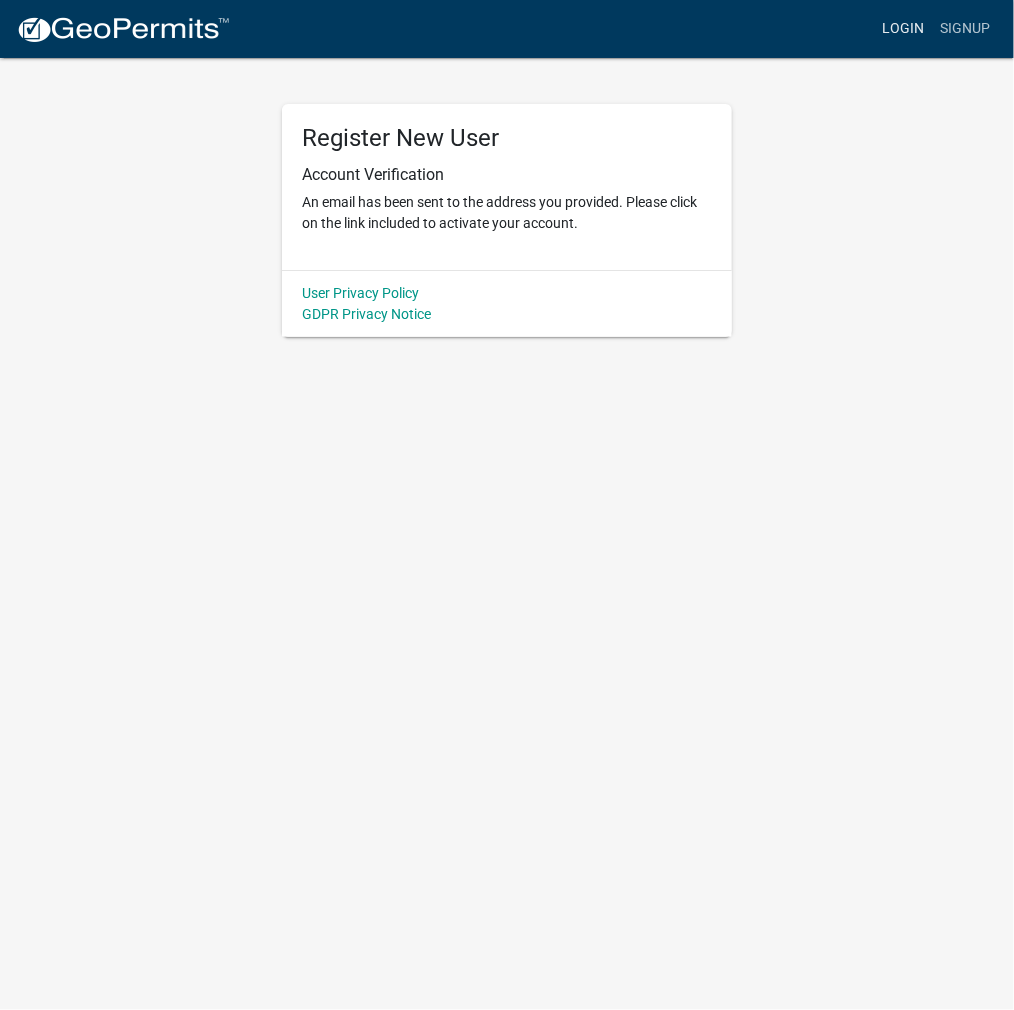 click on "Login" at bounding box center (903, 29) 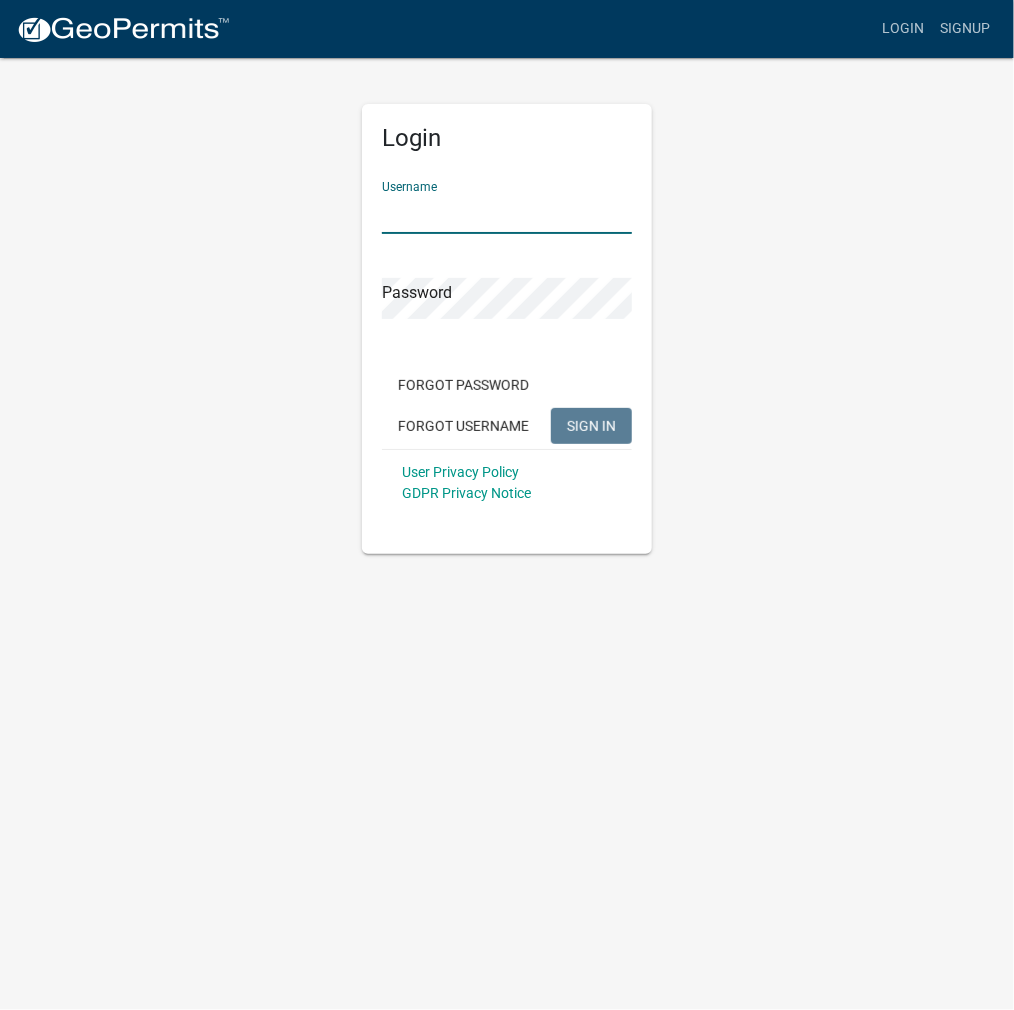click on "Username" at bounding box center (507, 213) 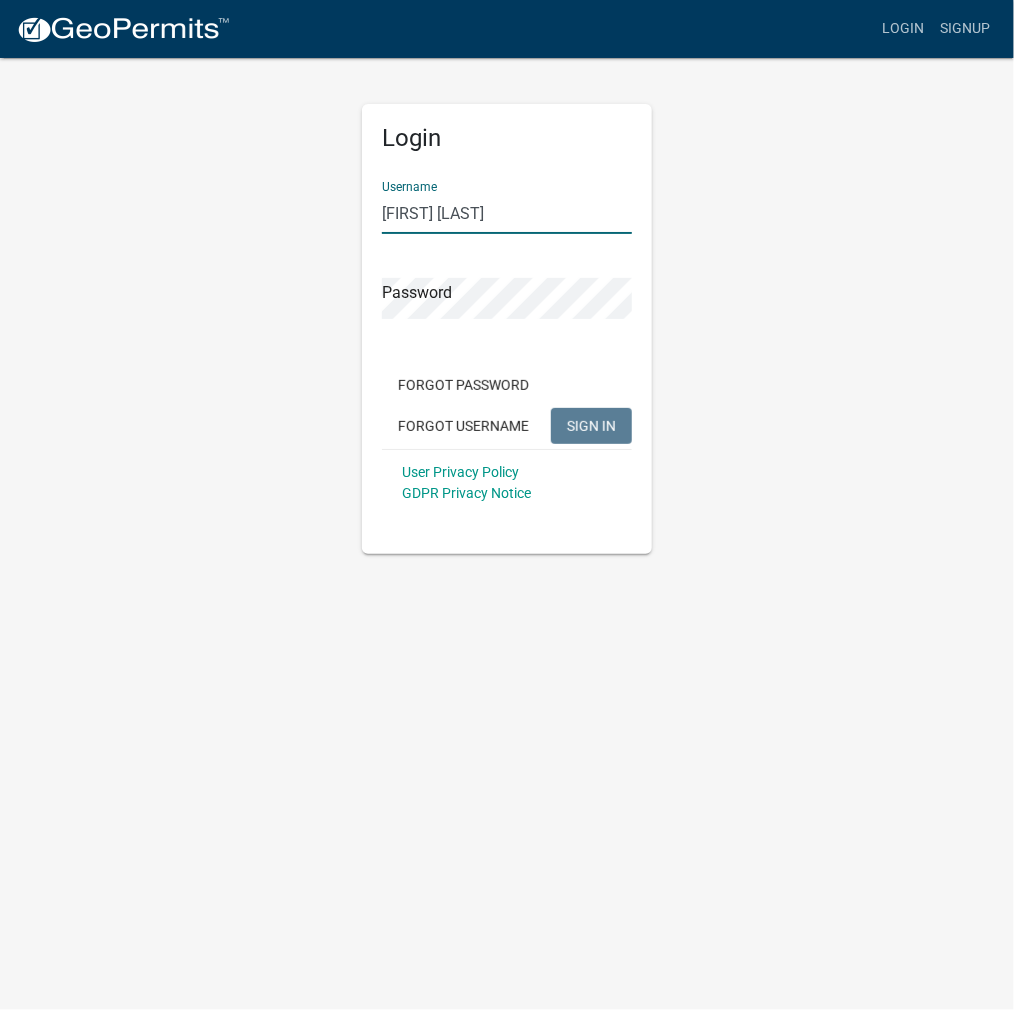 type on "[FIRST] [LAST]" 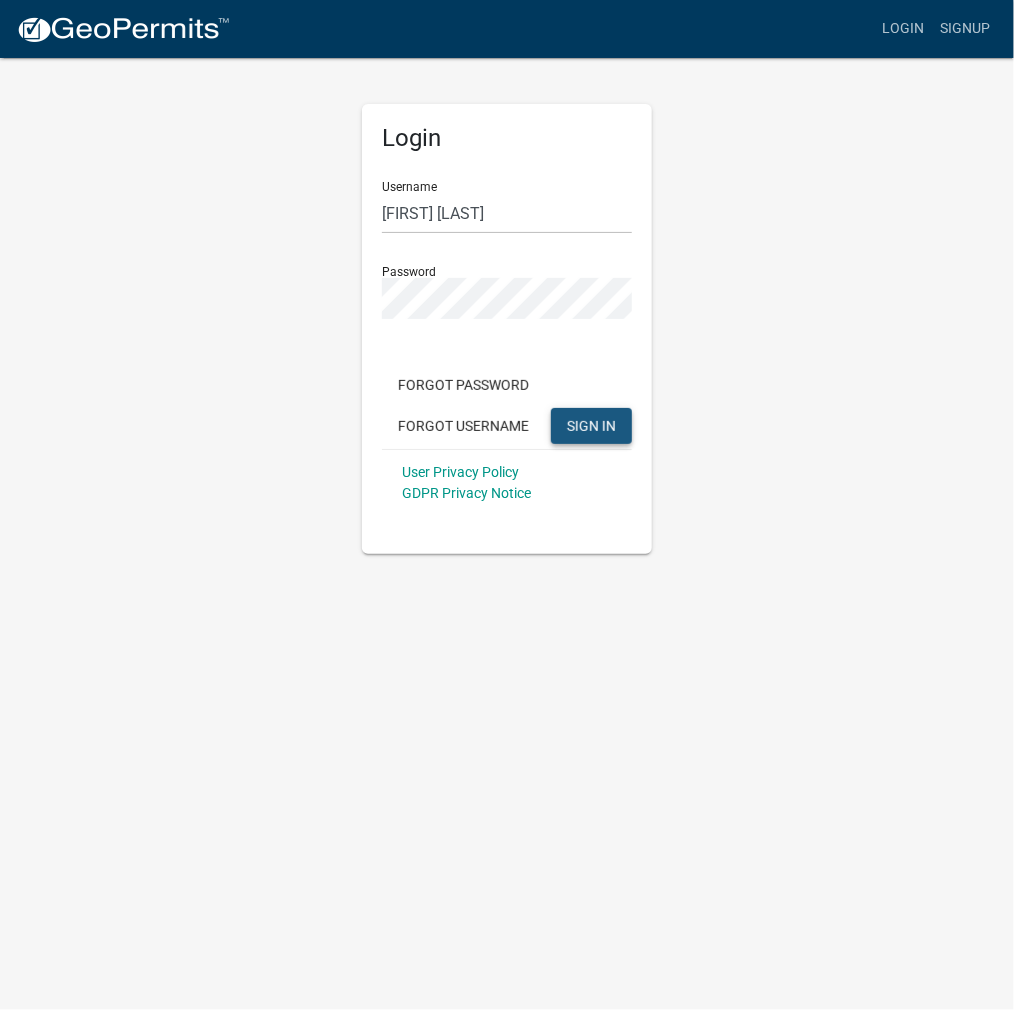 click on "SIGN IN" 